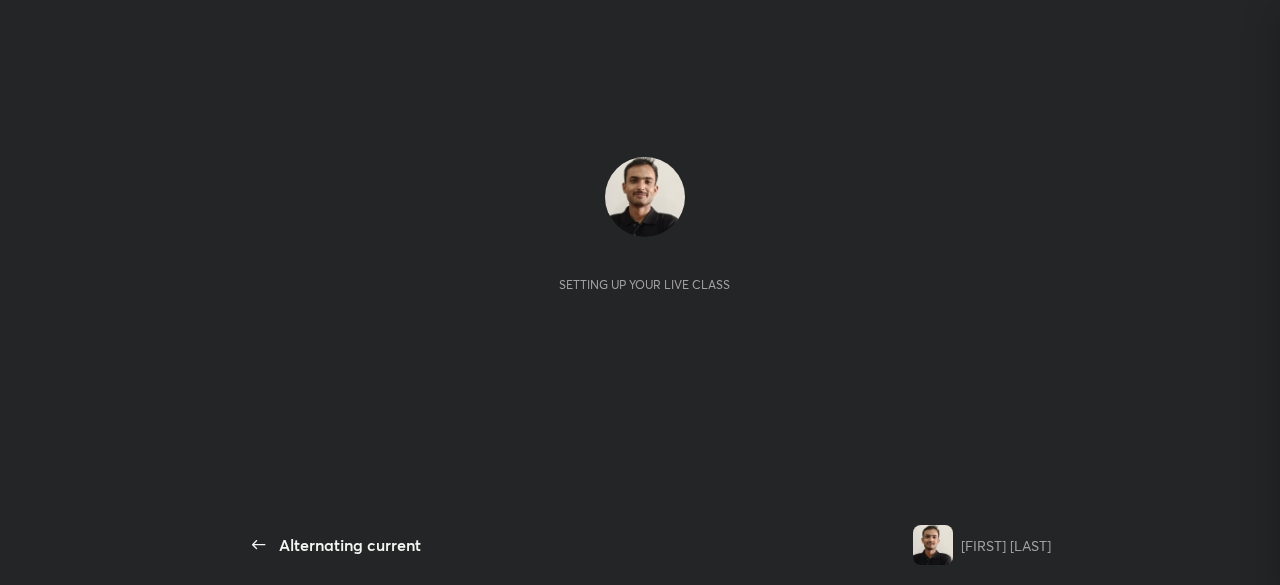 scroll, scrollTop: 0, scrollLeft: 0, axis: both 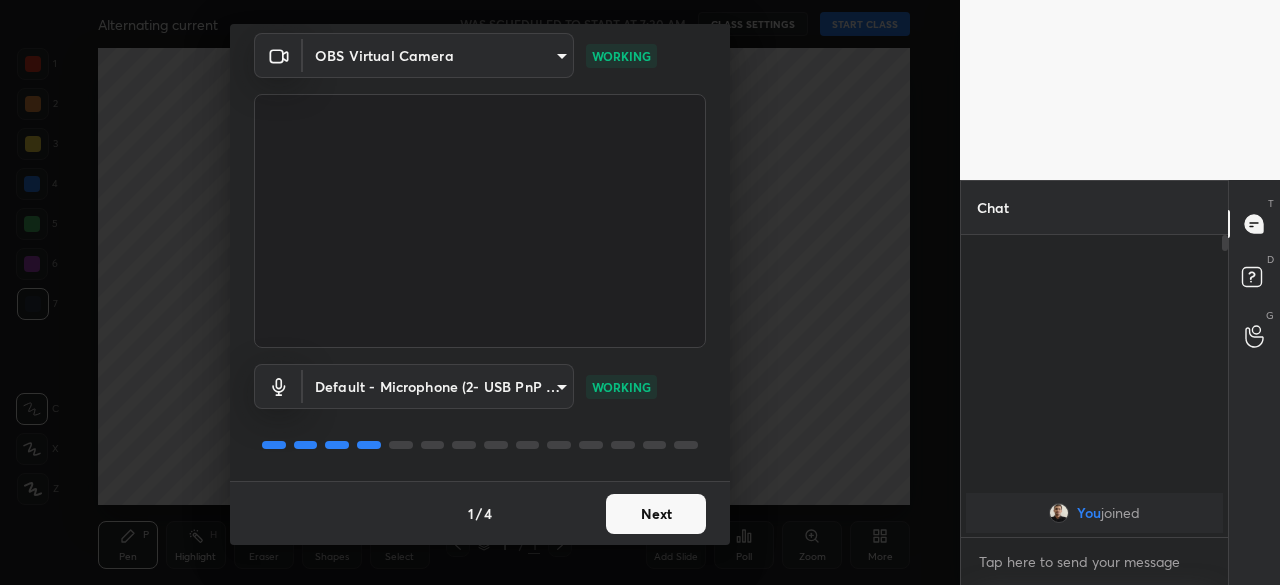 click on "Next" at bounding box center (656, 514) 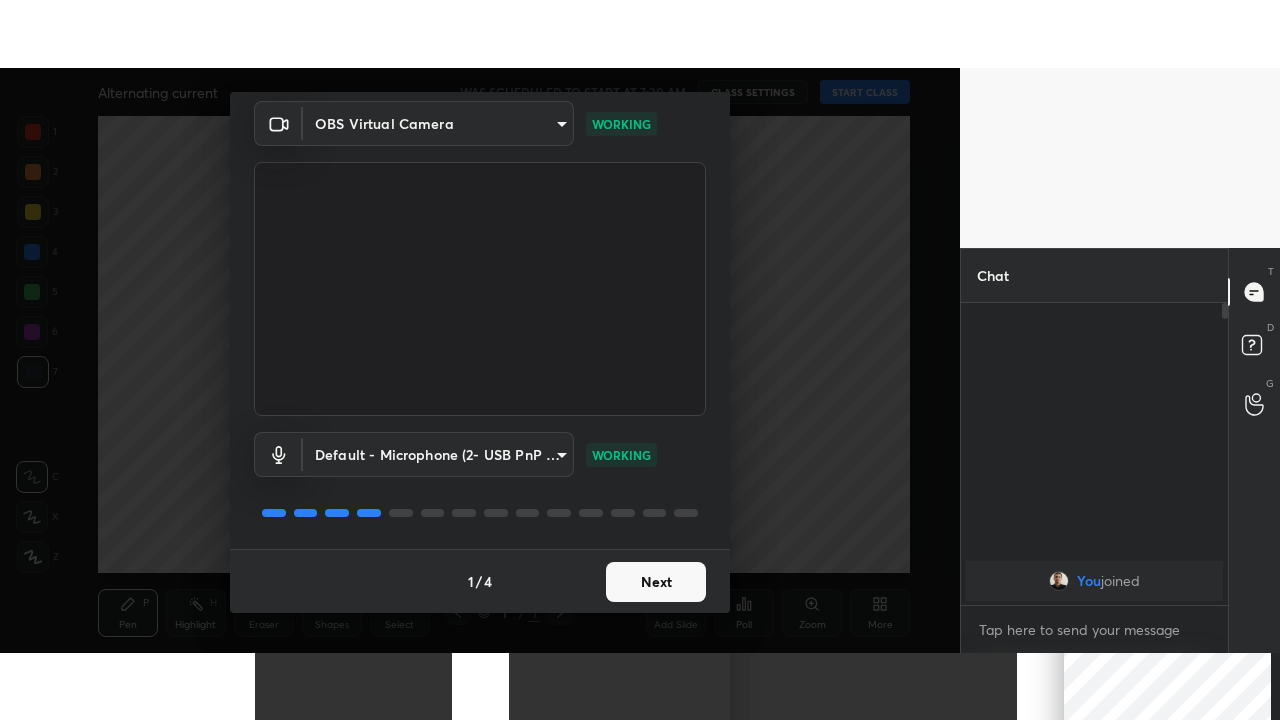 scroll, scrollTop: 0, scrollLeft: 0, axis: both 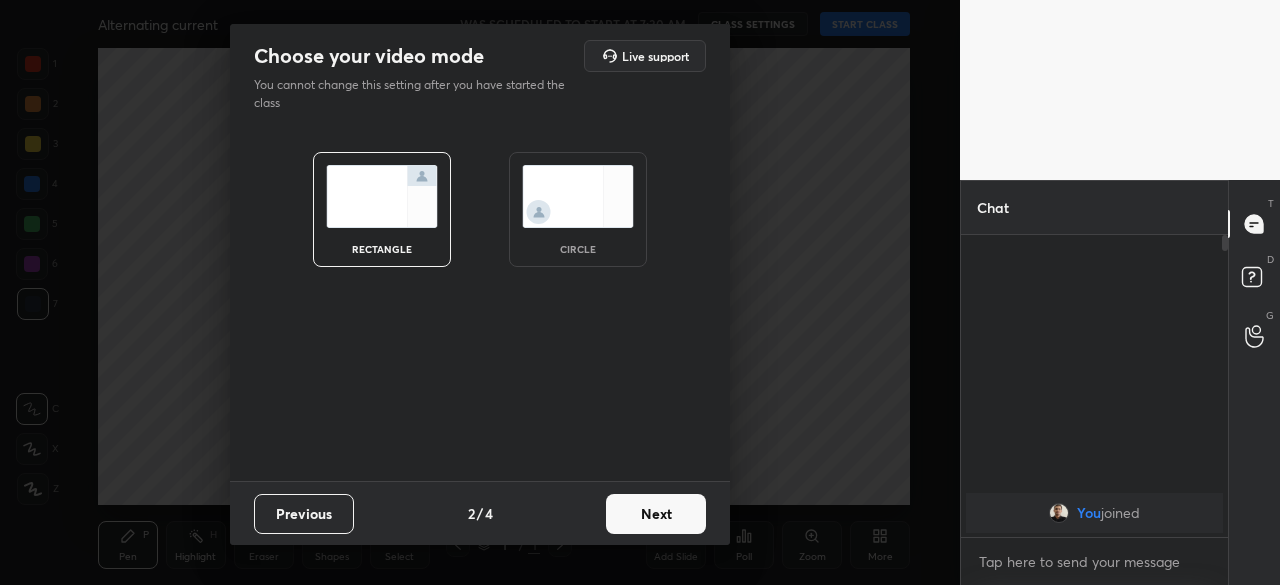 click on "Next" at bounding box center (656, 514) 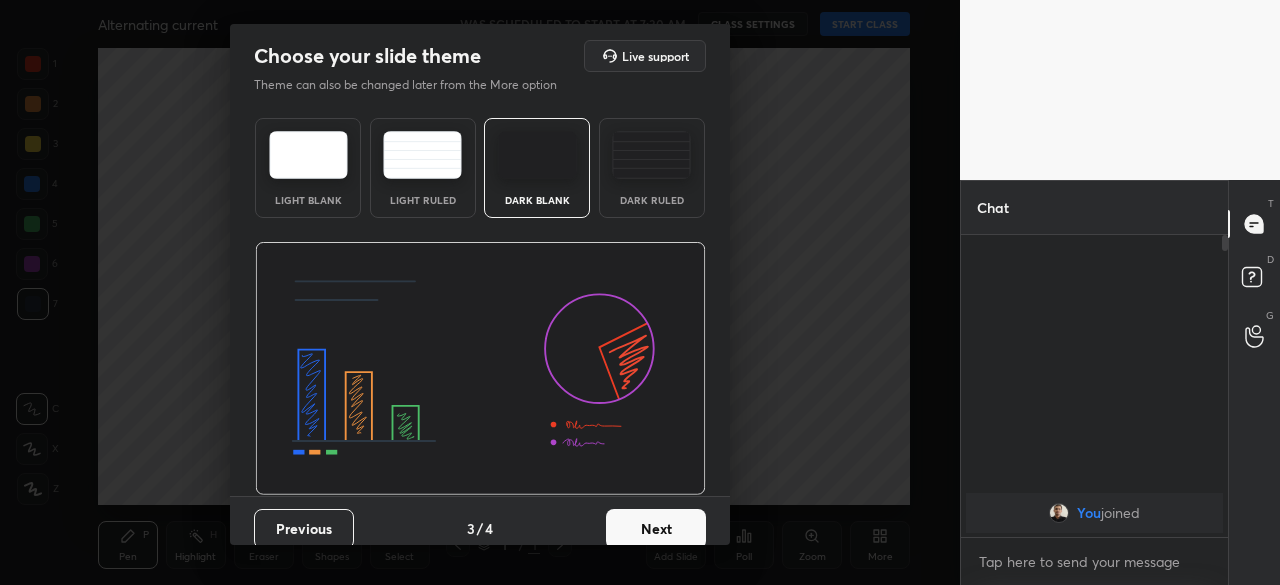 click on "Next" at bounding box center (656, 529) 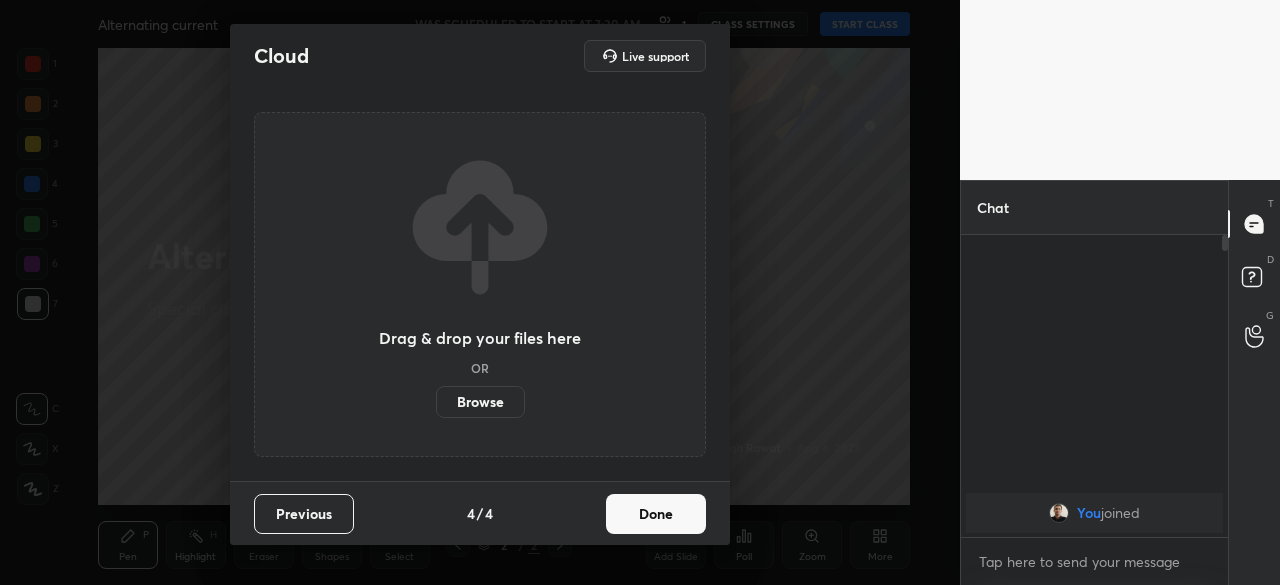 click on "Done" at bounding box center [656, 514] 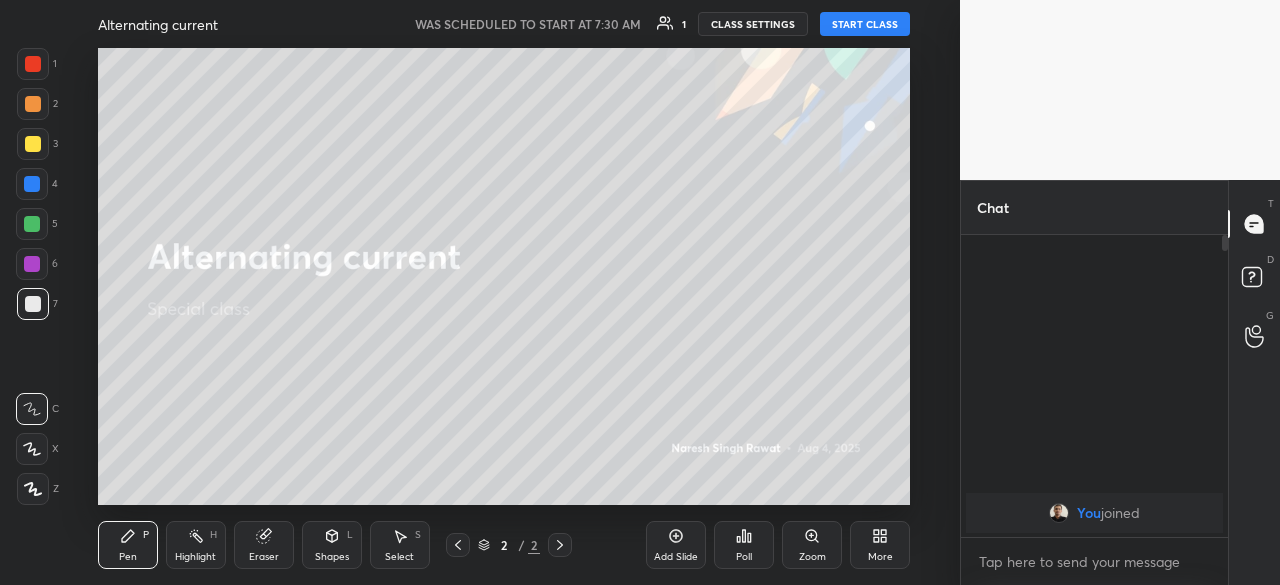 click 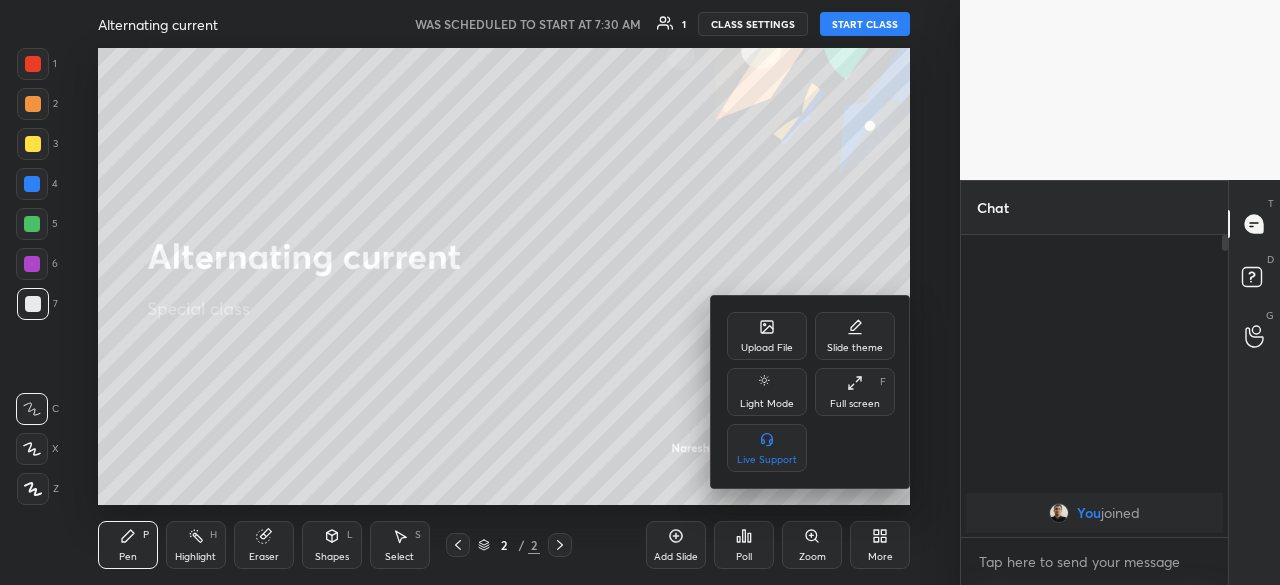 click 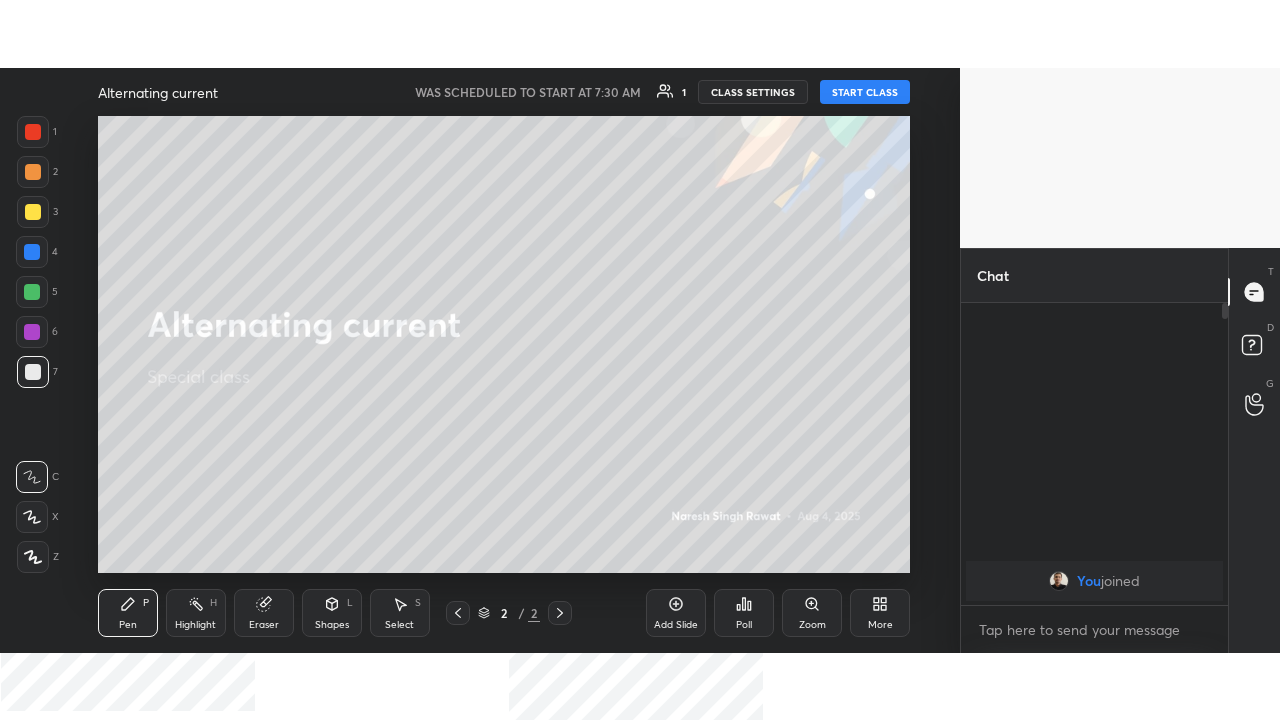 scroll, scrollTop: 99408, scrollLeft: 99120, axis: both 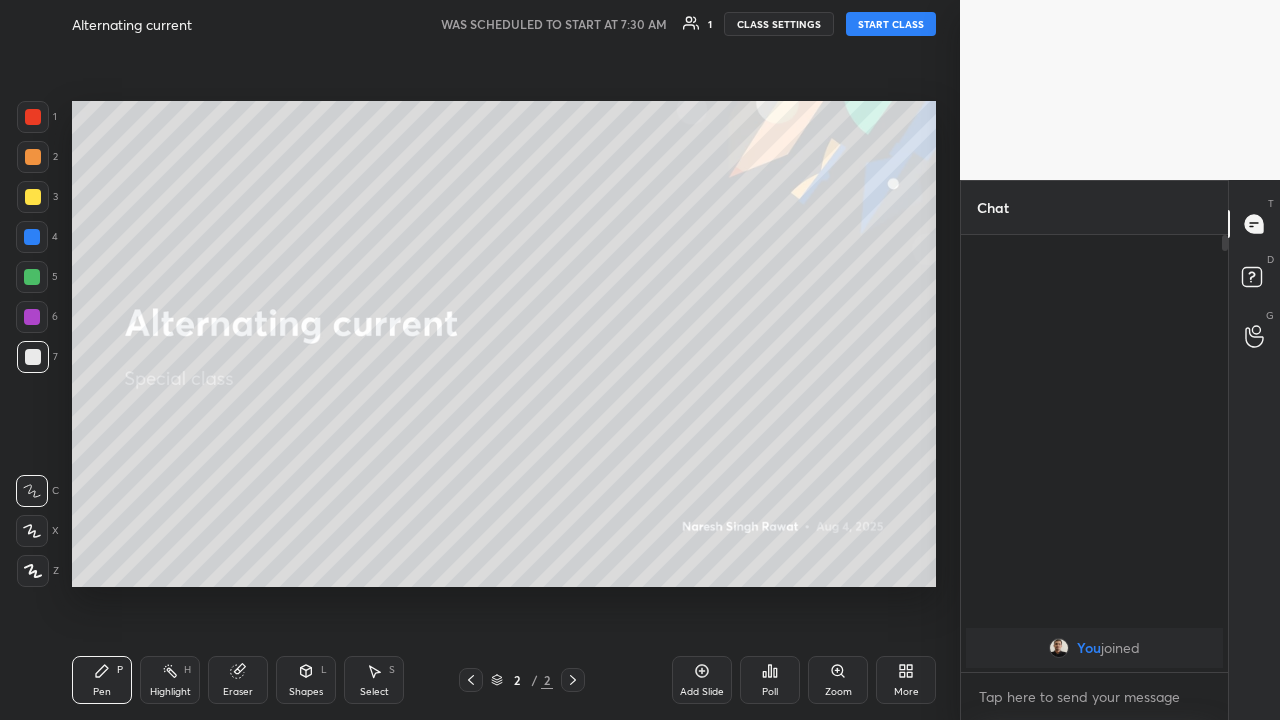click 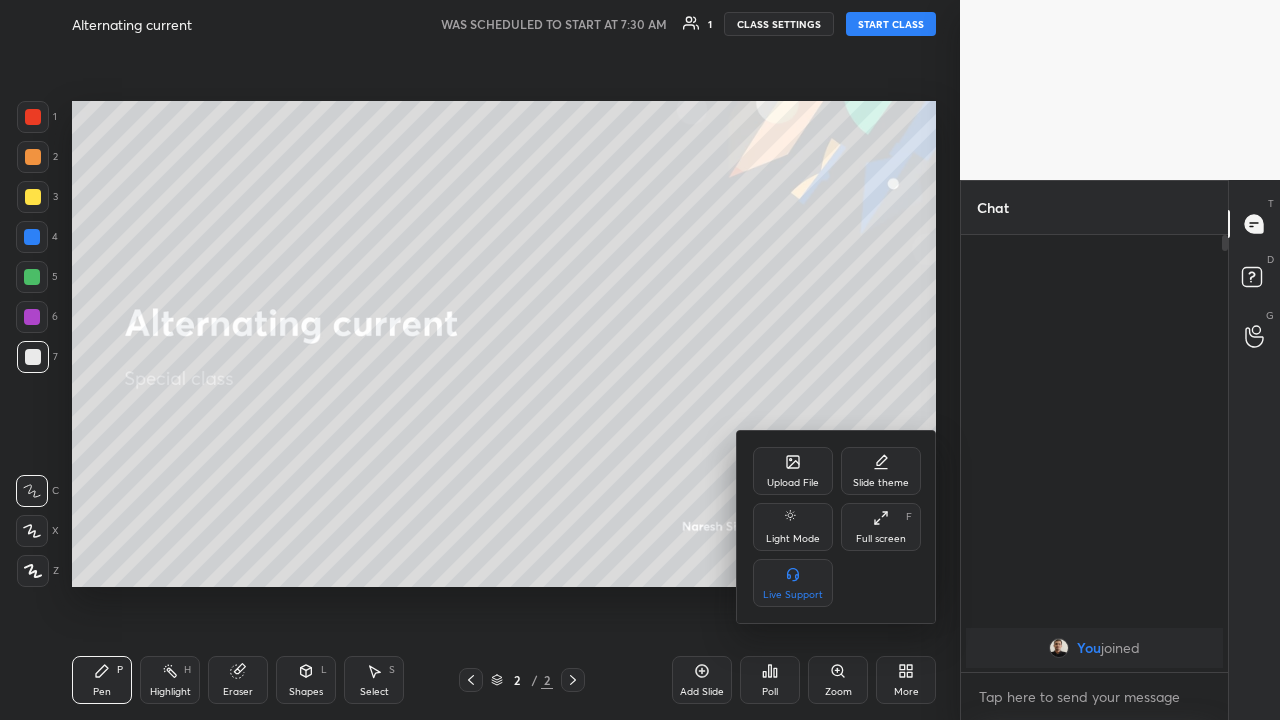 click 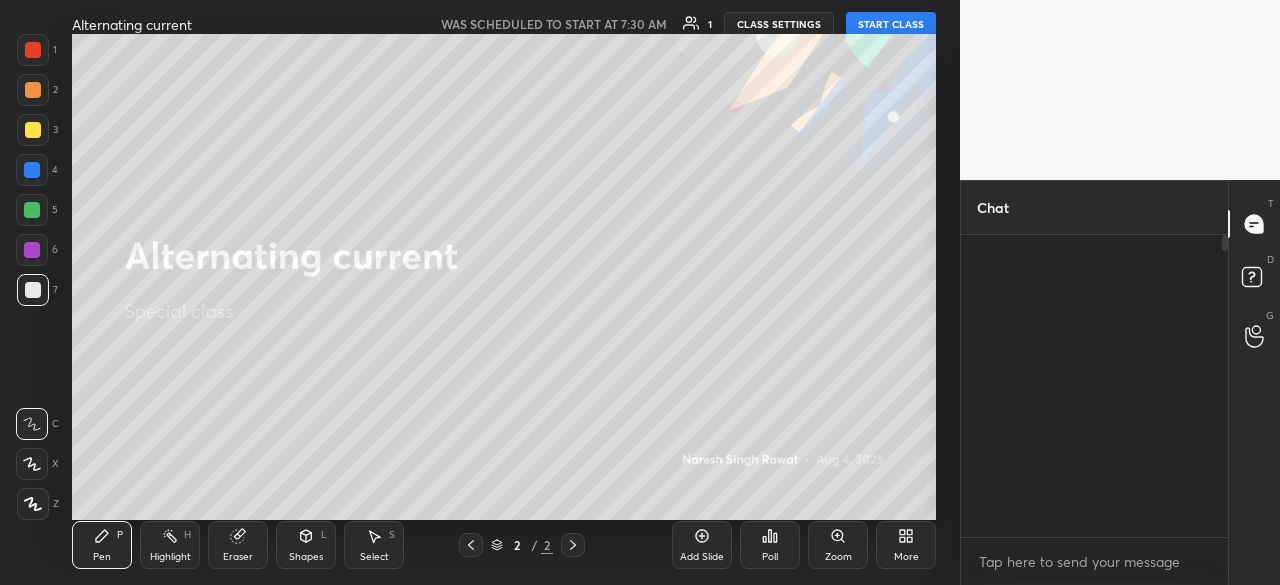scroll, scrollTop: 457, scrollLeft: 880, axis: both 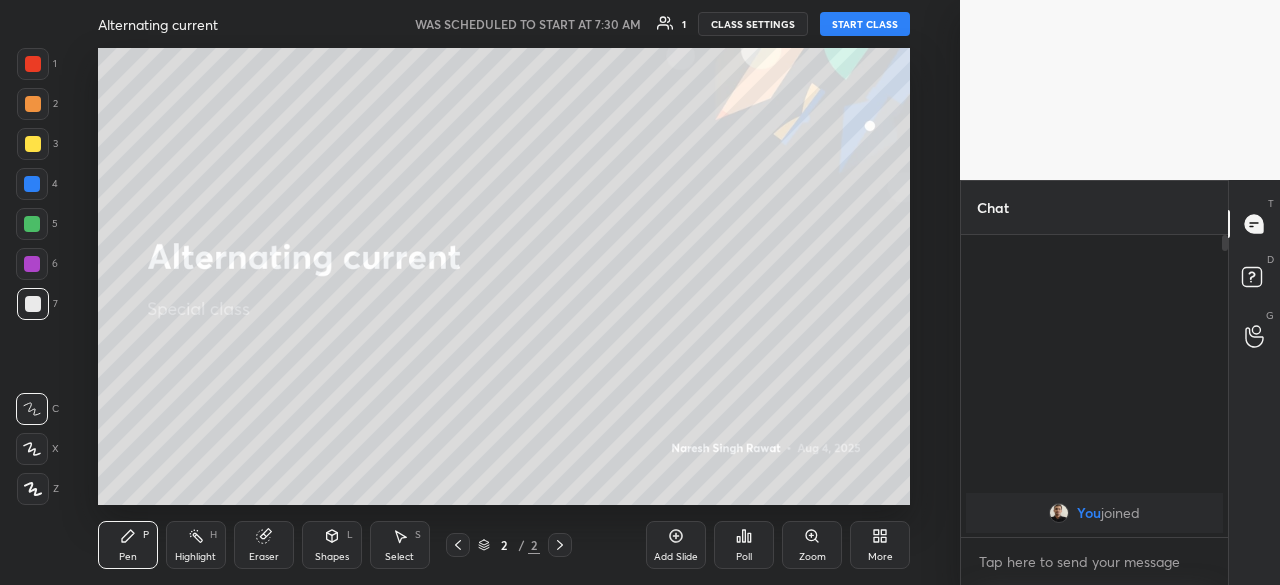 click 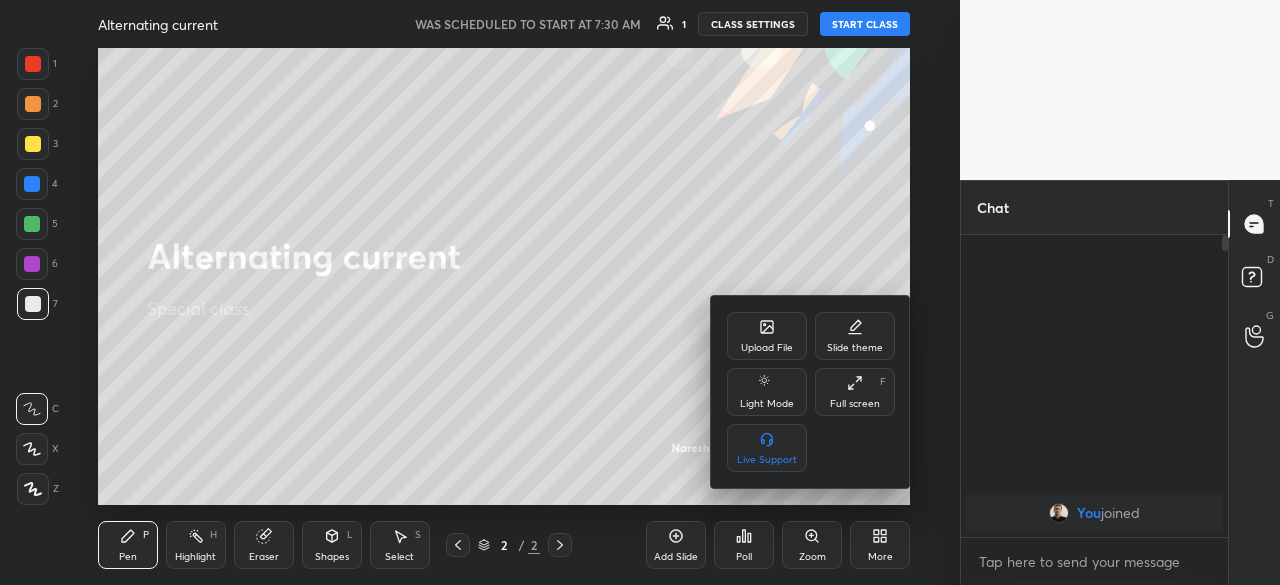 click 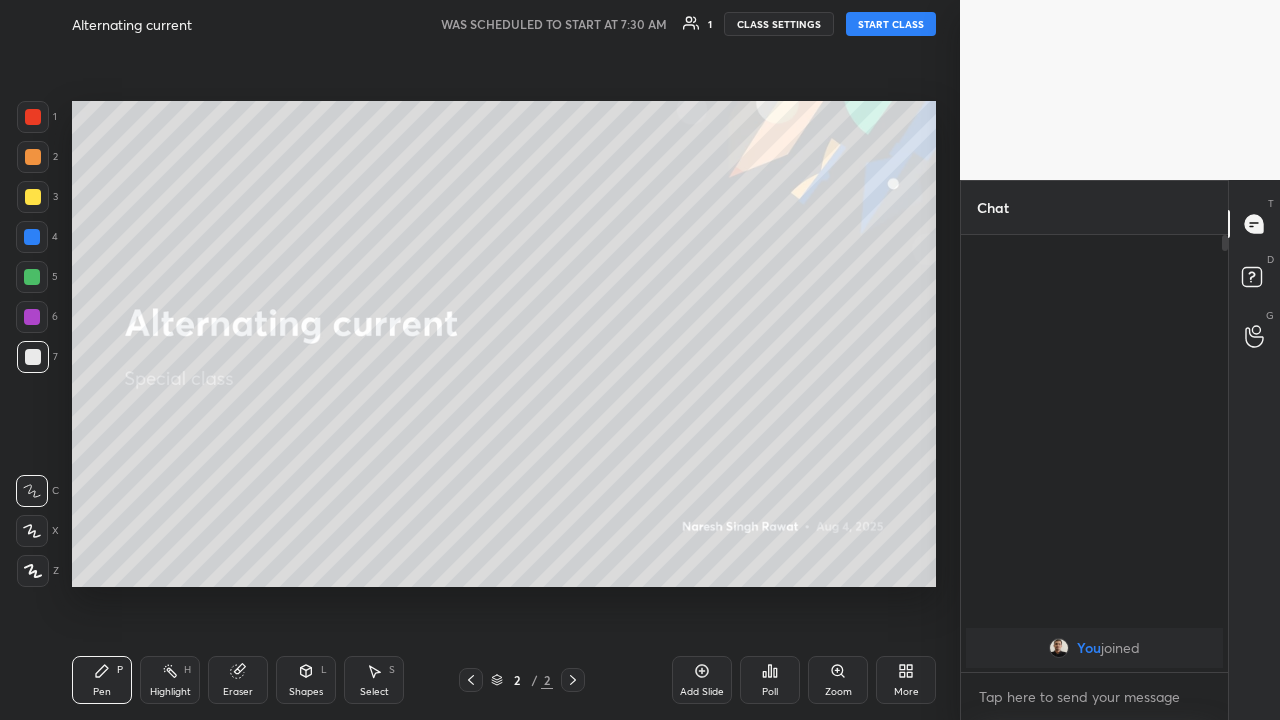 scroll, scrollTop: 99408, scrollLeft: 99120, axis: both 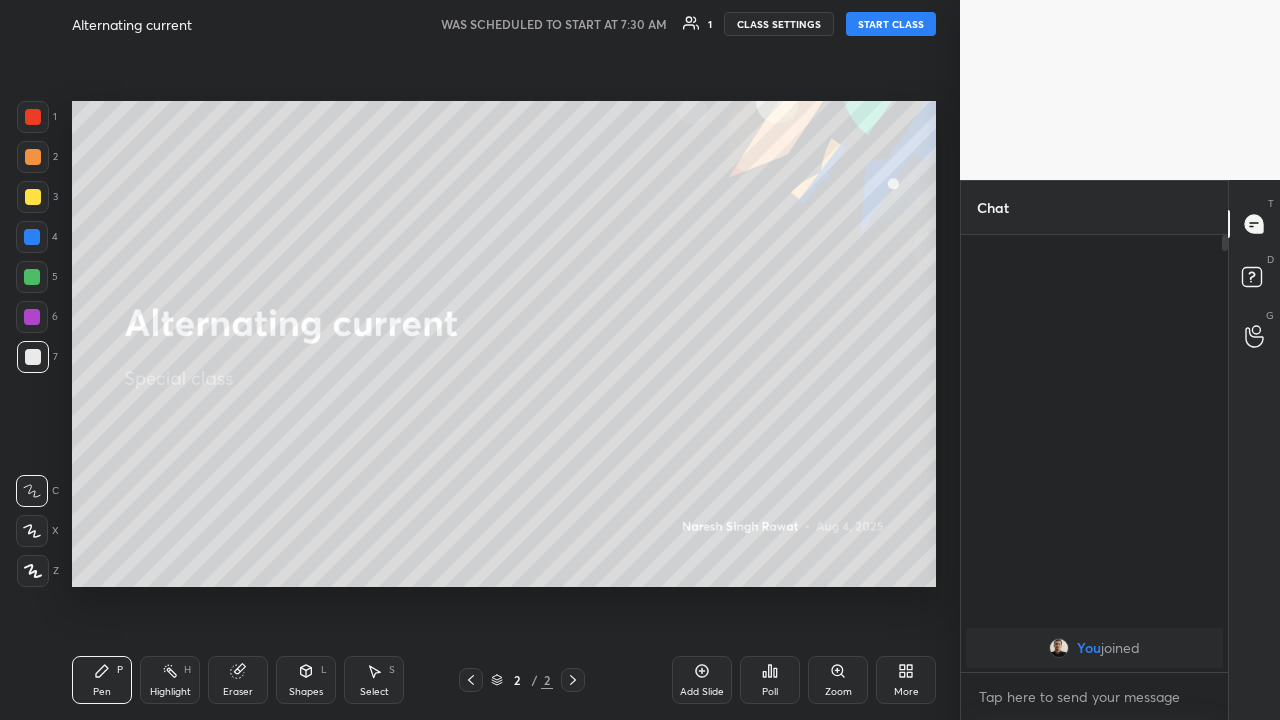 click 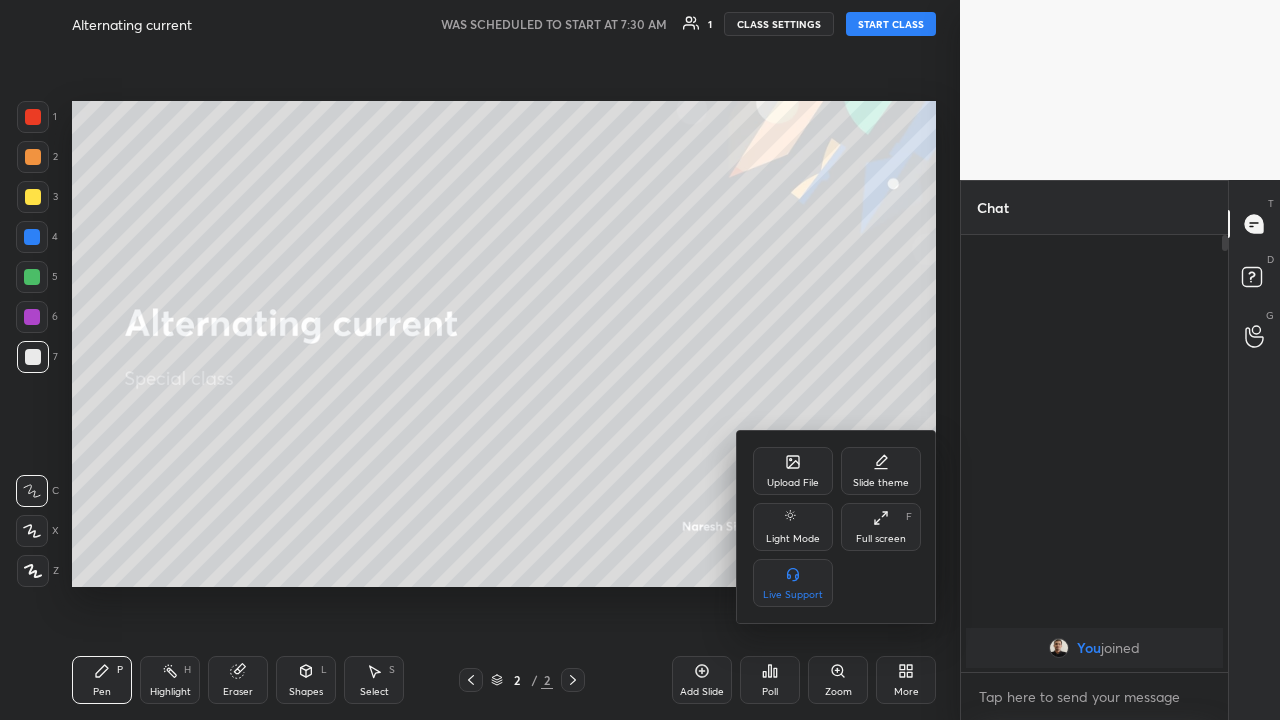 click on "Slide theme" at bounding box center (881, 471) 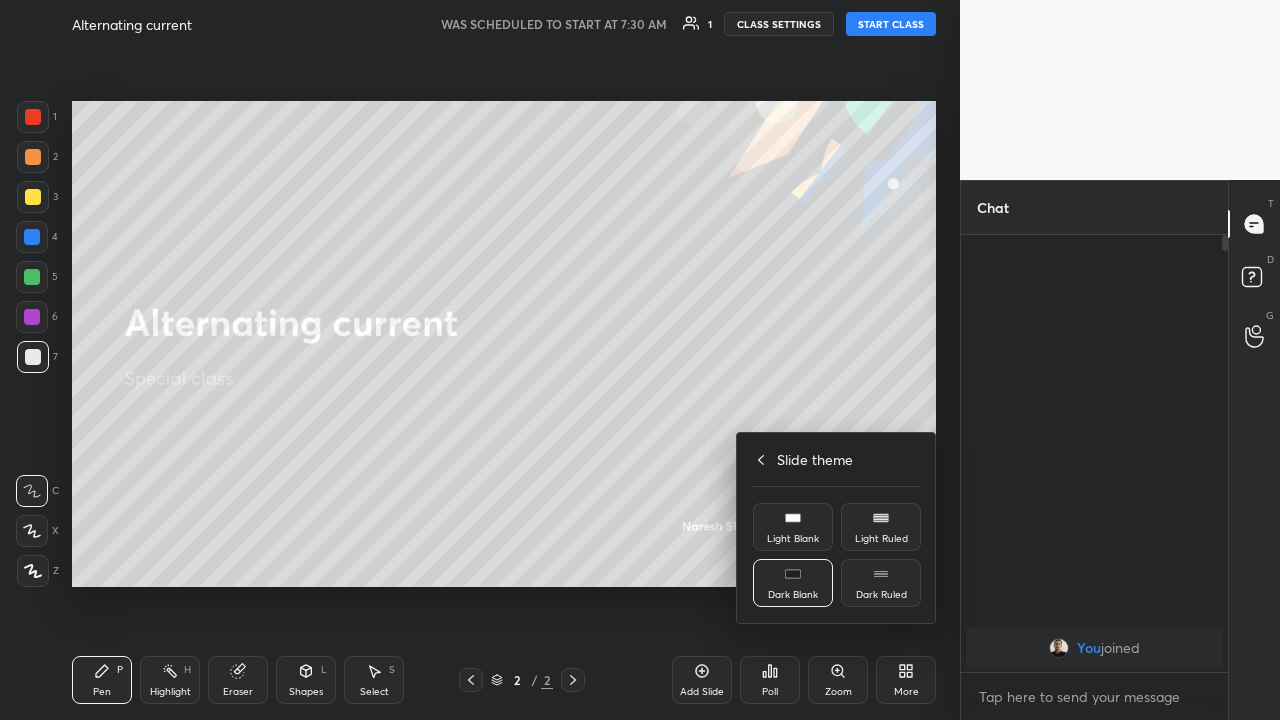 click 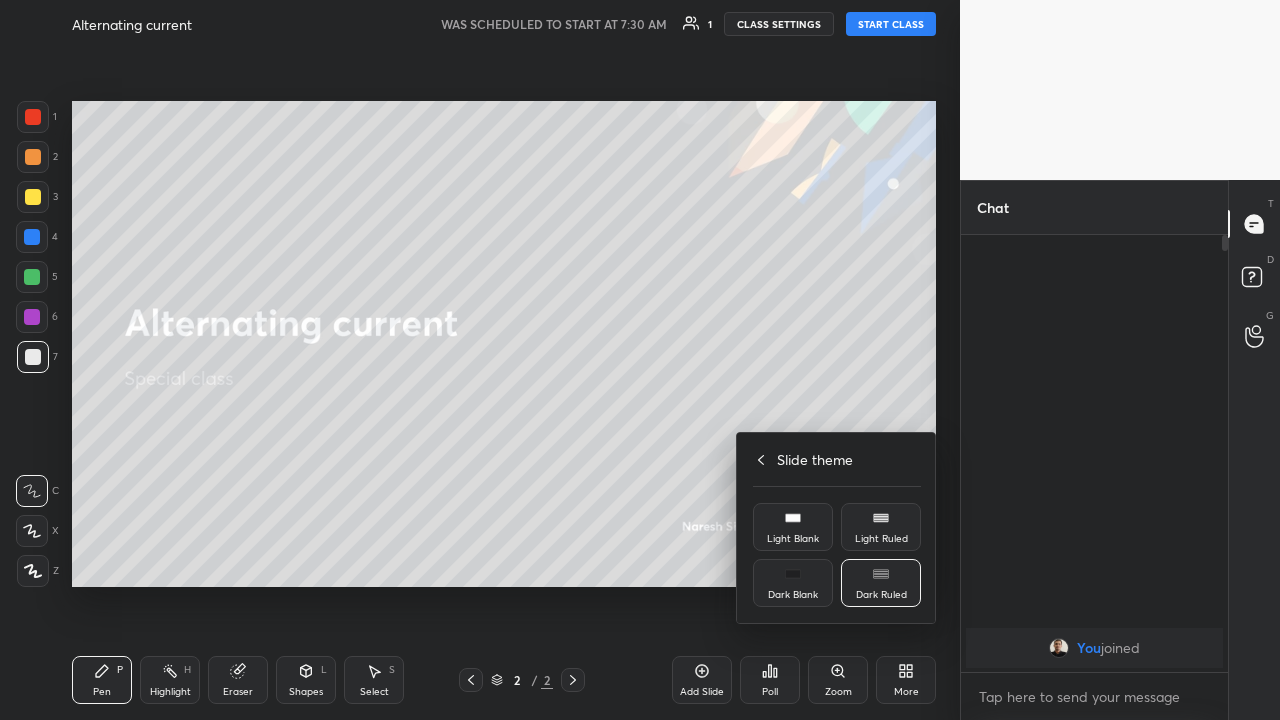 click at bounding box center (640, 360) 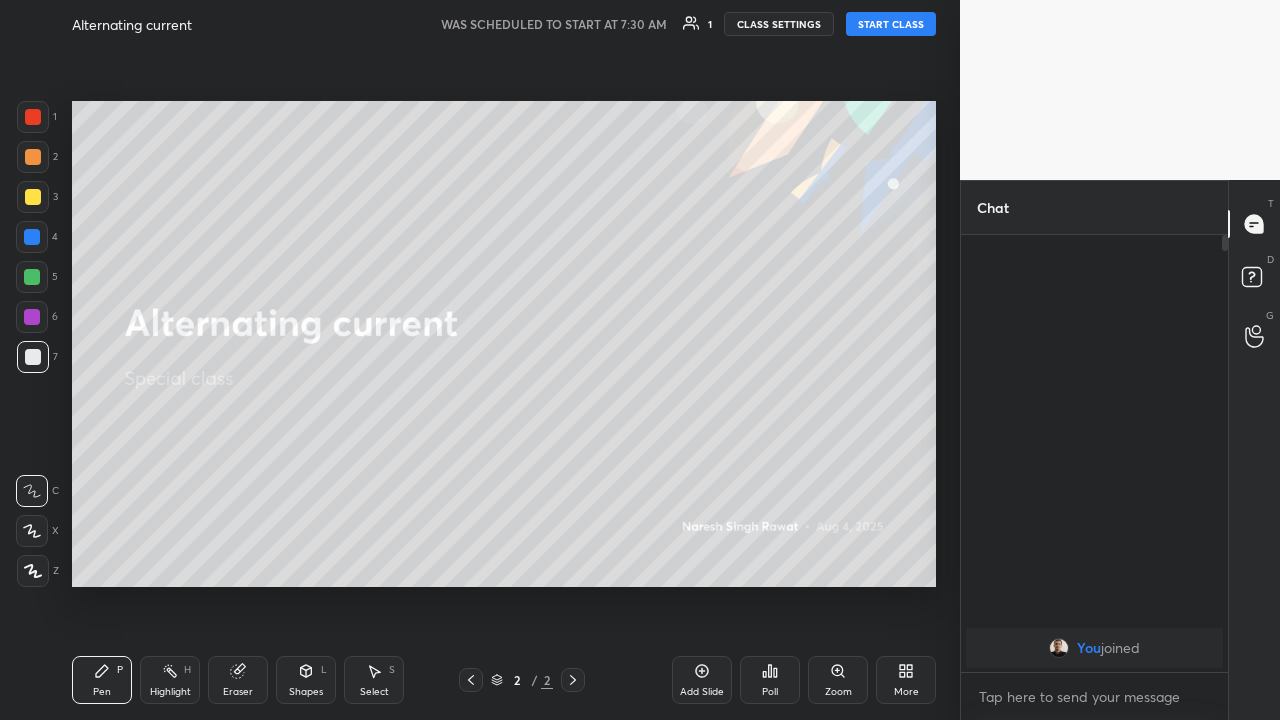 click 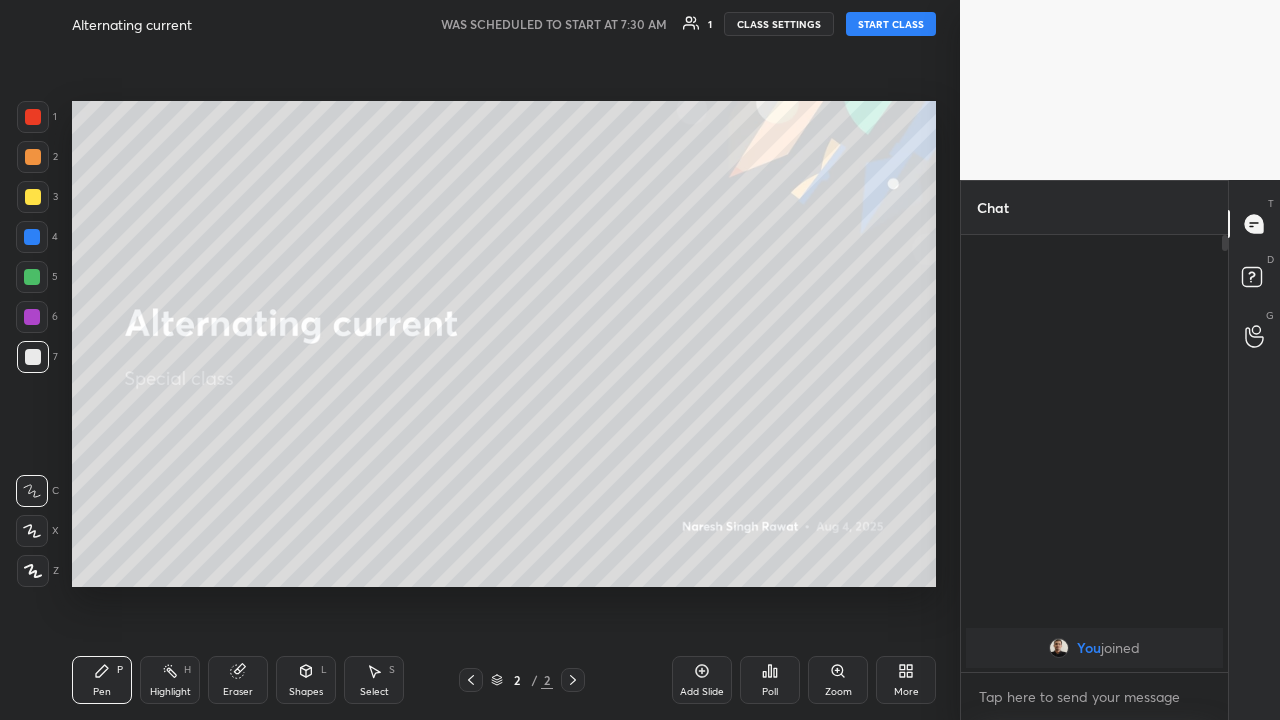 click 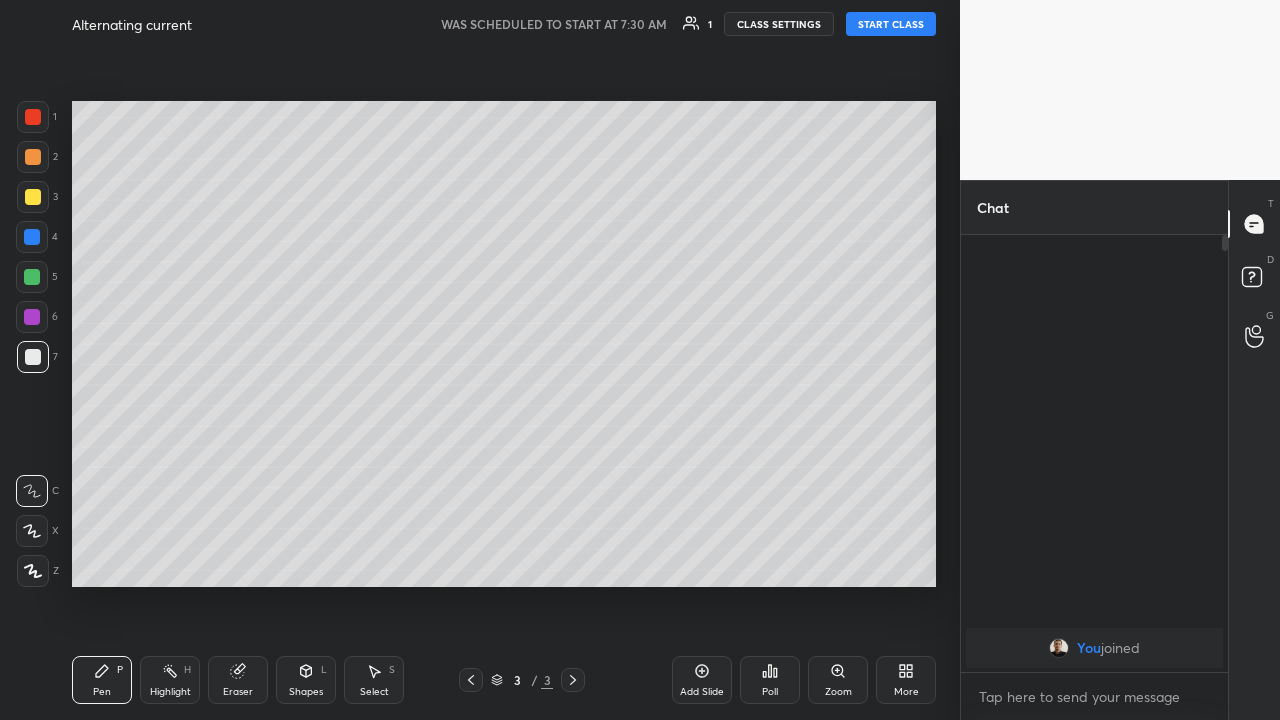 click at bounding box center (33, 197) 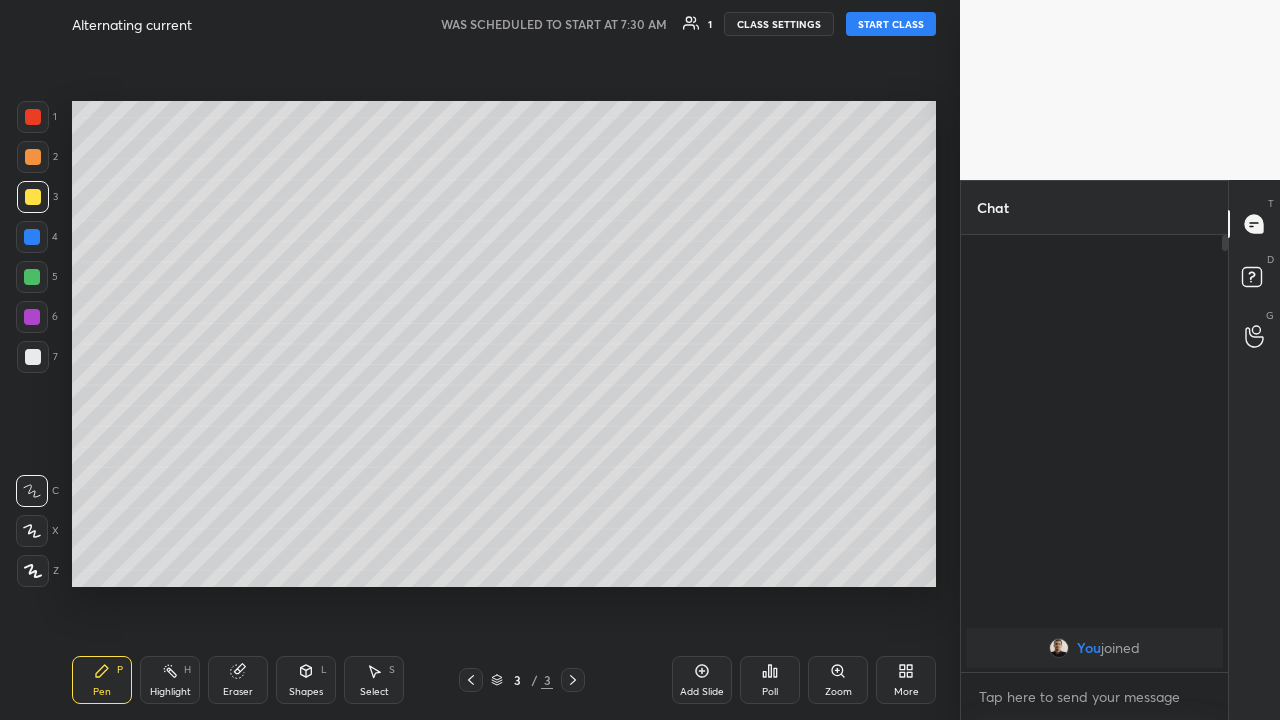 click on "START CLASS" at bounding box center (891, 24) 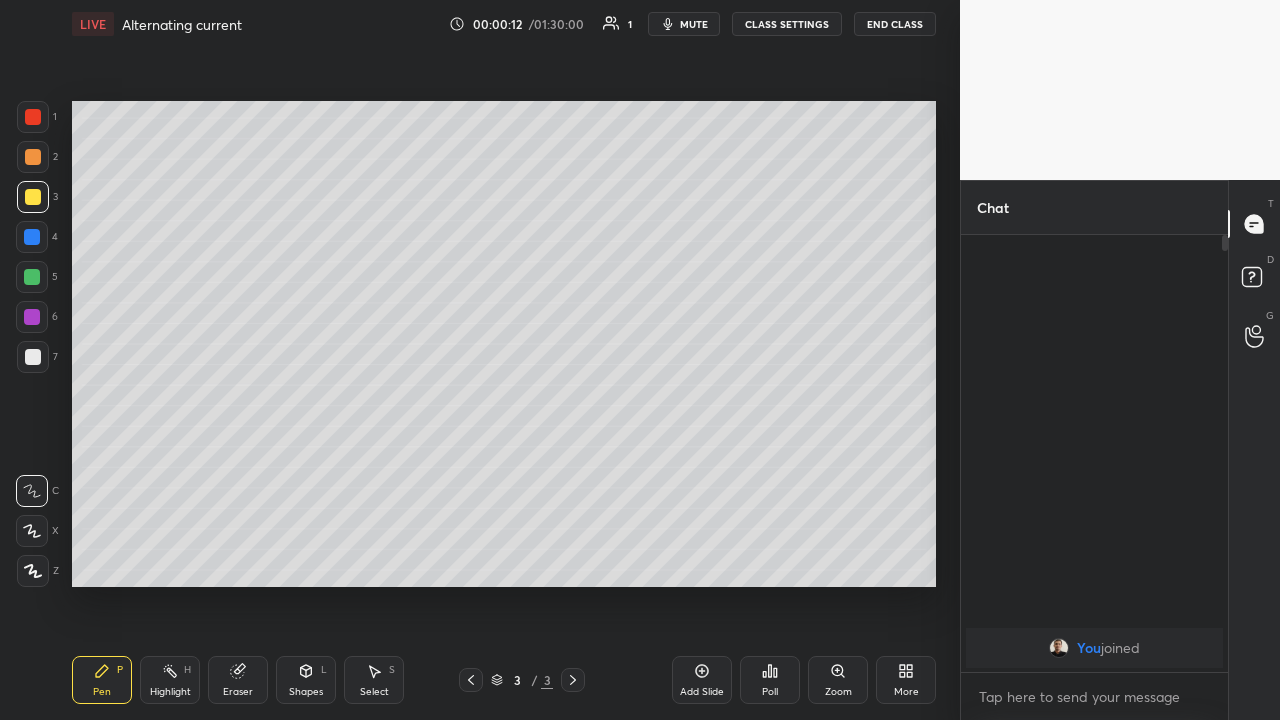 click at bounding box center (33, 157) 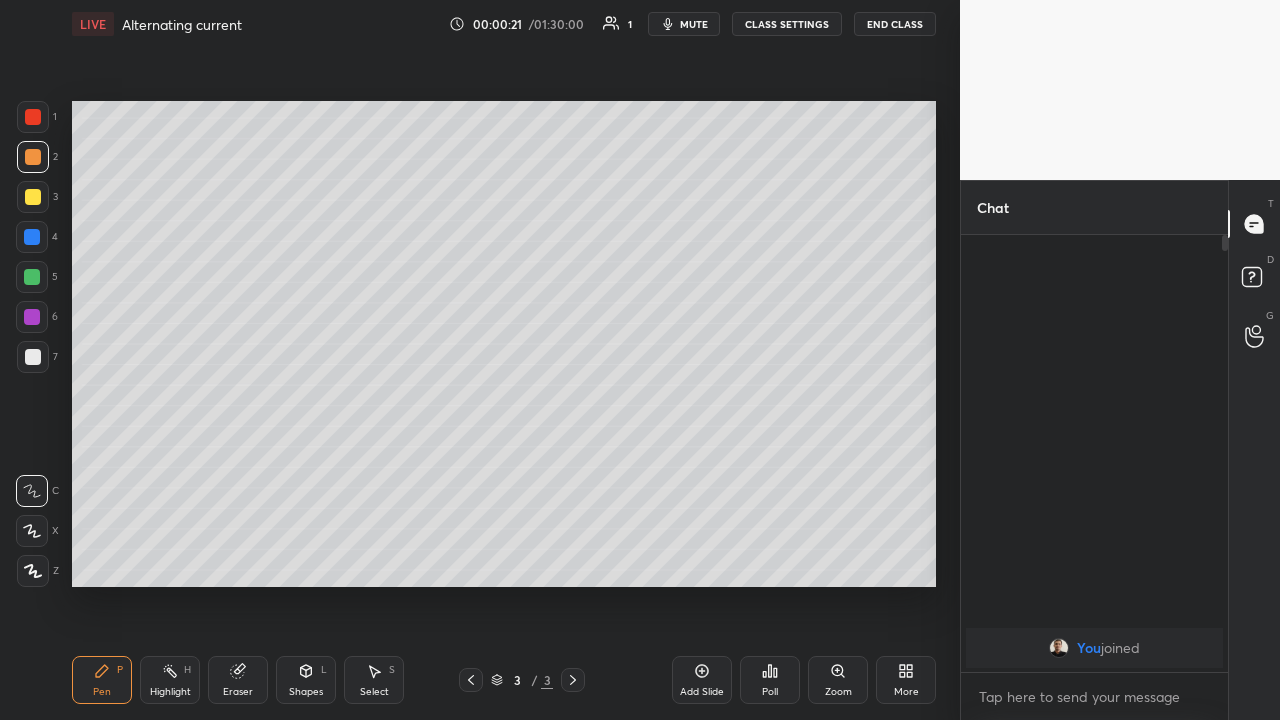 click 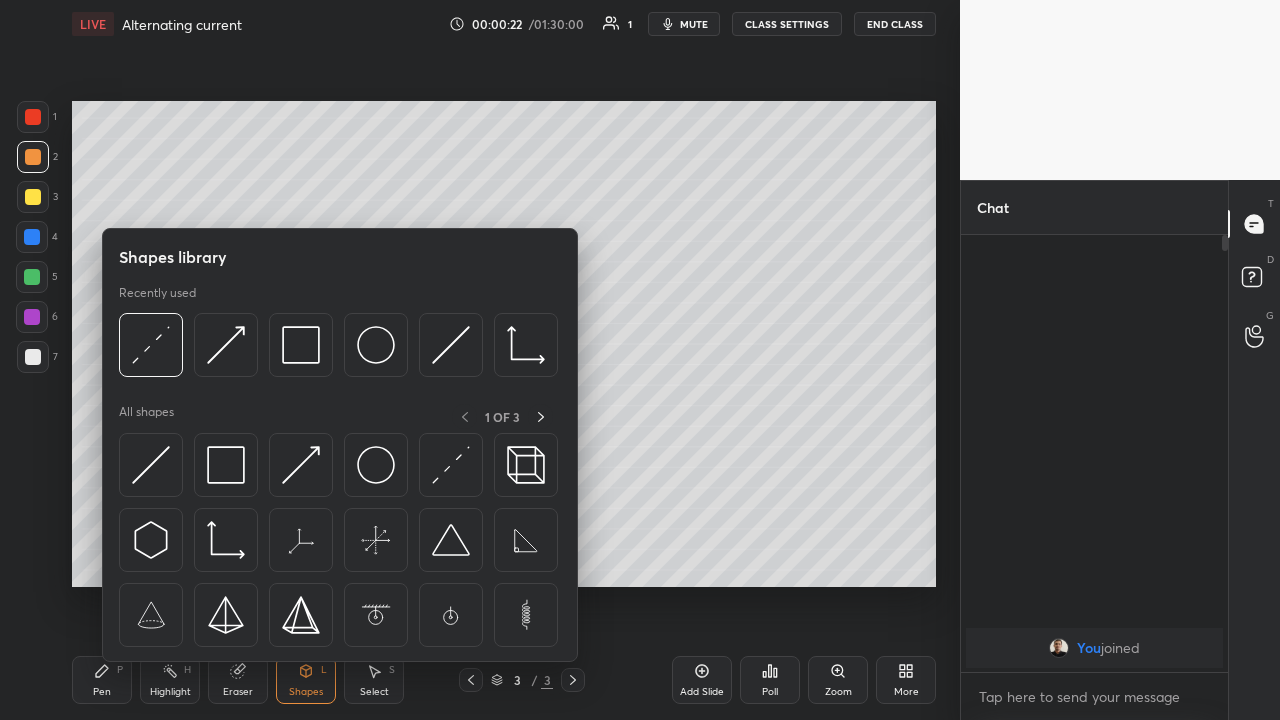 click at bounding box center [301, 465] 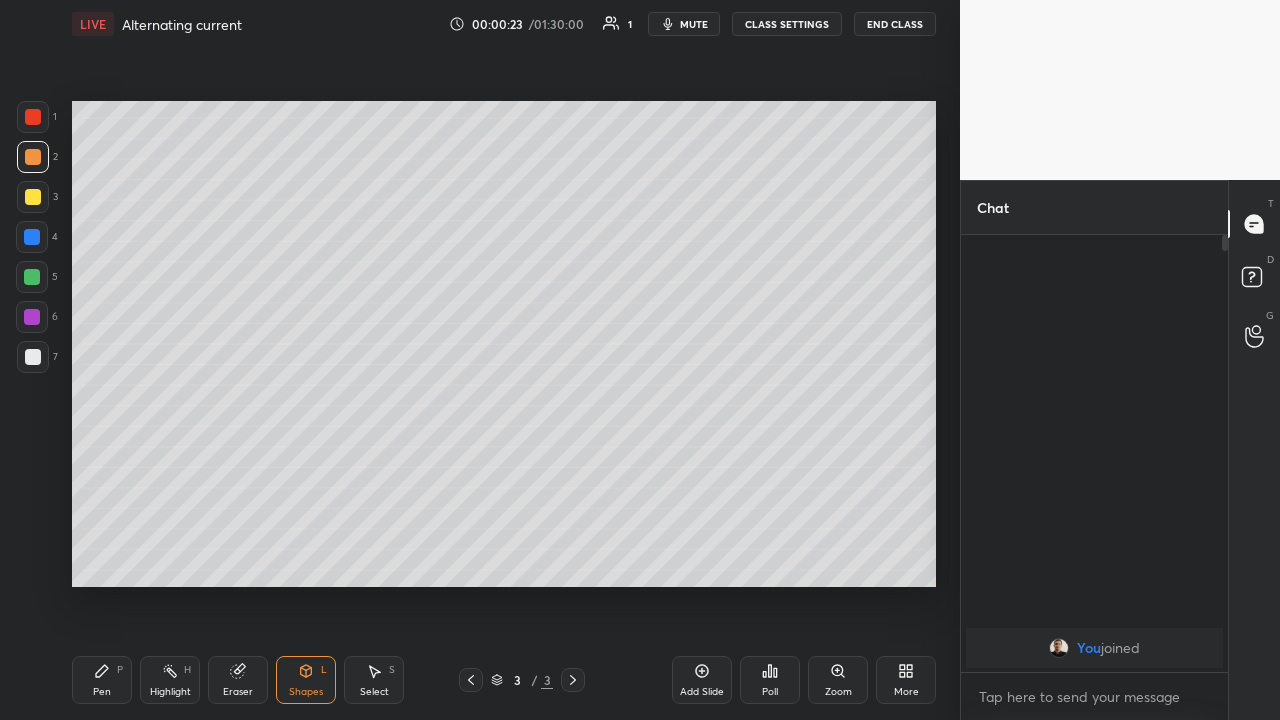 click at bounding box center (33, 197) 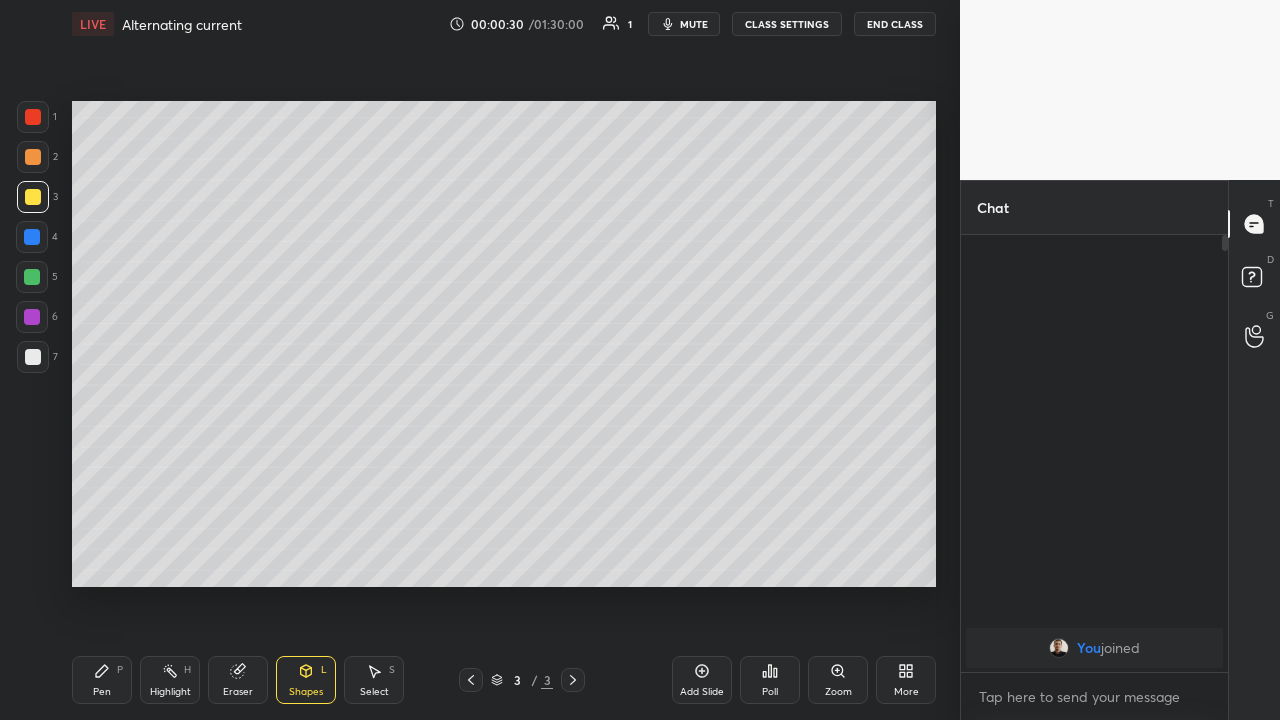 click on "Pen P" at bounding box center (102, 680) 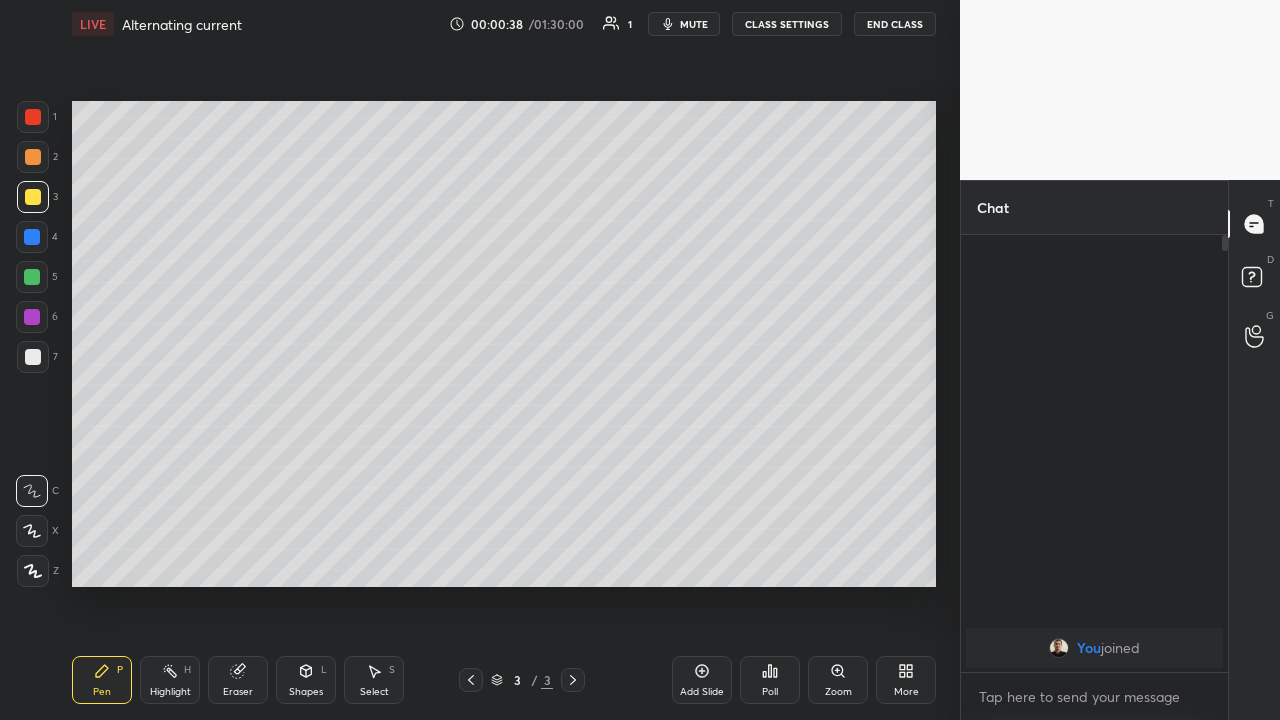 click 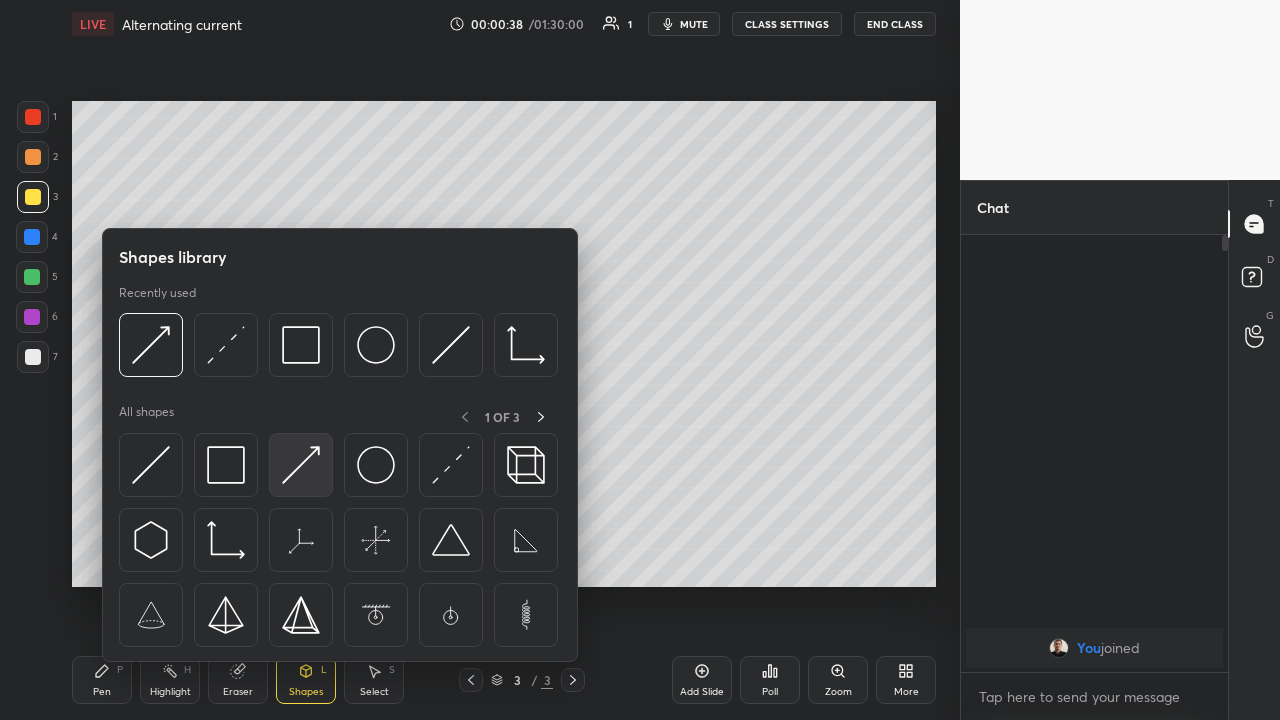 click at bounding box center [301, 465] 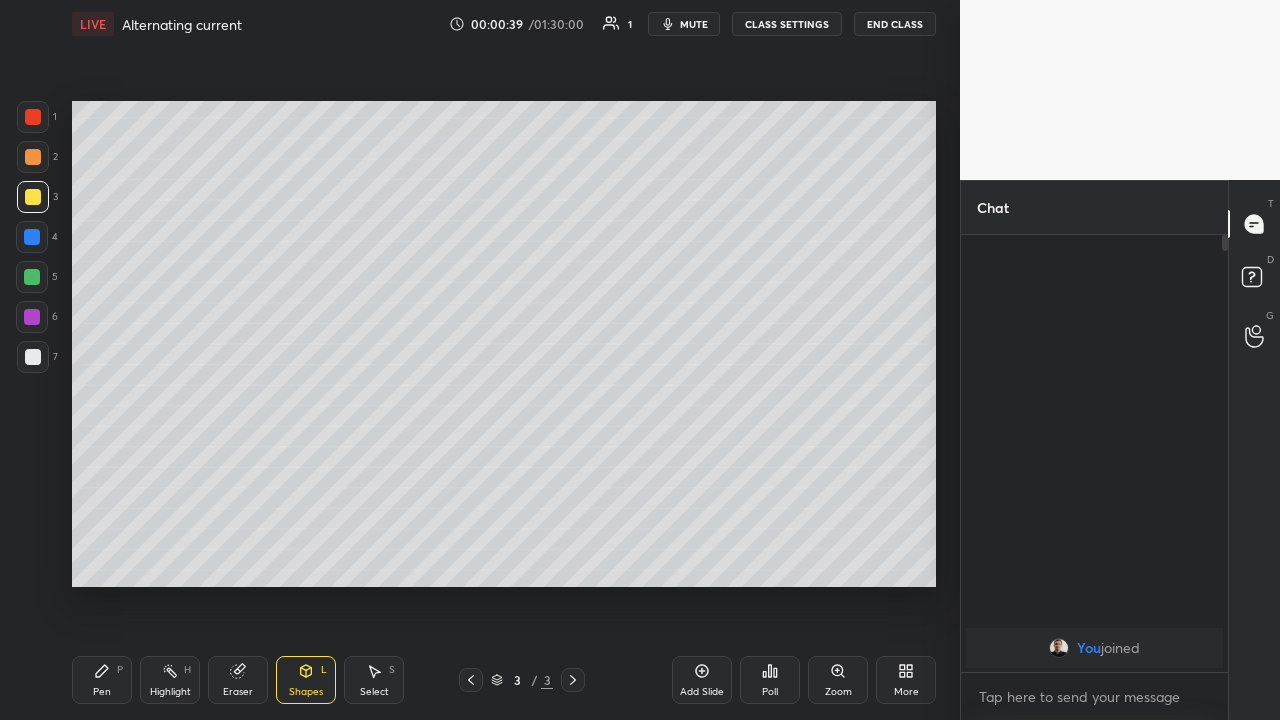 click at bounding box center (33, 157) 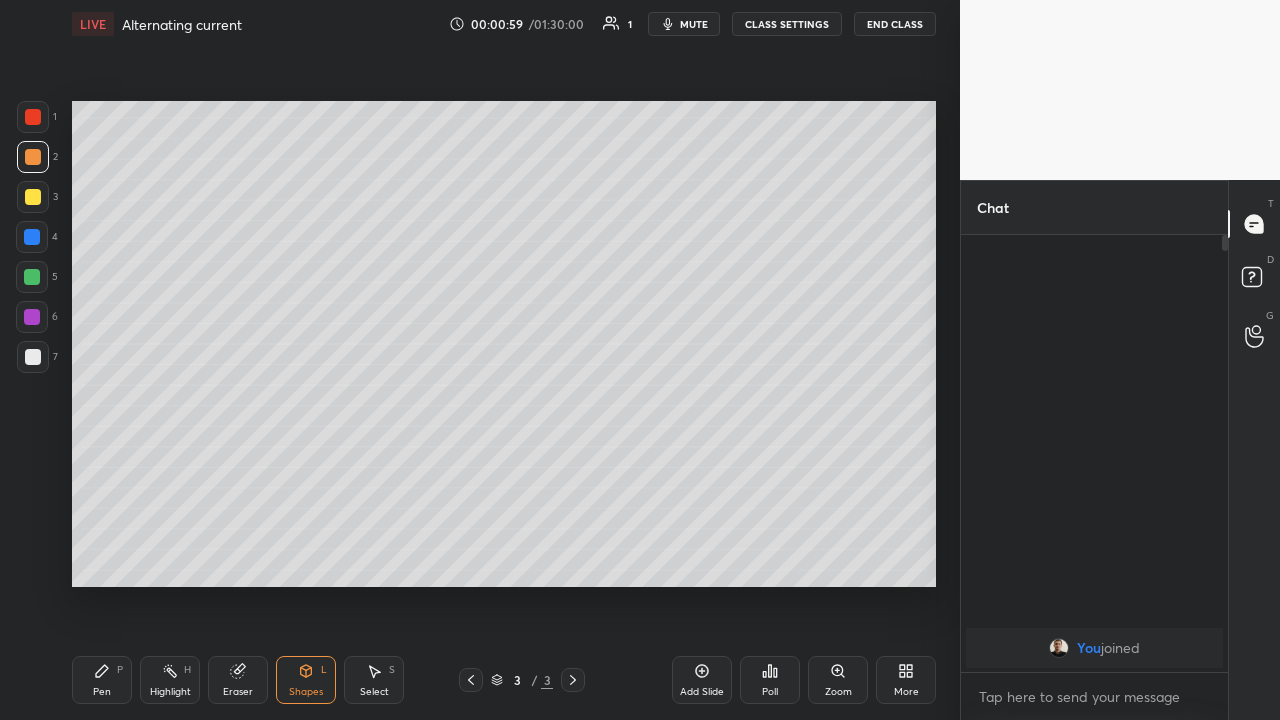 click at bounding box center [32, 237] 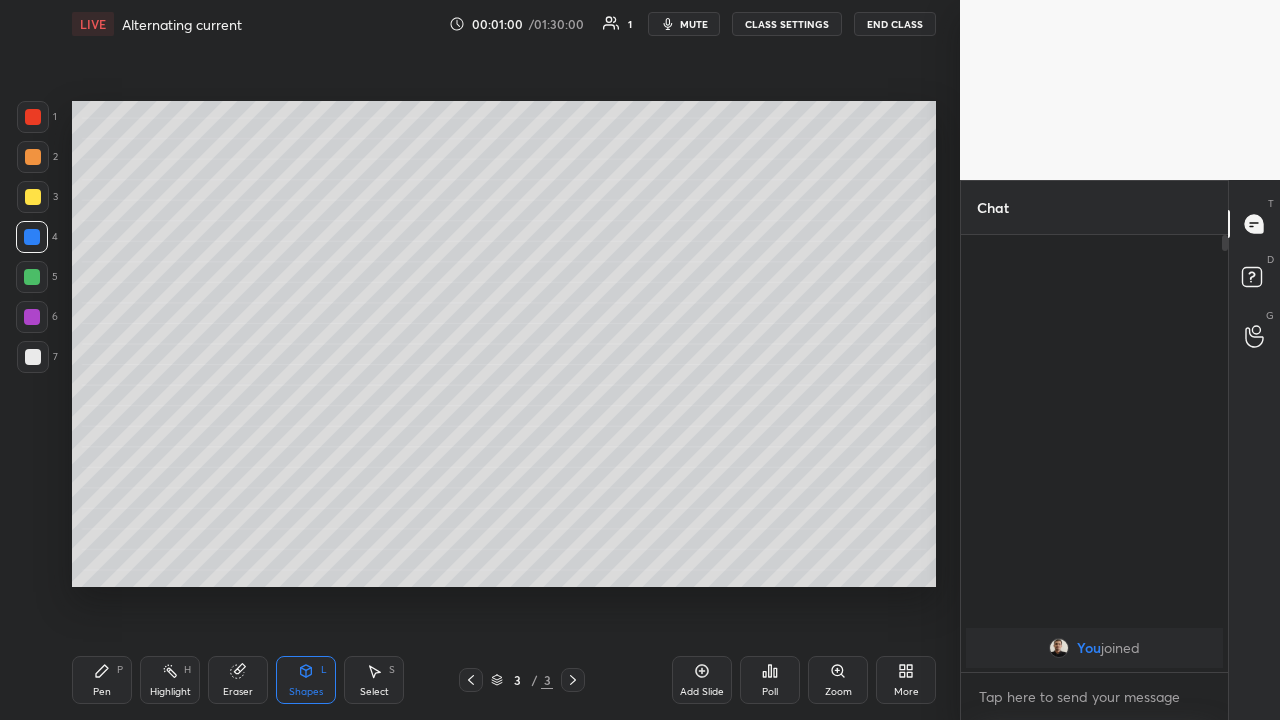 click 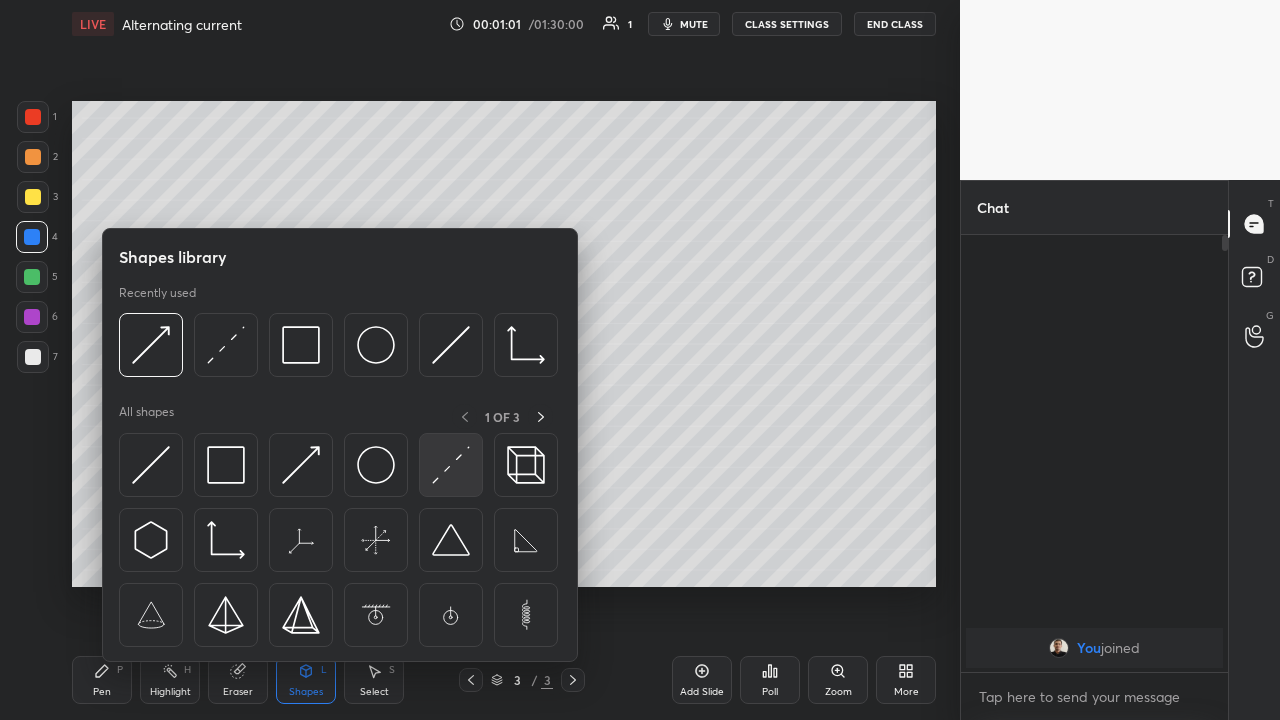 click at bounding box center (451, 465) 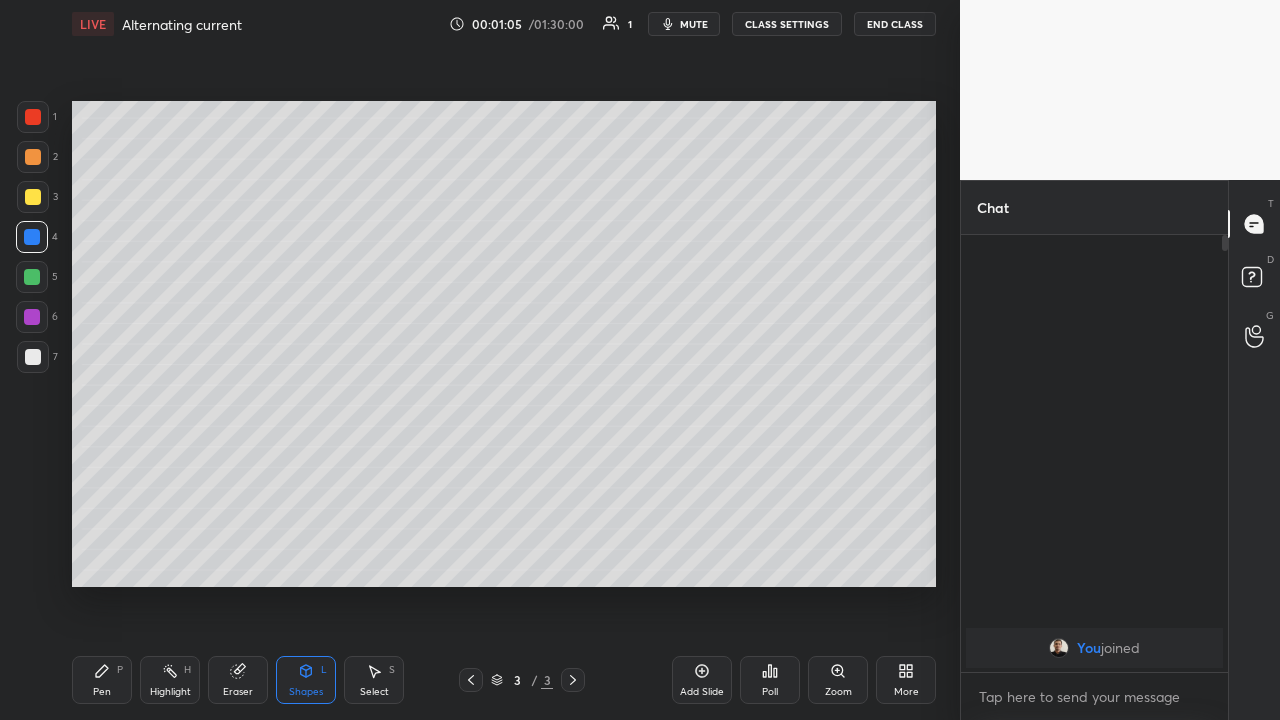 click on "Pen P" at bounding box center [102, 680] 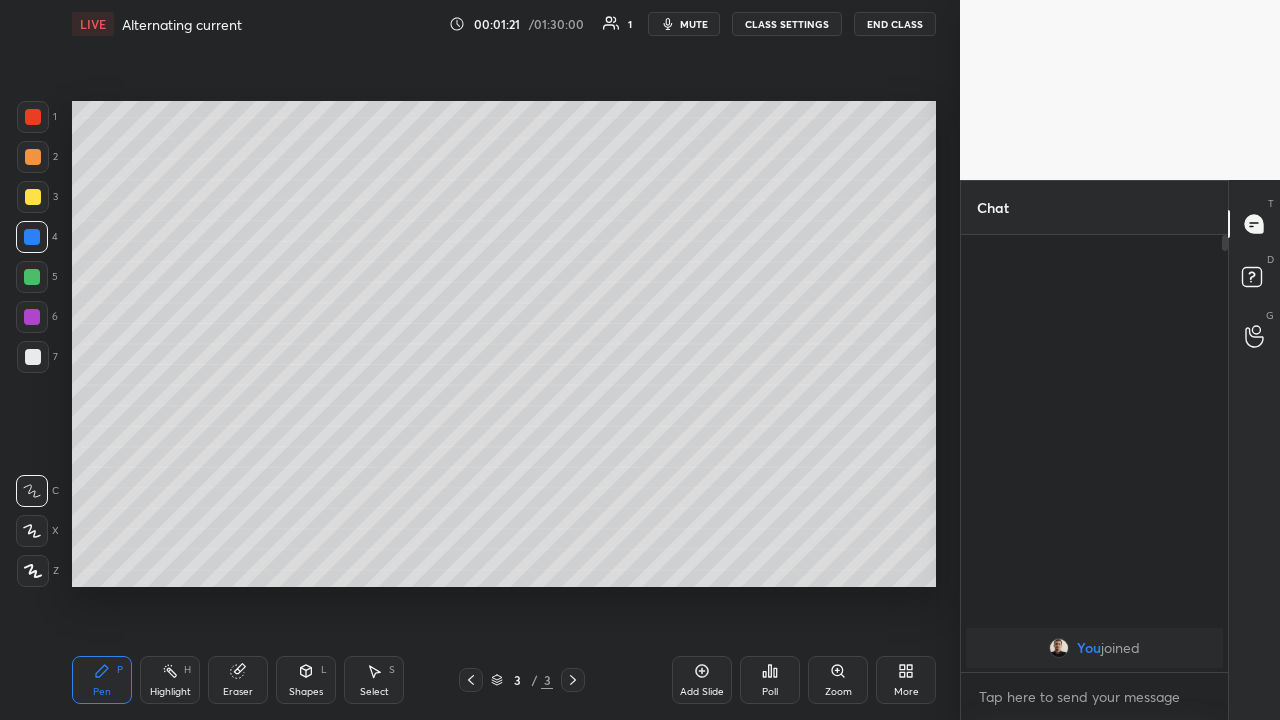 click 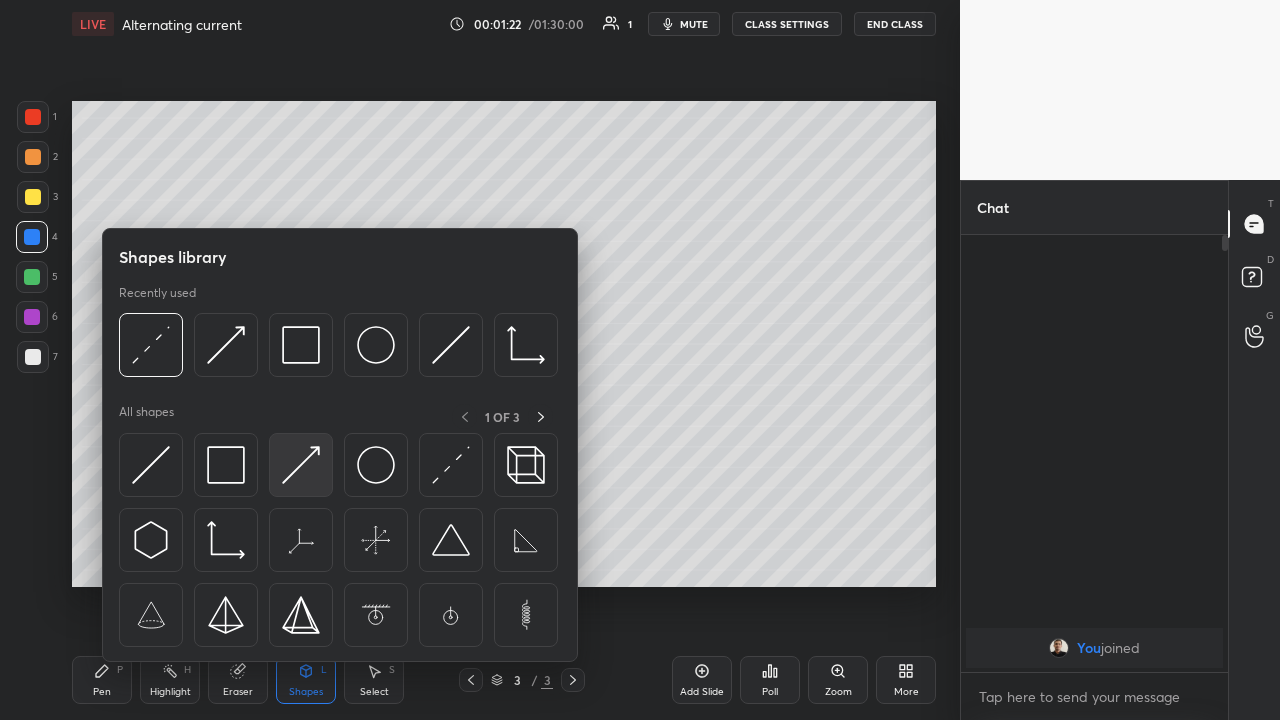 click at bounding box center [301, 465] 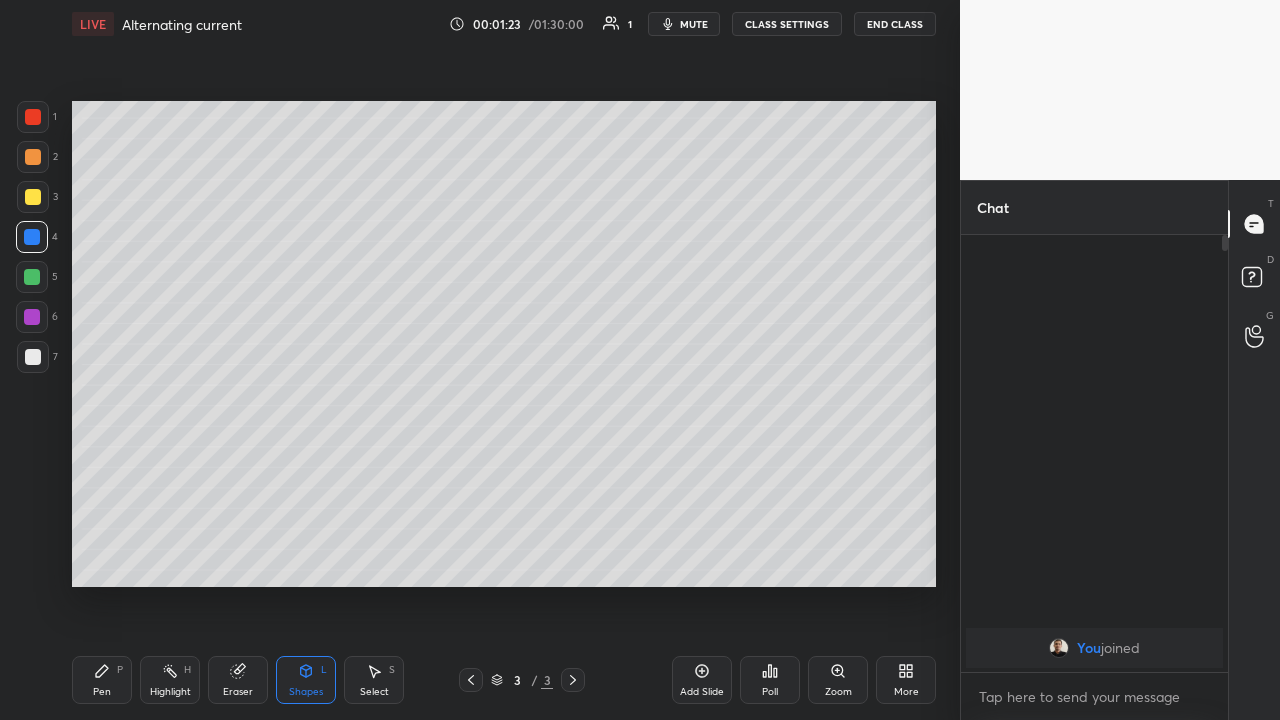 click at bounding box center [32, 277] 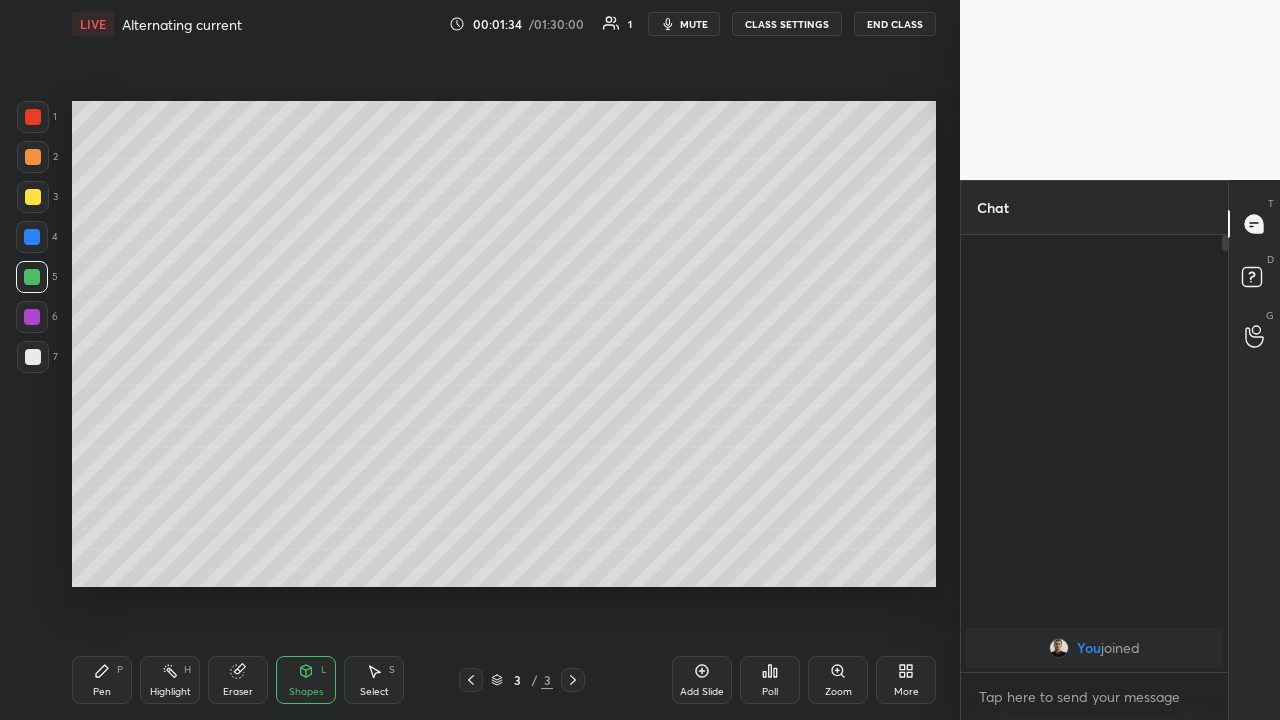 click 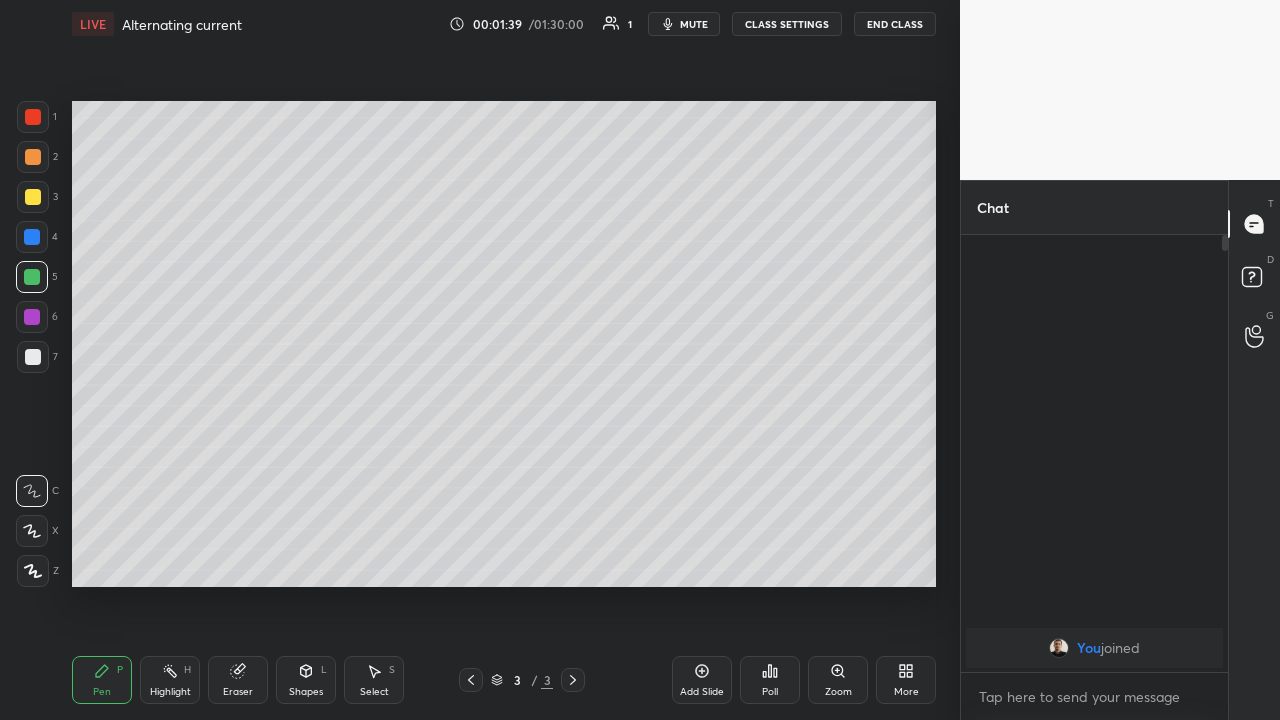 click 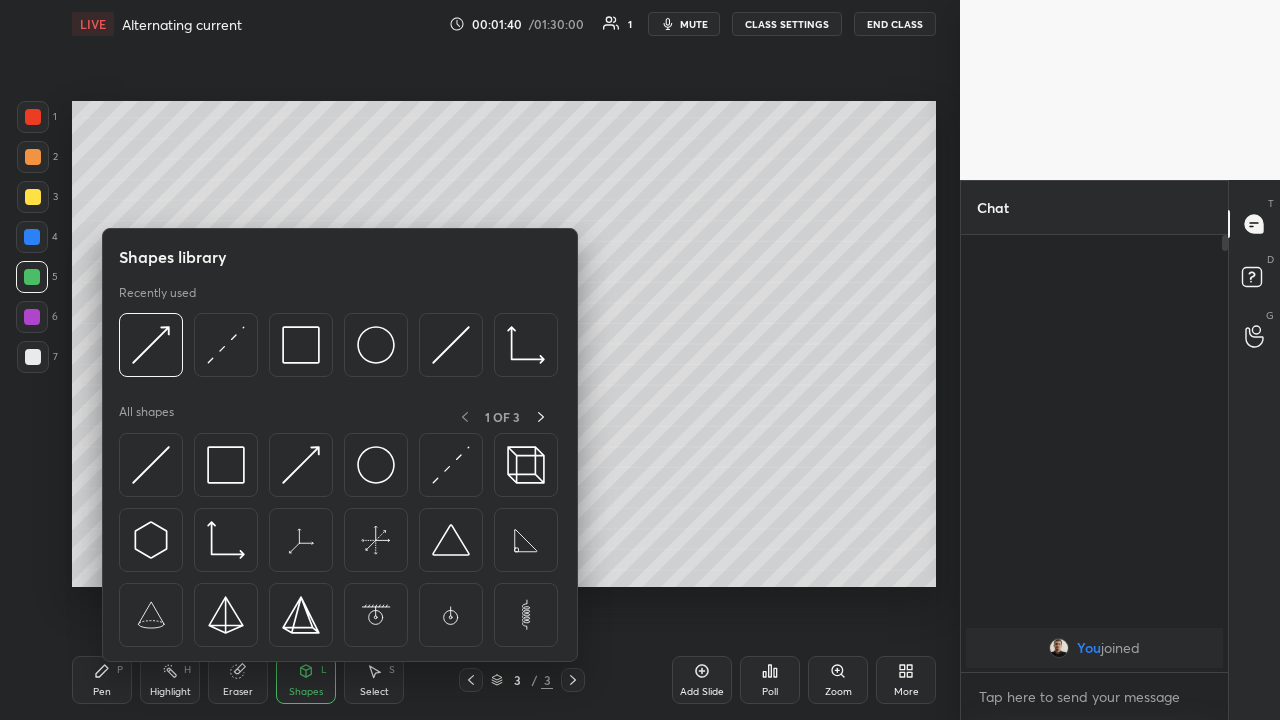 click at bounding box center [301, 465] 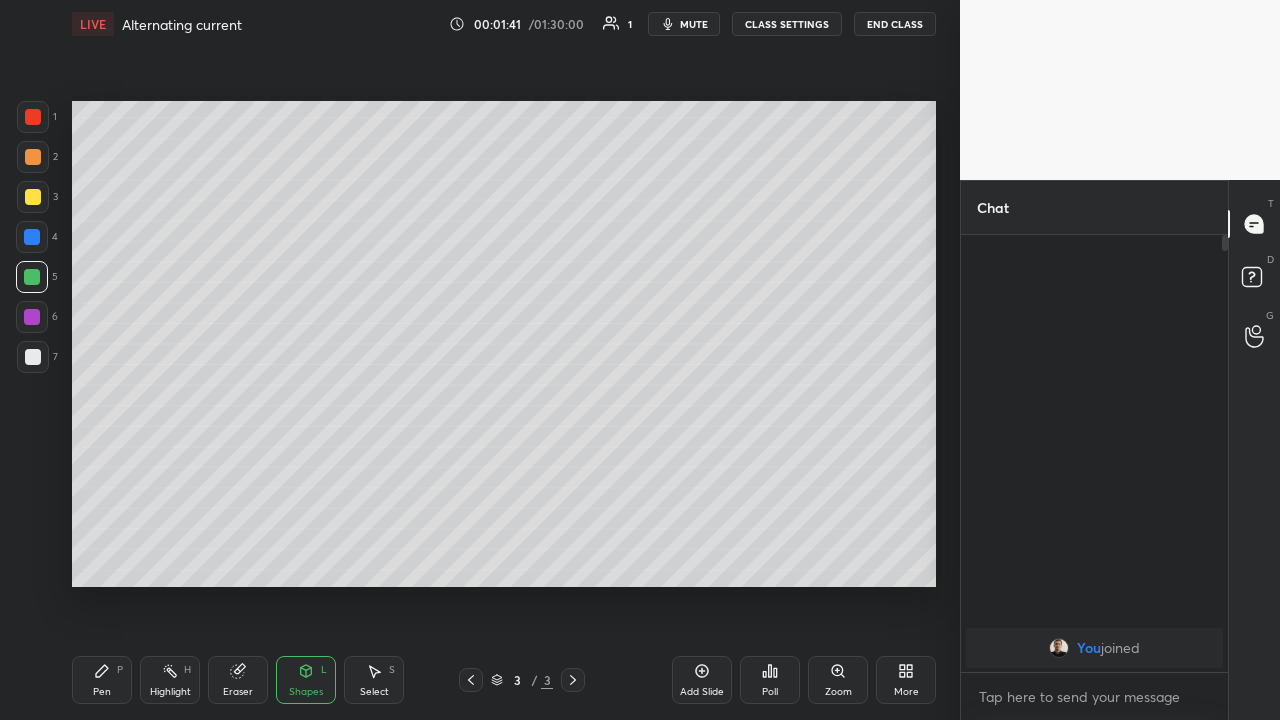 click at bounding box center [33, 157] 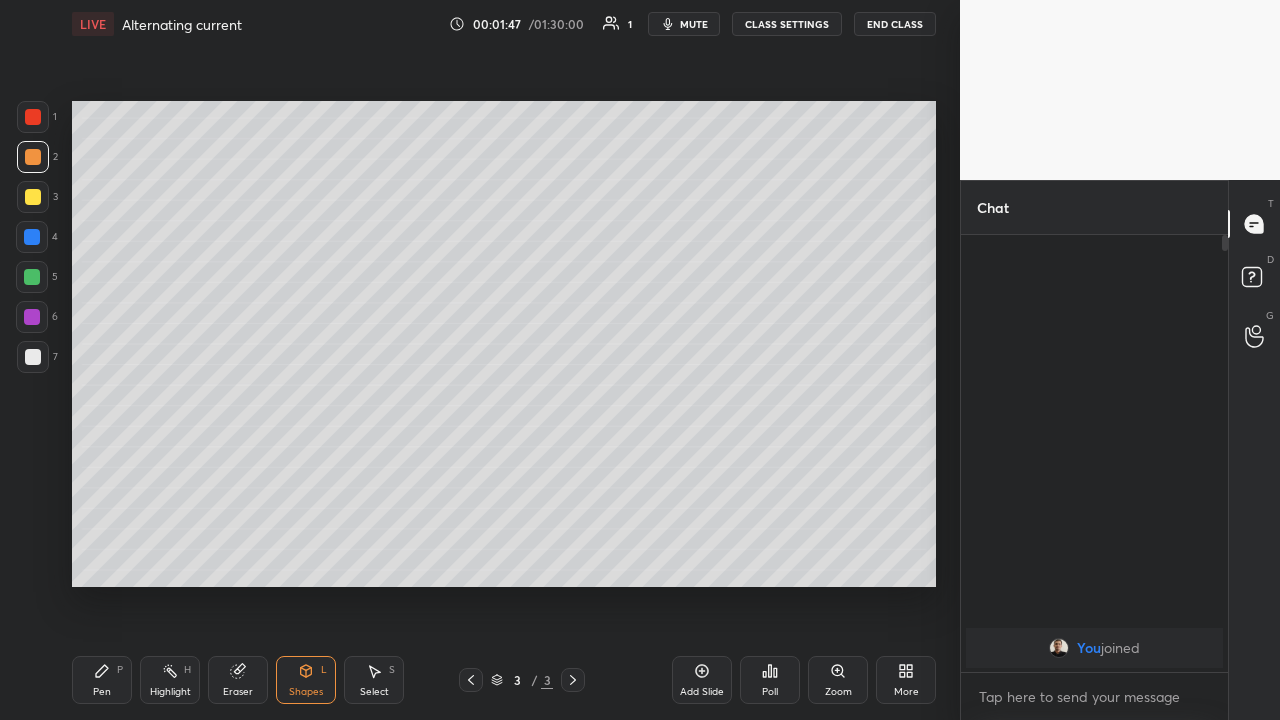 click on "Pen" at bounding box center (102, 692) 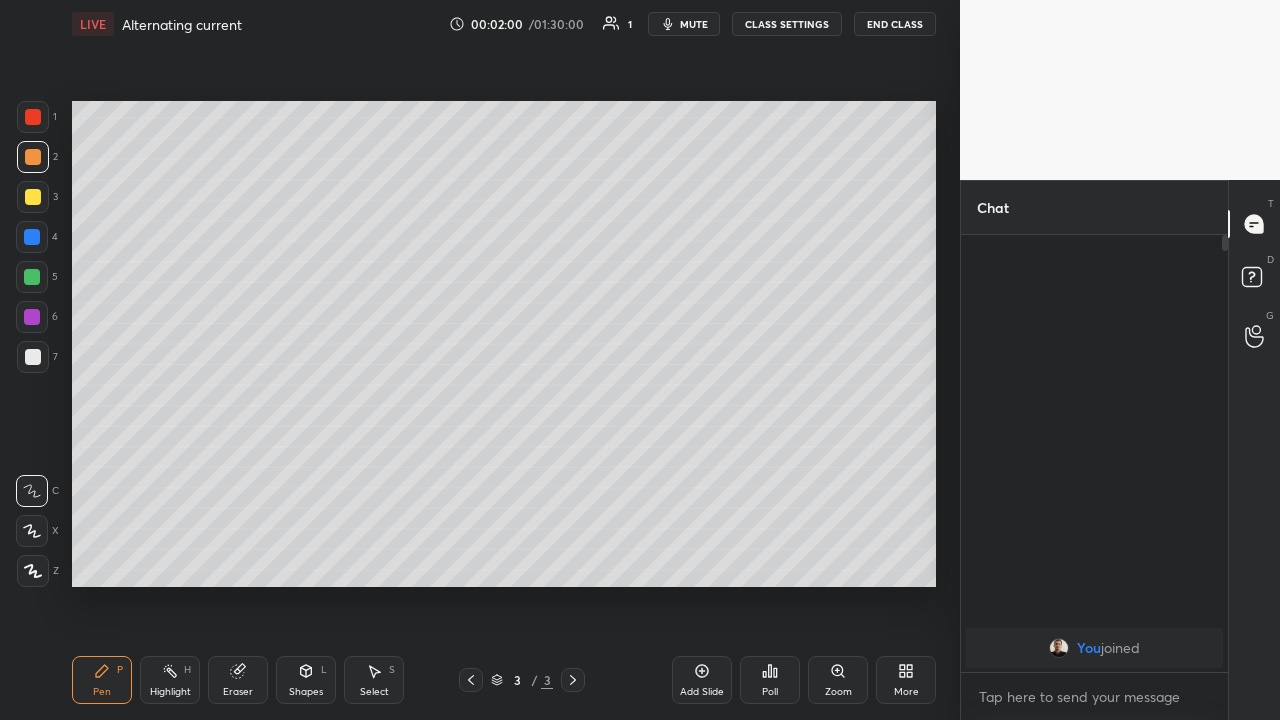 click 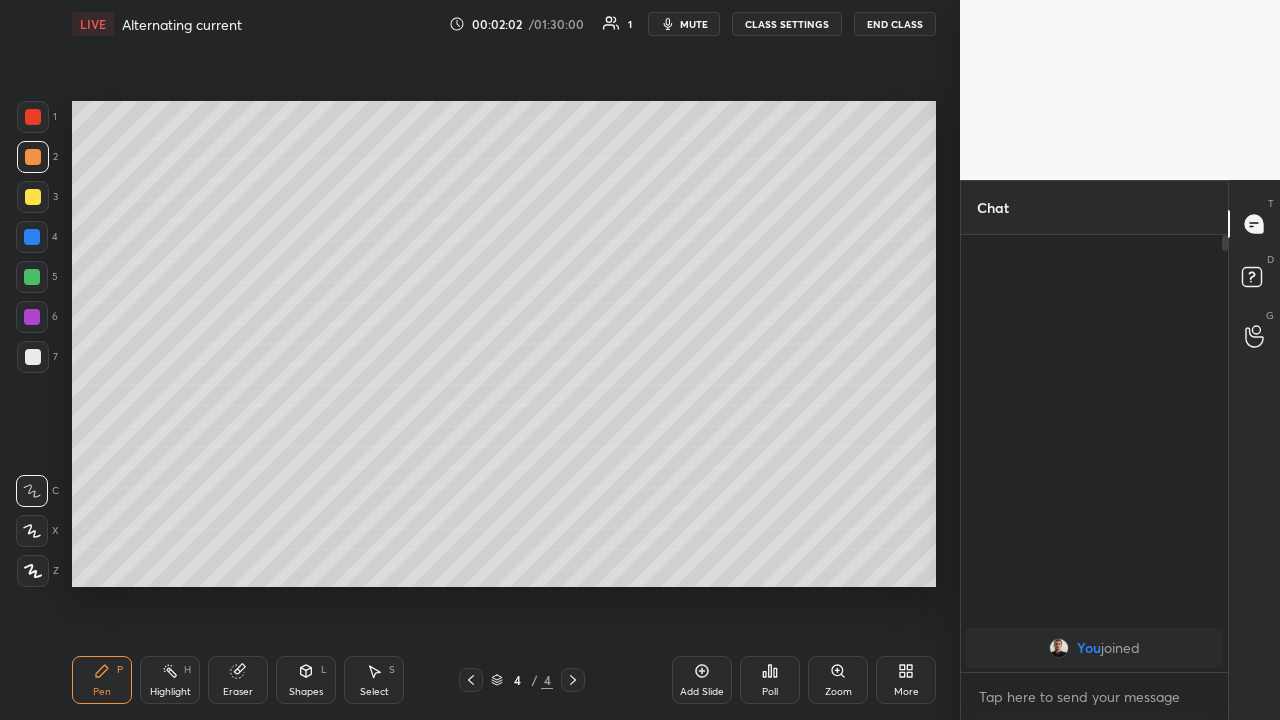 click at bounding box center (32, 277) 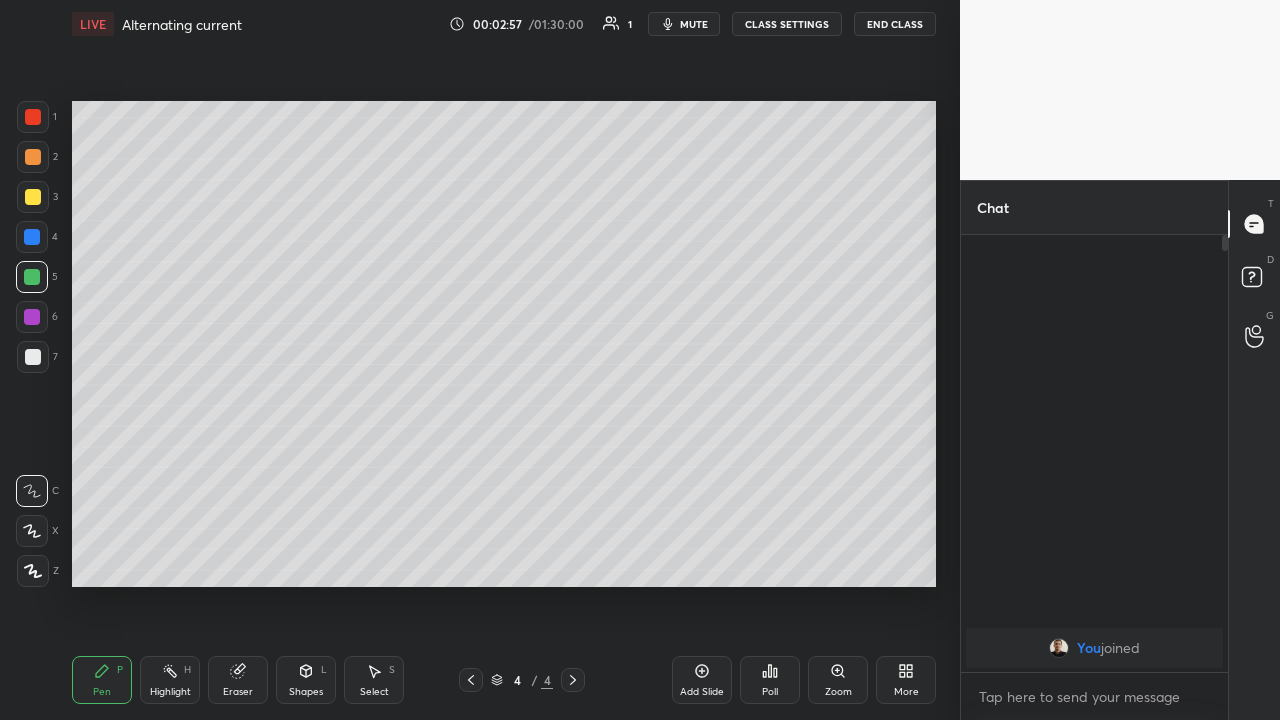click 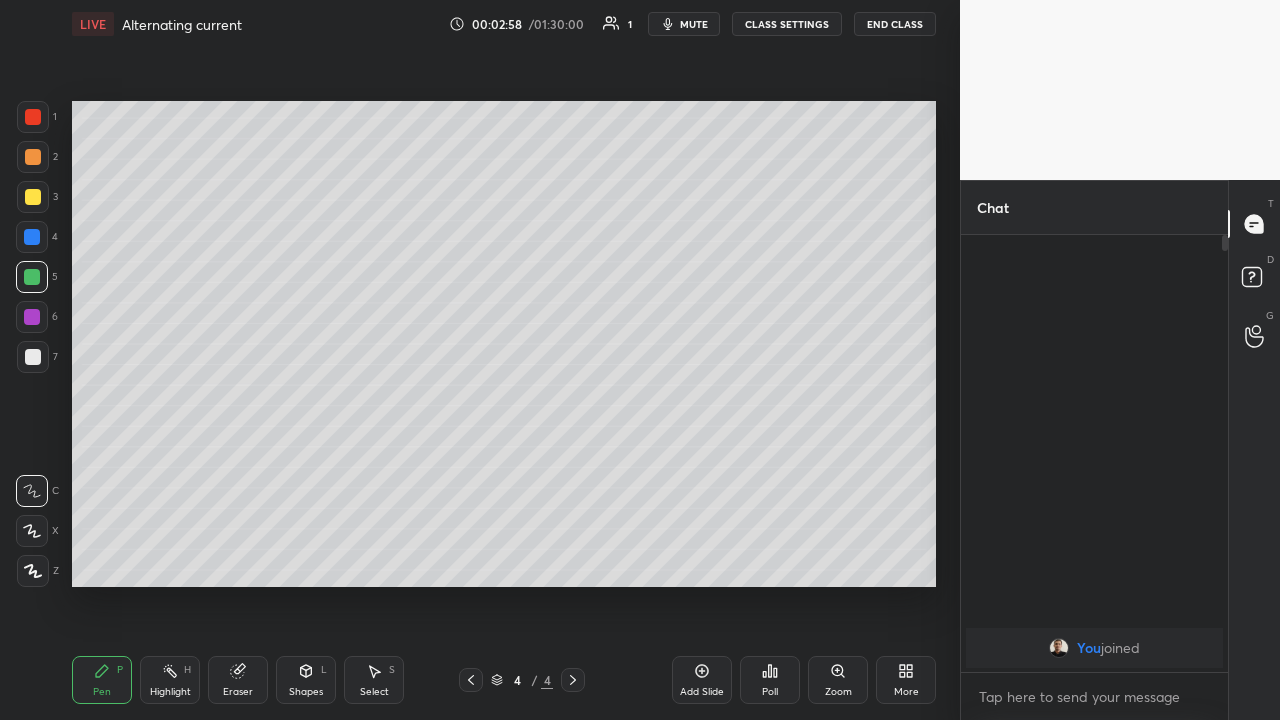 click at bounding box center [33, 357] 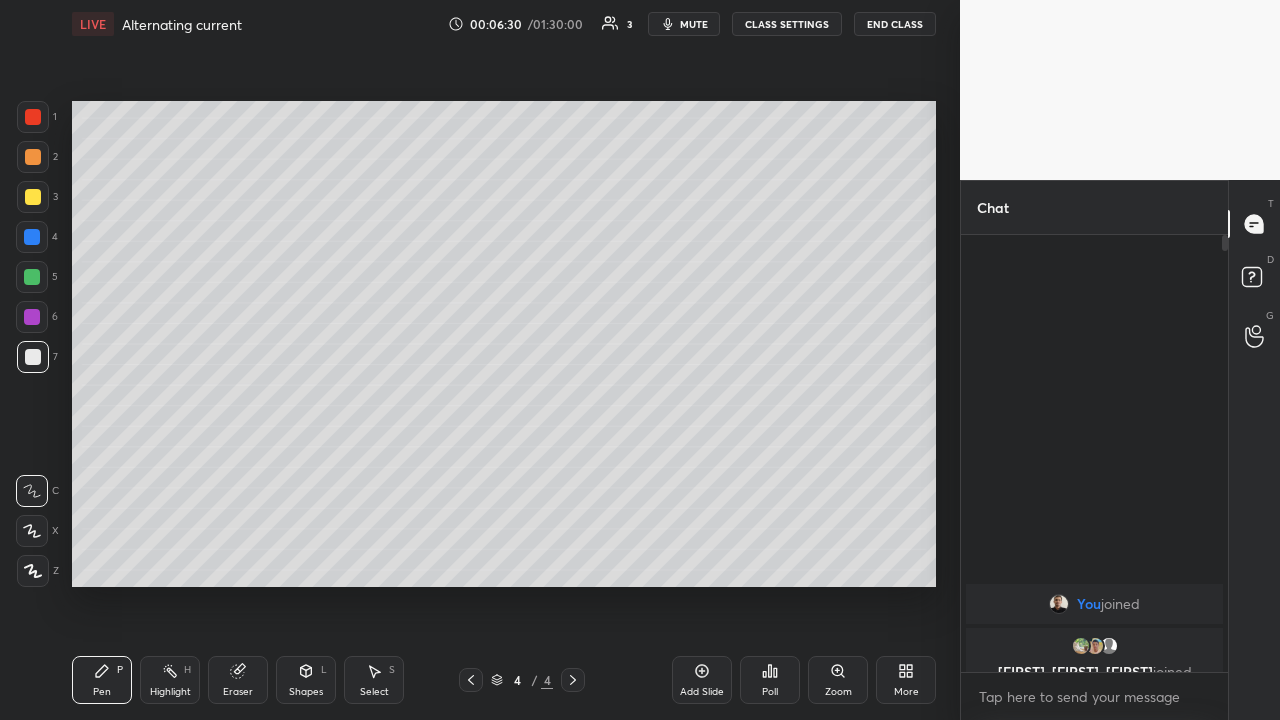 click 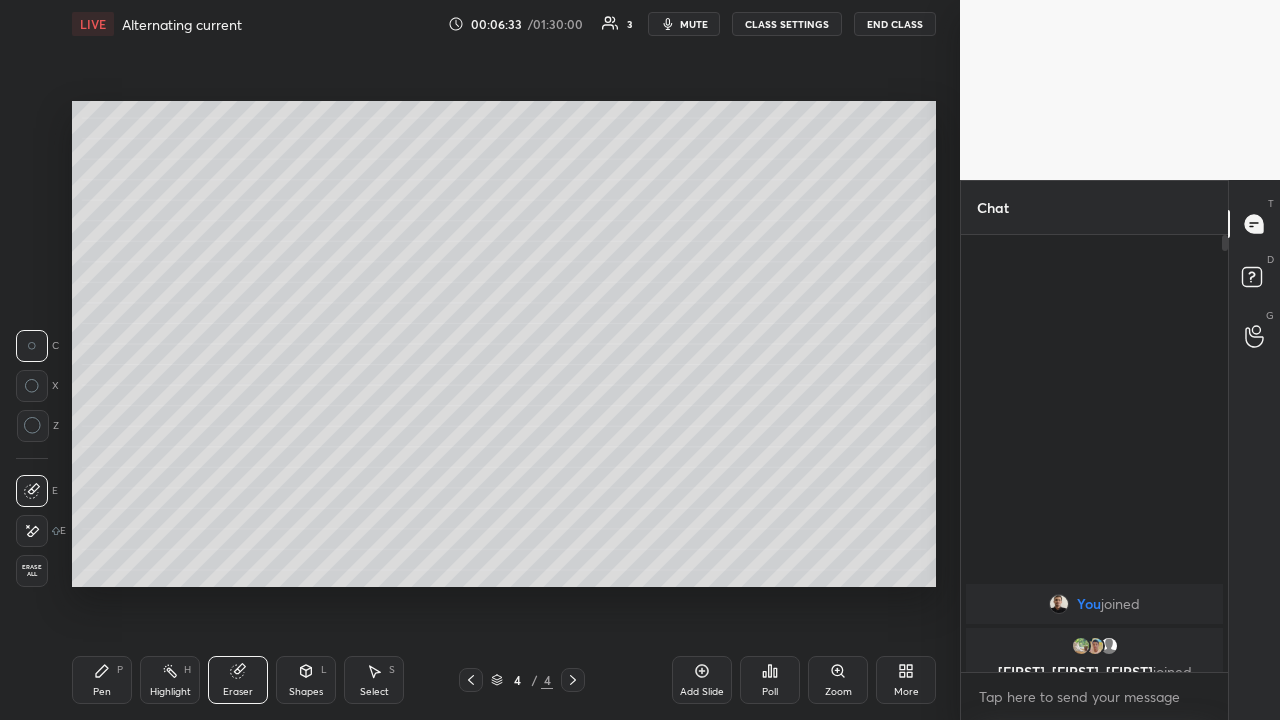 click 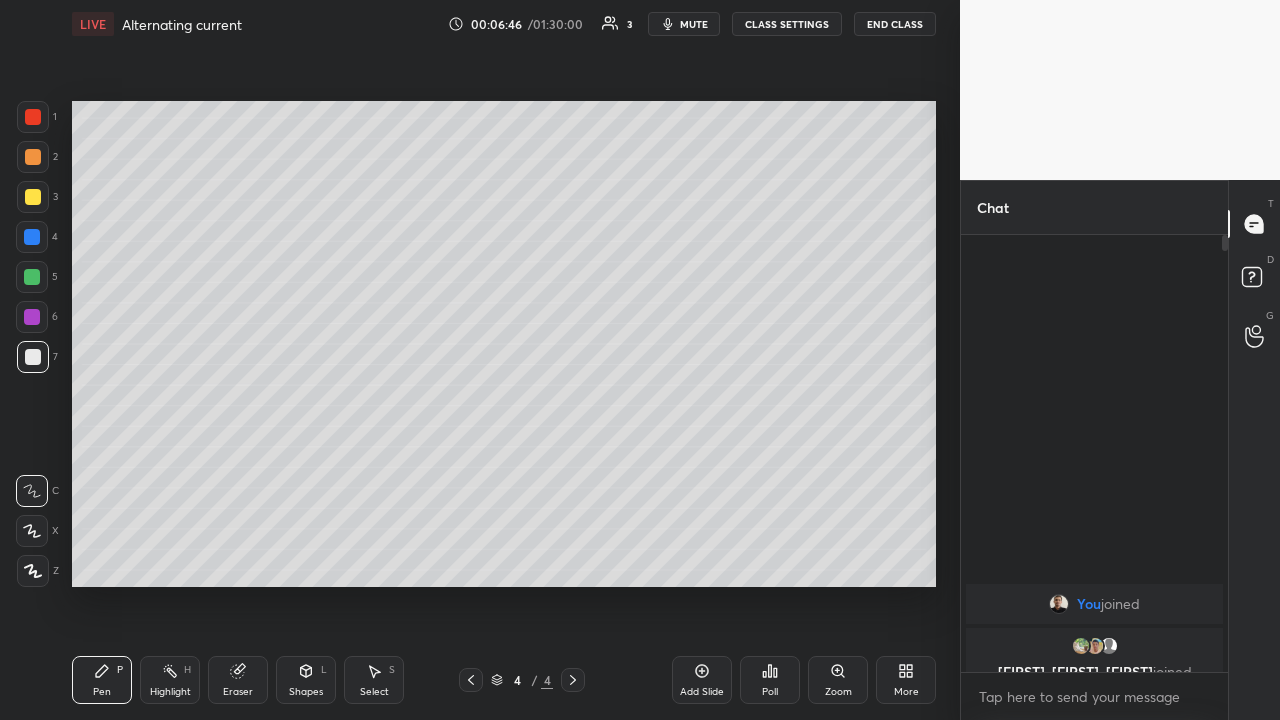 click 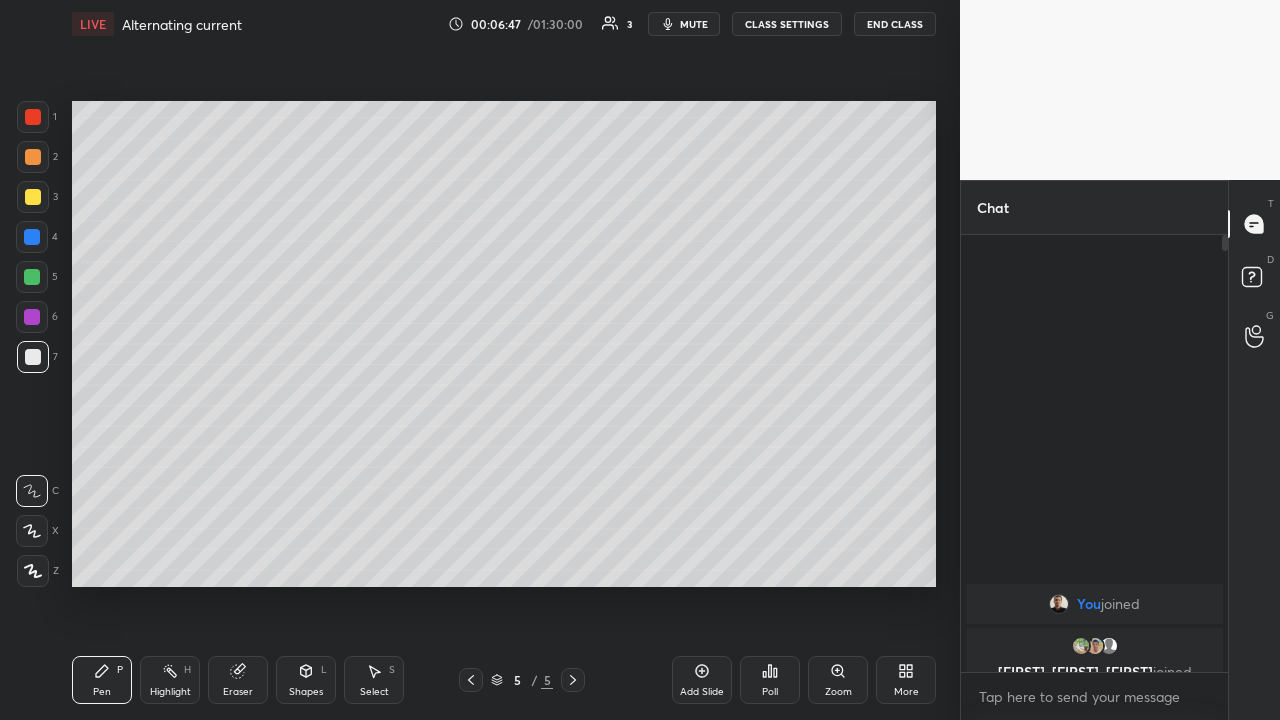 click at bounding box center (33, 157) 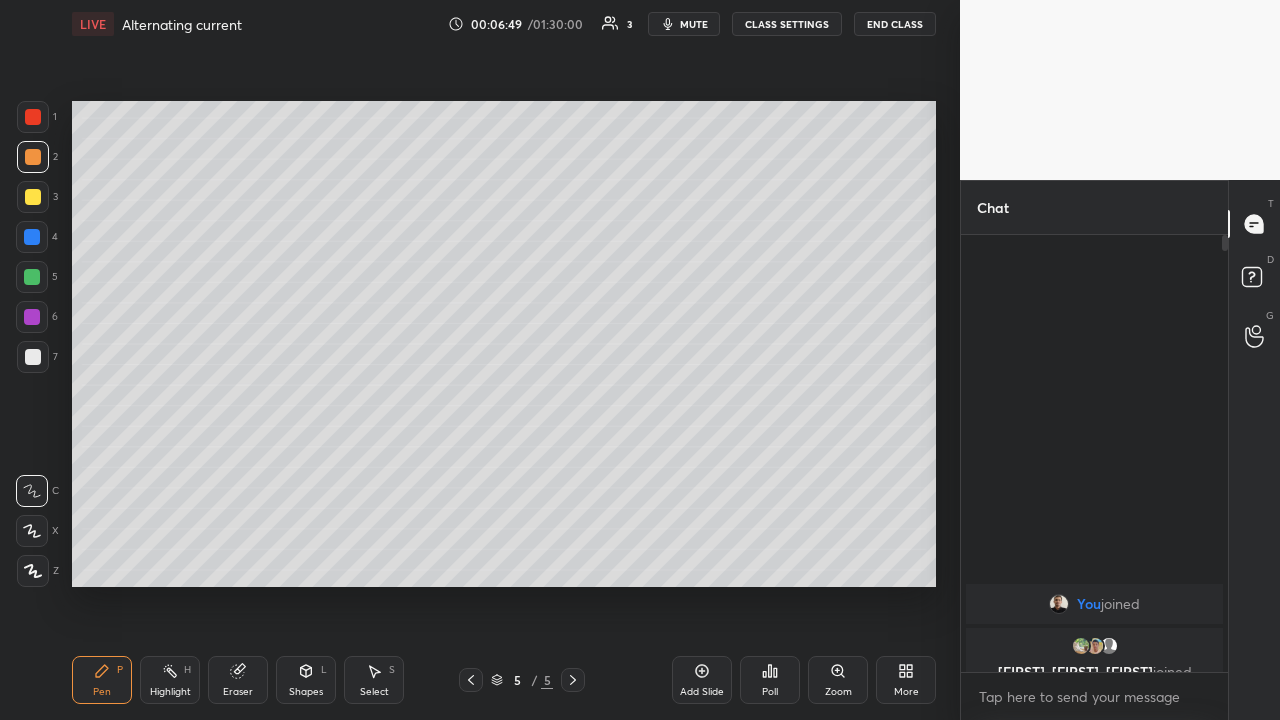 click 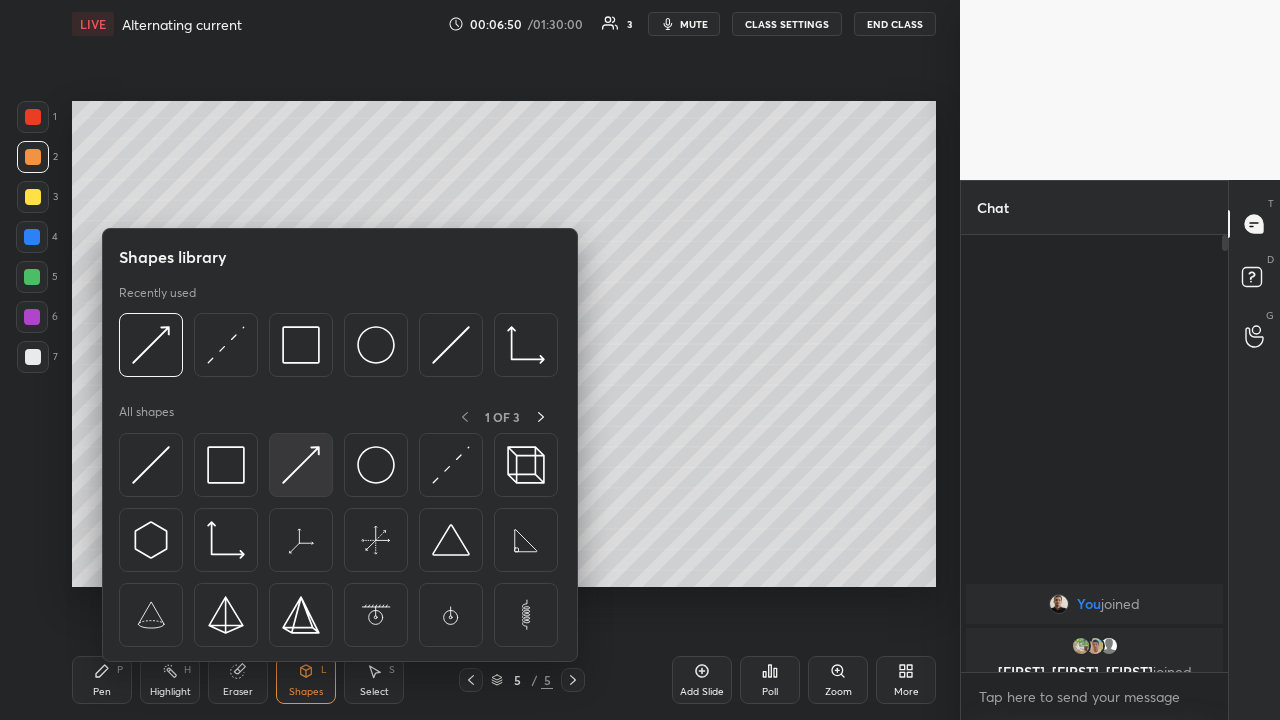 click at bounding box center [301, 465] 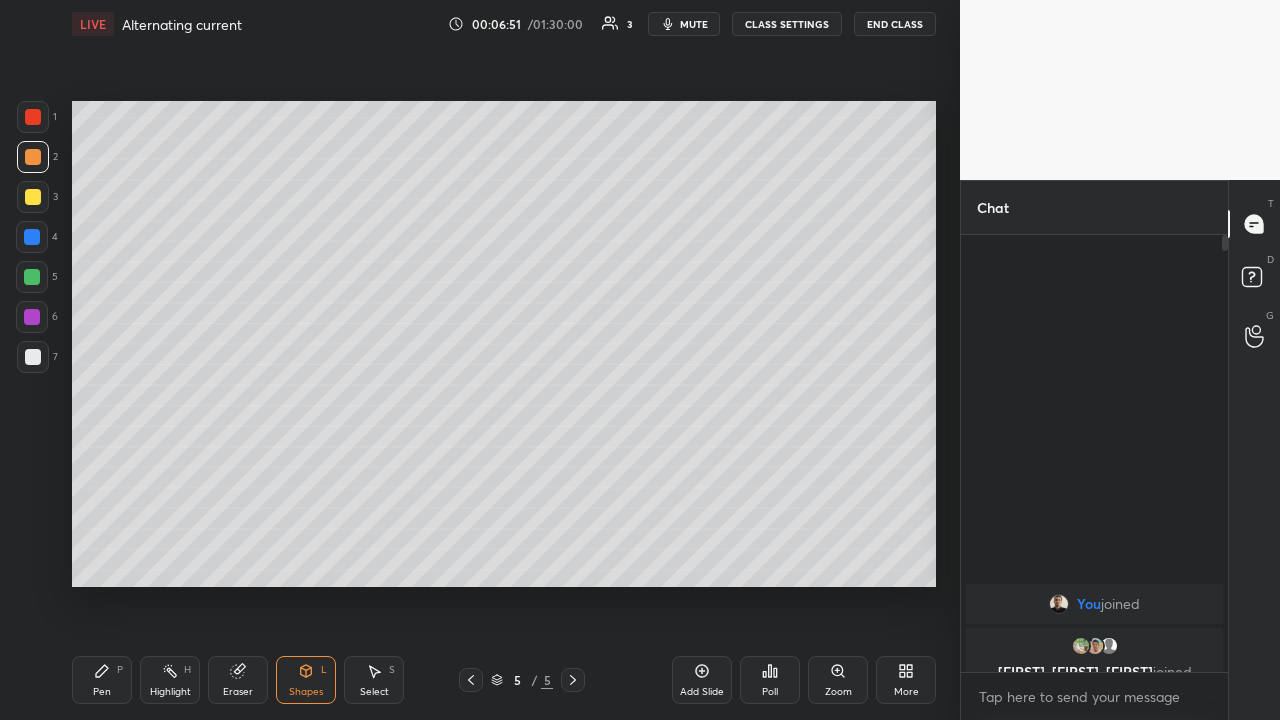 click at bounding box center (32, 277) 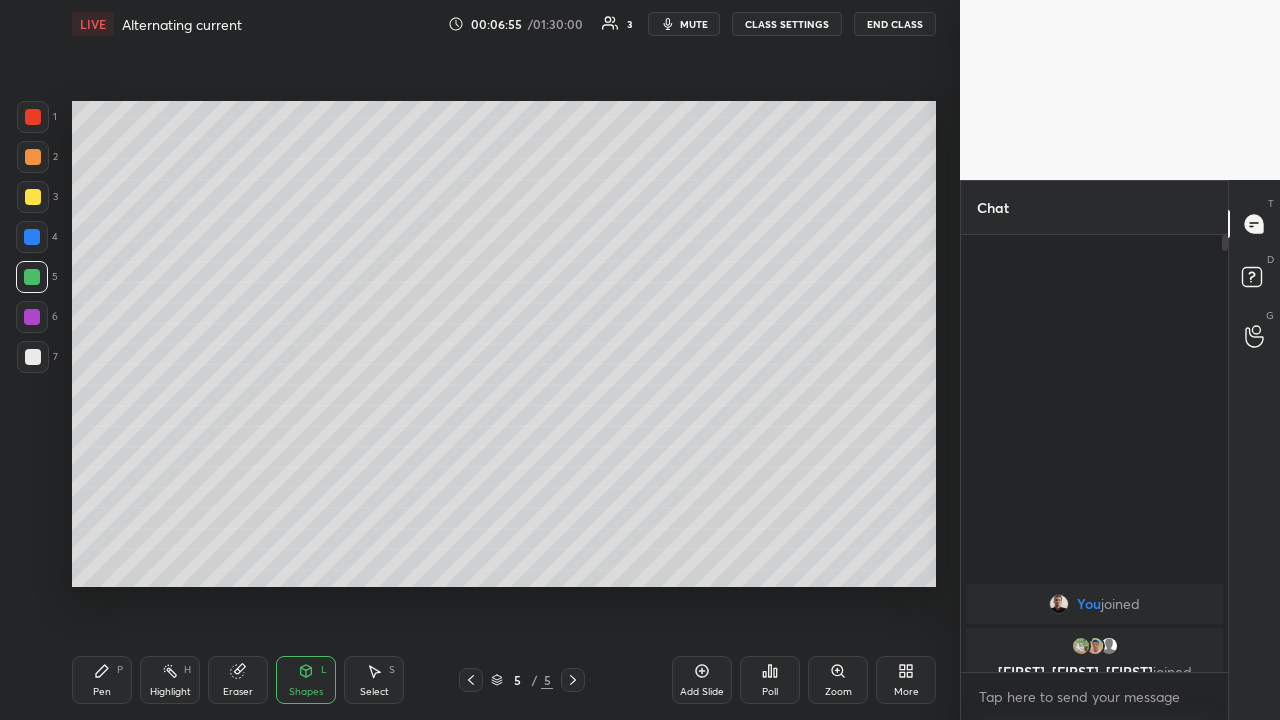 click 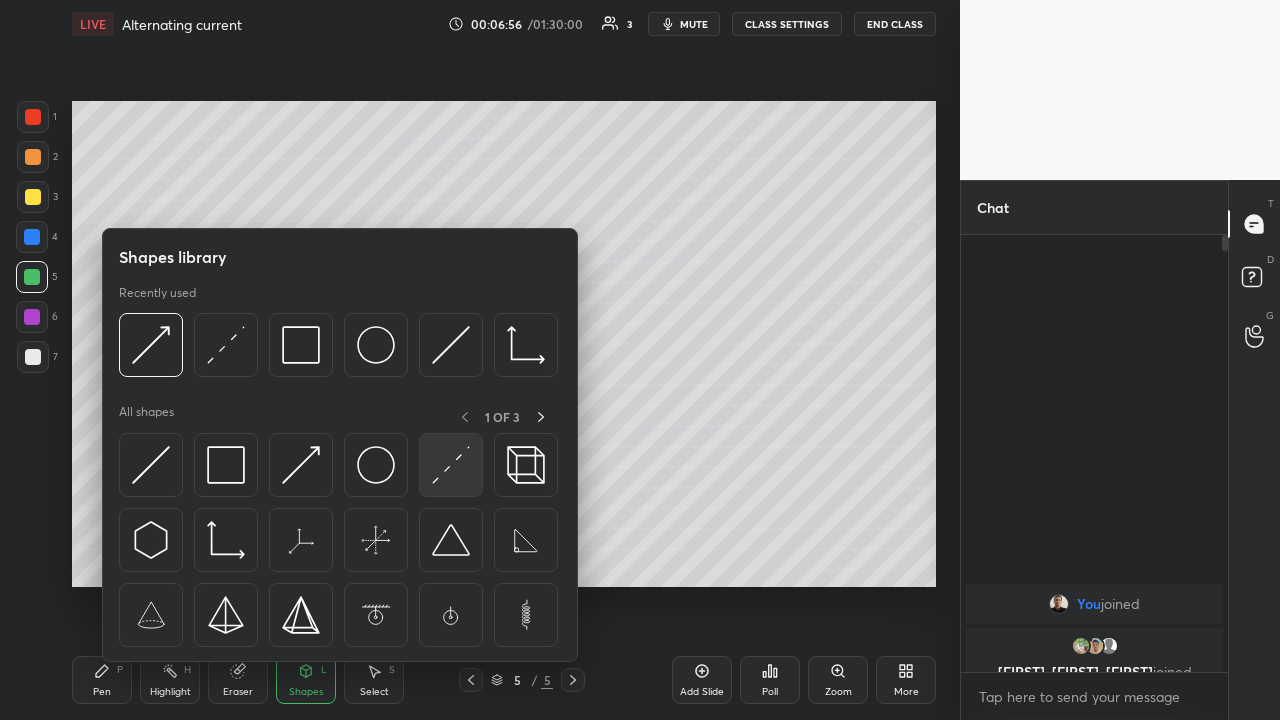 click at bounding box center [451, 465] 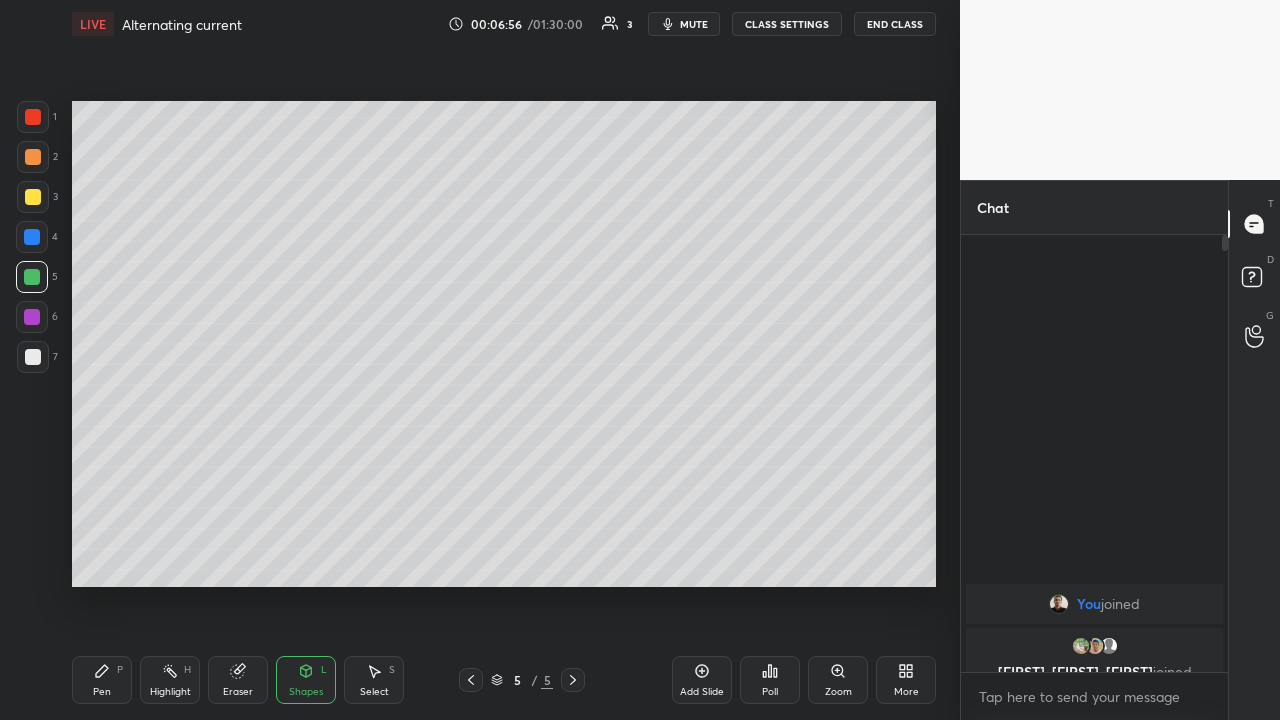 click at bounding box center (32, 237) 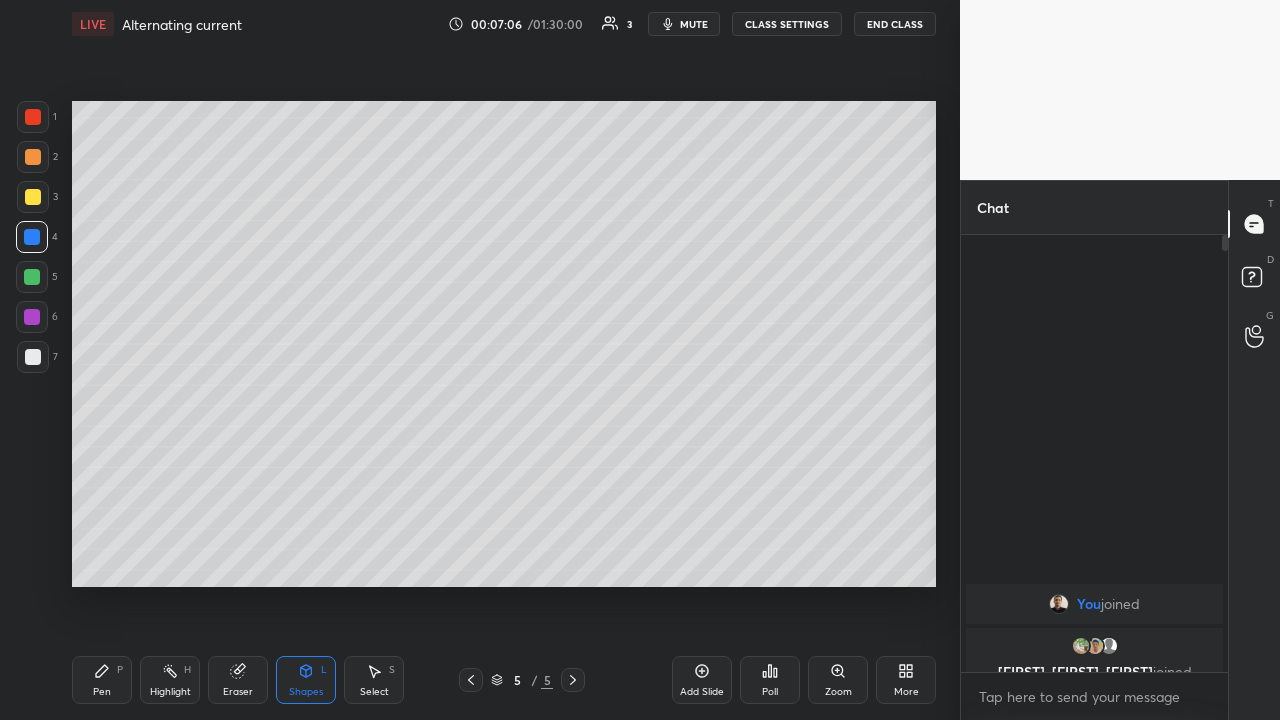 click 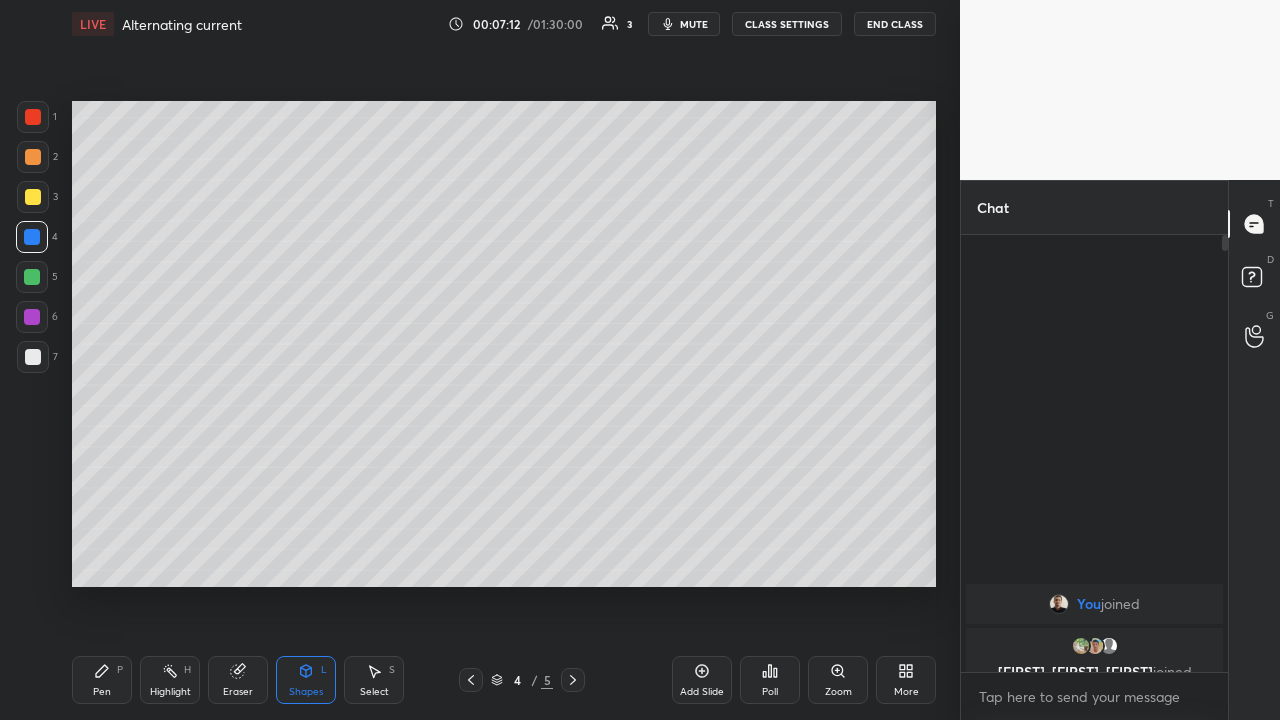 click 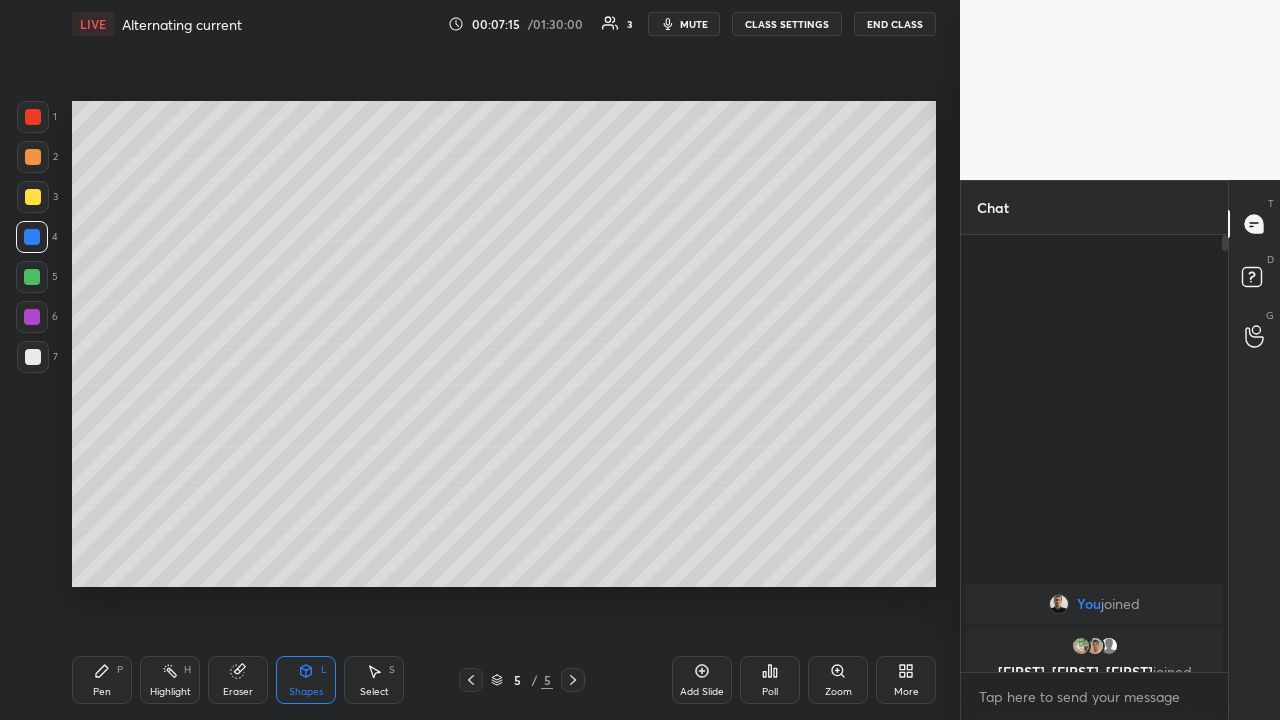 click on "Pen P" at bounding box center [102, 680] 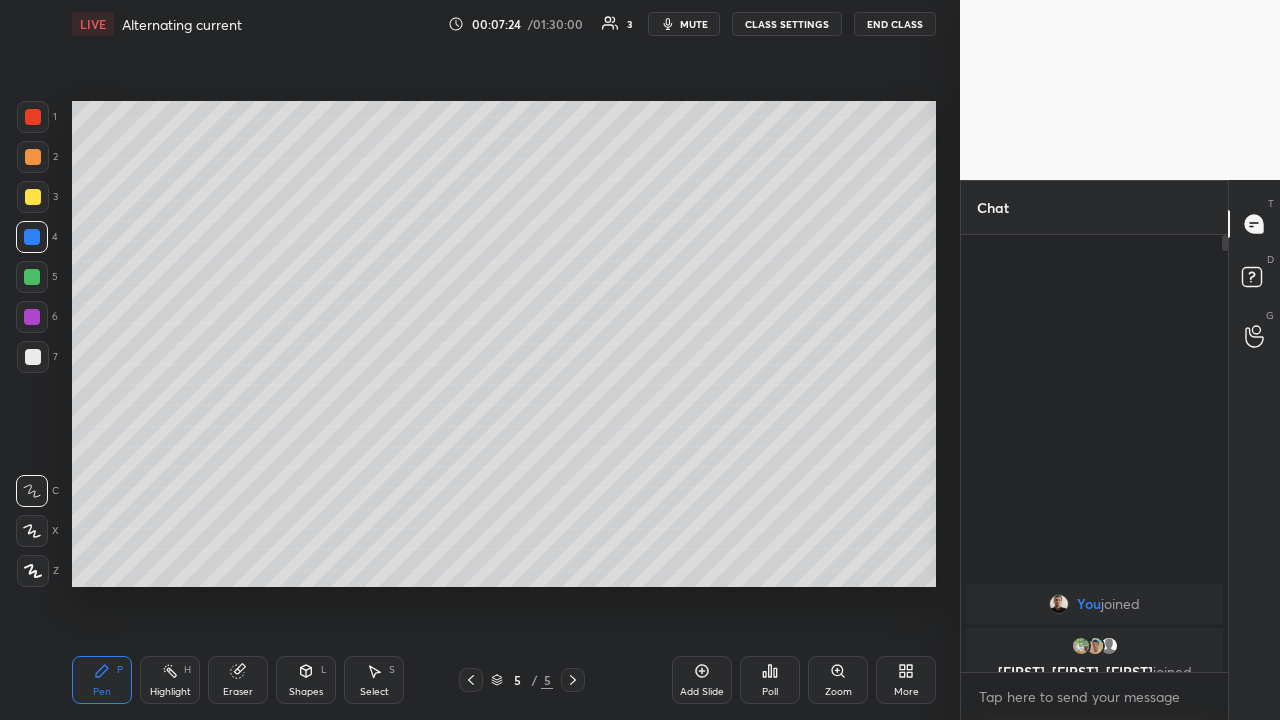 click 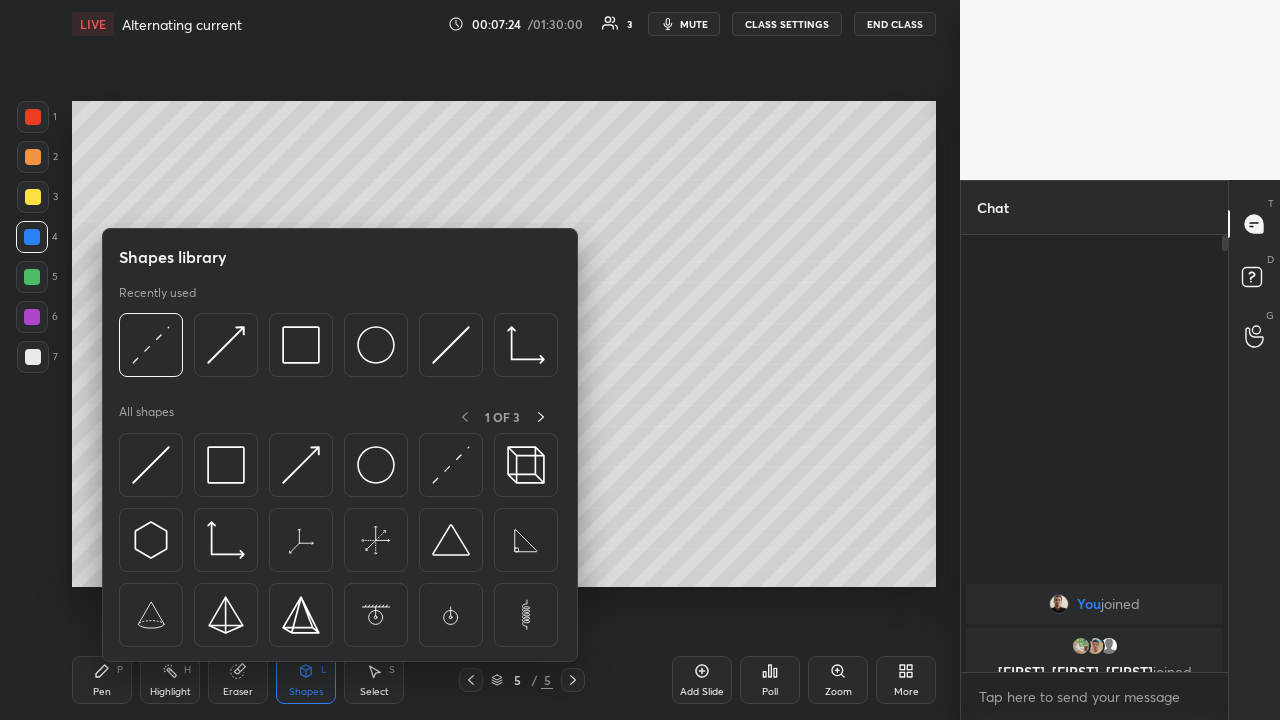 click at bounding box center [301, 465] 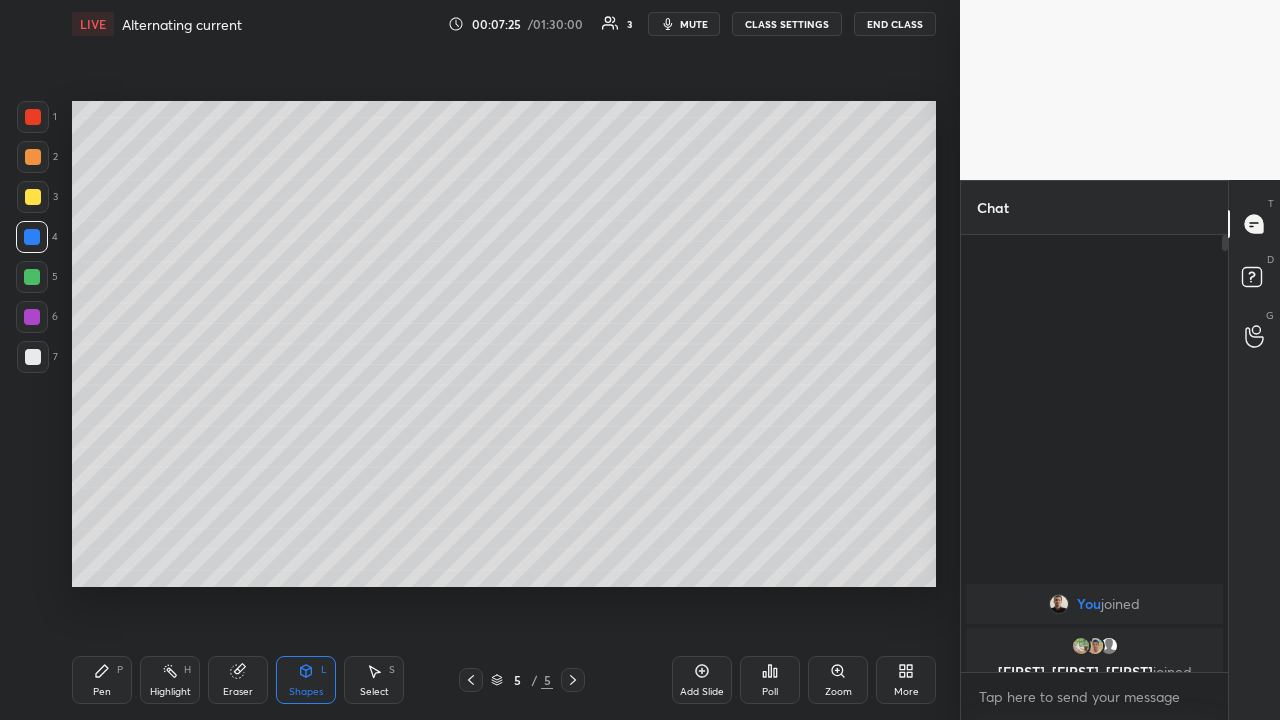 click at bounding box center [32, 277] 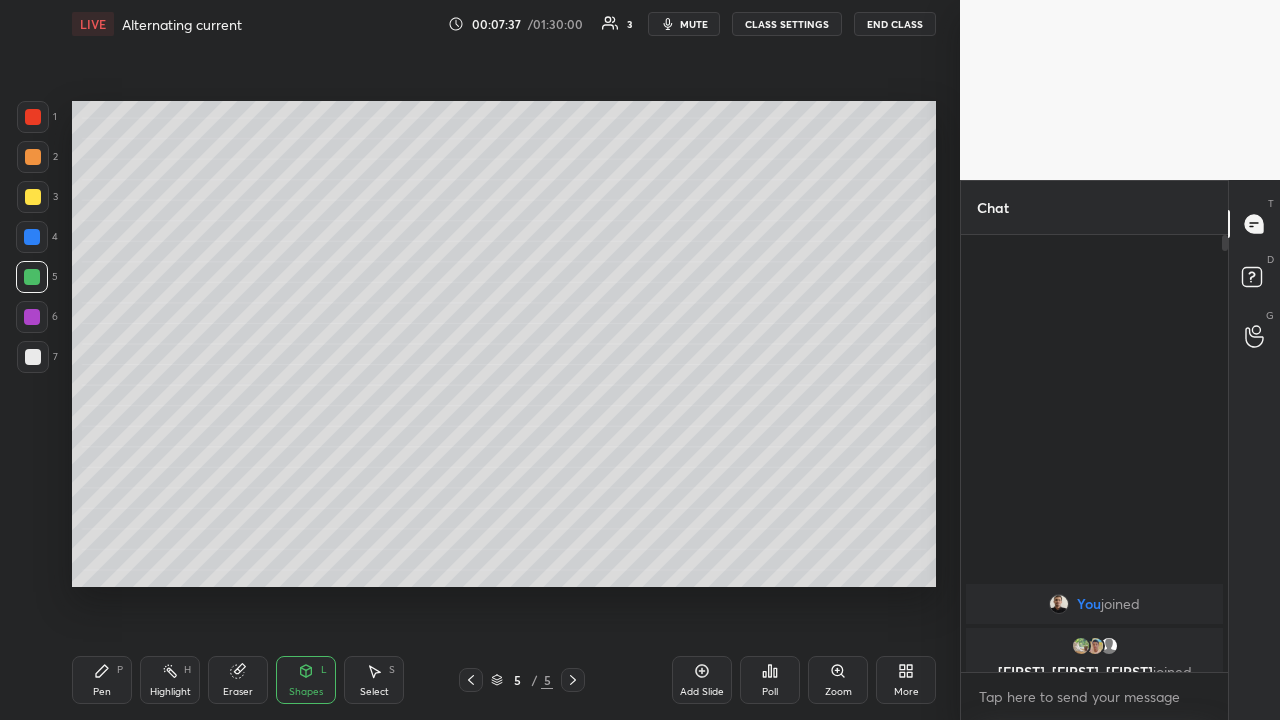 click at bounding box center [33, 157] 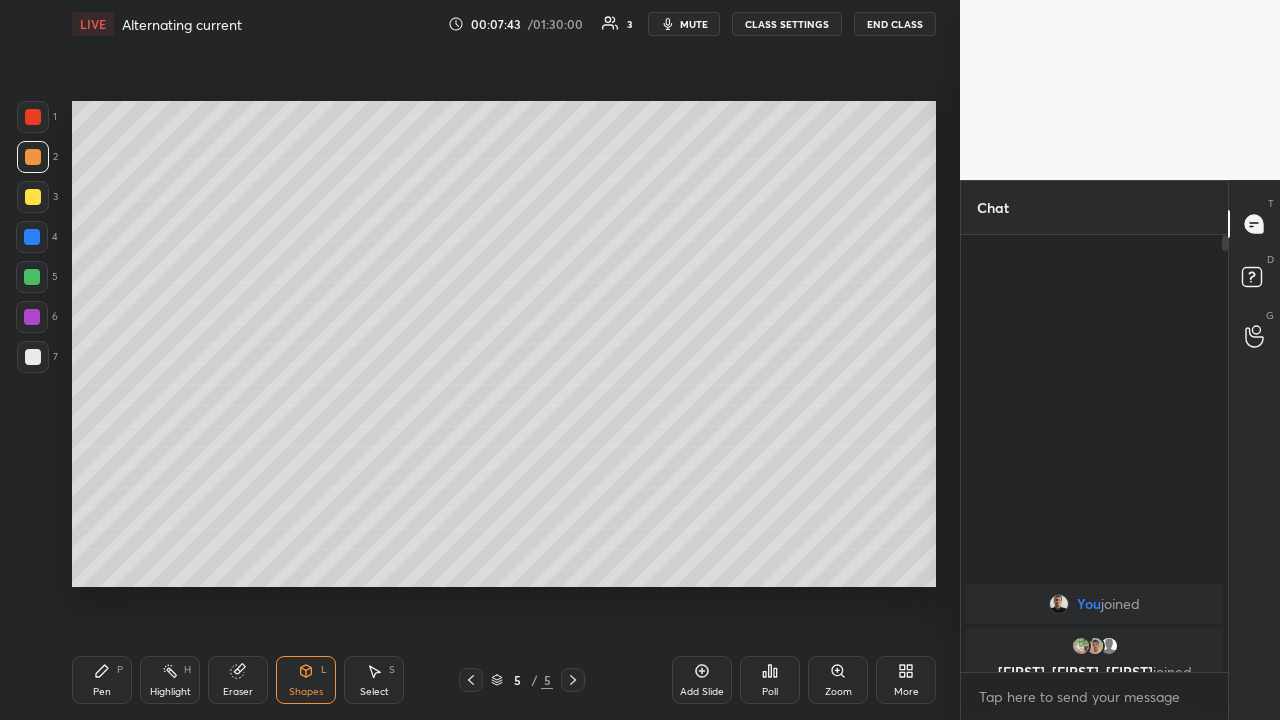 click 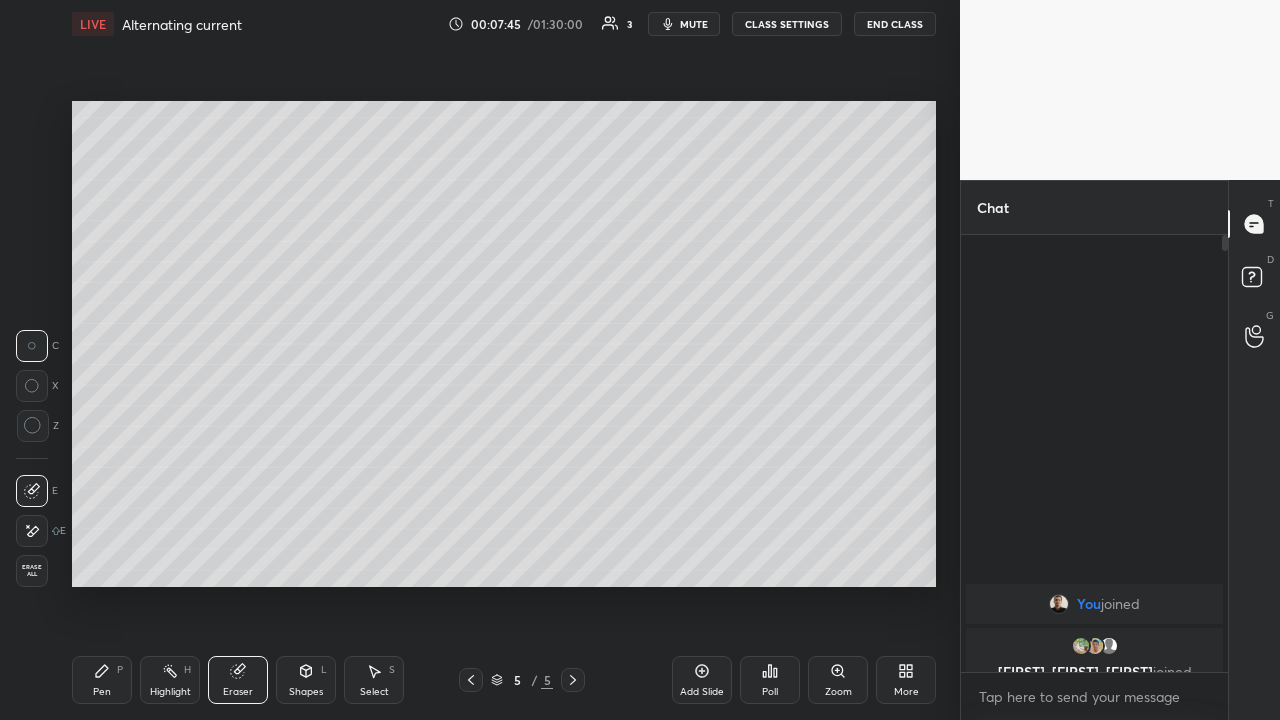 click 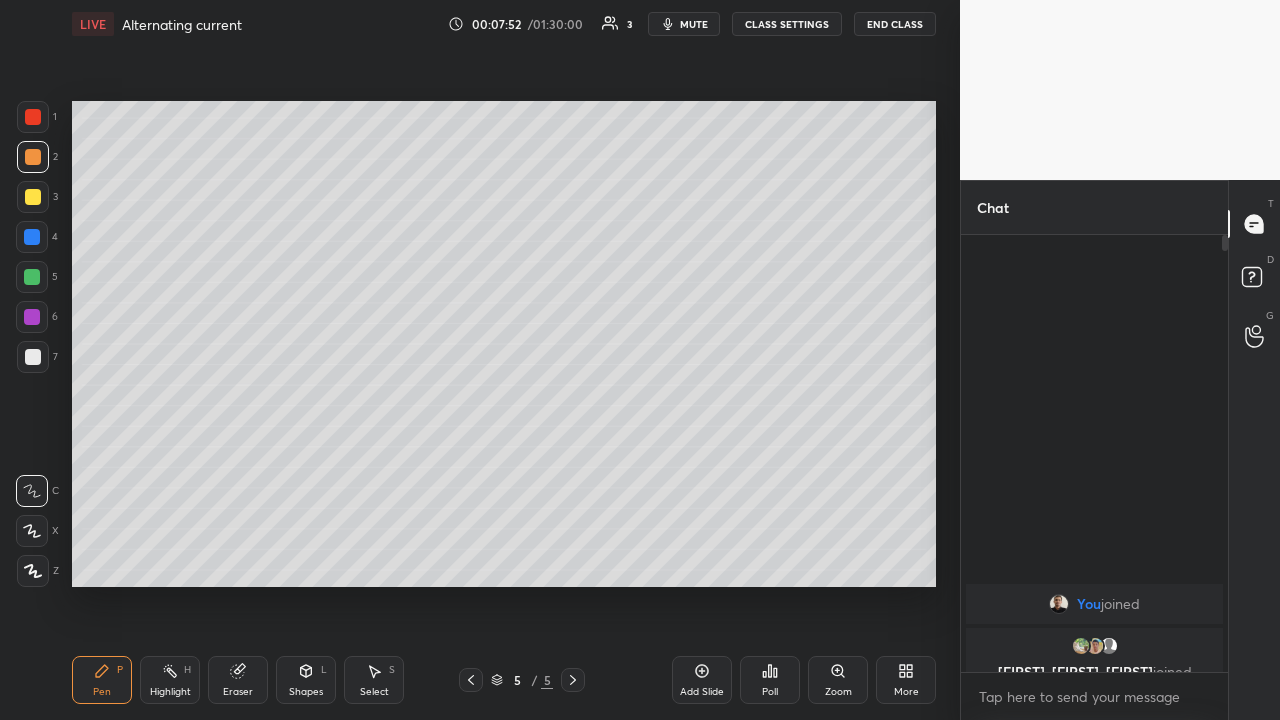 click on "Shapes L" at bounding box center (306, 680) 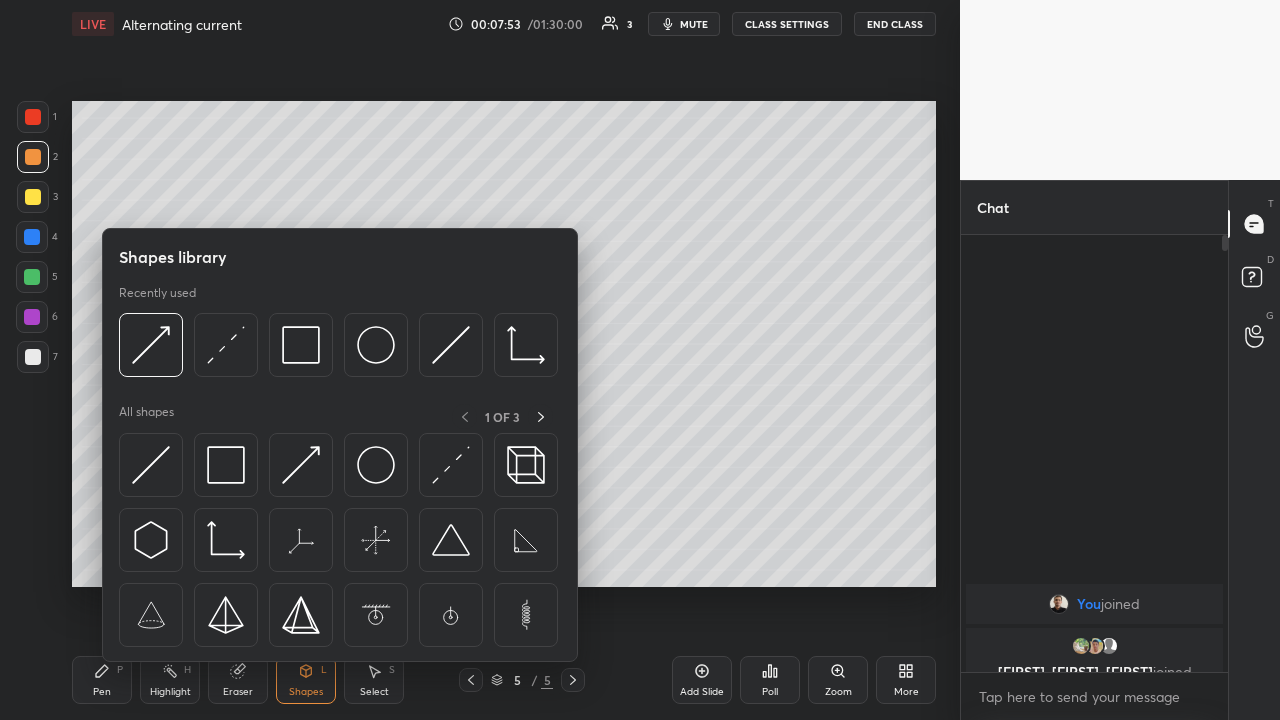 click 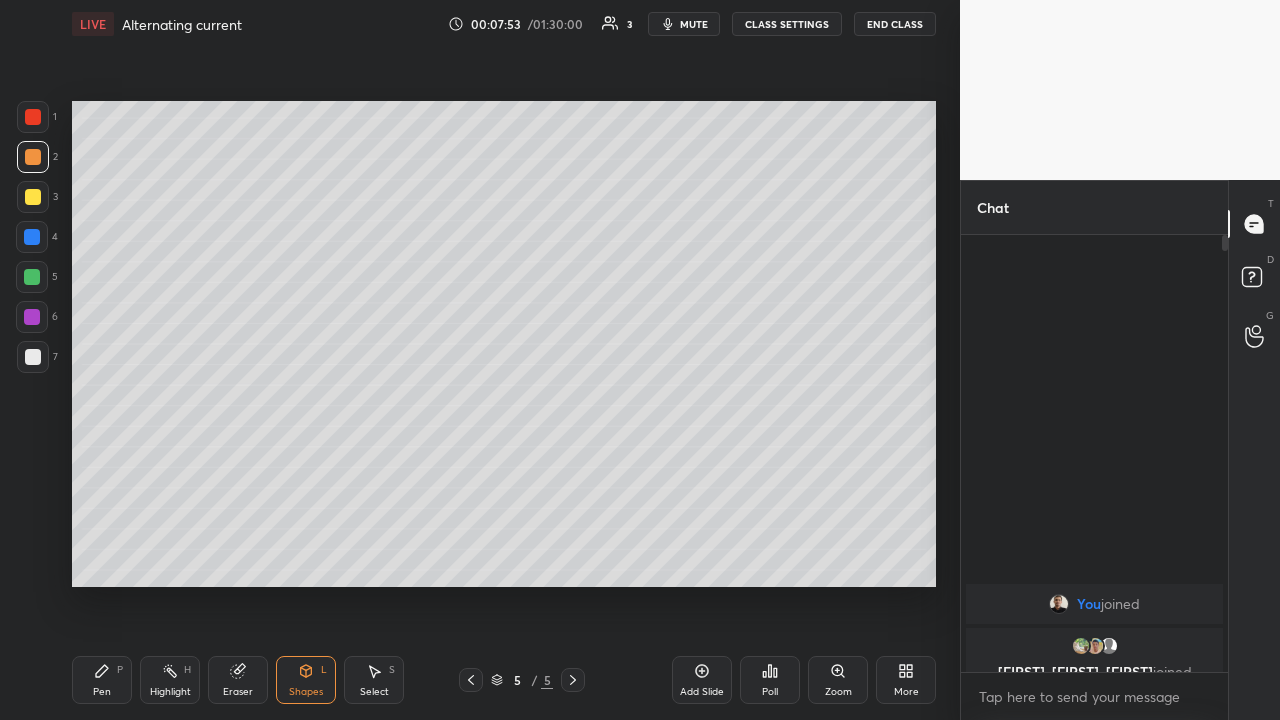 click on "Shapes L" at bounding box center [306, 680] 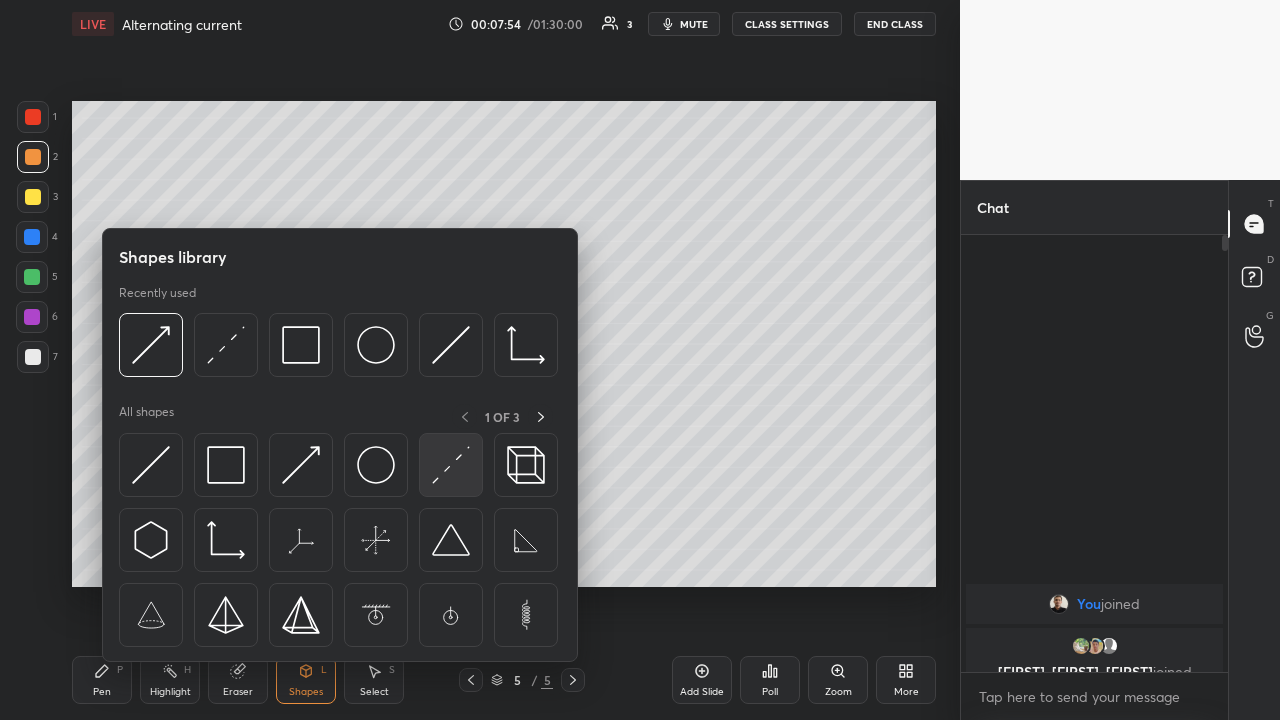 click at bounding box center (451, 465) 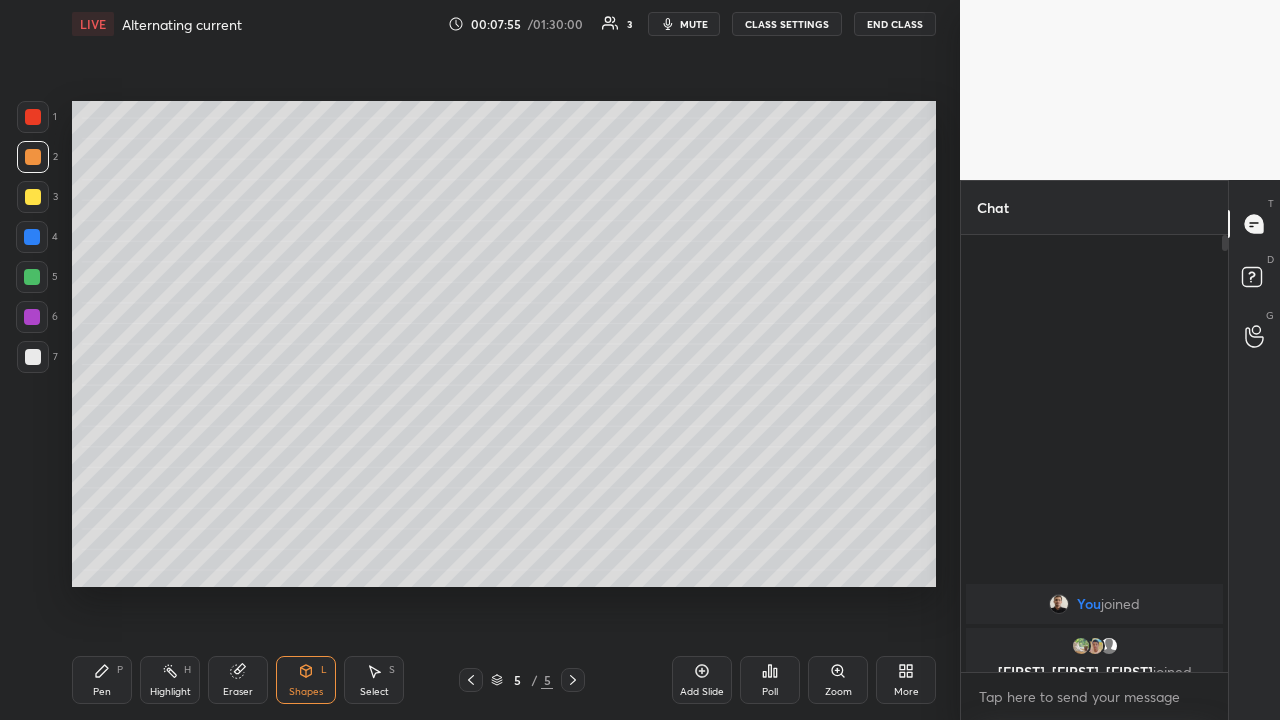 click at bounding box center [33, 197] 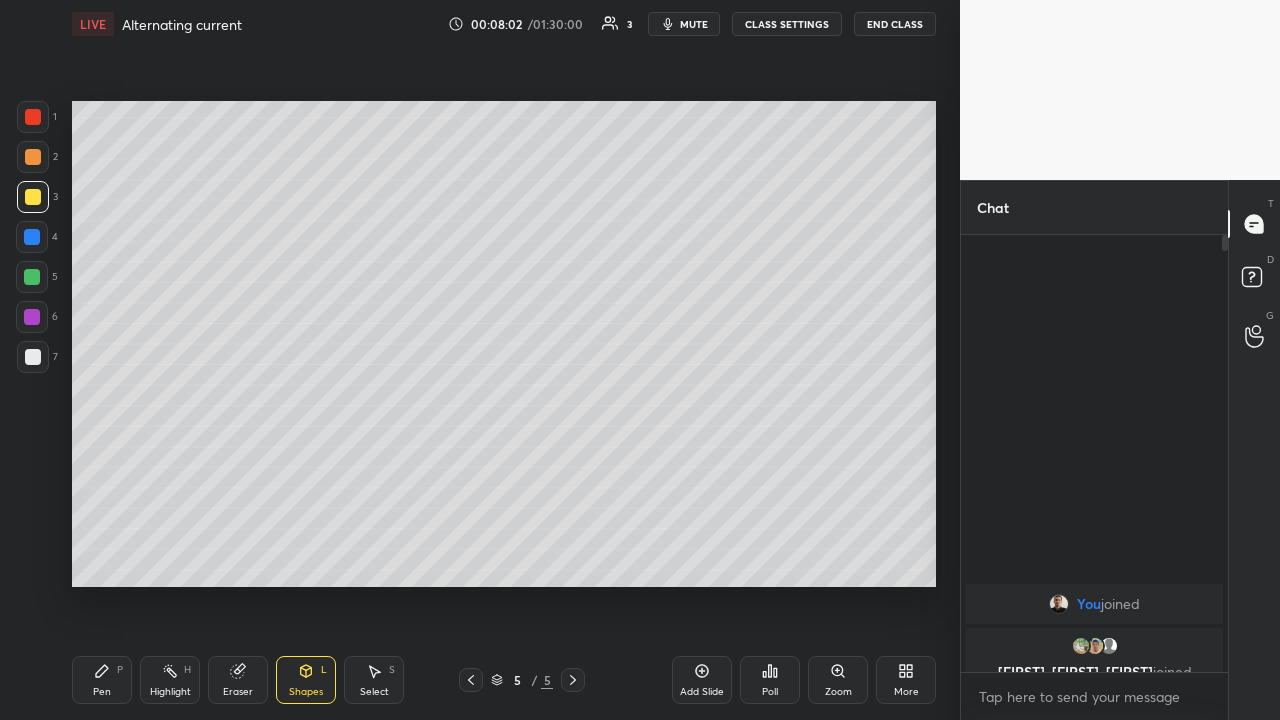 click on "Pen P" at bounding box center (102, 680) 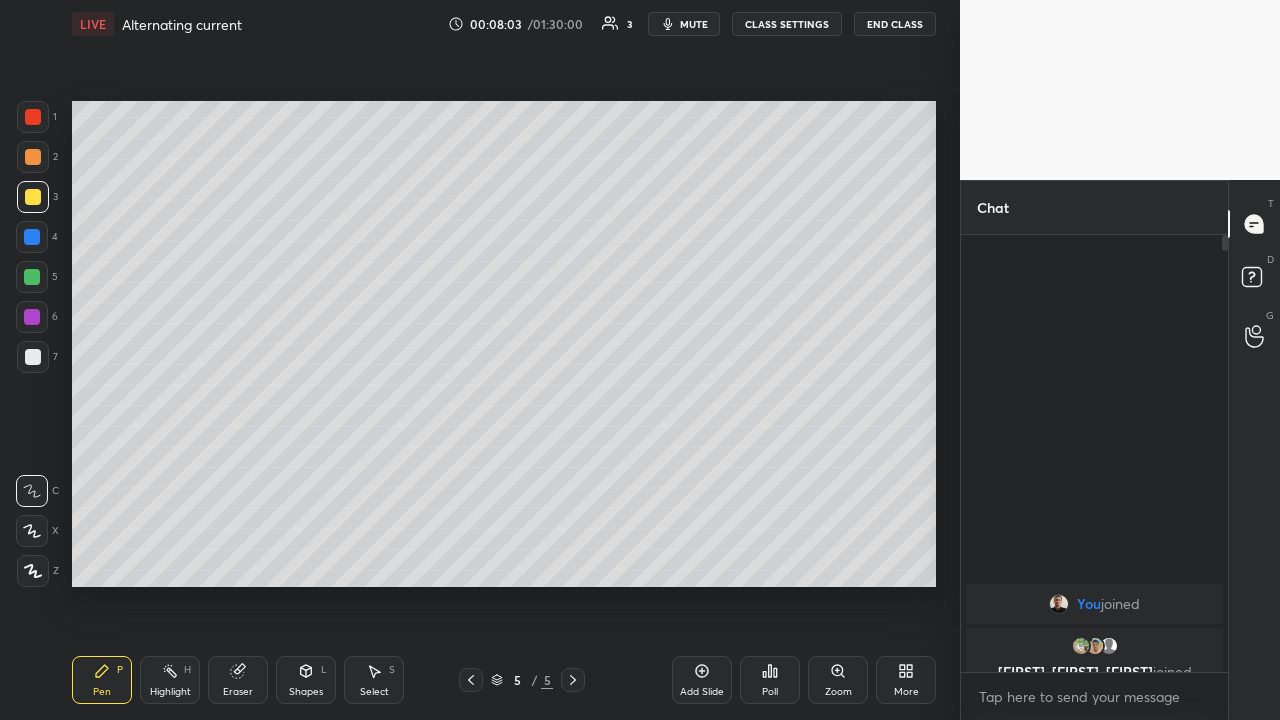 click at bounding box center [33, 357] 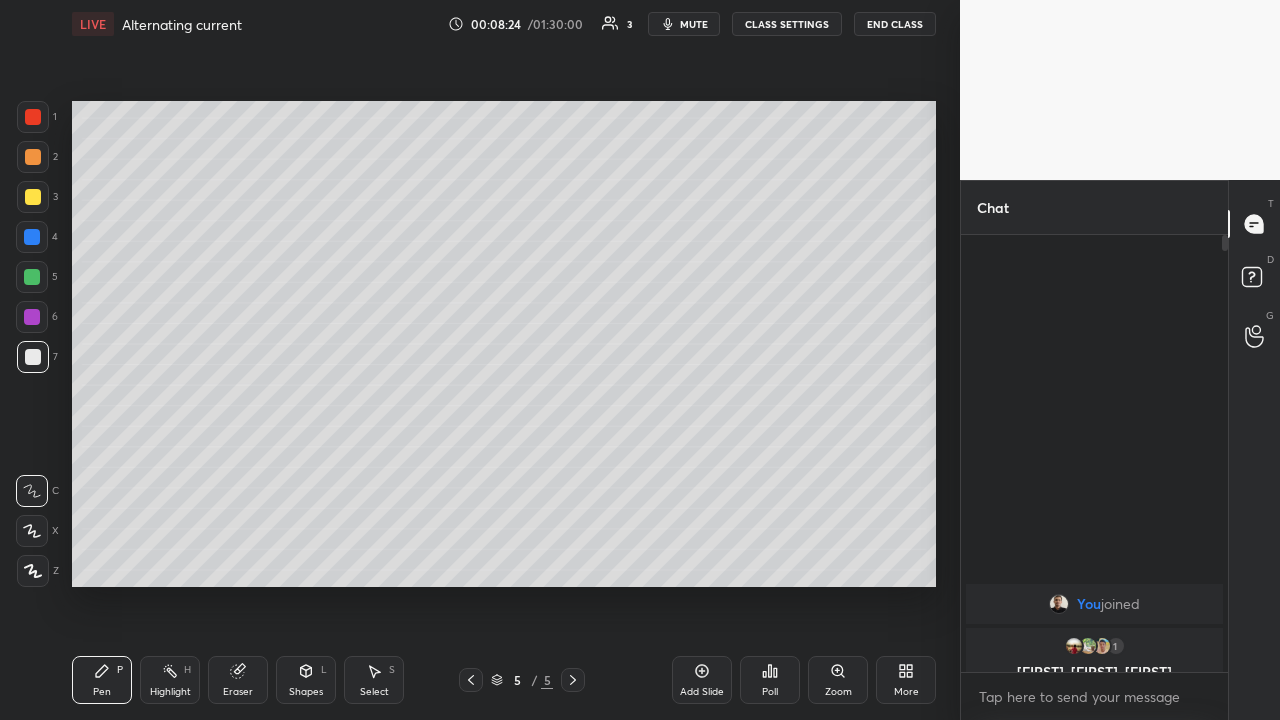 click 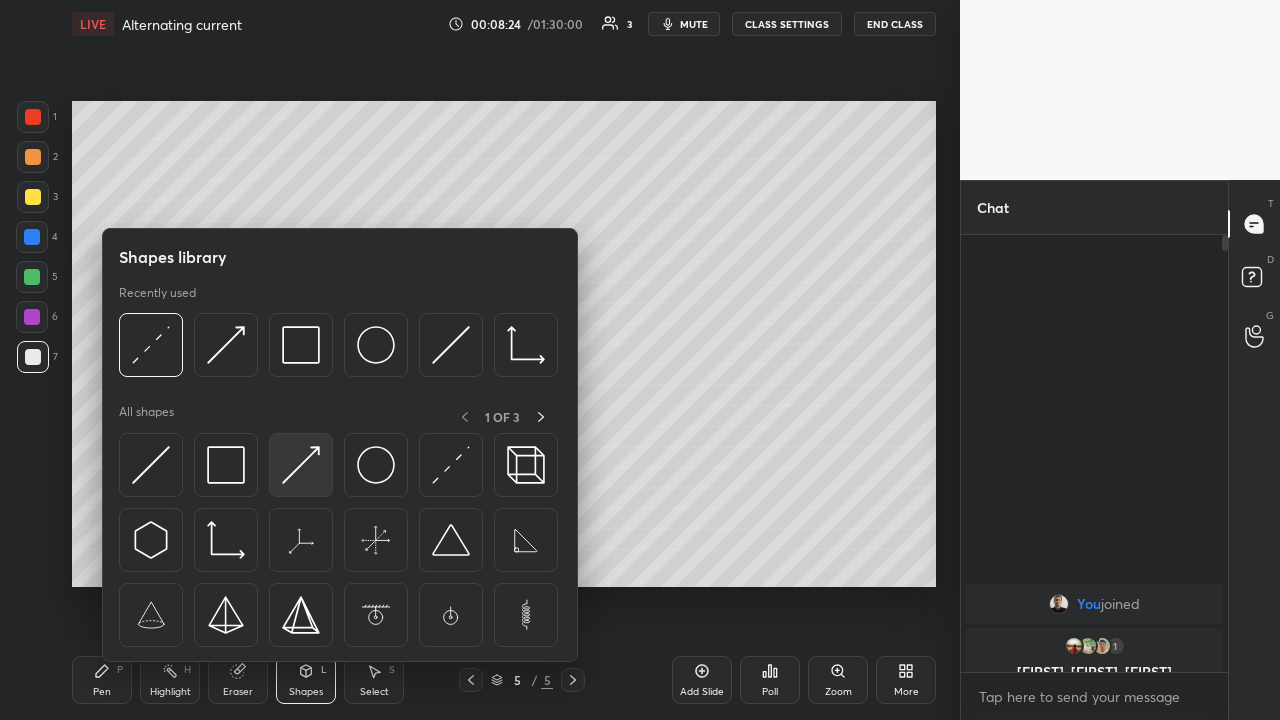 click at bounding box center (301, 465) 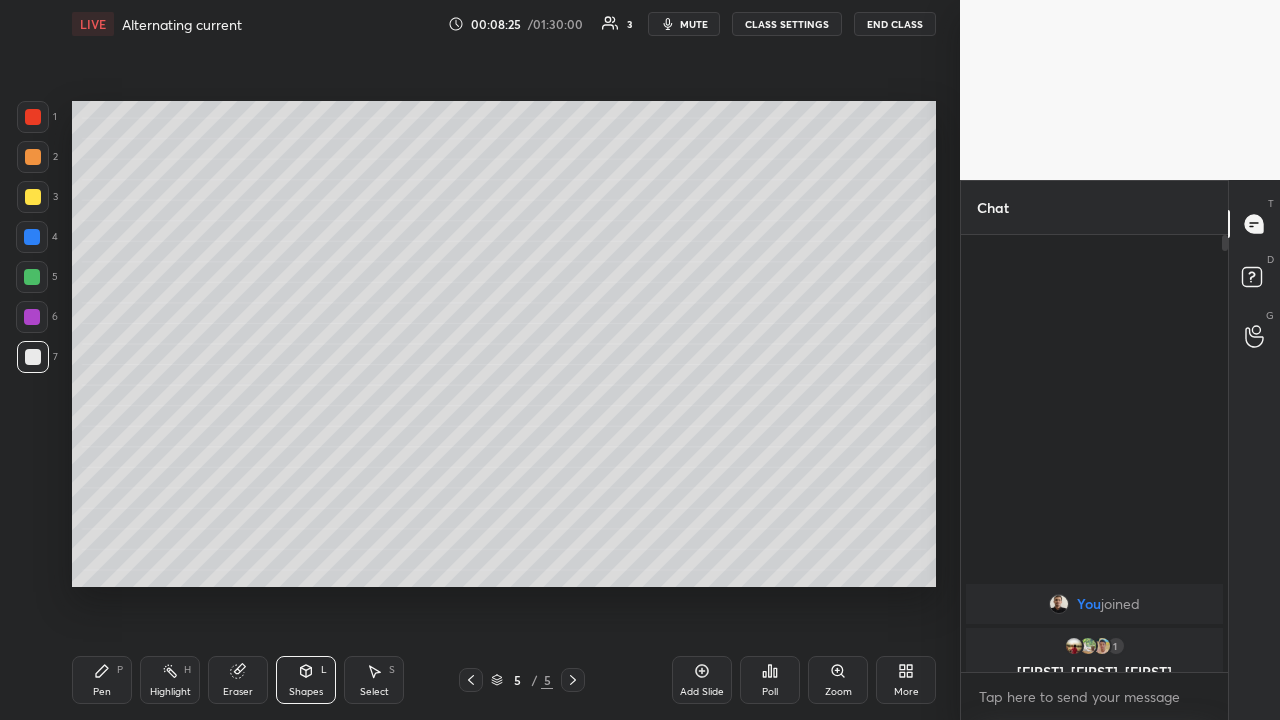 click at bounding box center (32, 237) 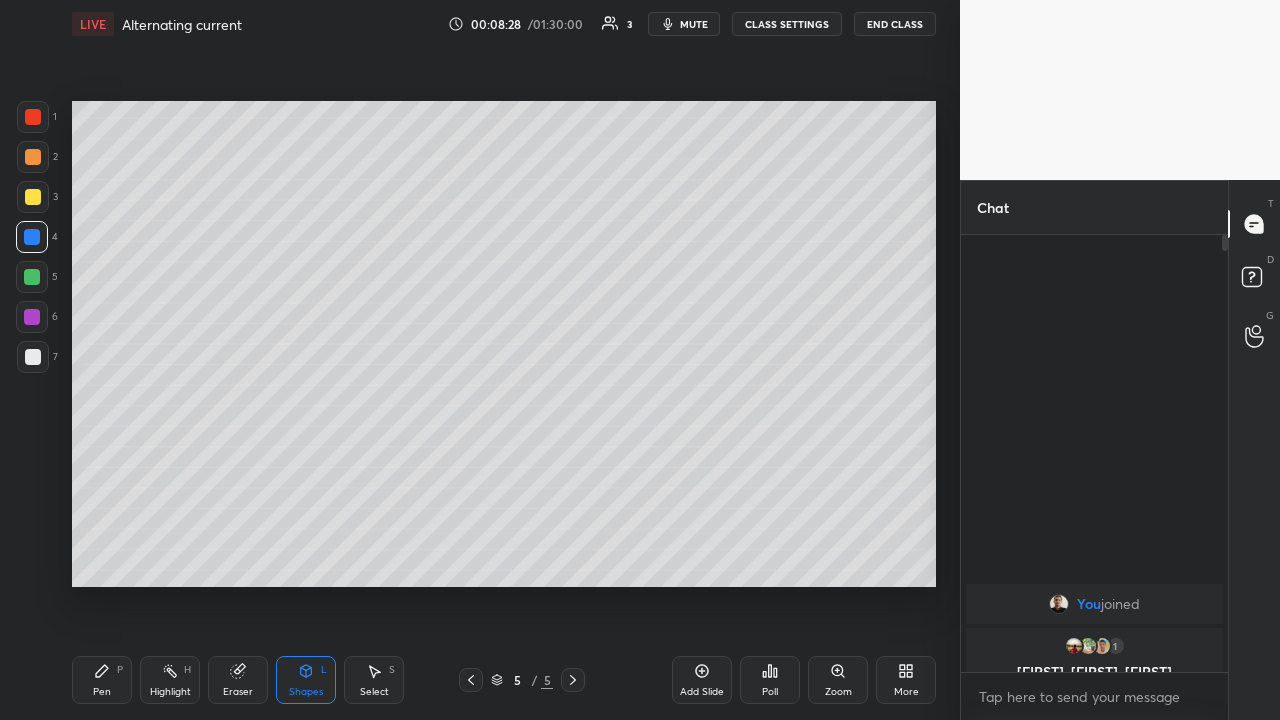 click on "Pen P" at bounding box center [102, 680] 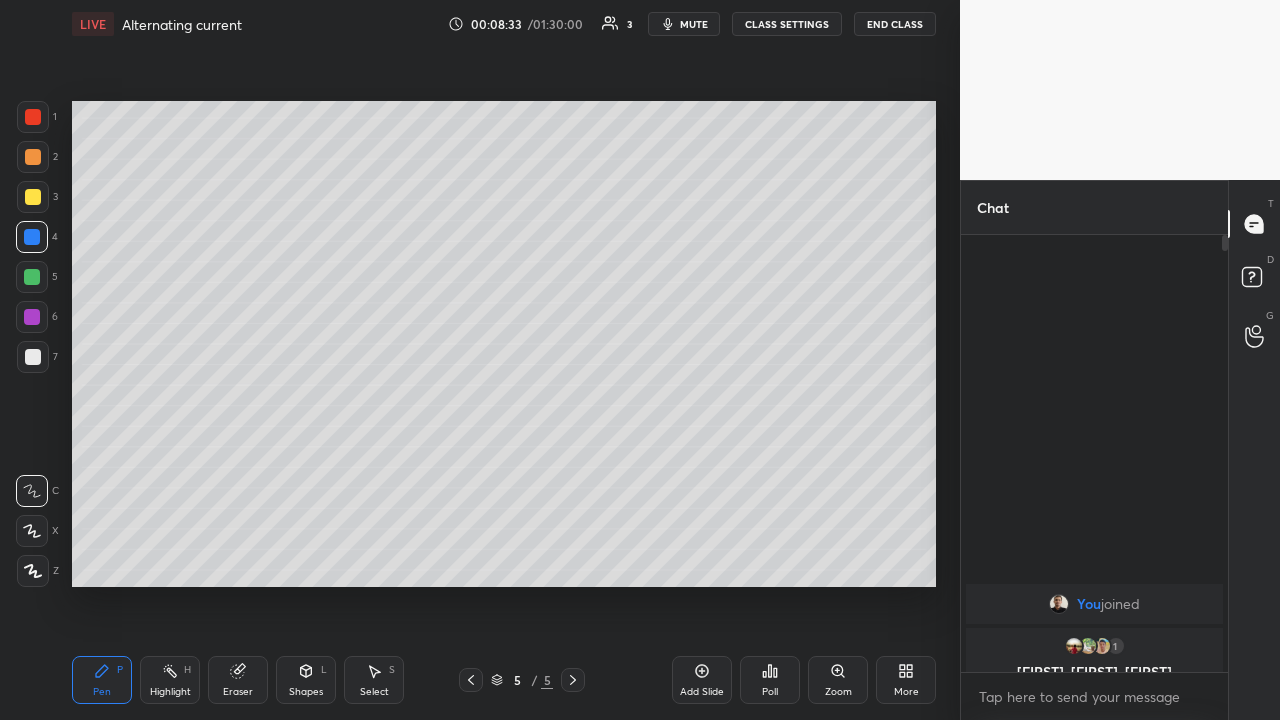 click on "Shapes L" at bounding box center (306, 680) 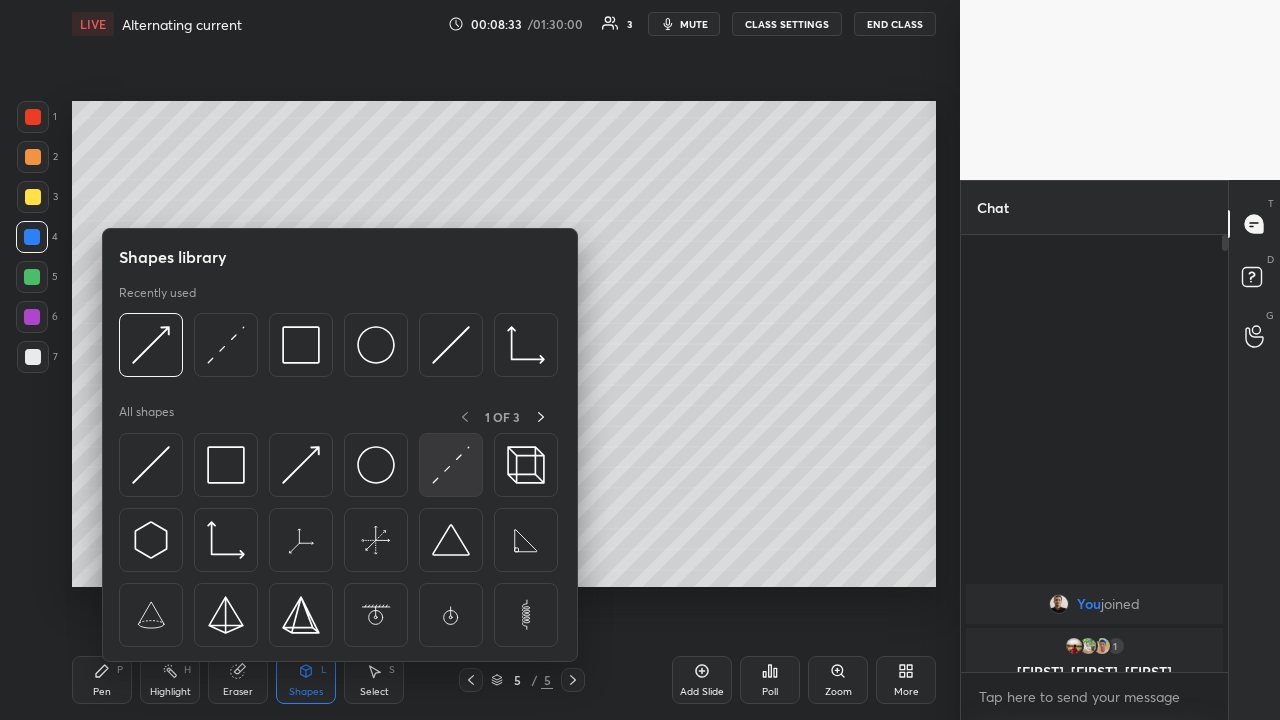 click at bounding box center (451, 465) 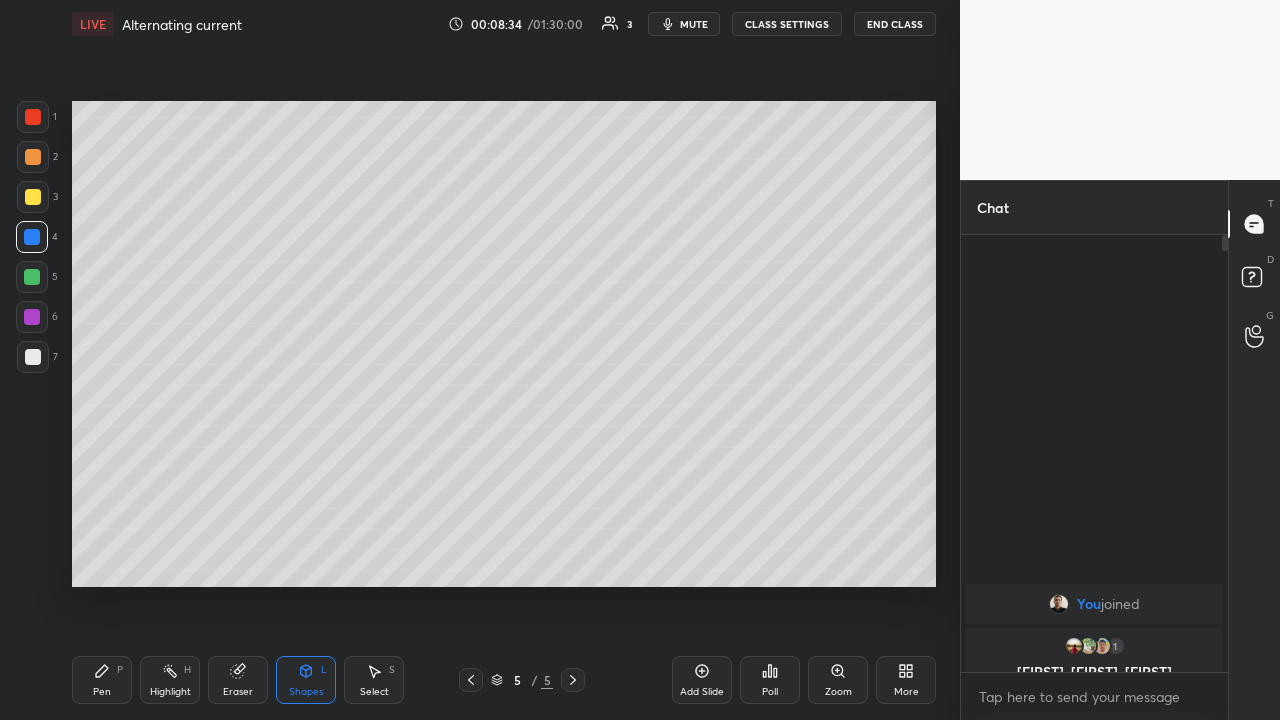 click at bounding box center [32, 277] 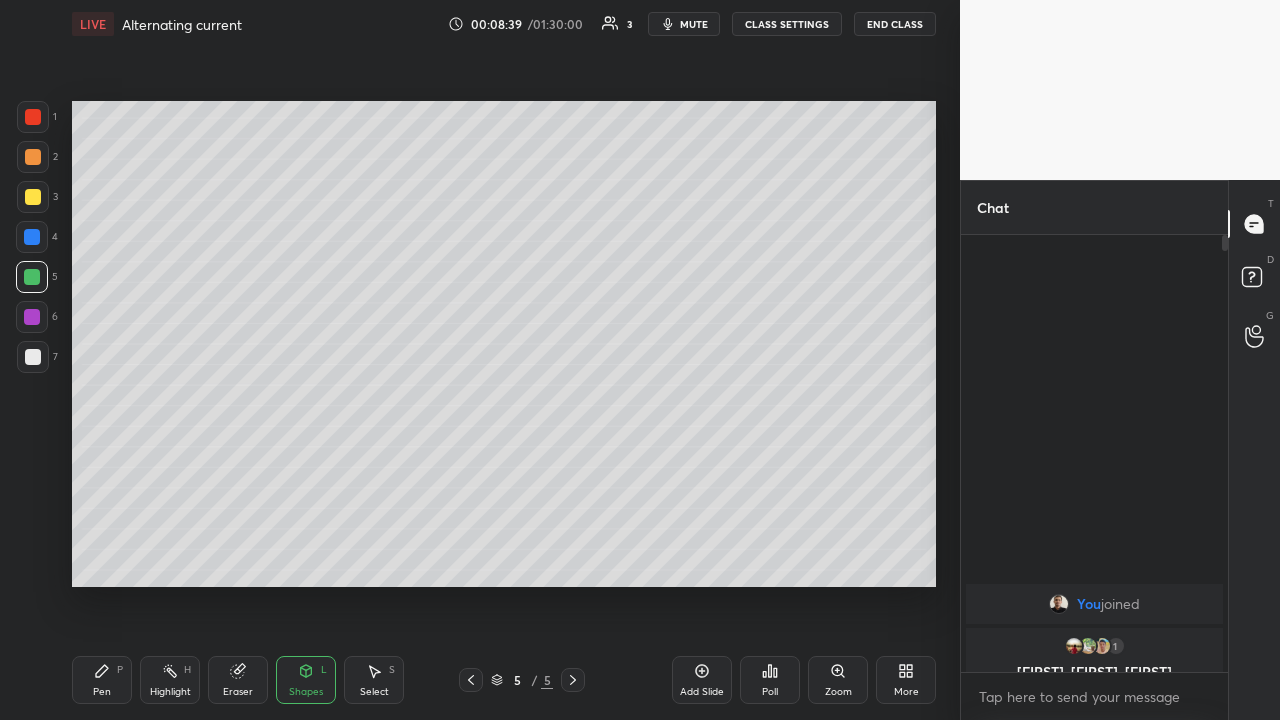 click on "Pen P" at bounding box center [102, 680] 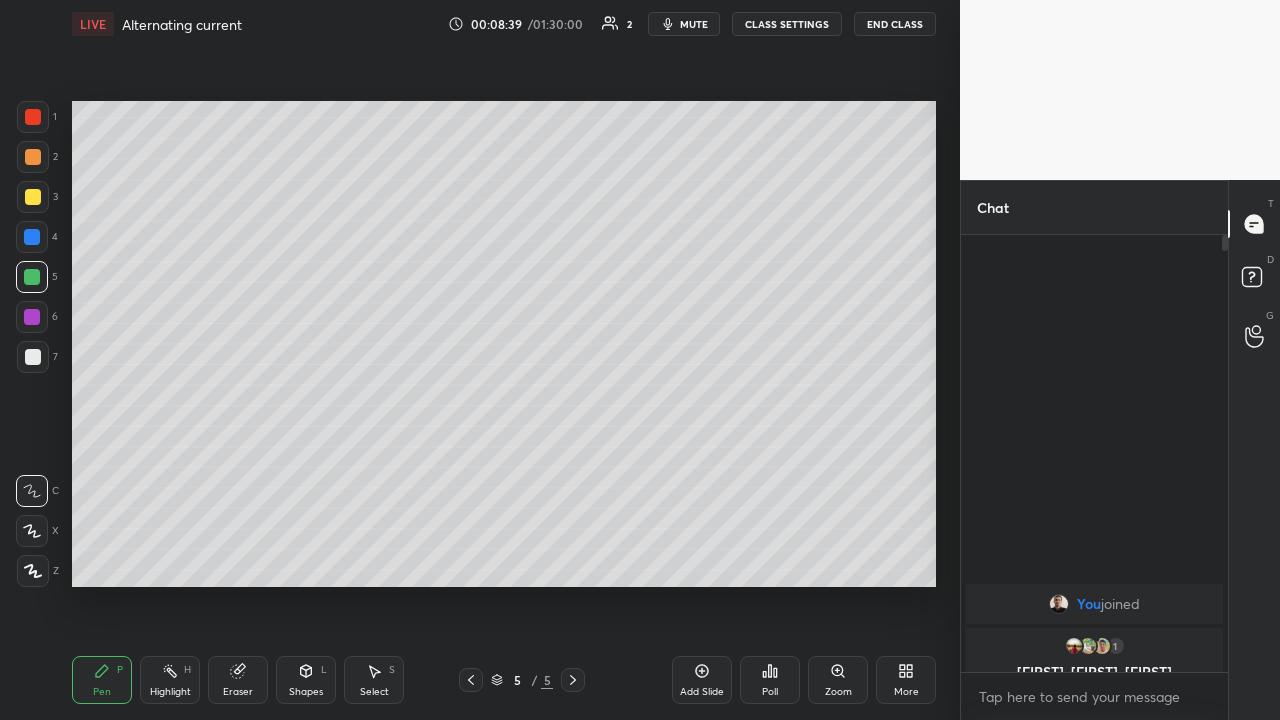 click at bounding box center (33, 357) 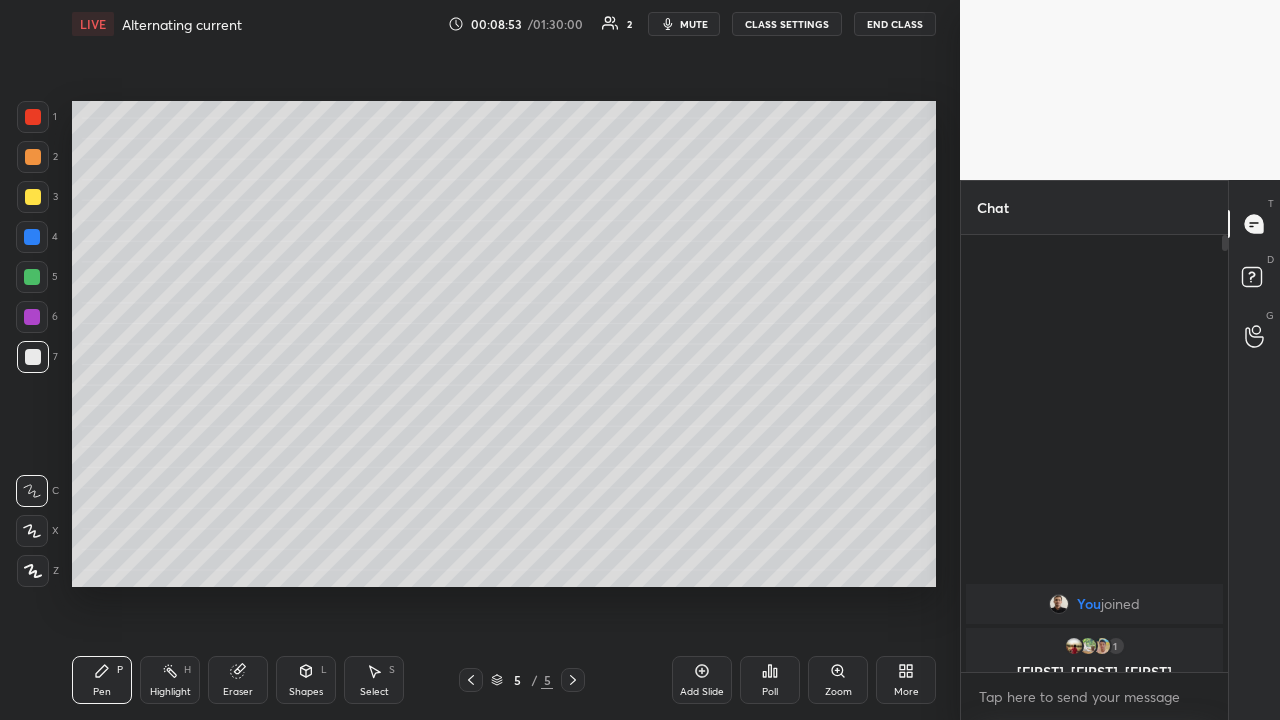 click 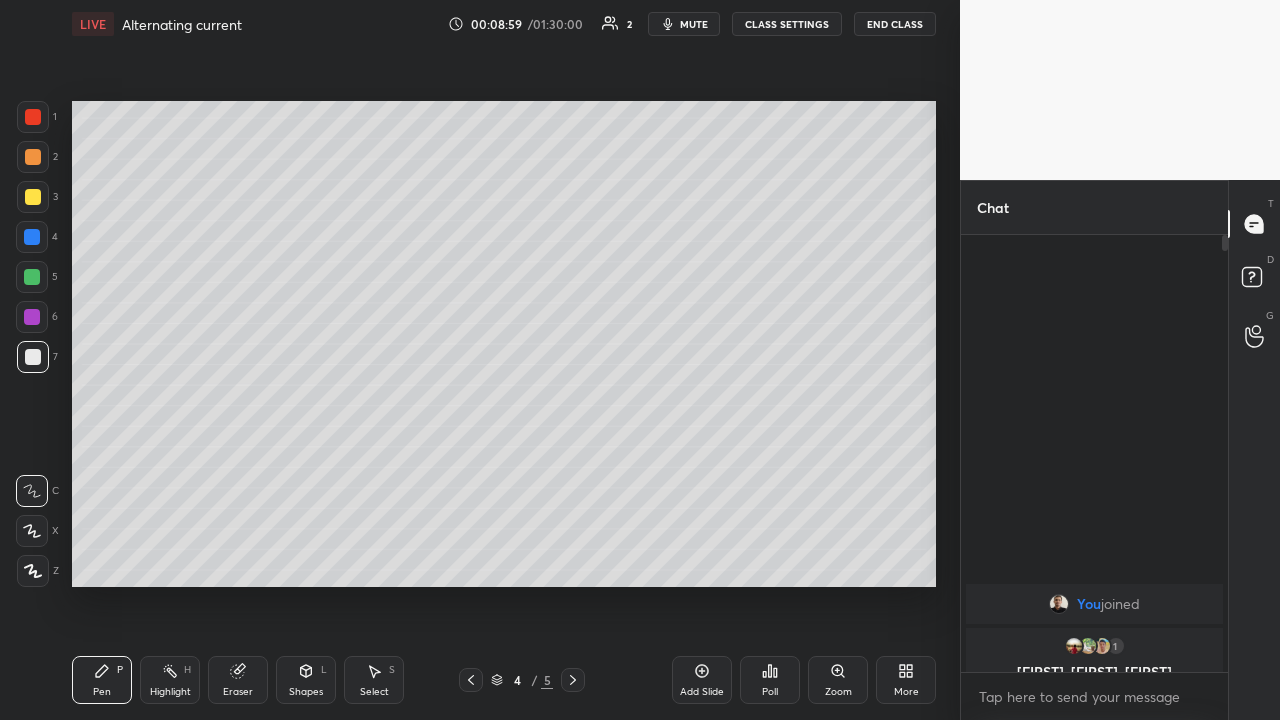 click 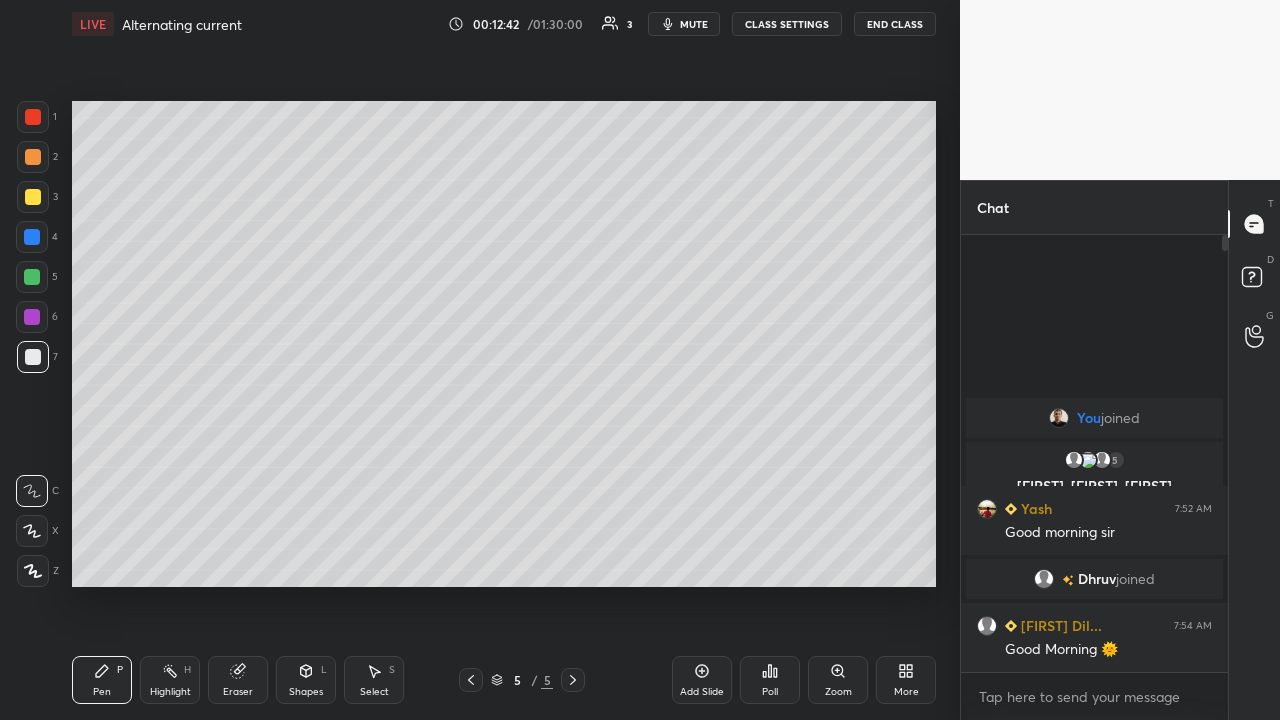 click 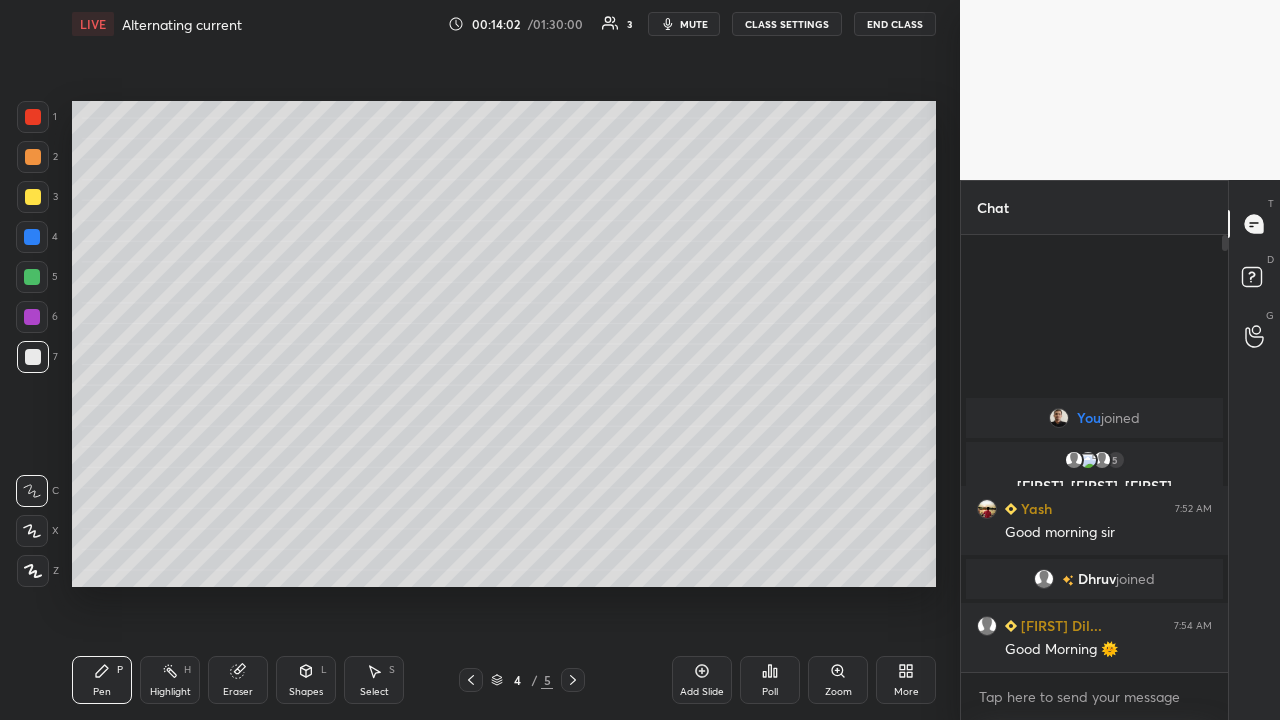 click 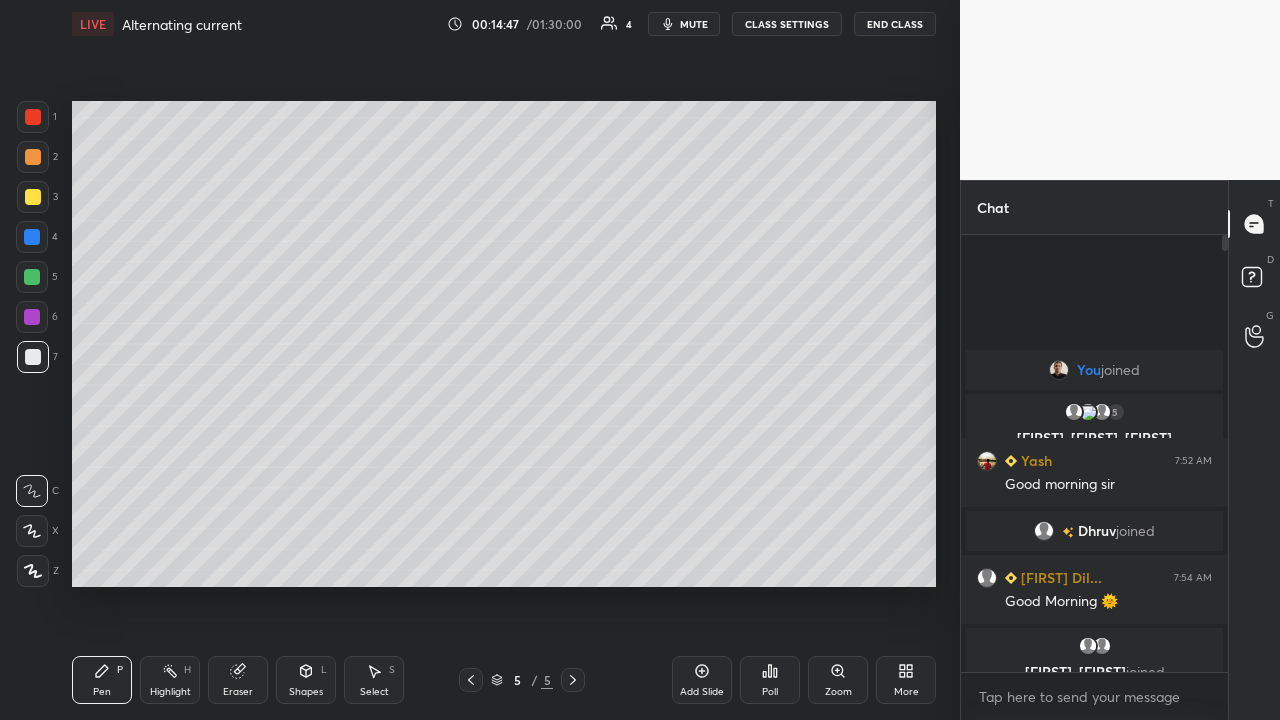 click at bounding box center [32, 277] 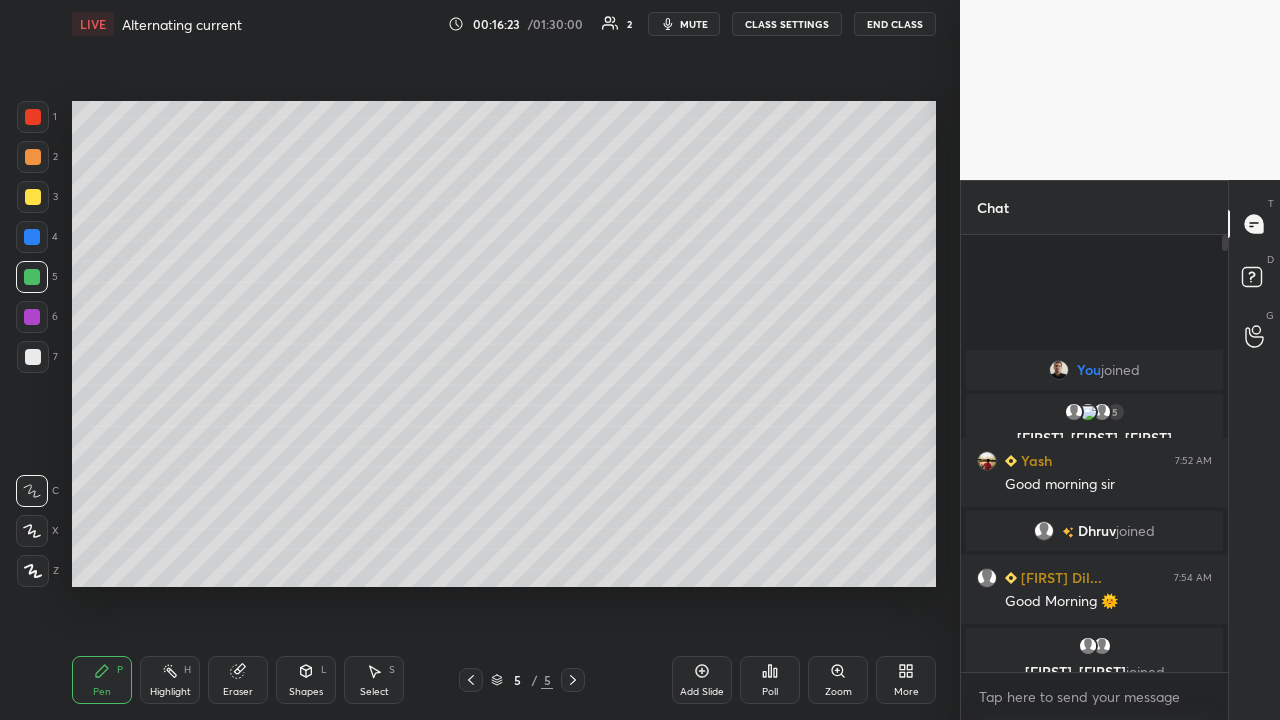 click 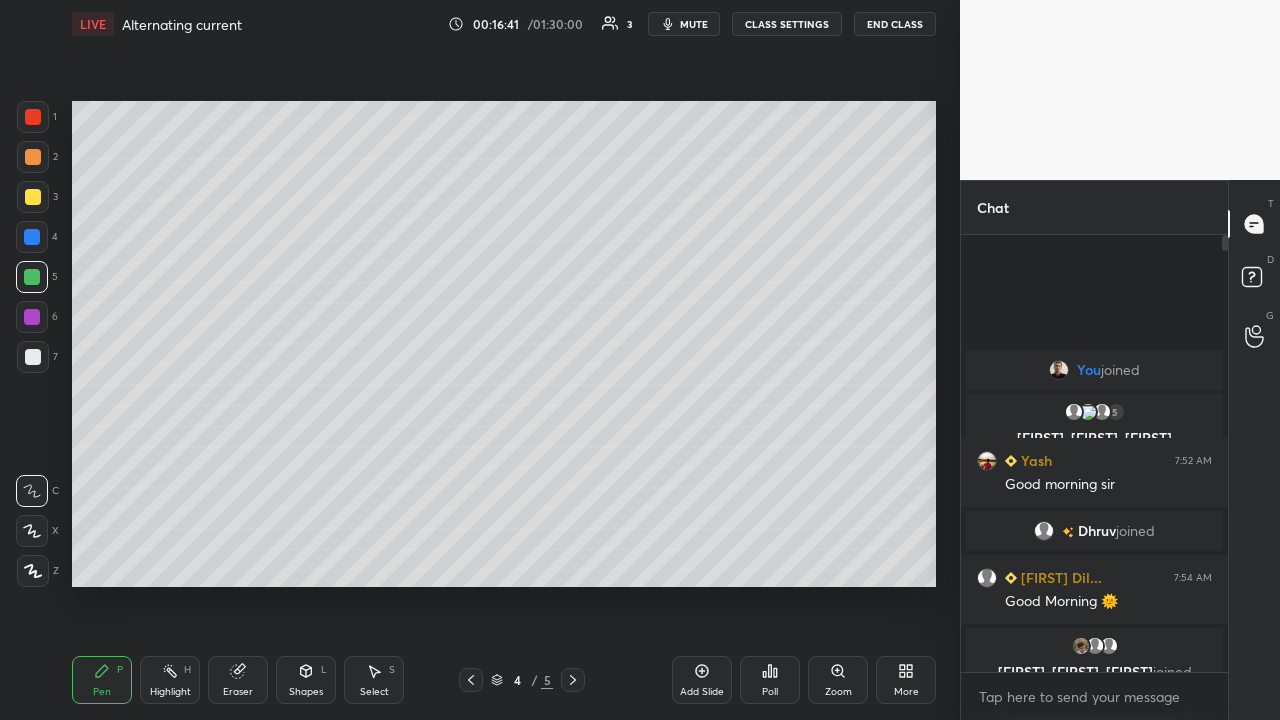 click 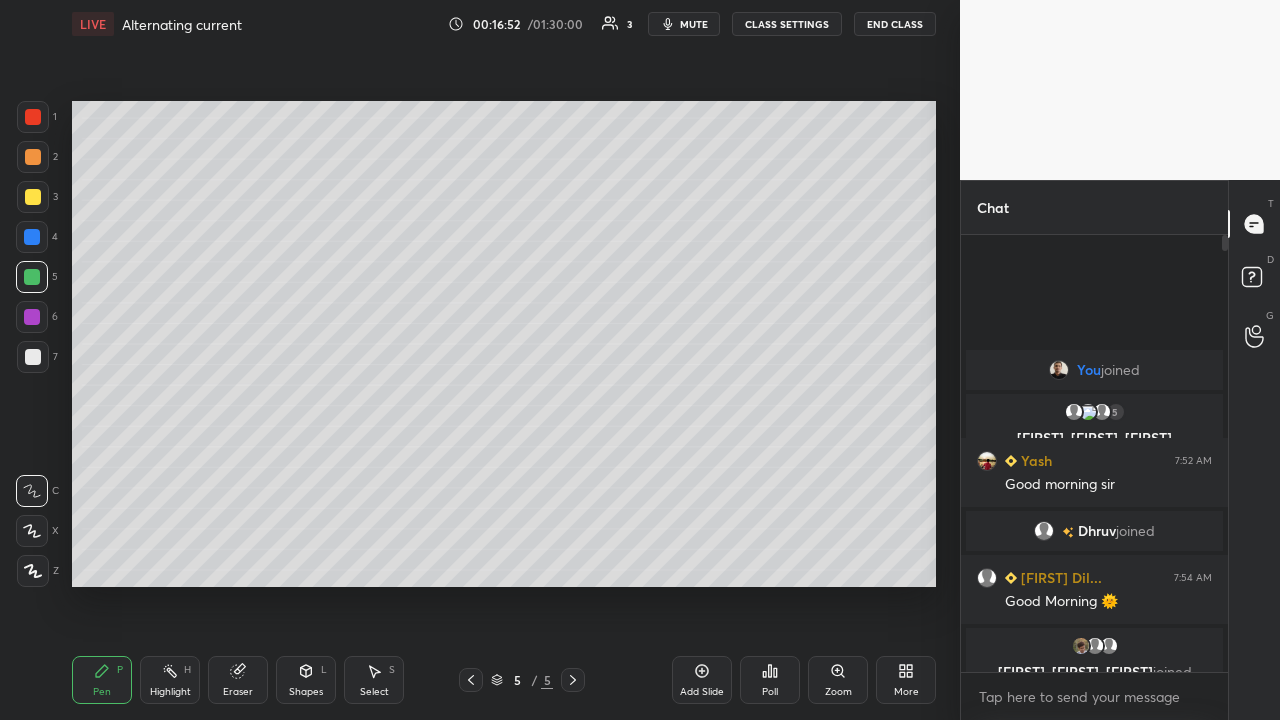 click 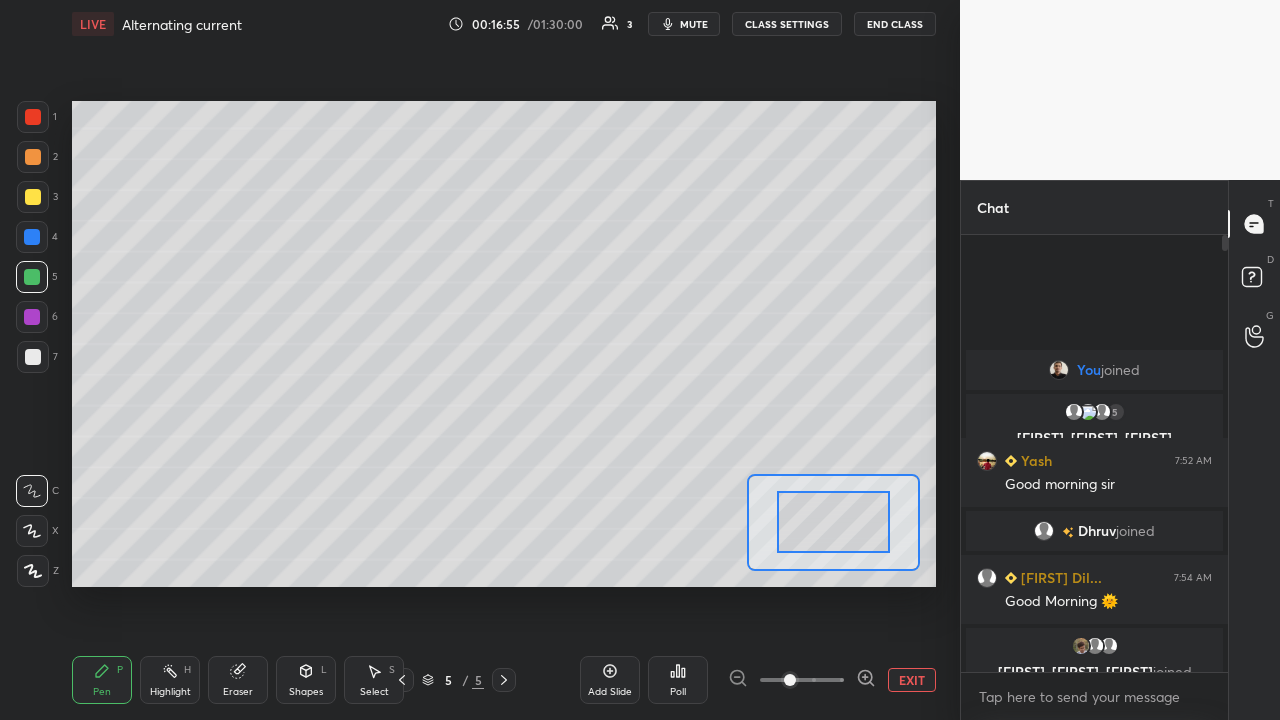 click on "EXIT" at bounding box center (912, 680) 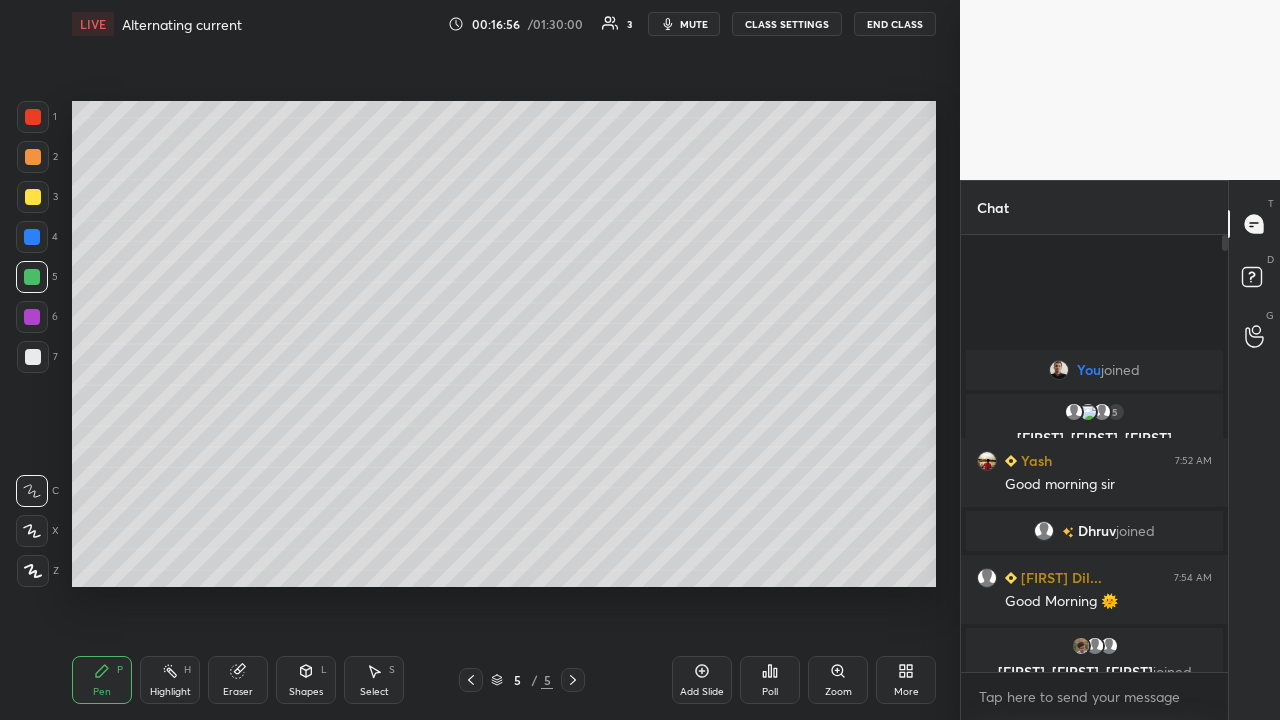 click 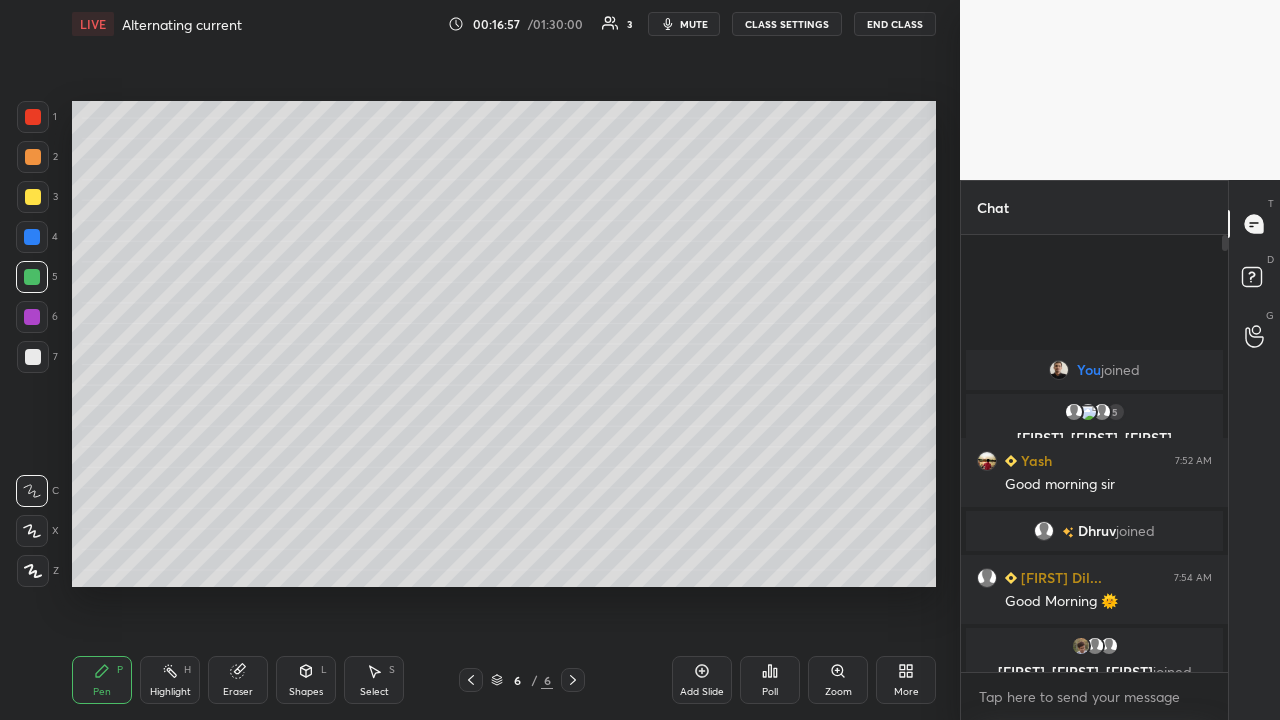 click at bounding box center (33, 157) 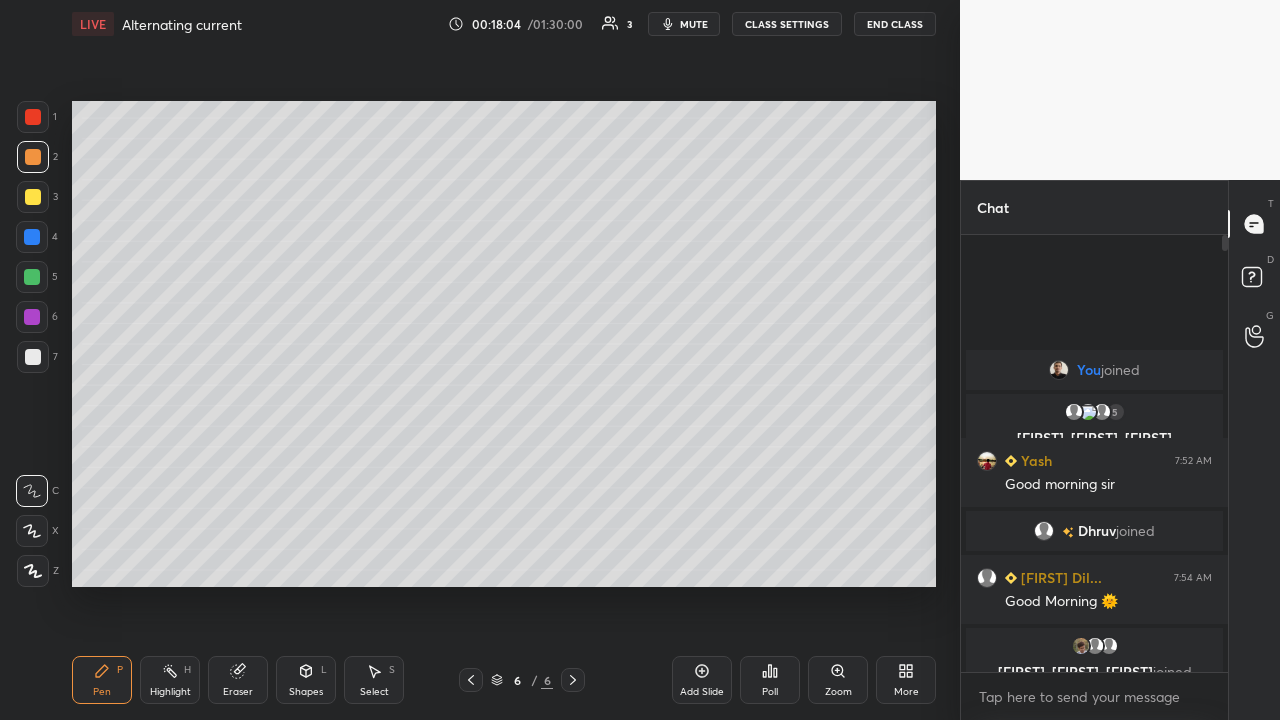 click 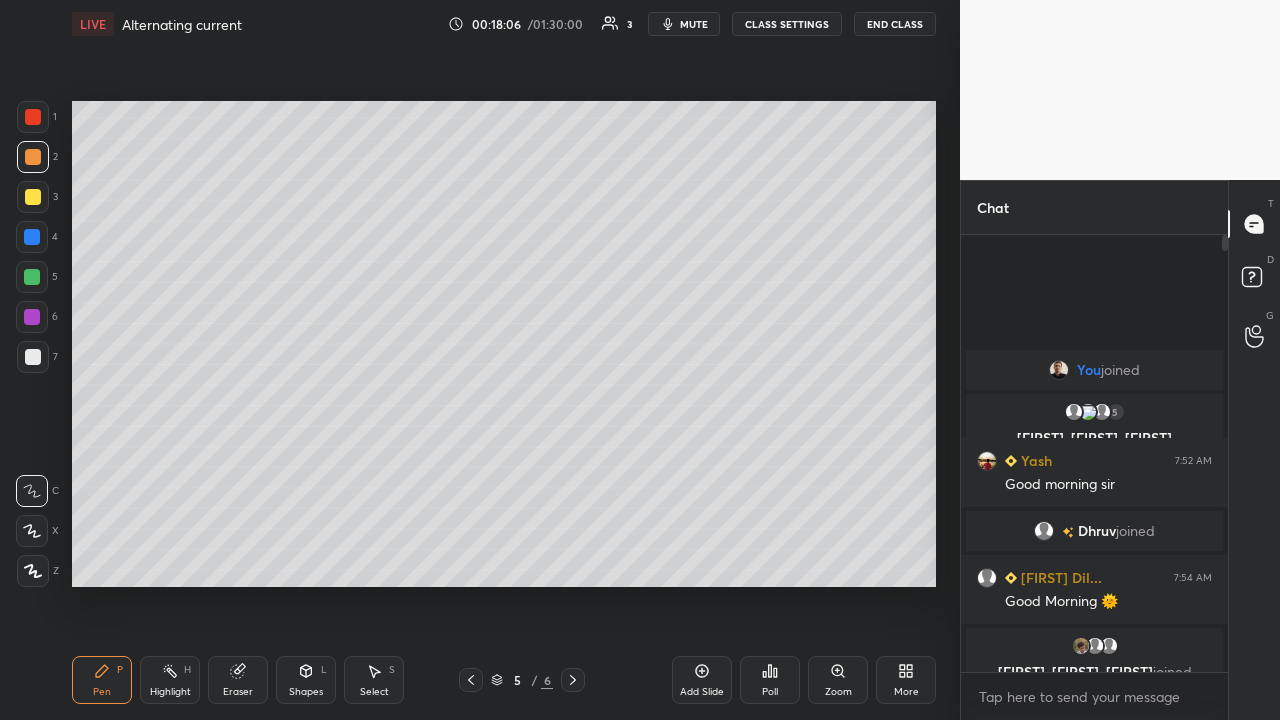 click 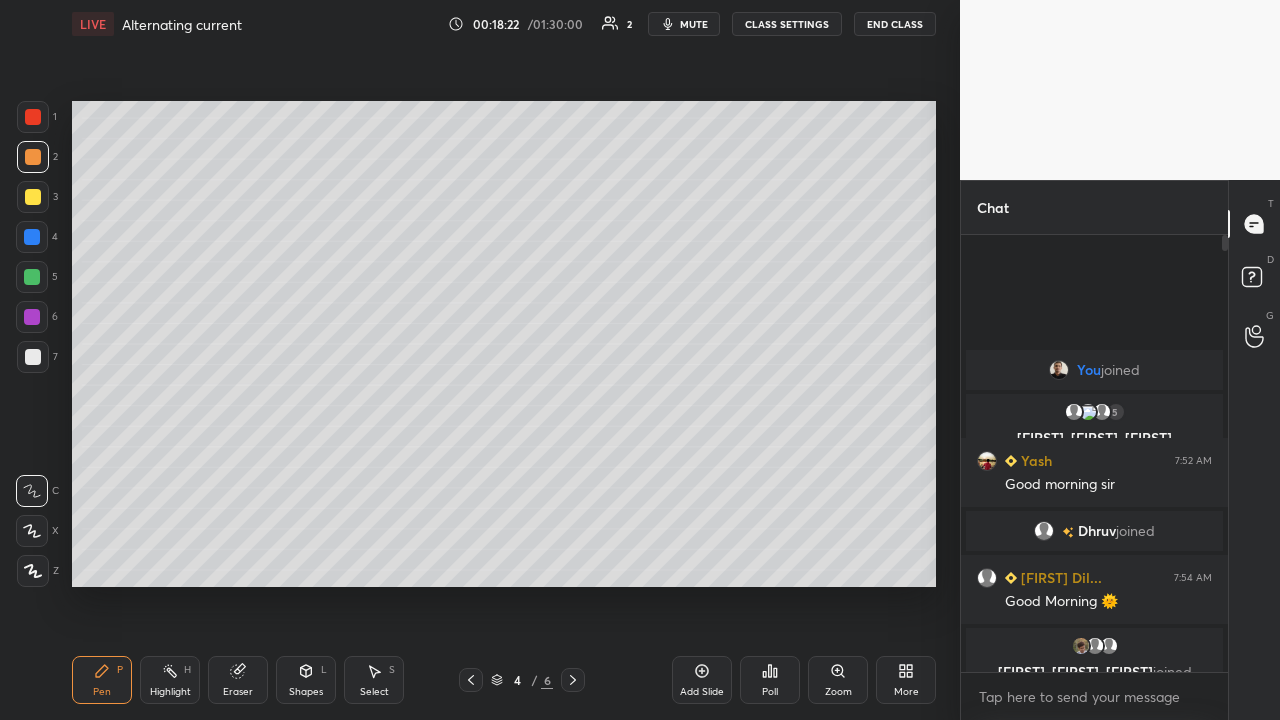 click 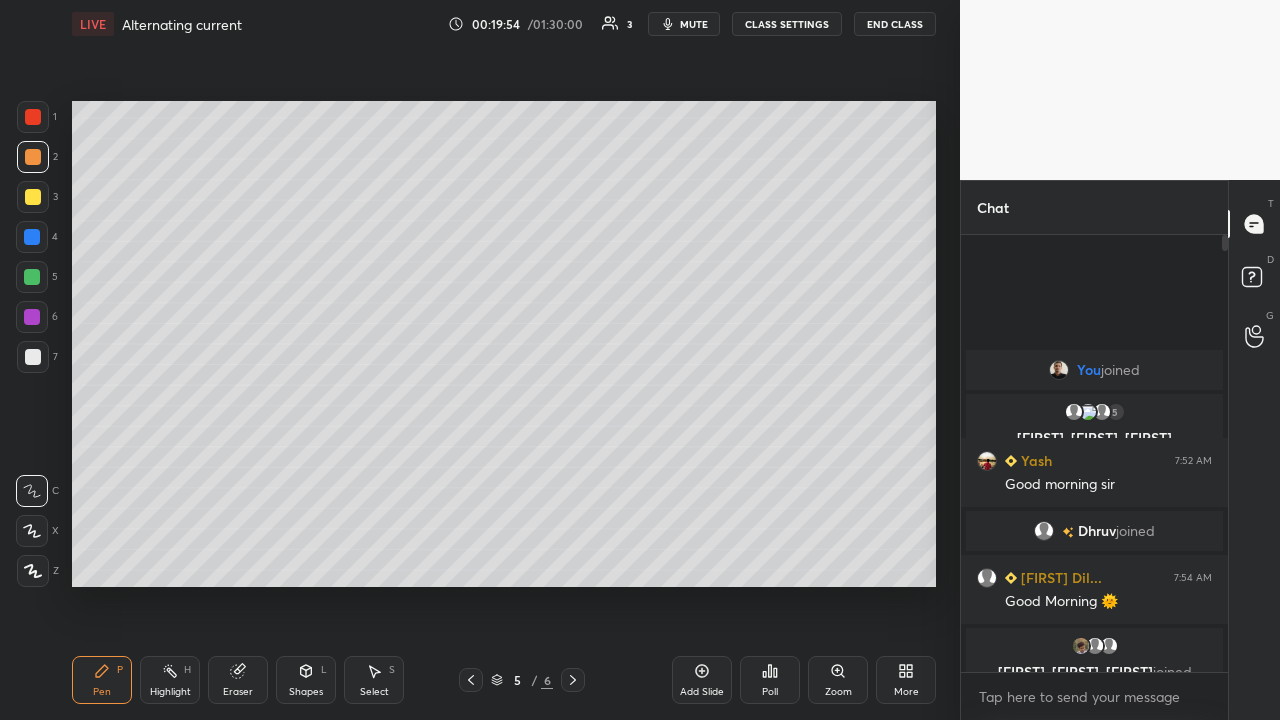 click 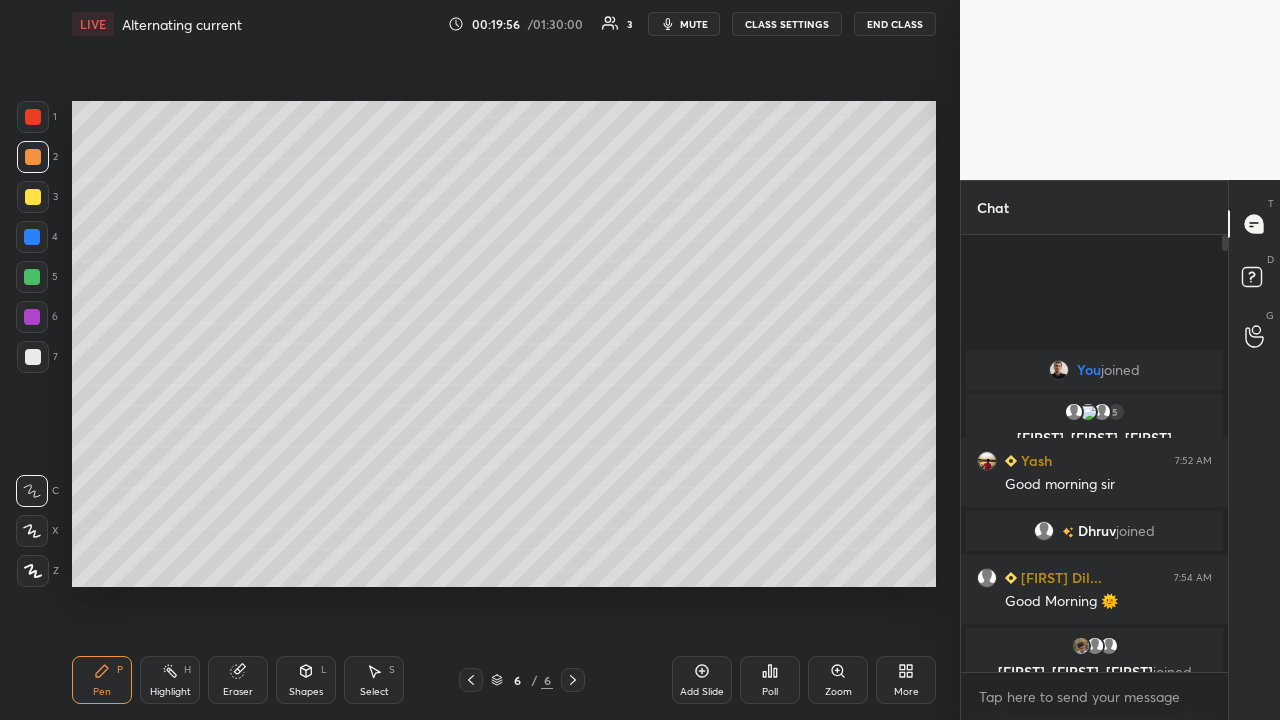 click on "Shapes L" at bounding box center [306, 680] 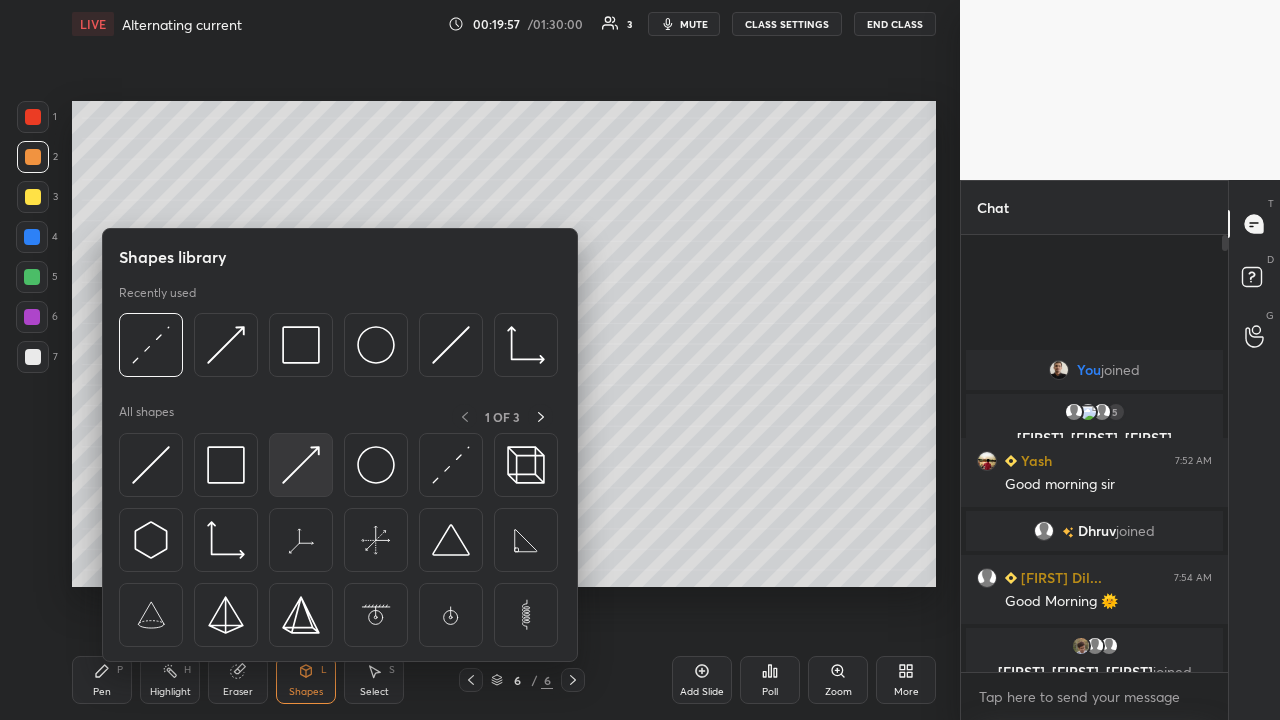 click at bounding box center [301, 465] 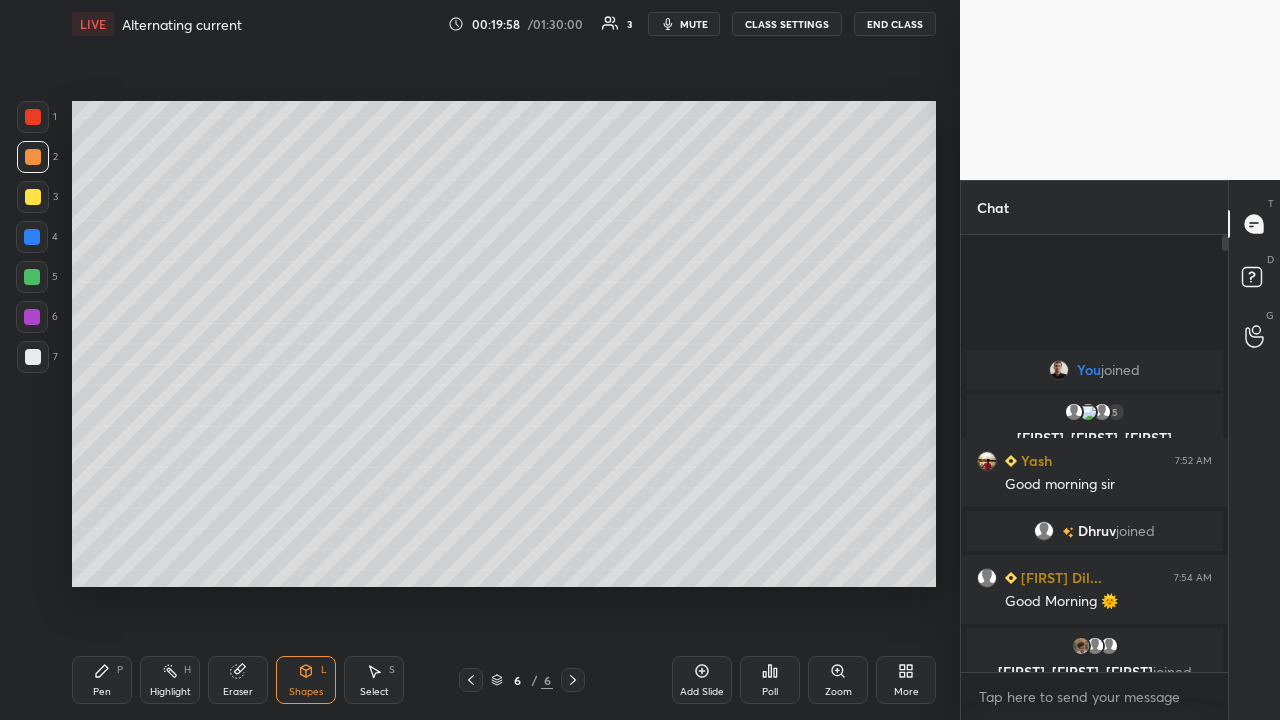 click at bounding box center (33, 357) 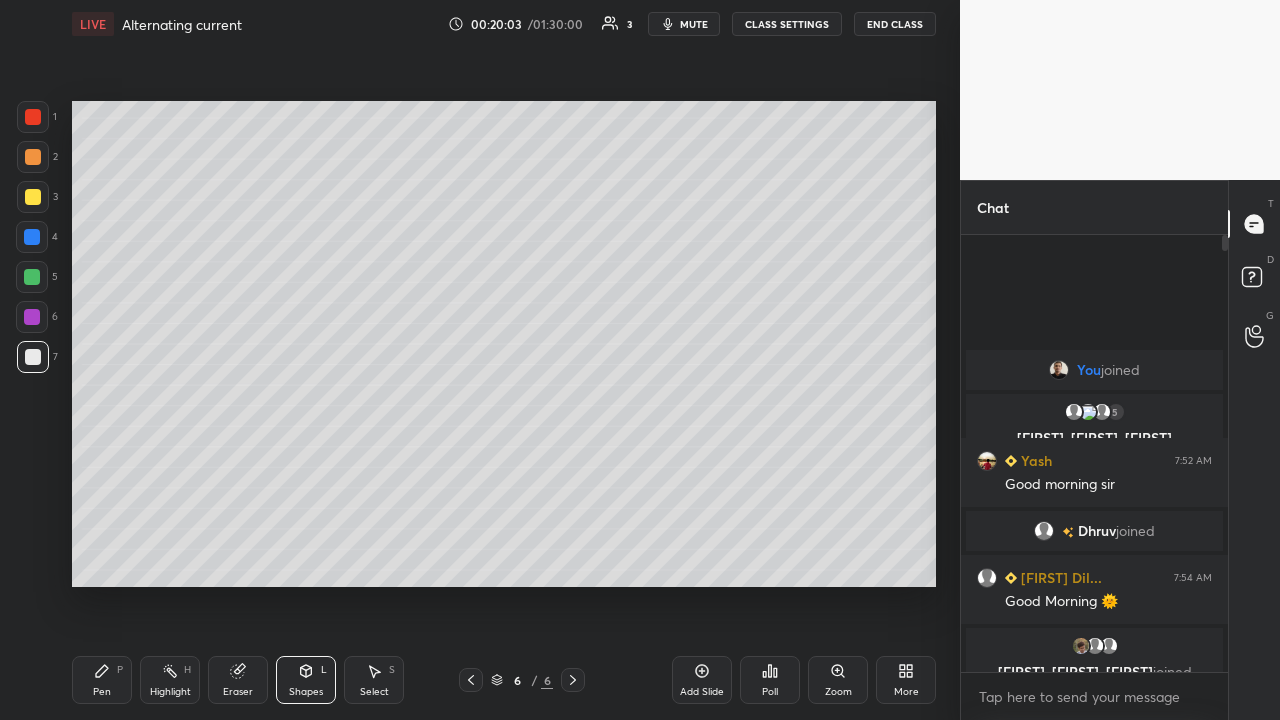 click on "Shapes L" at bounding box center [306, 680] 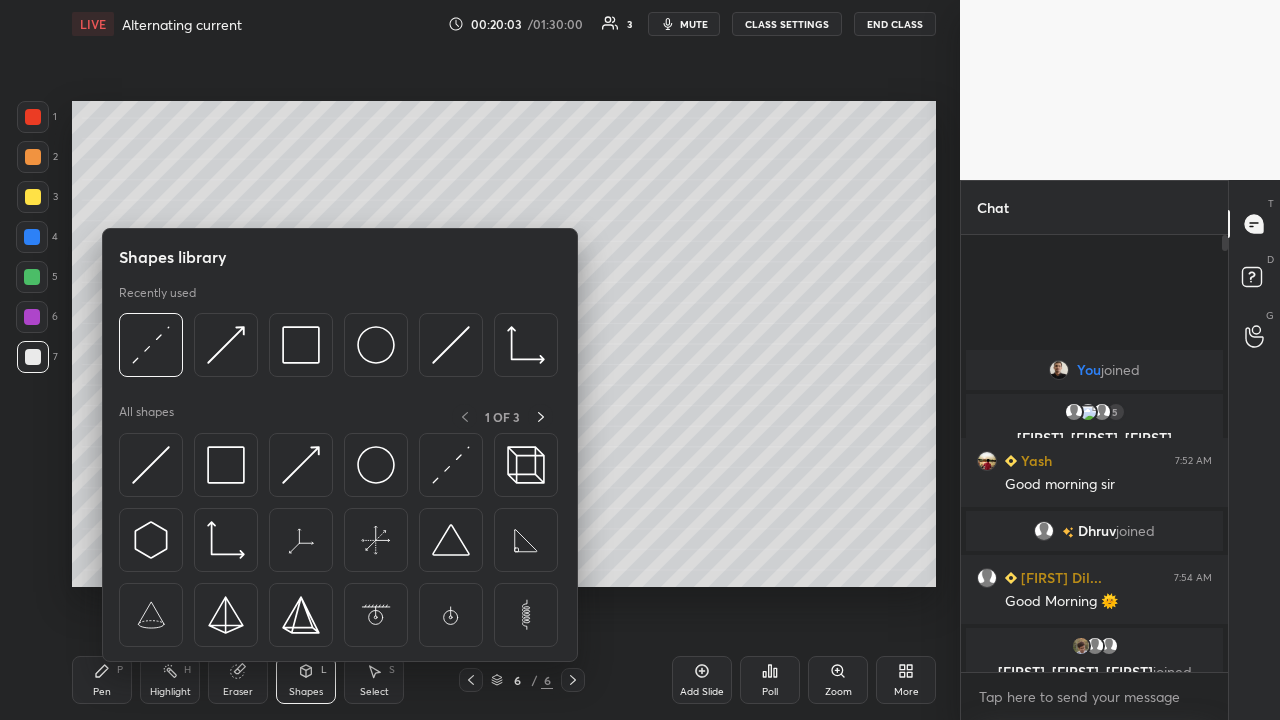 click at bounding box center (451, 465) 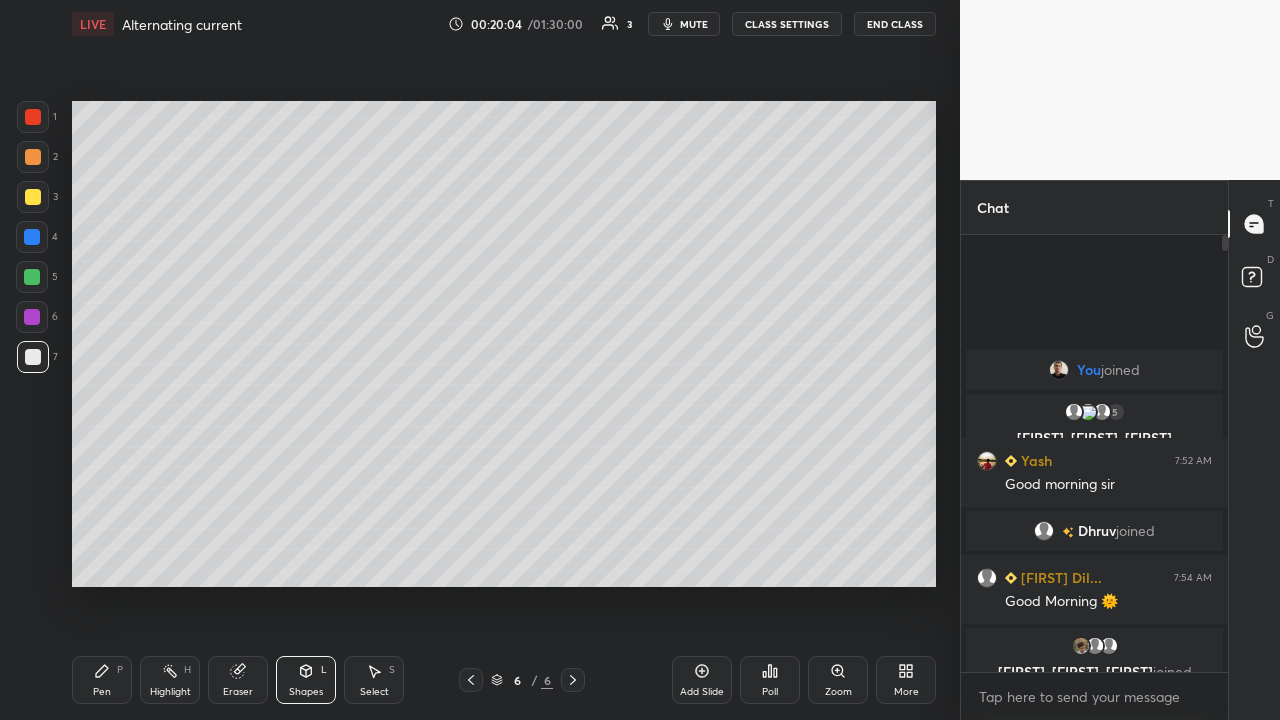 click at bounding box center [33, 157] 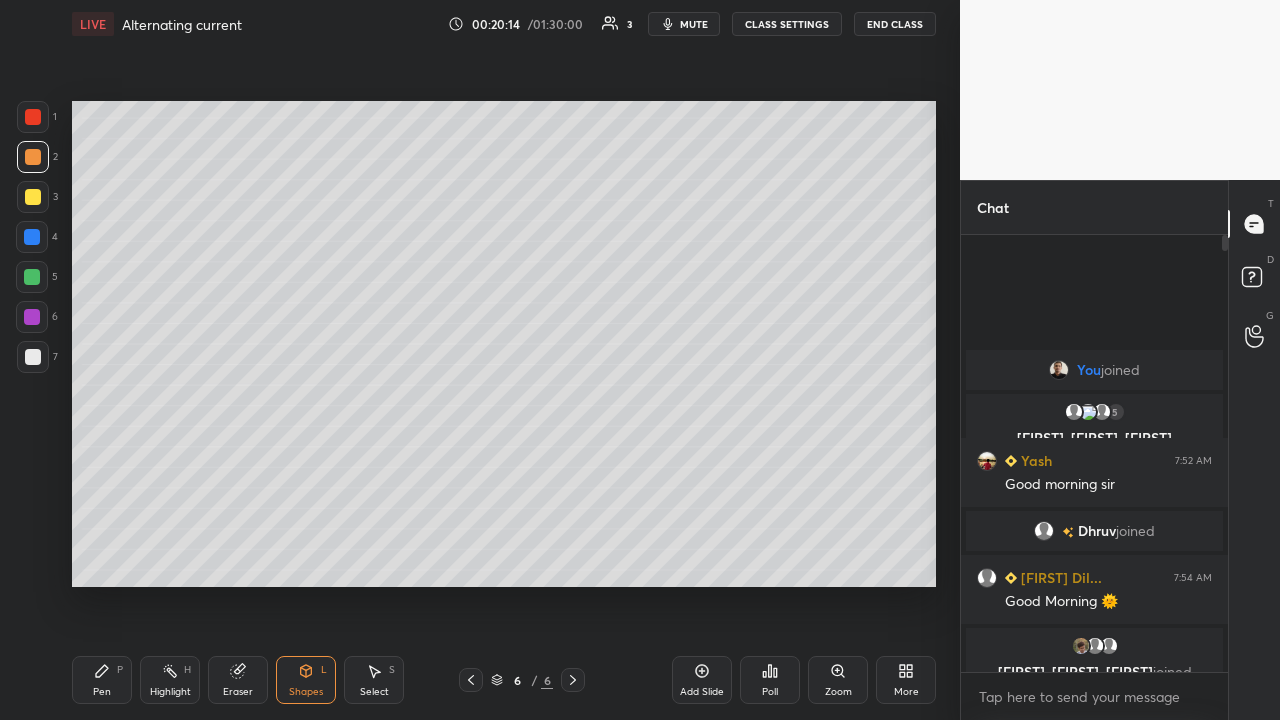 click 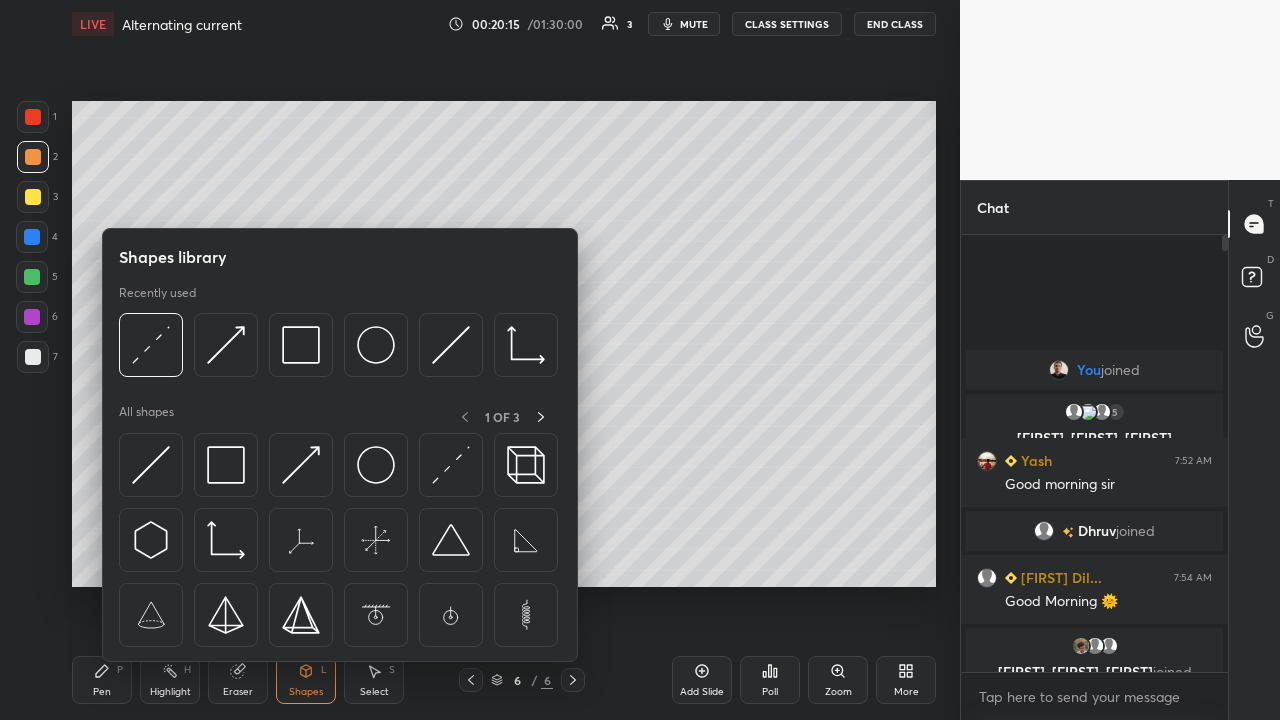 click at bounding box center (301, 465) 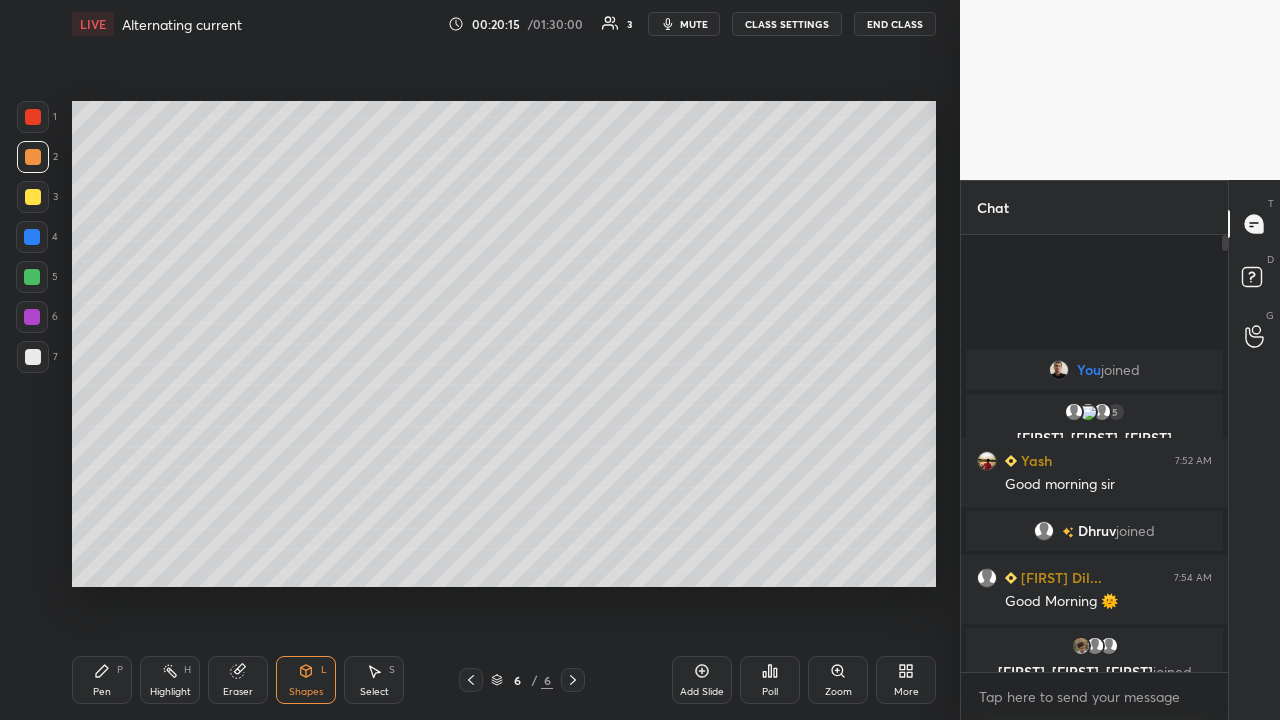 click at bounding box center (32, 277) 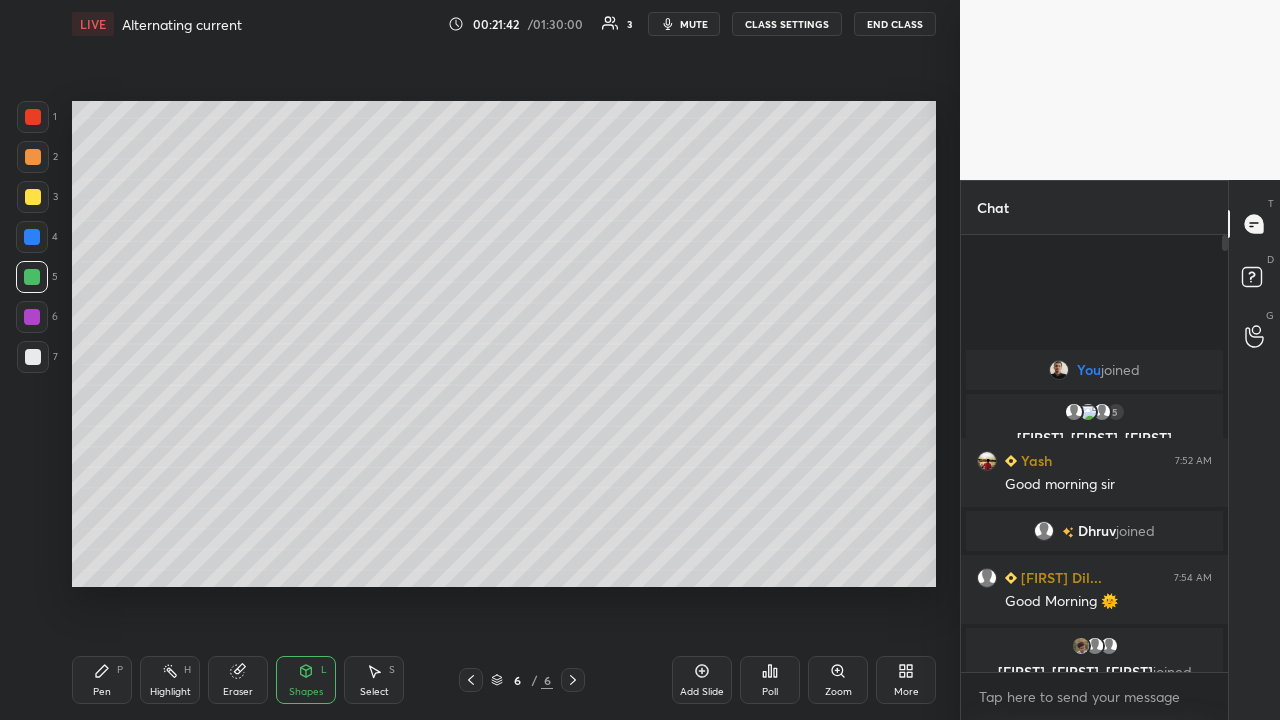 click on "Pen P" at bounding box center [102, 680] 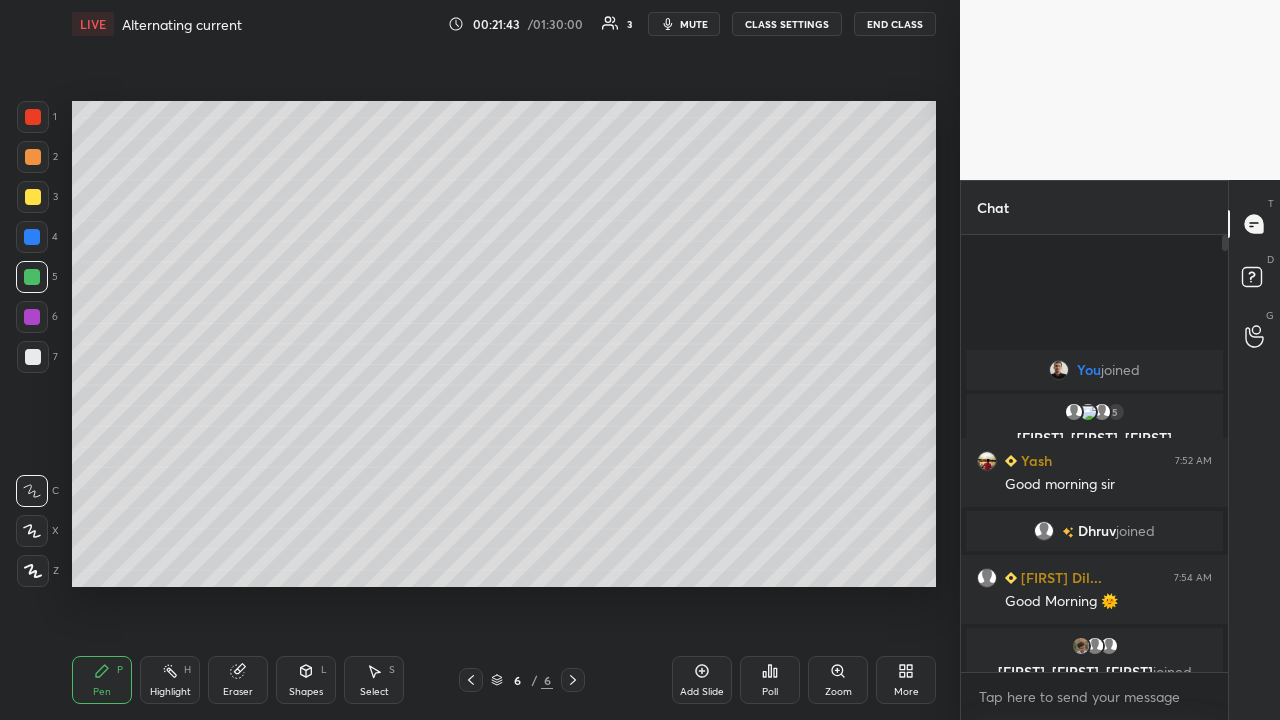 click at bounding box center (33, 357) 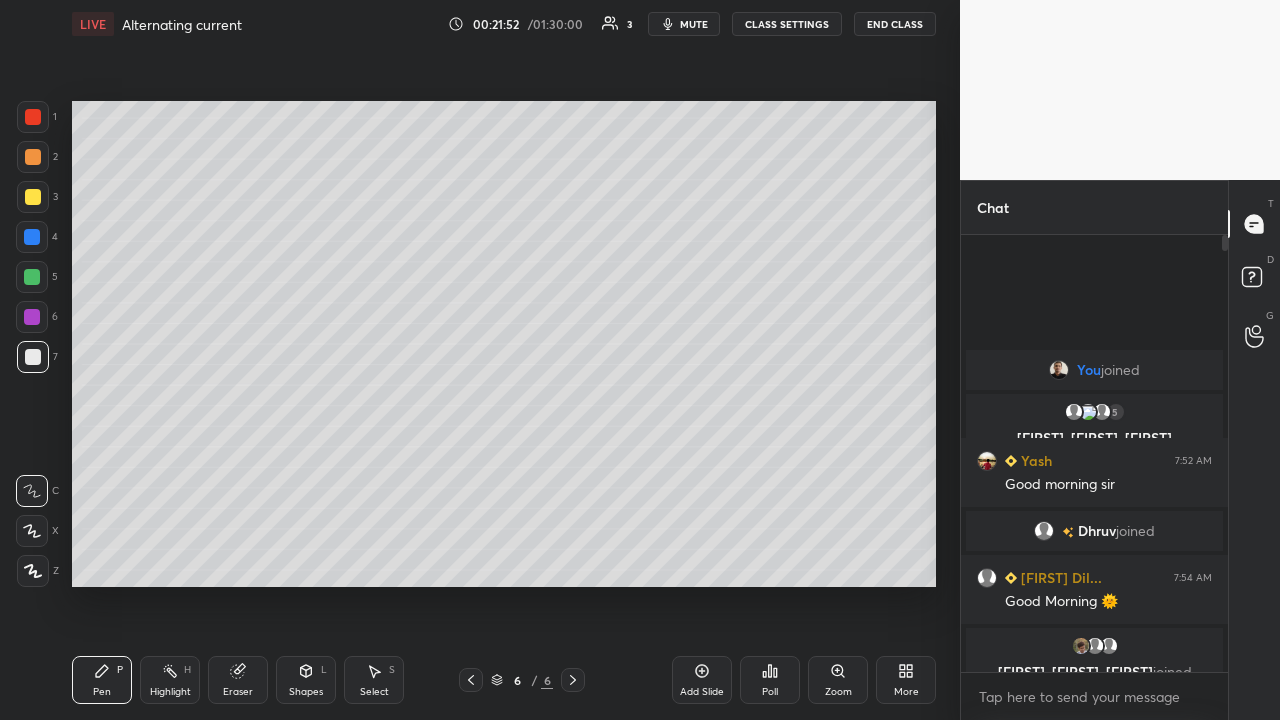 click 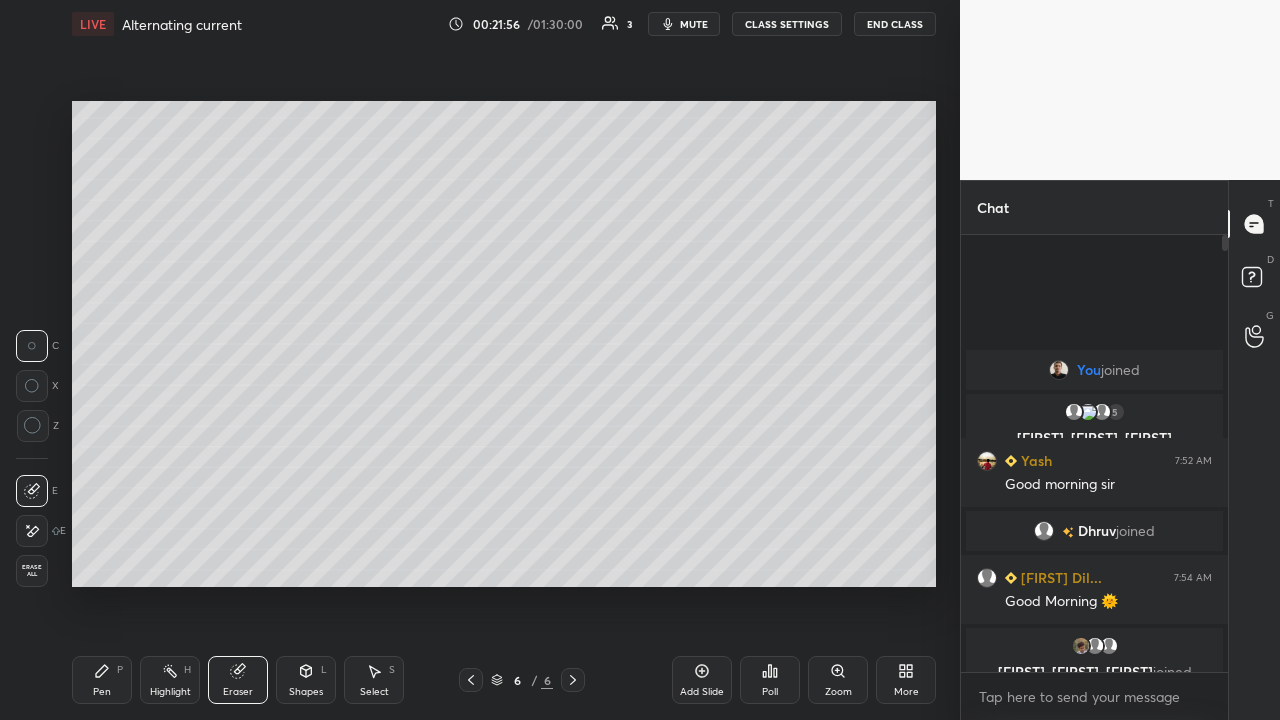 click 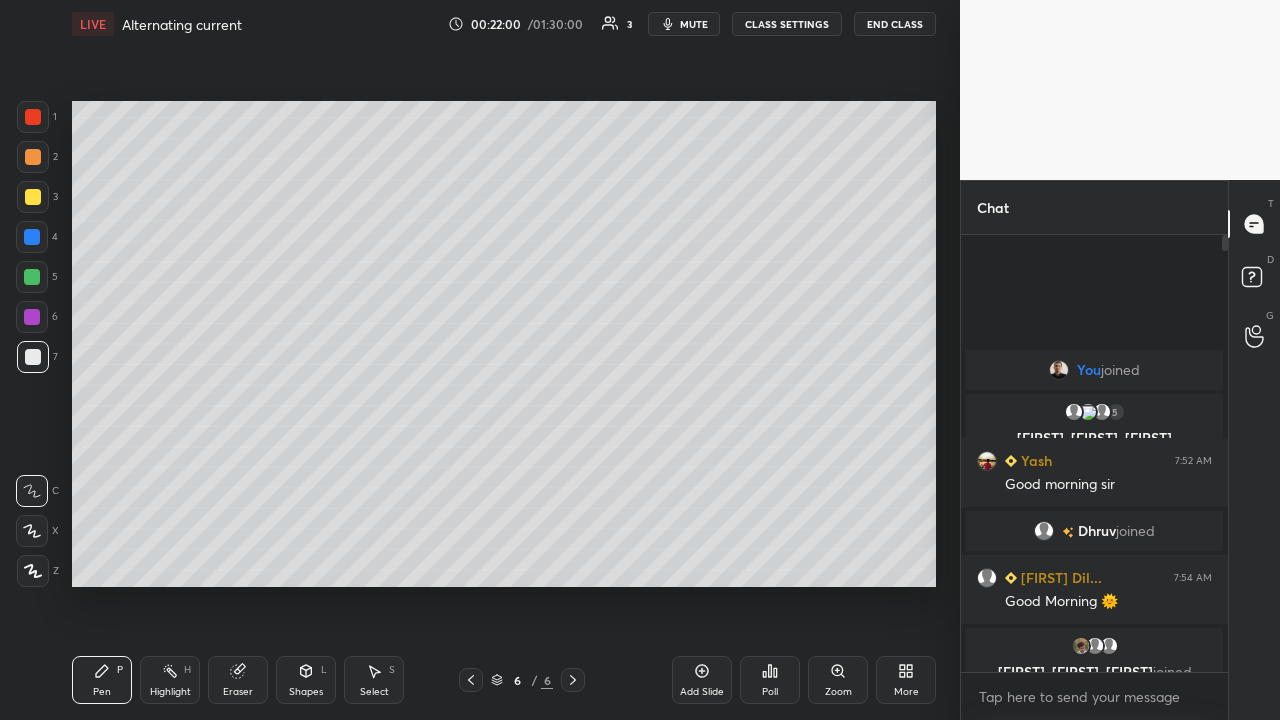 click at bounding box center (33, 571) 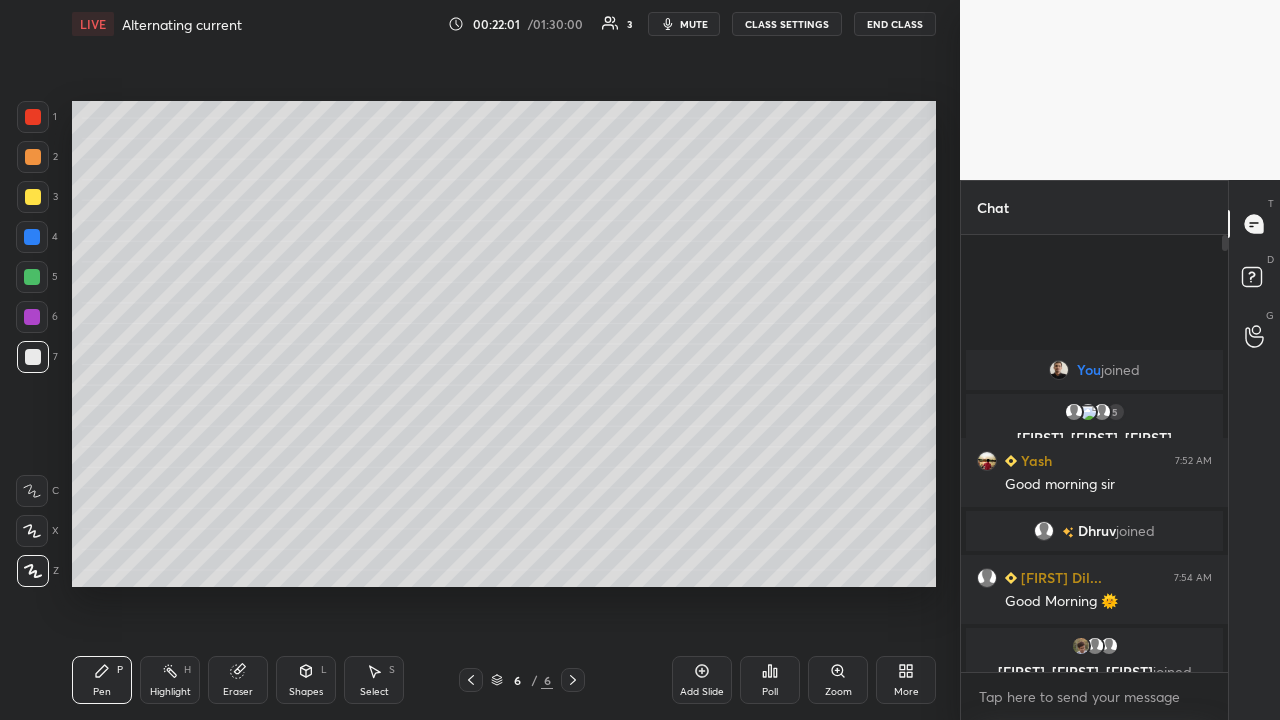 click 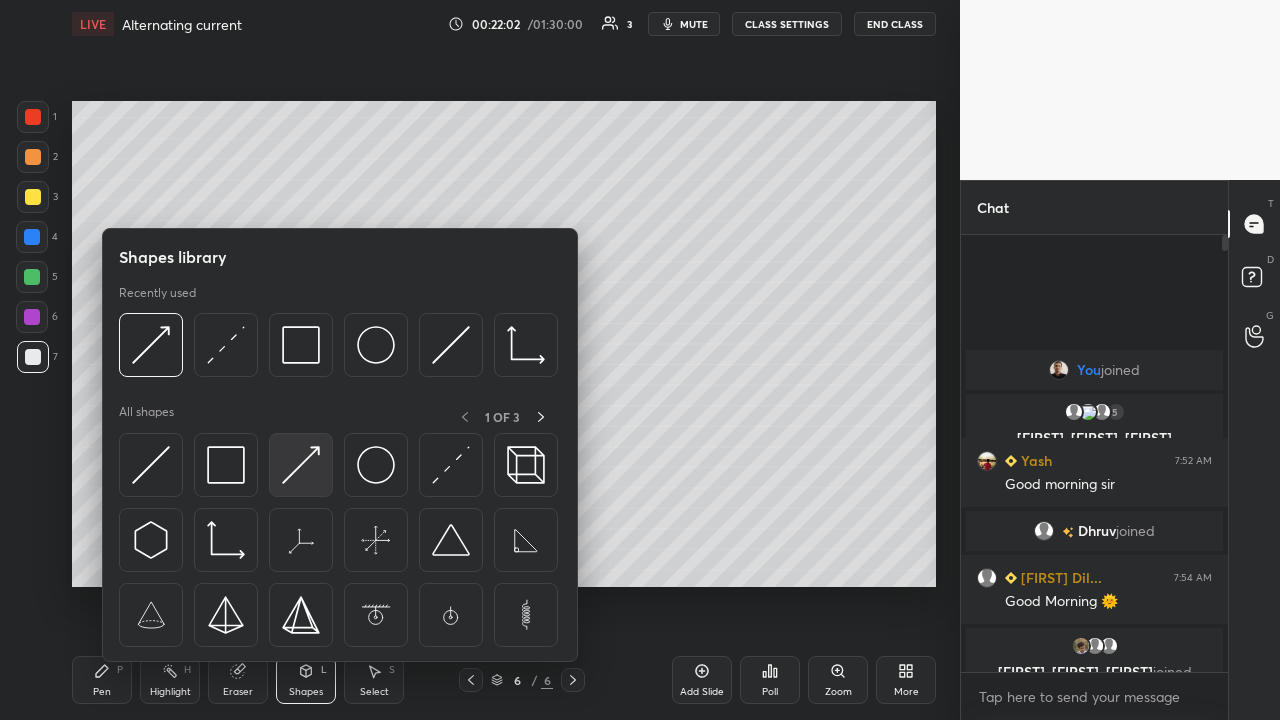click at bounding box center (301, 465) 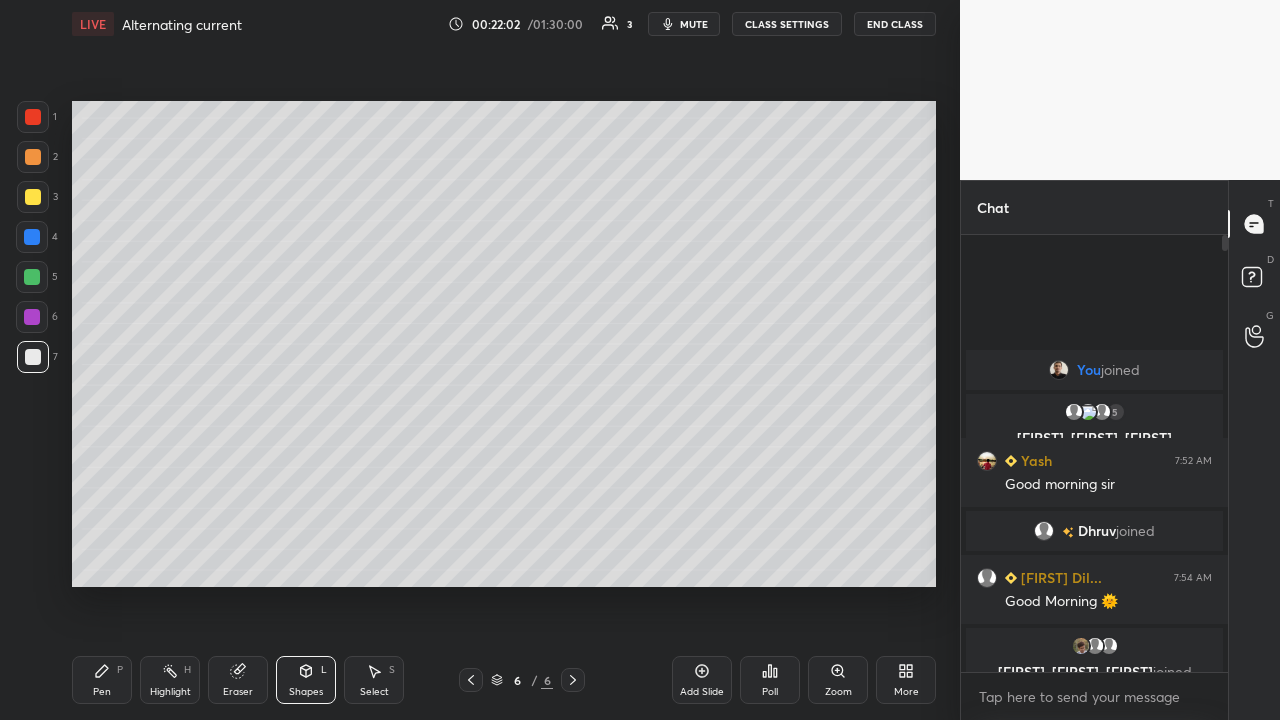 click at bounding box center [32, 237] 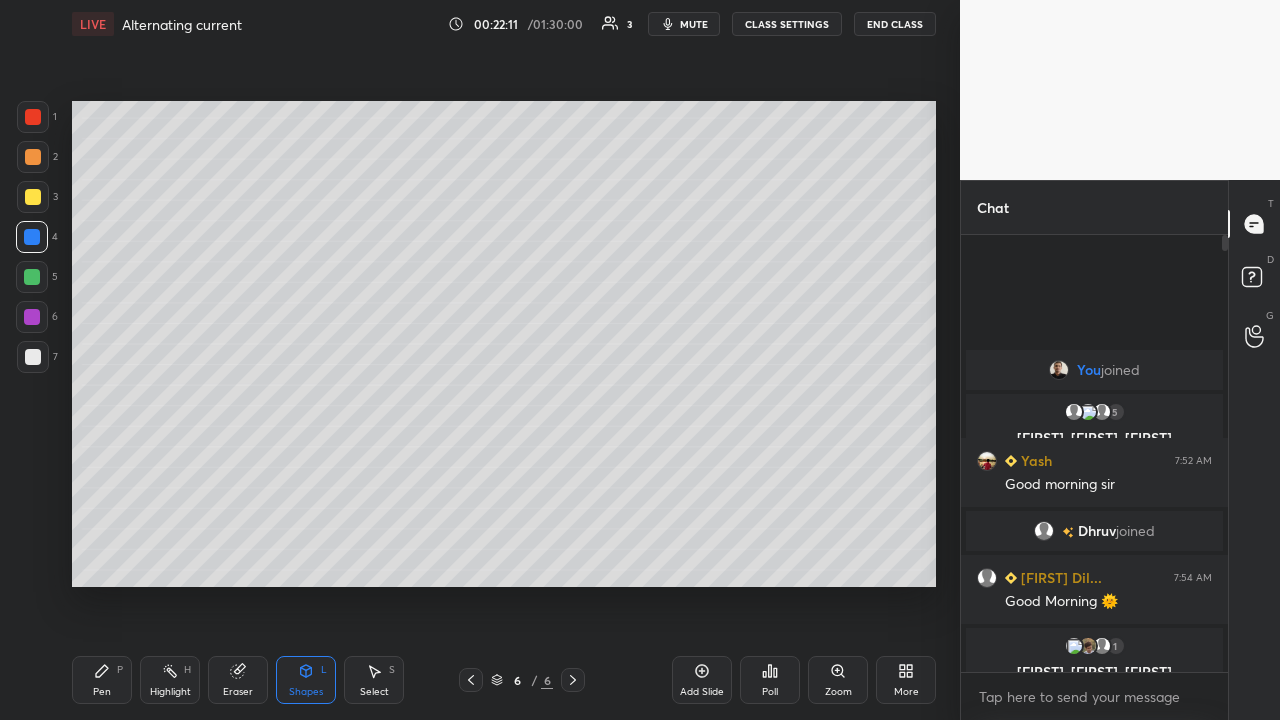 click 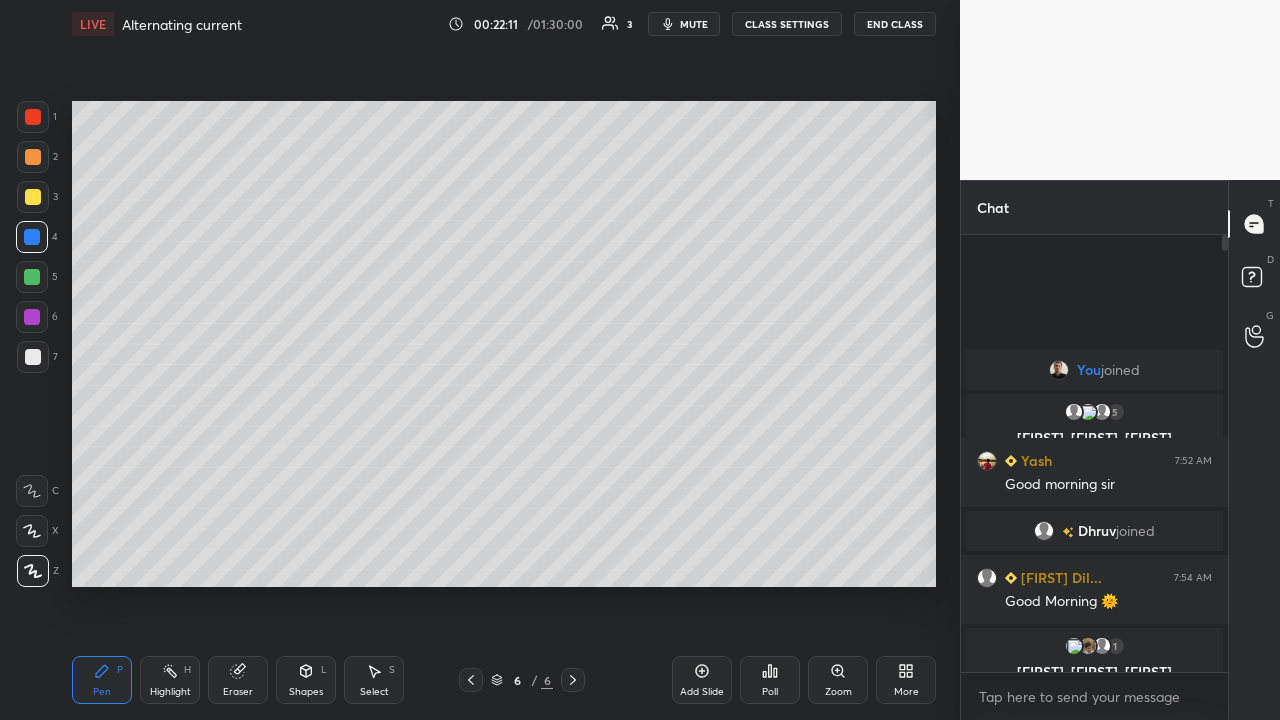 click at bounding box center [33, 357] 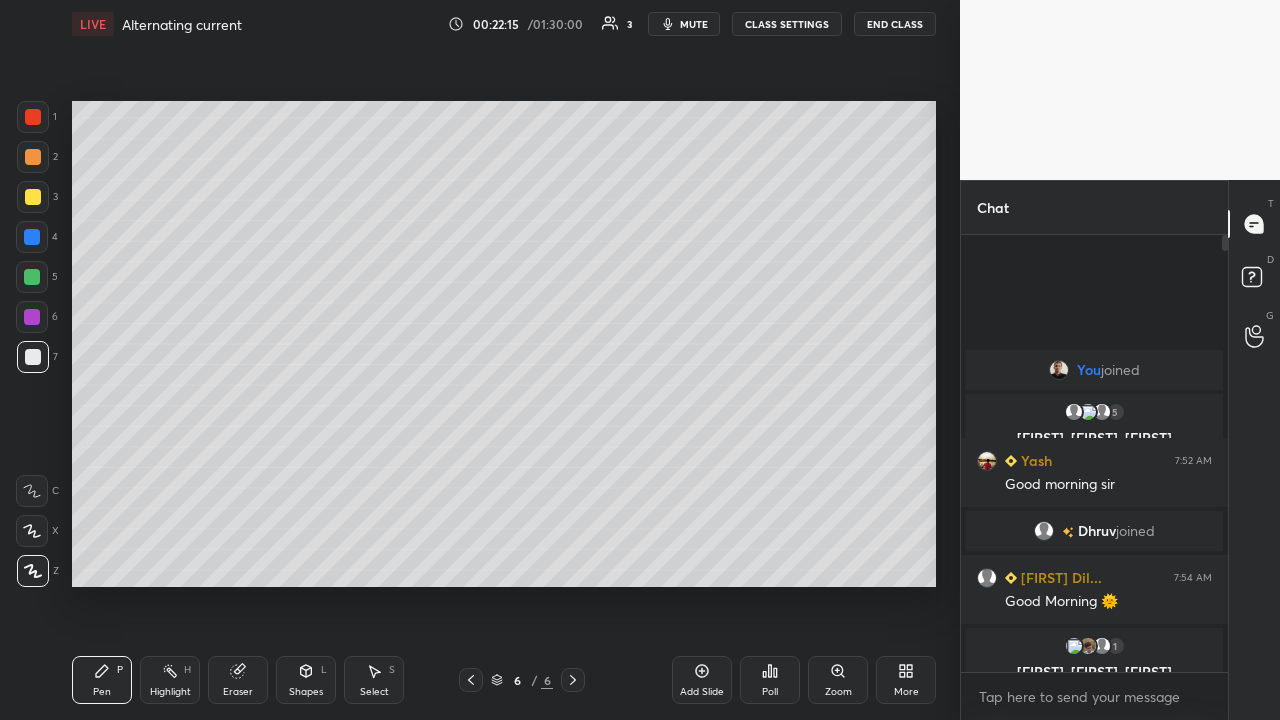 click 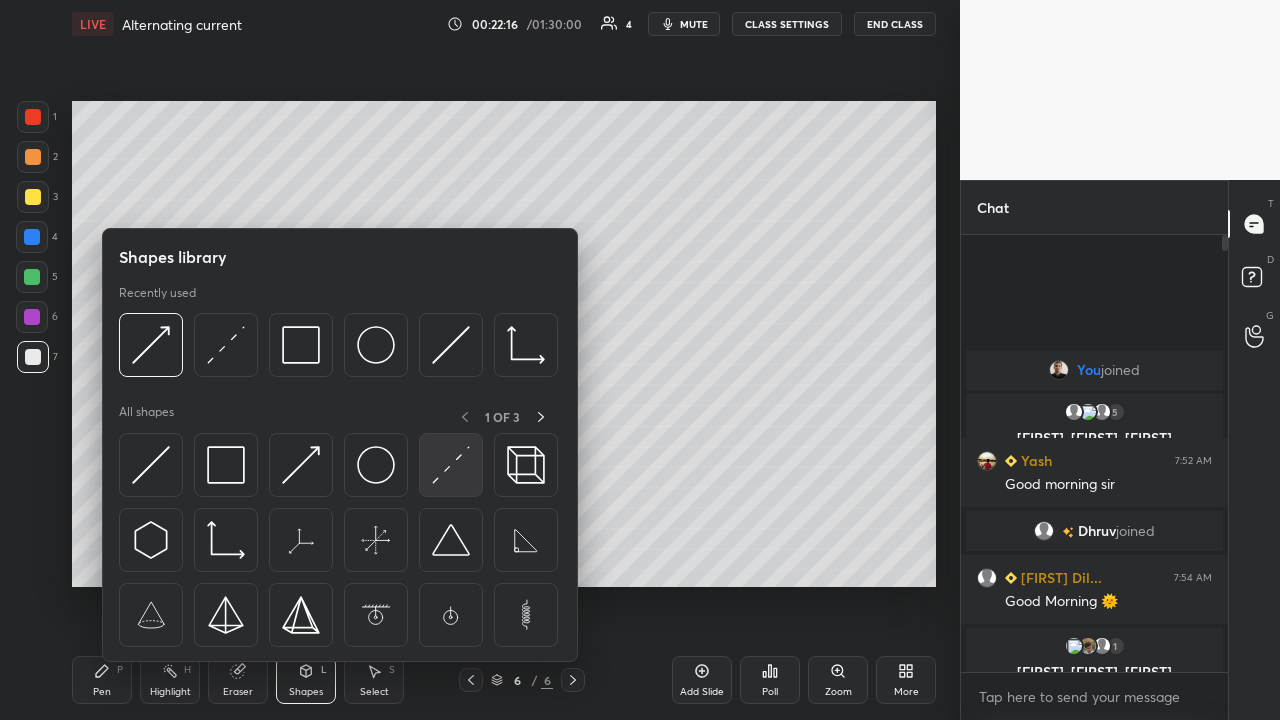 click at bounding box center (451, 465) 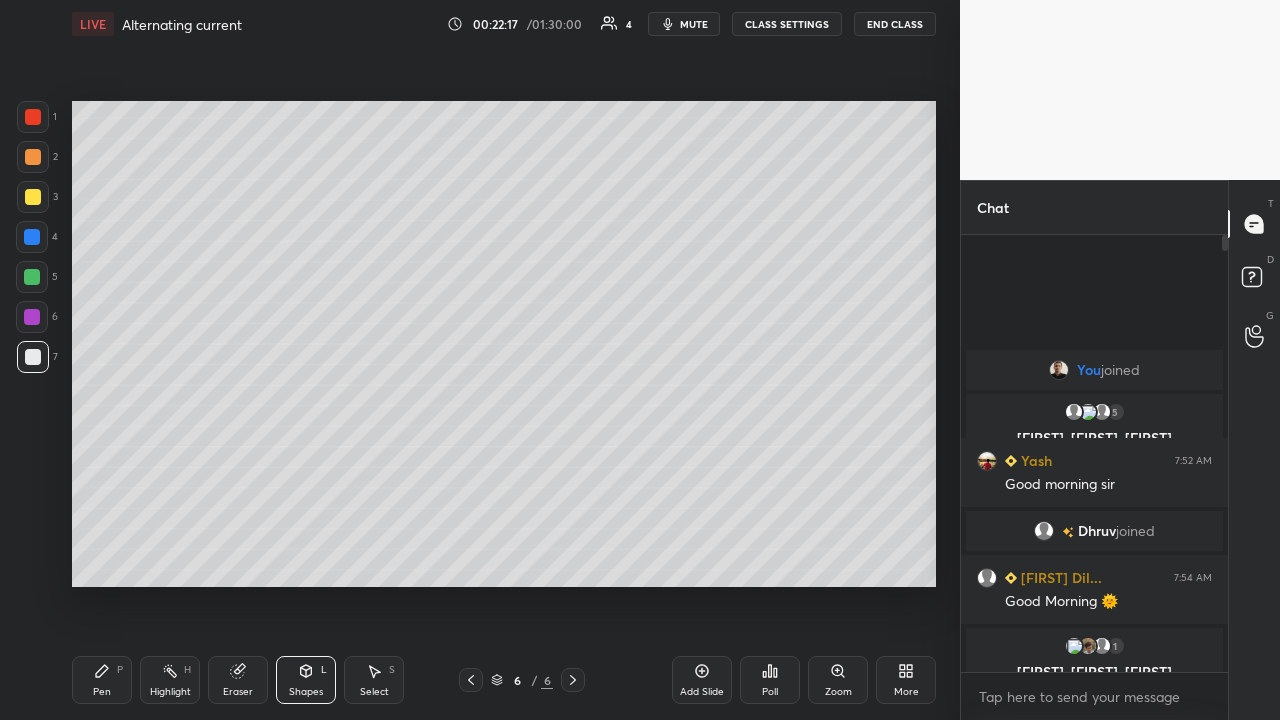 click at bounding box center [32, 277] 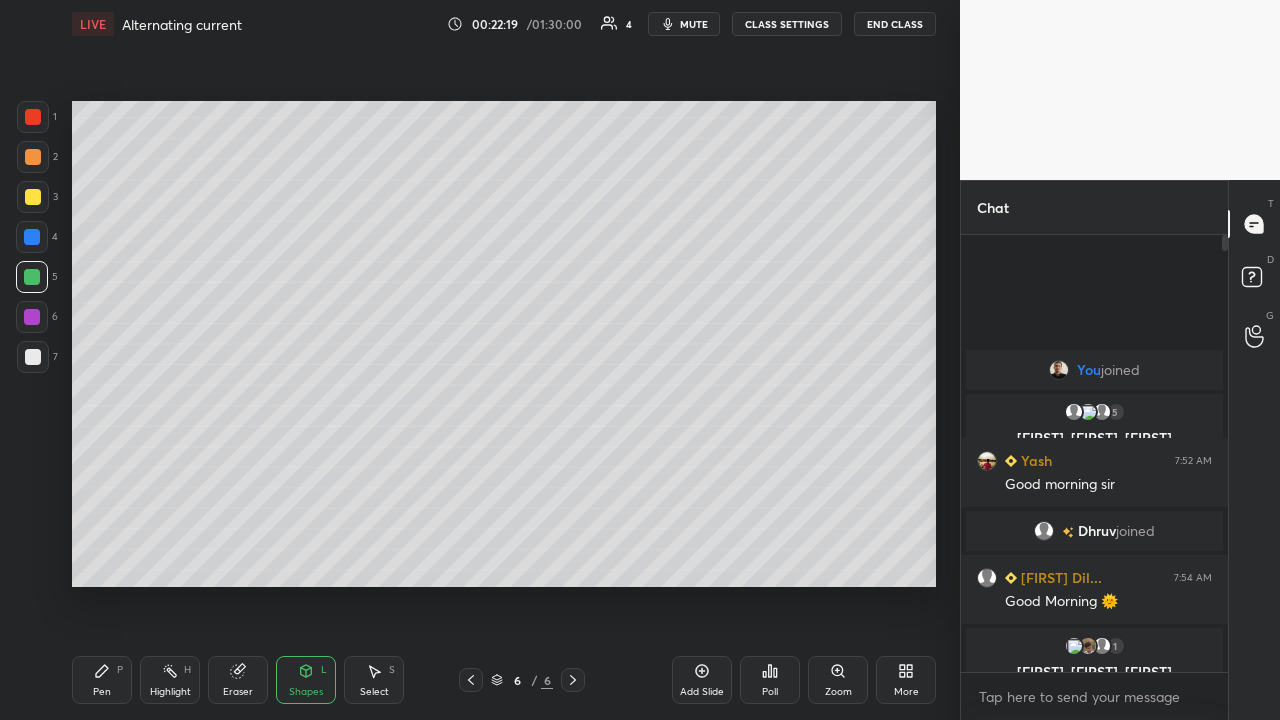 click 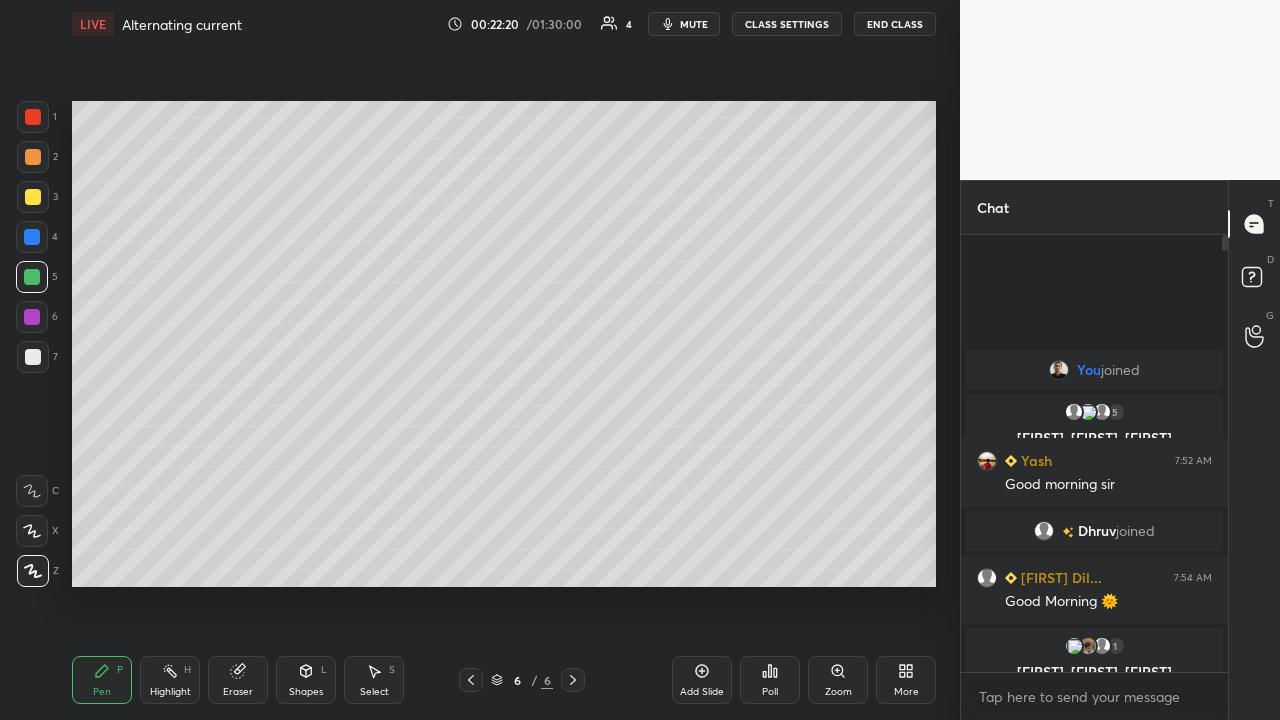 click 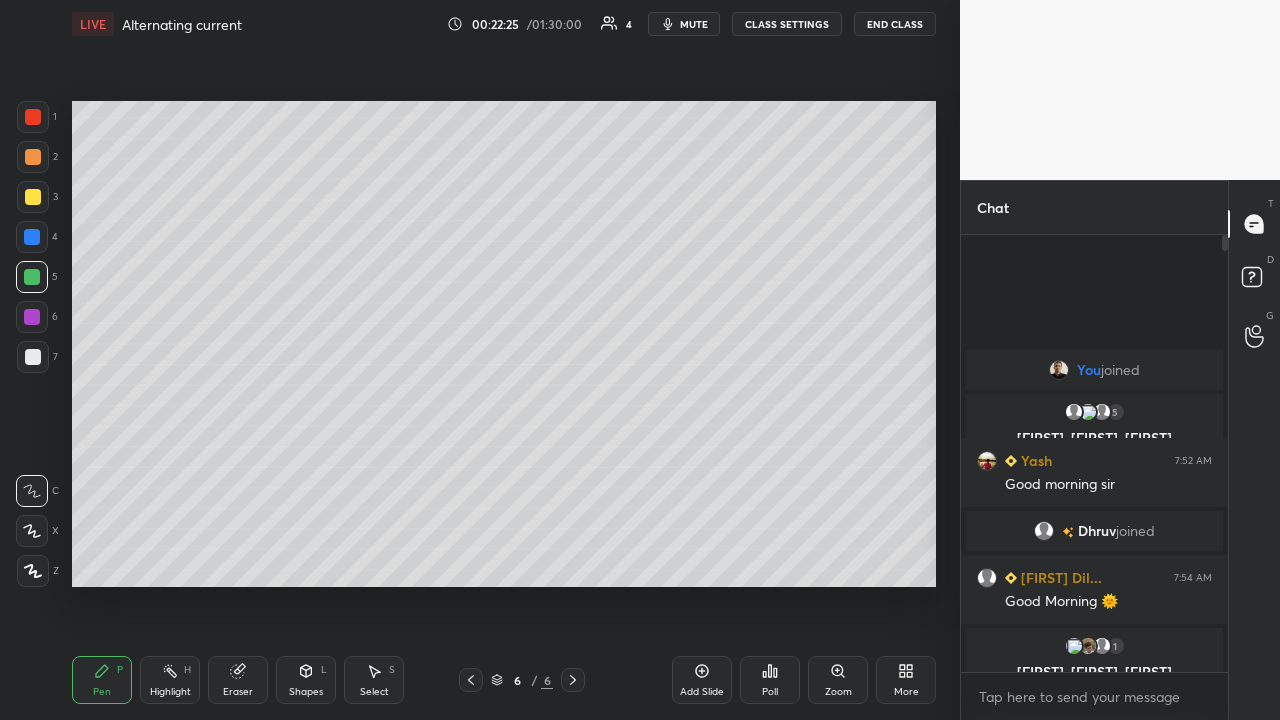 click 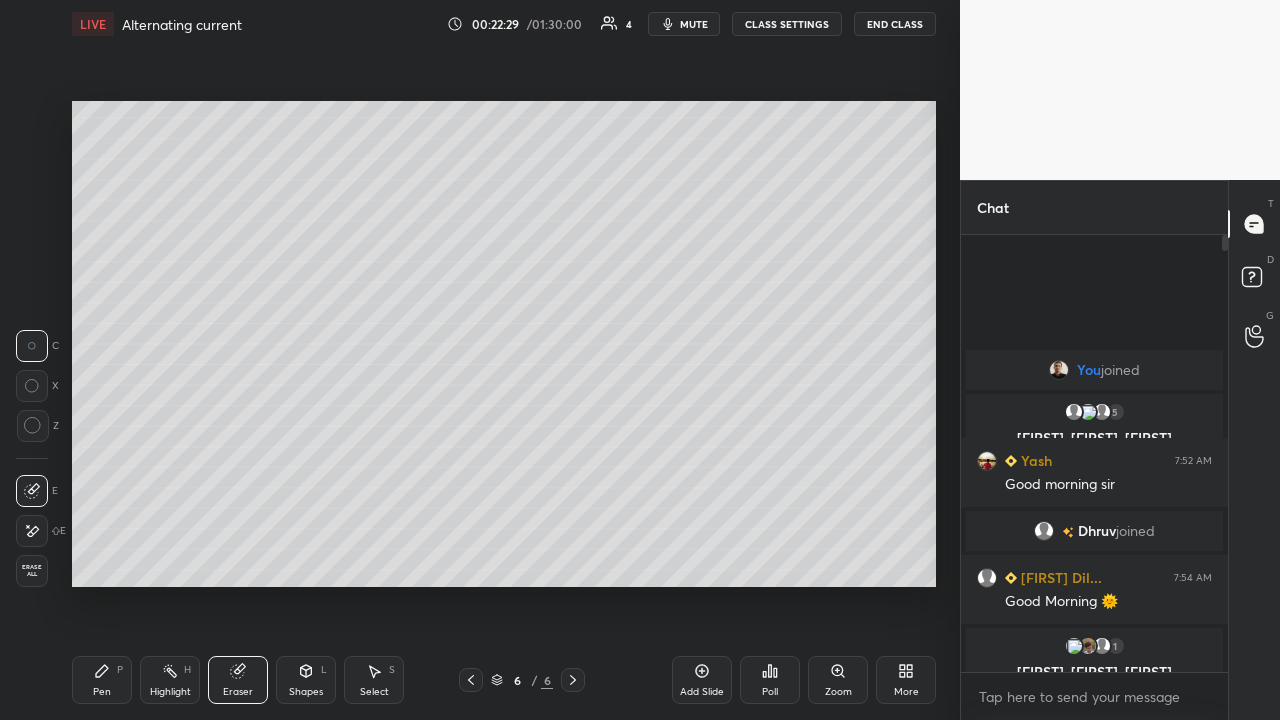click 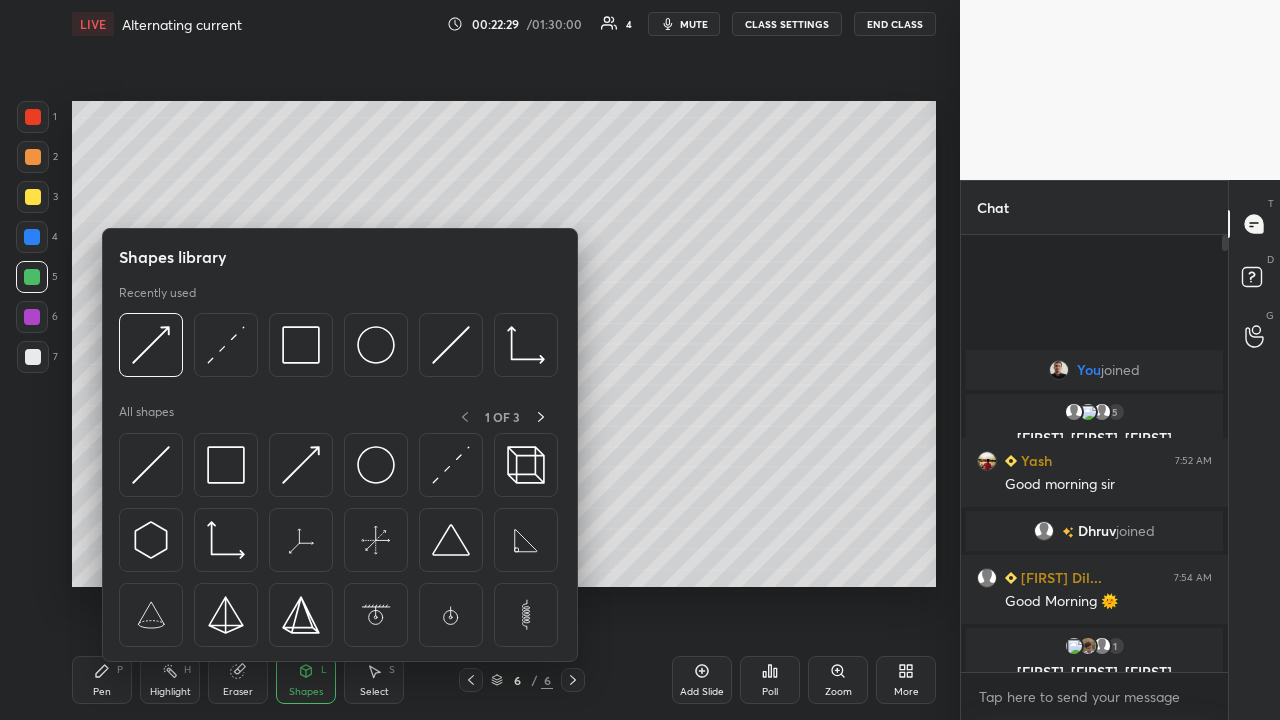 click at bounding box center [451, 465] 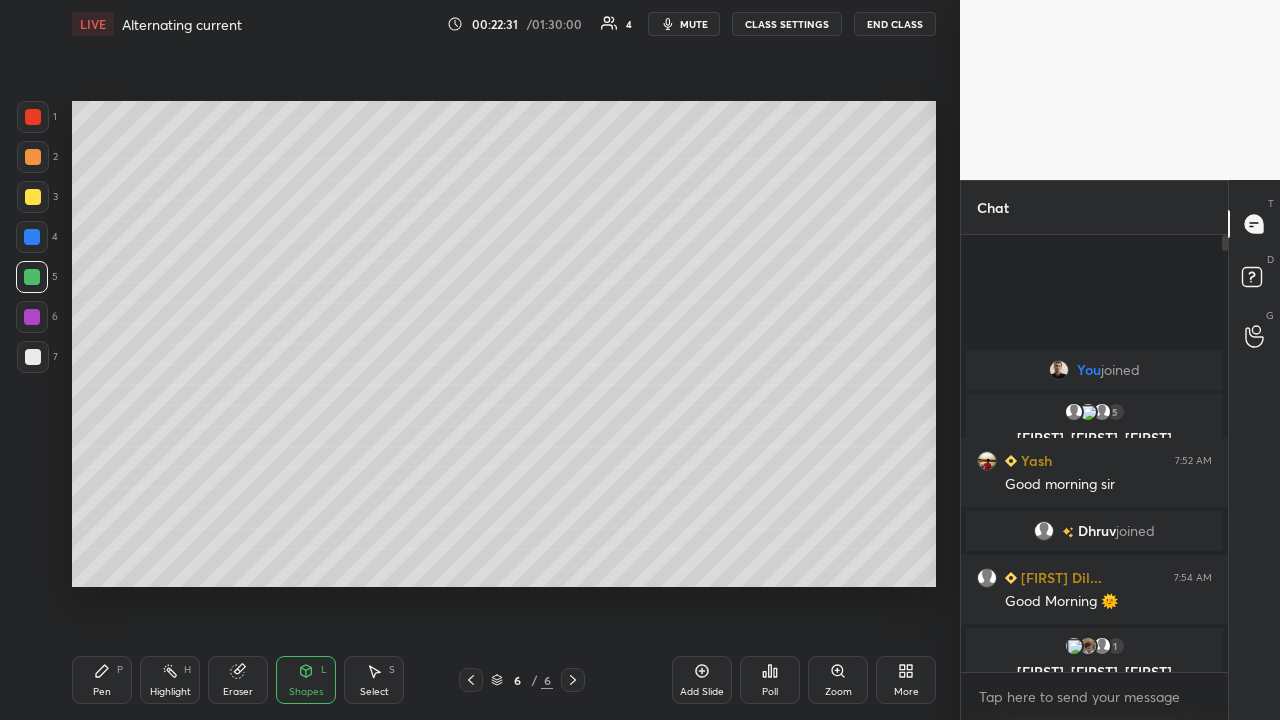 click at bounding box center (32, 237) 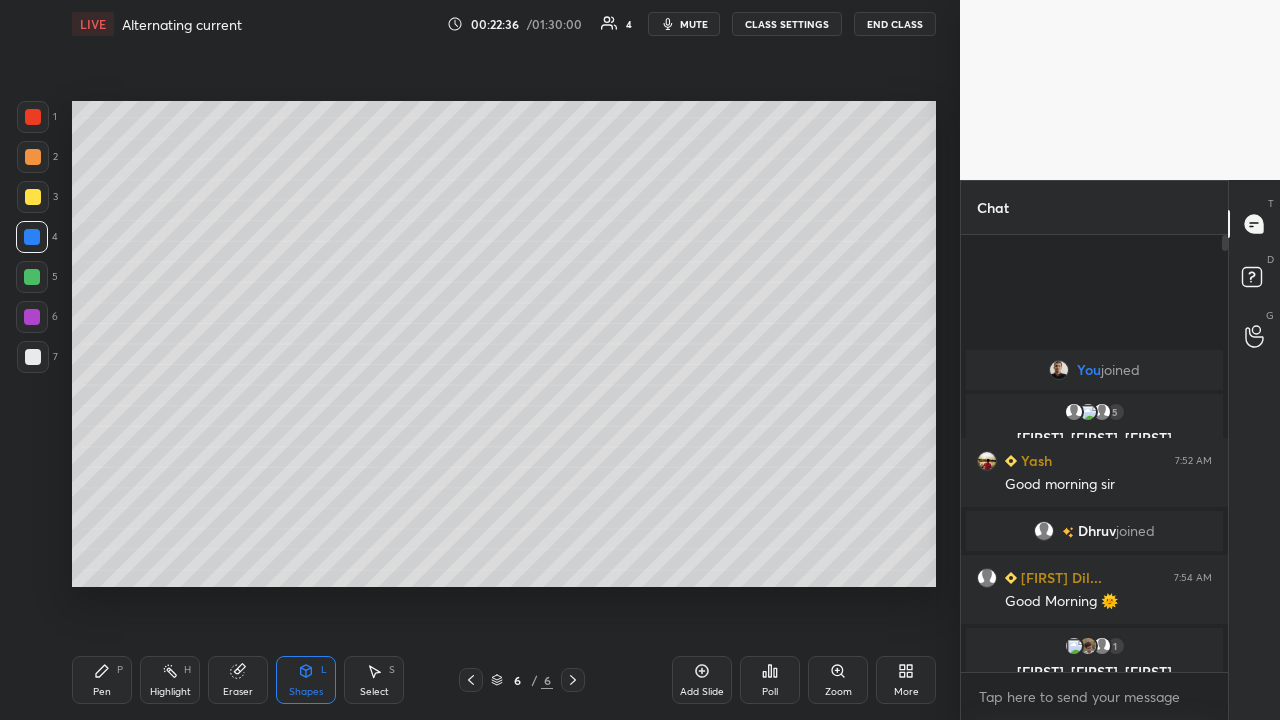 click 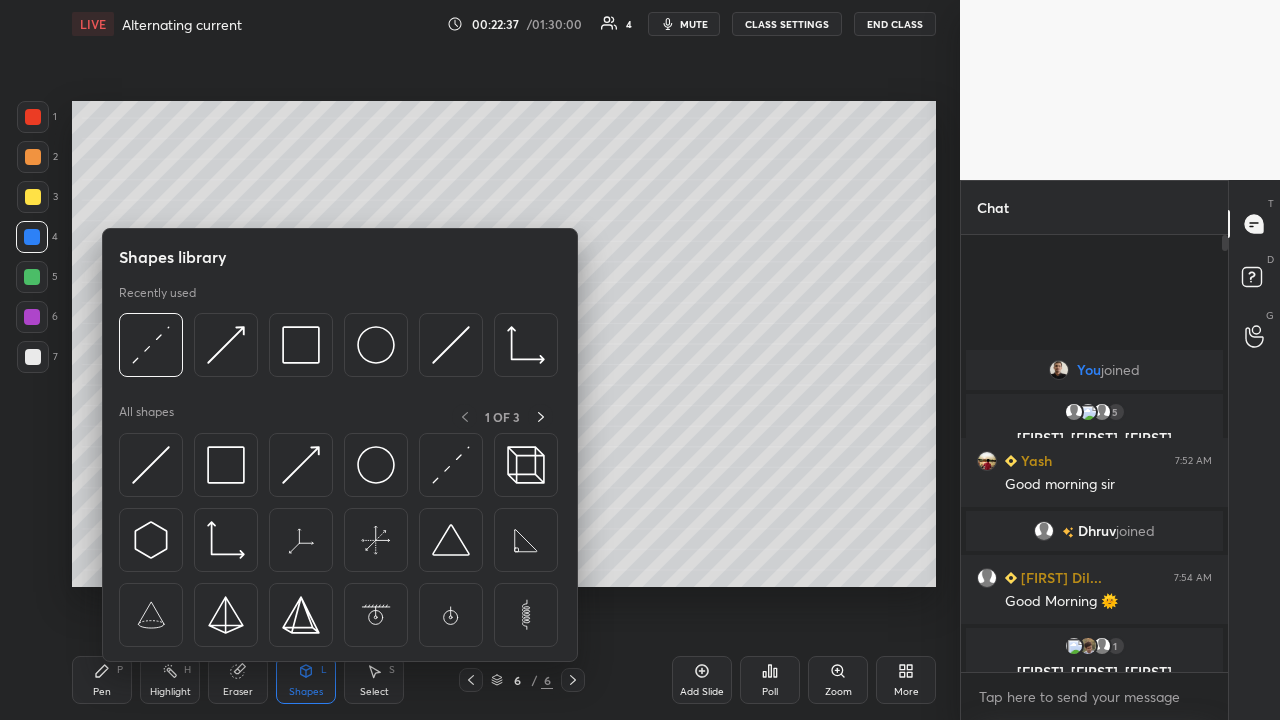 click at bounding box center (301, 465) 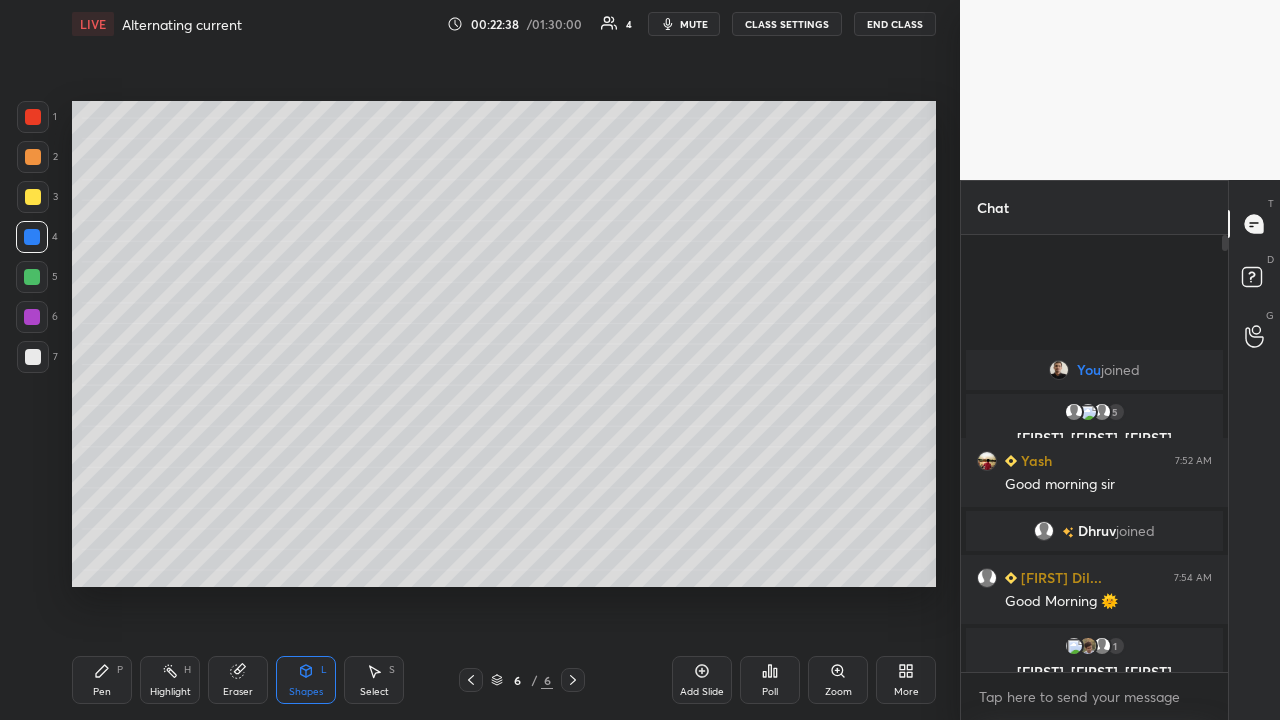 click at bounding box center (33, 357) 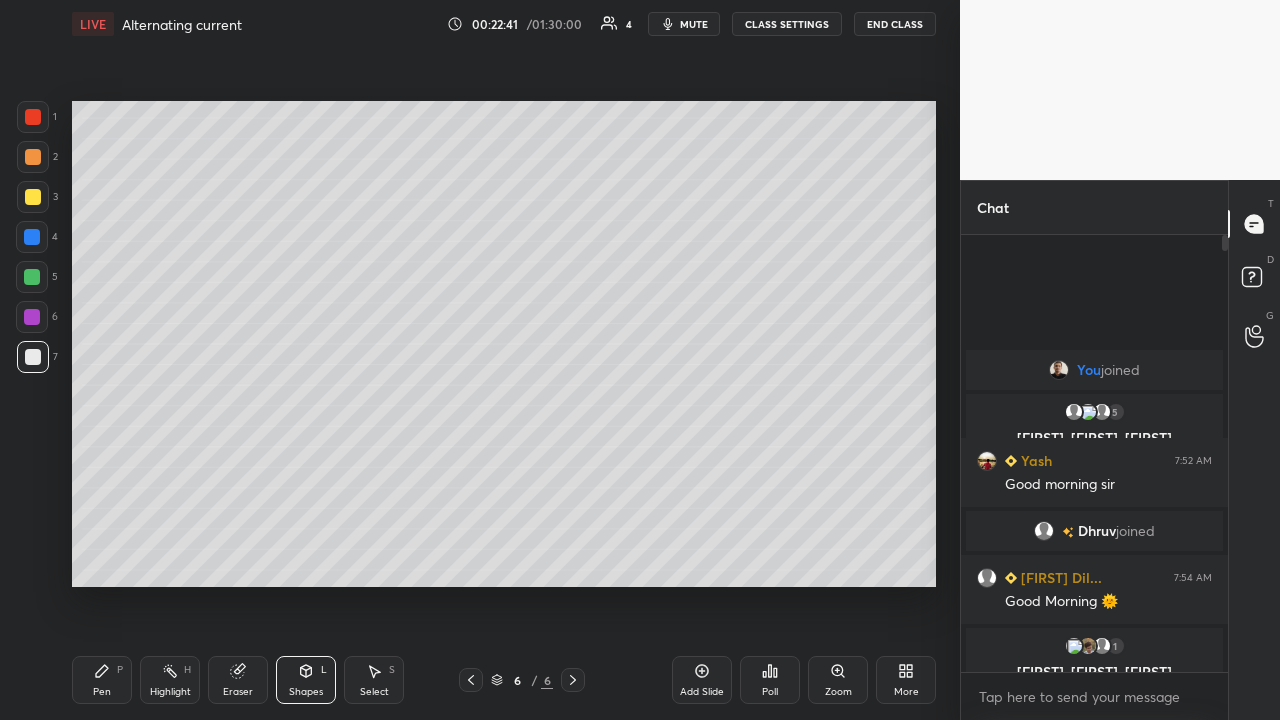click 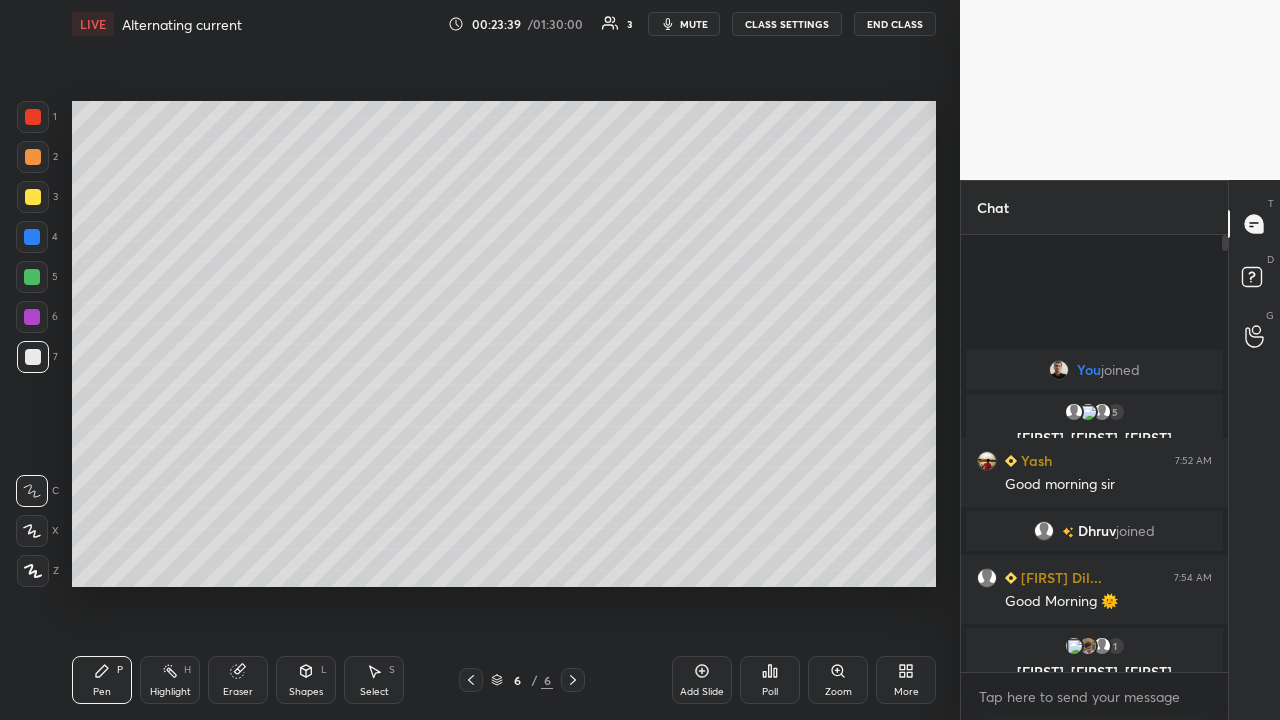 click 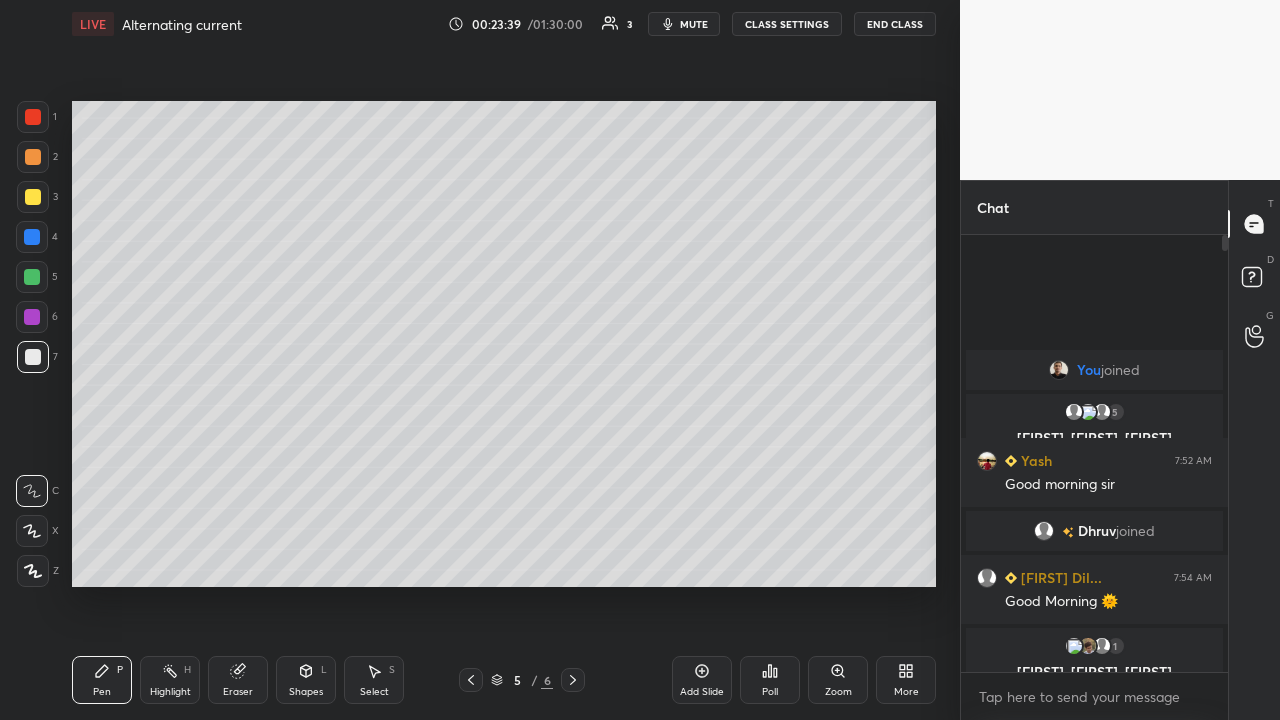 click 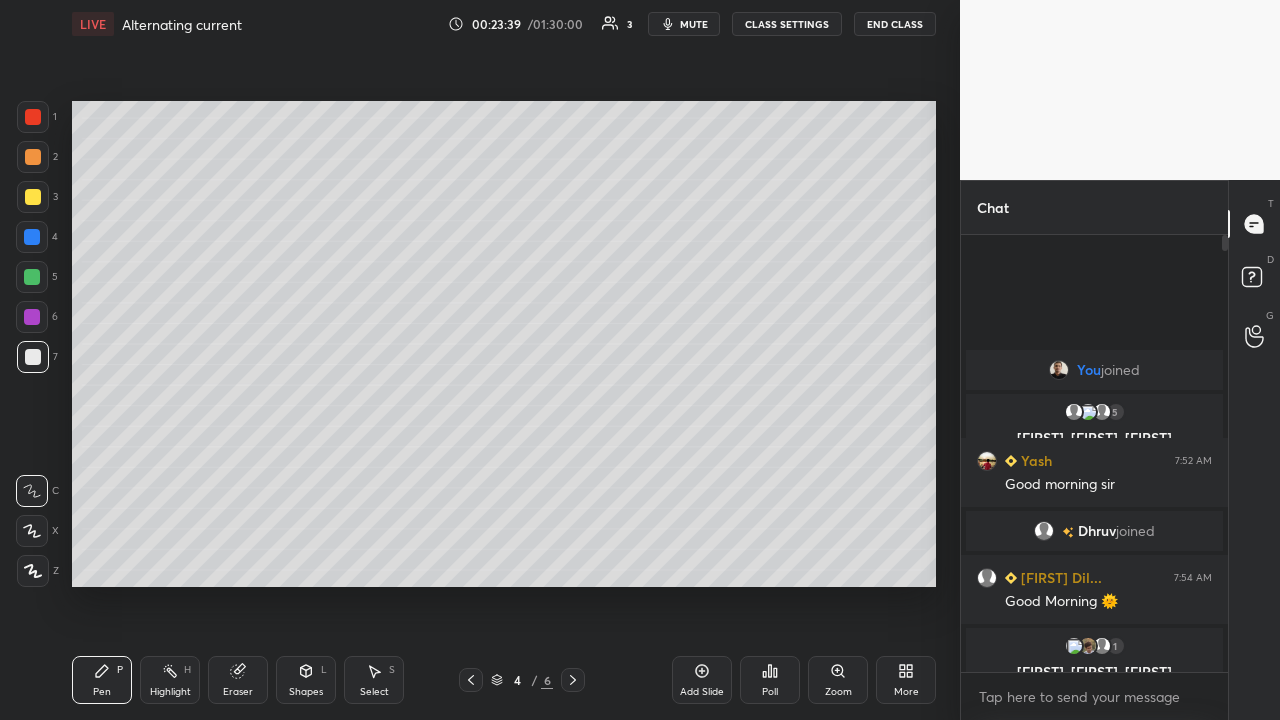 click 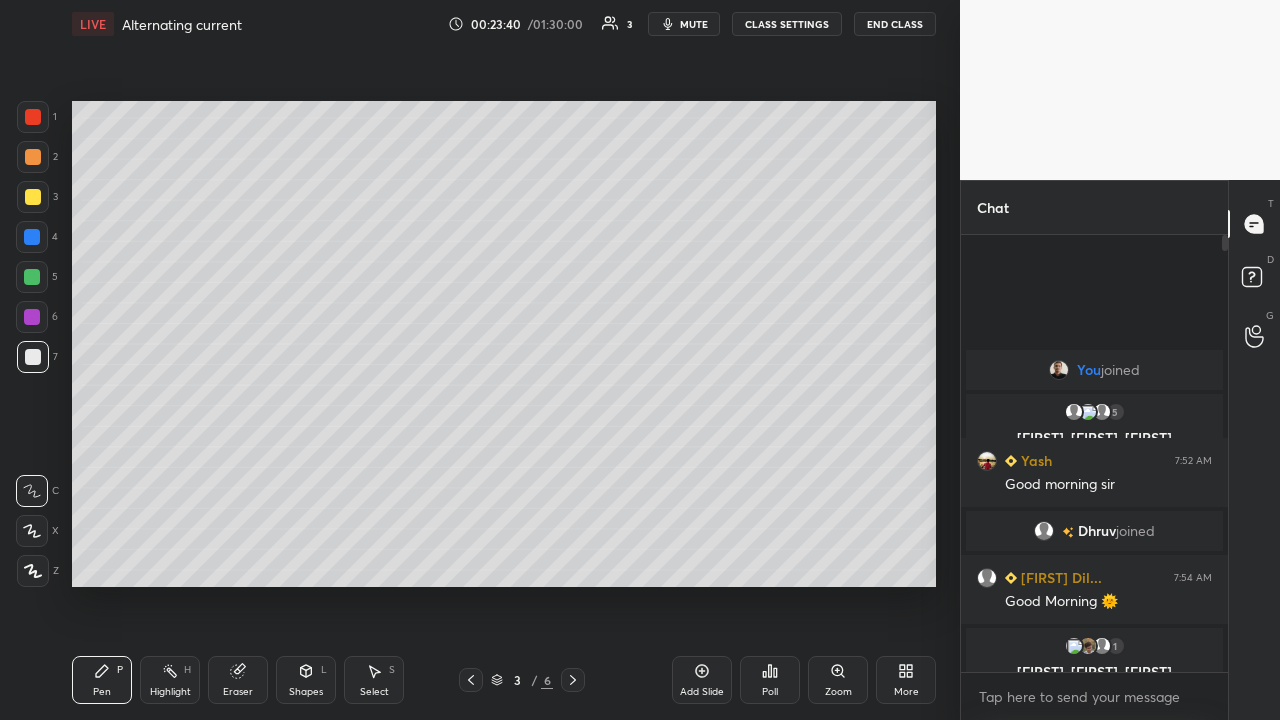 click 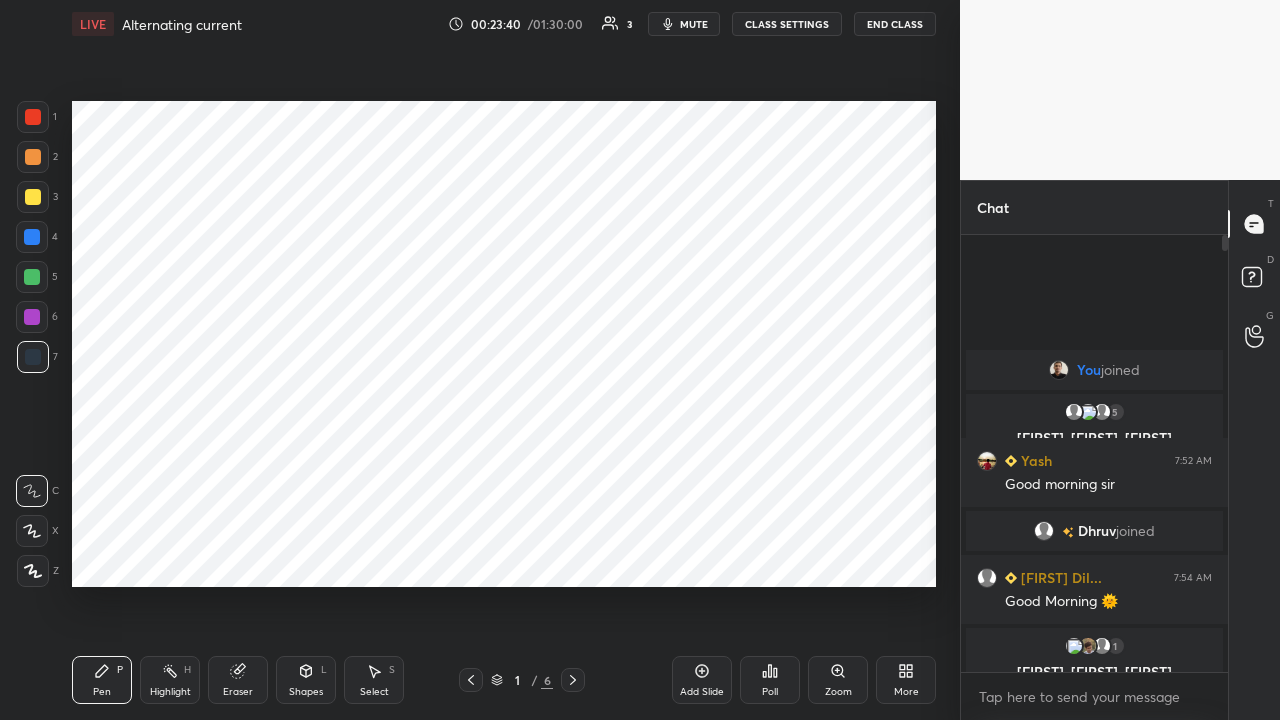 click 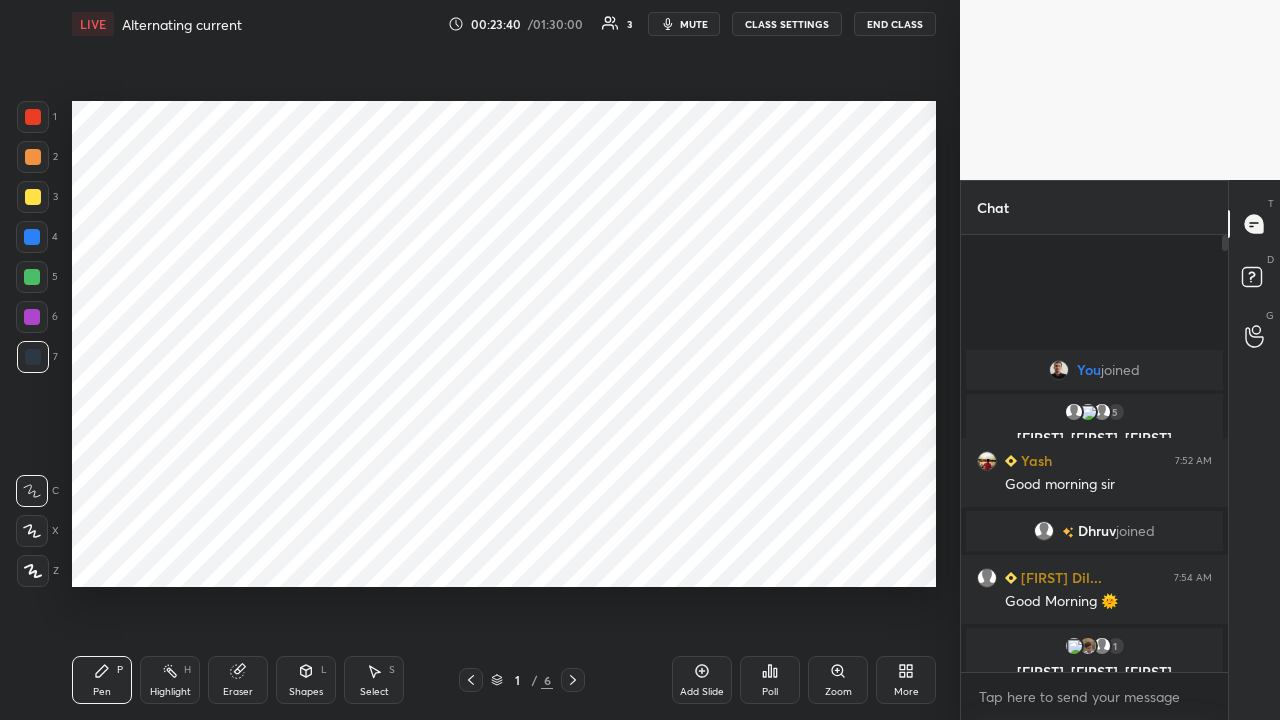 click 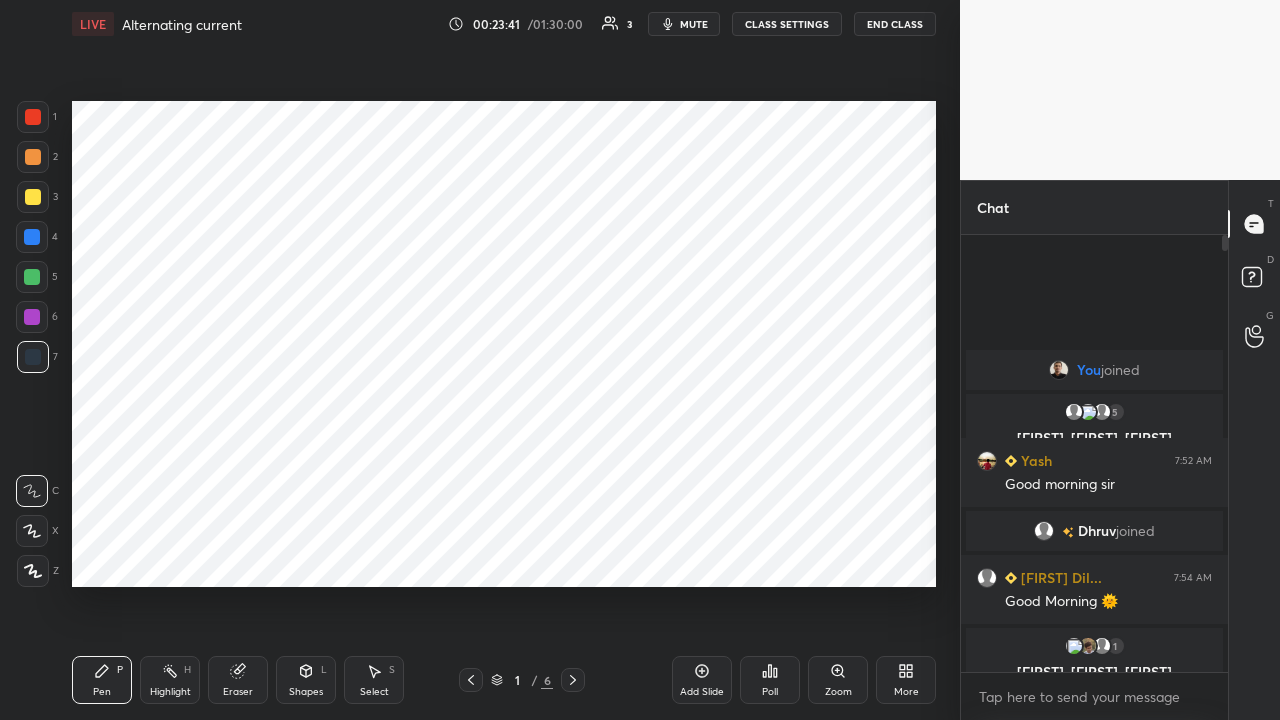 click 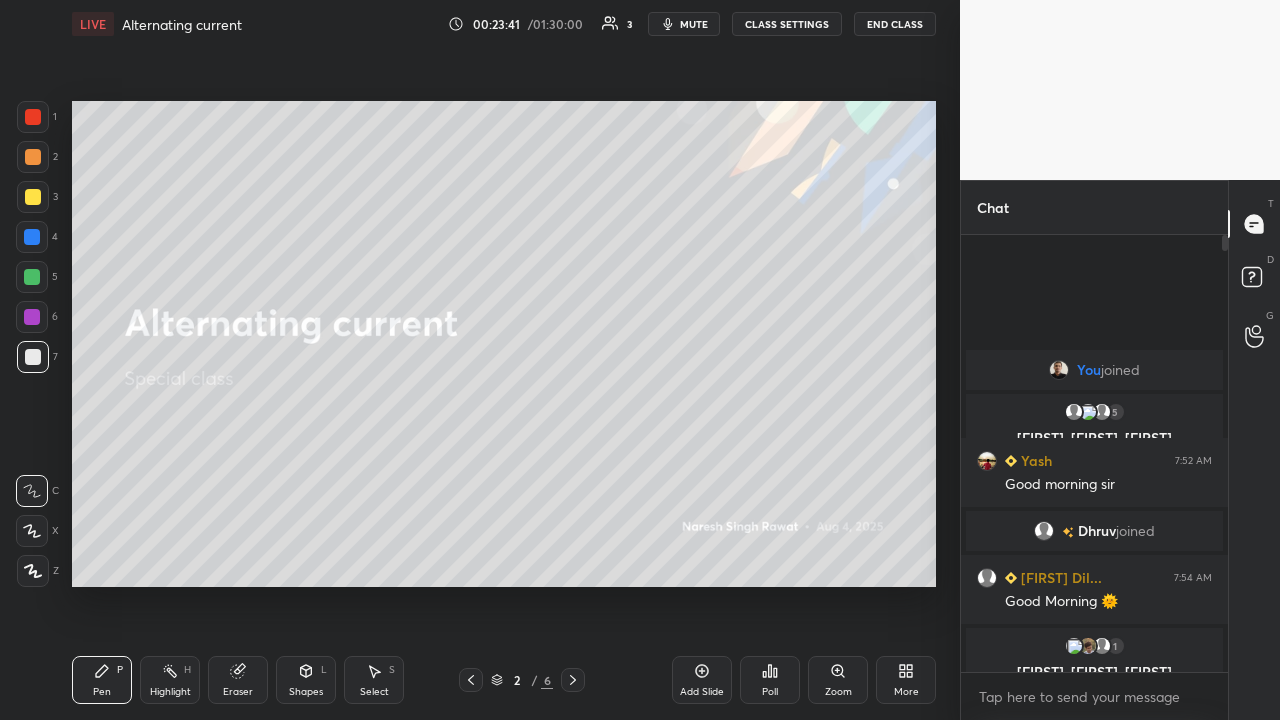 click 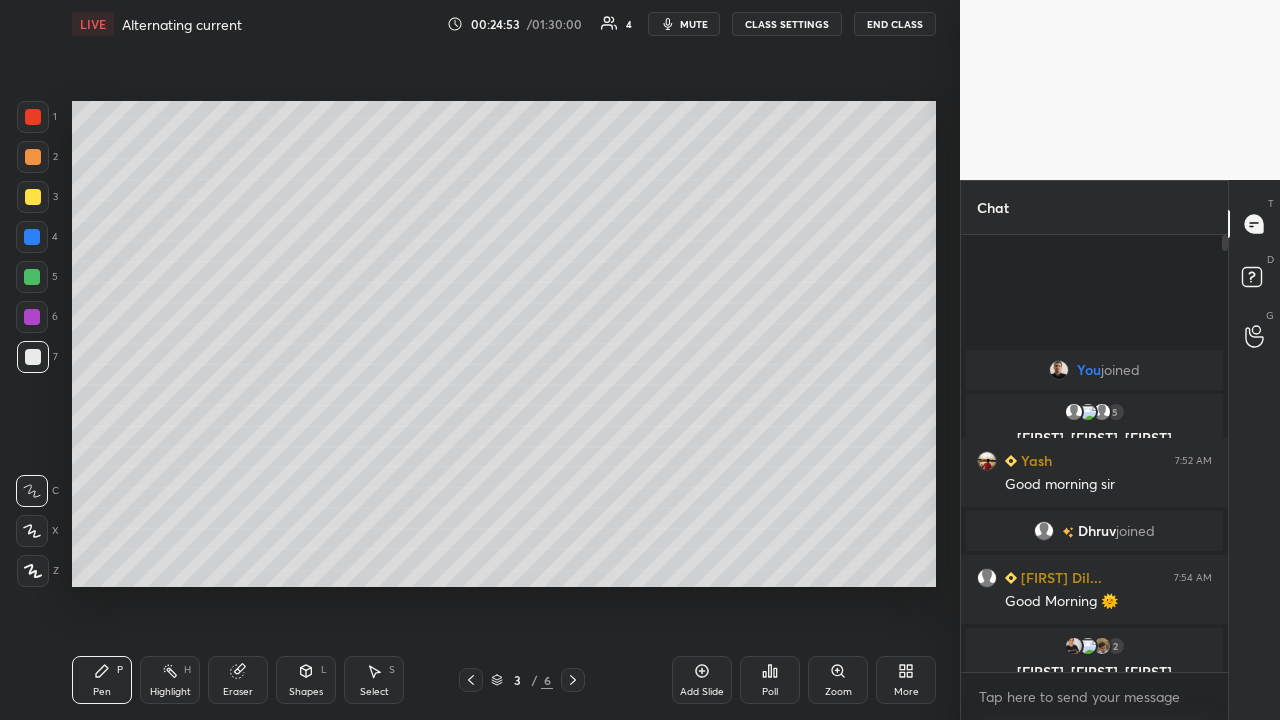 click 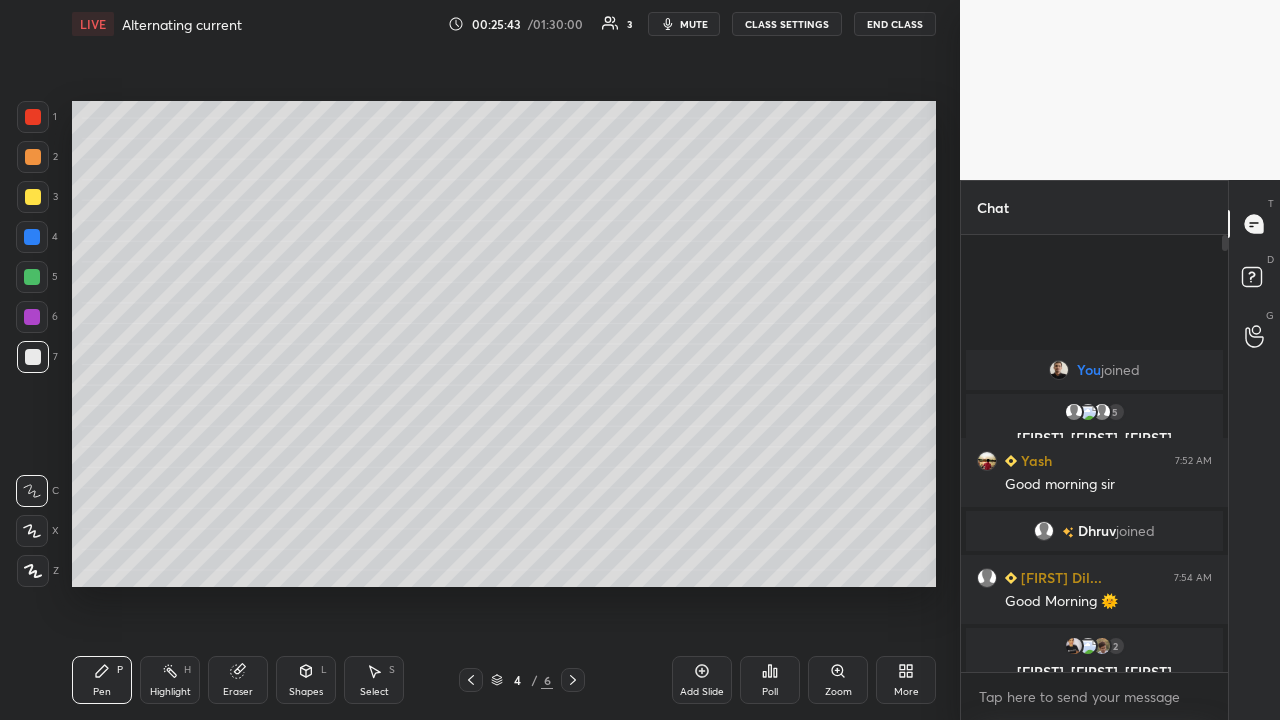 click 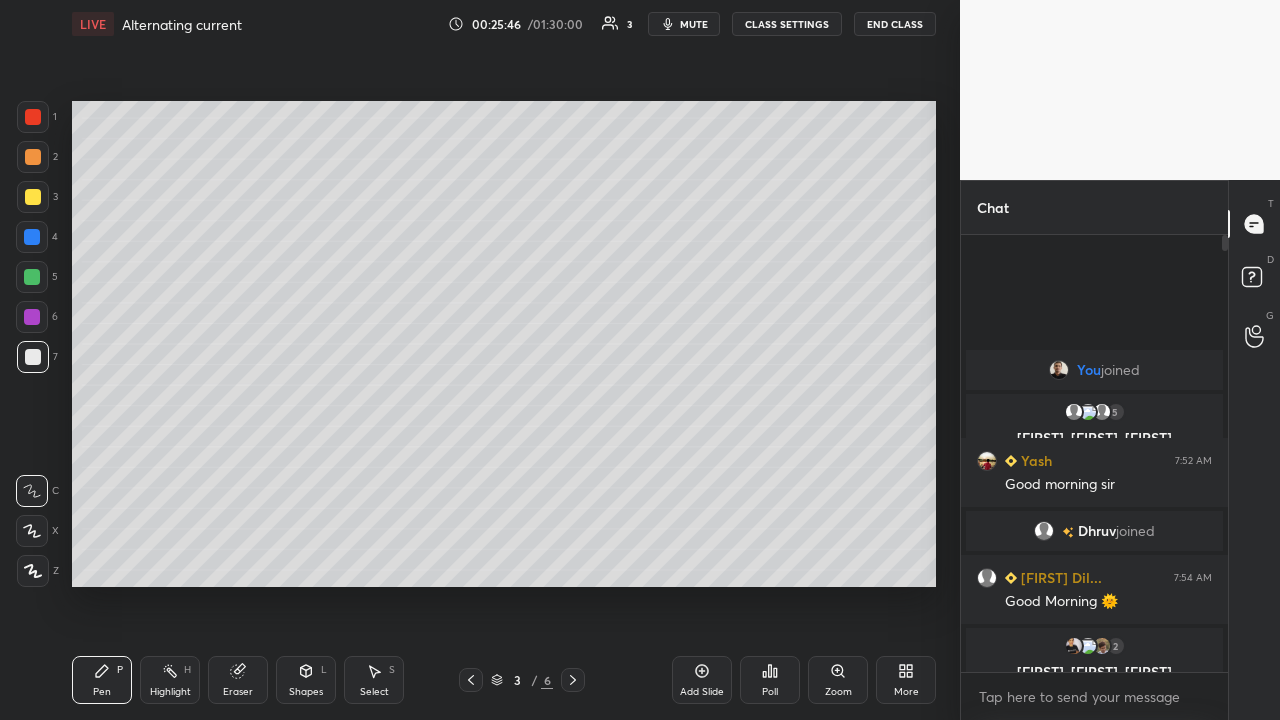 click 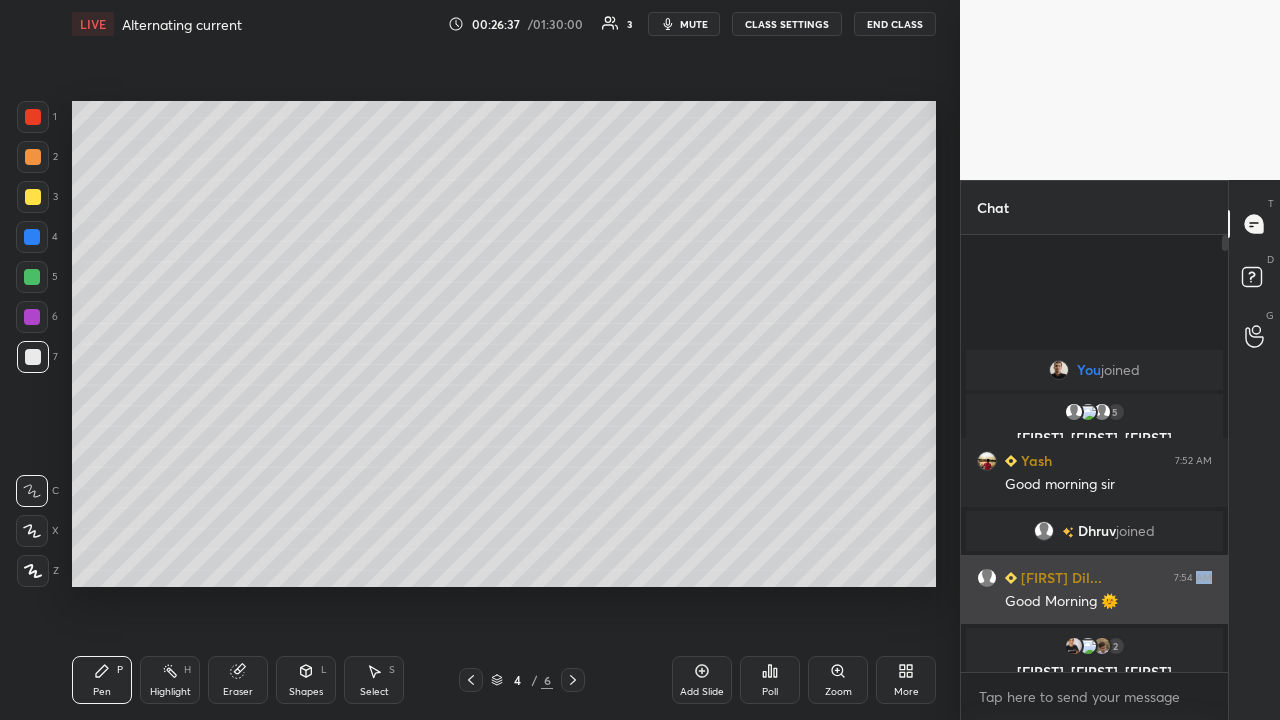 click 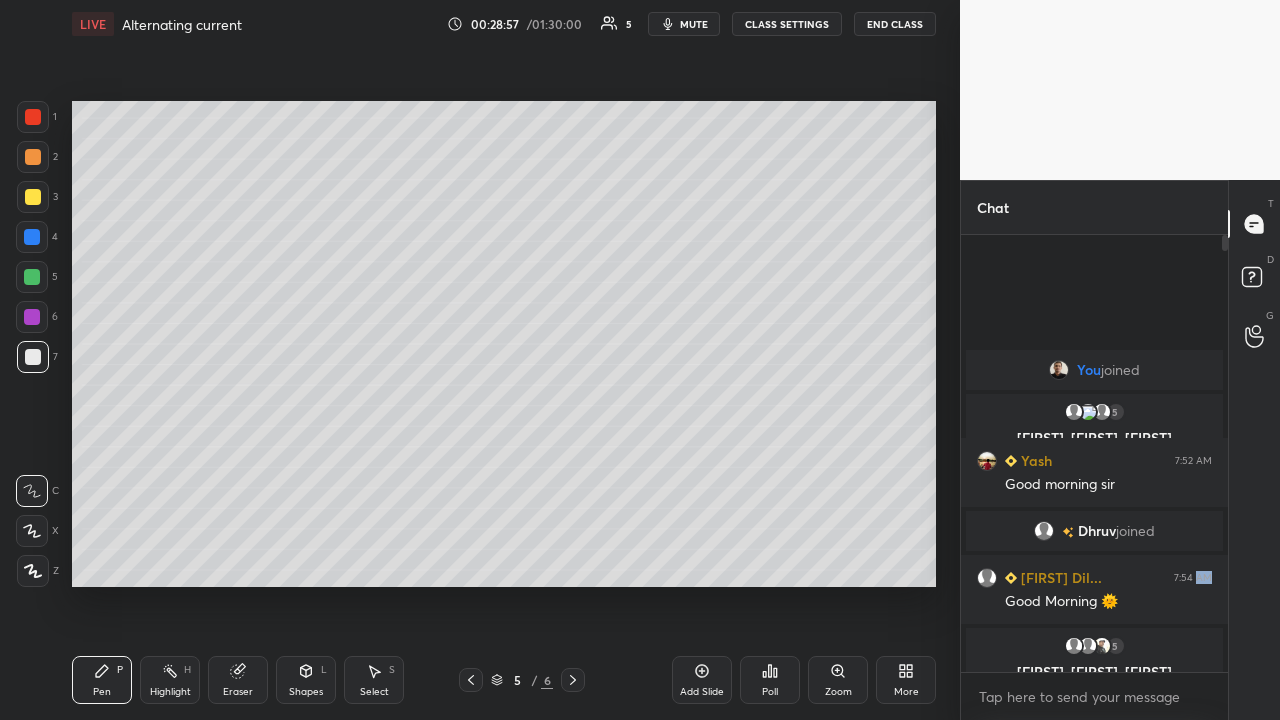 click 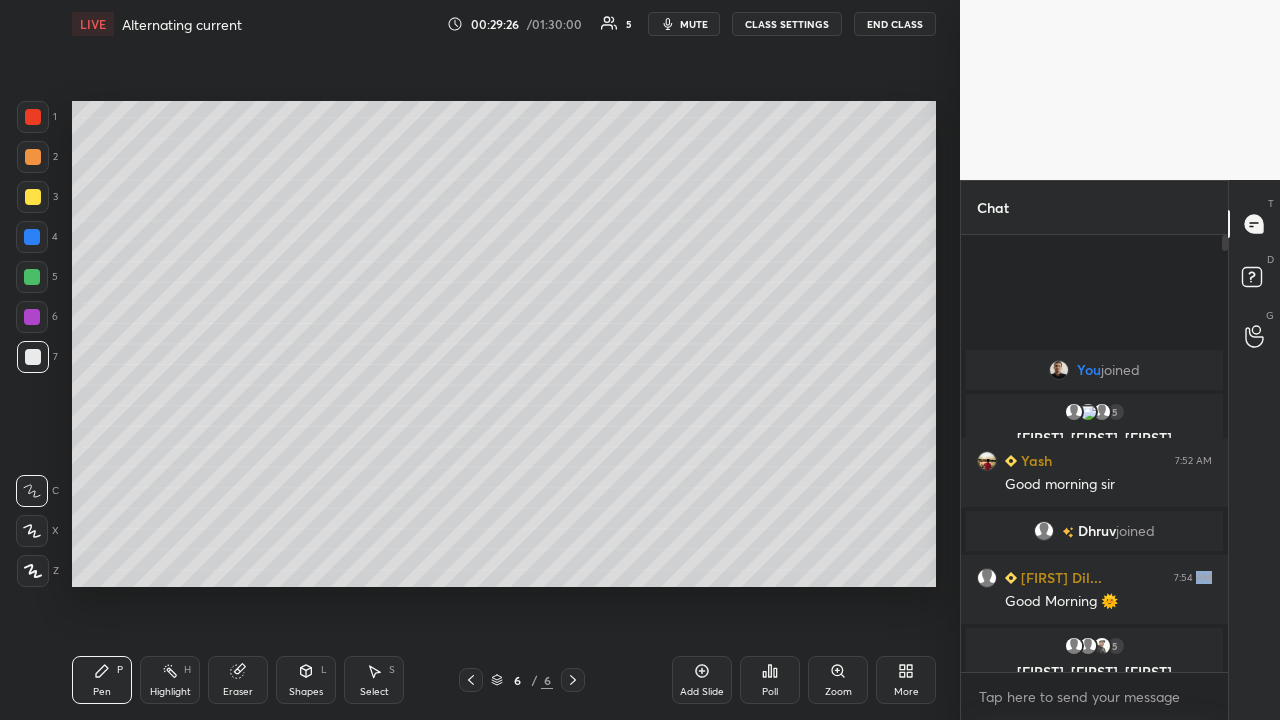 click 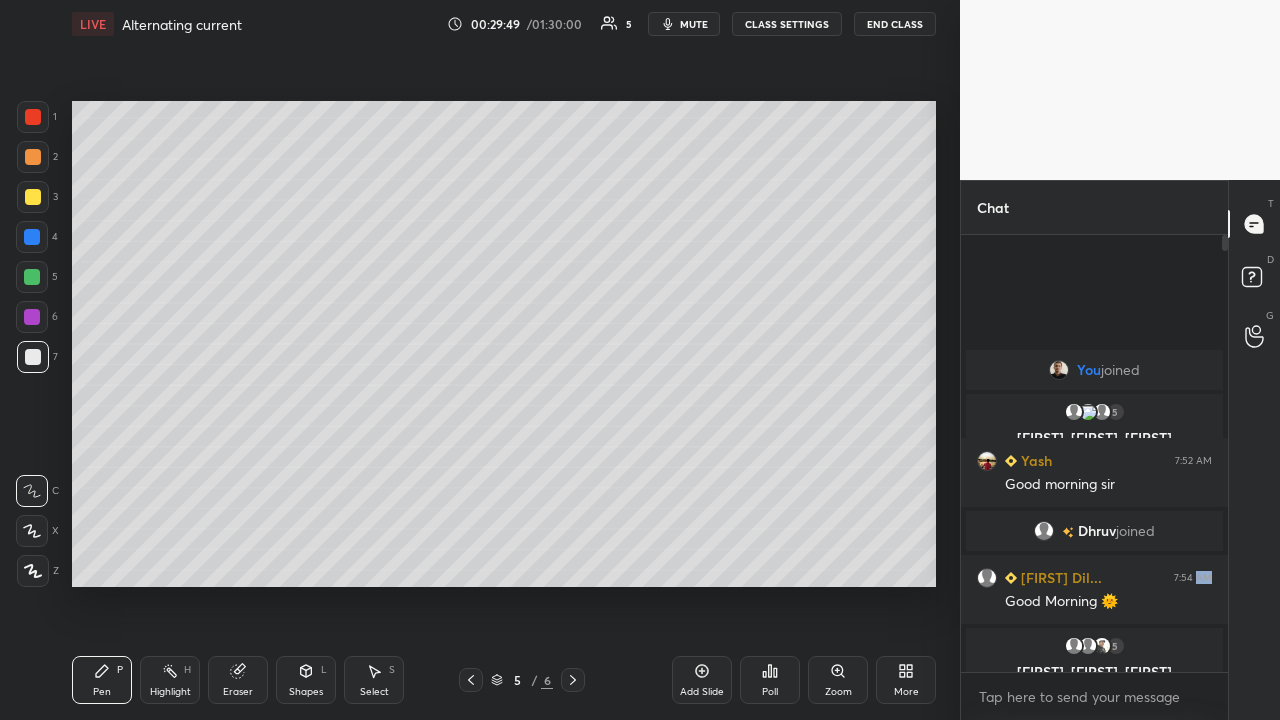 click 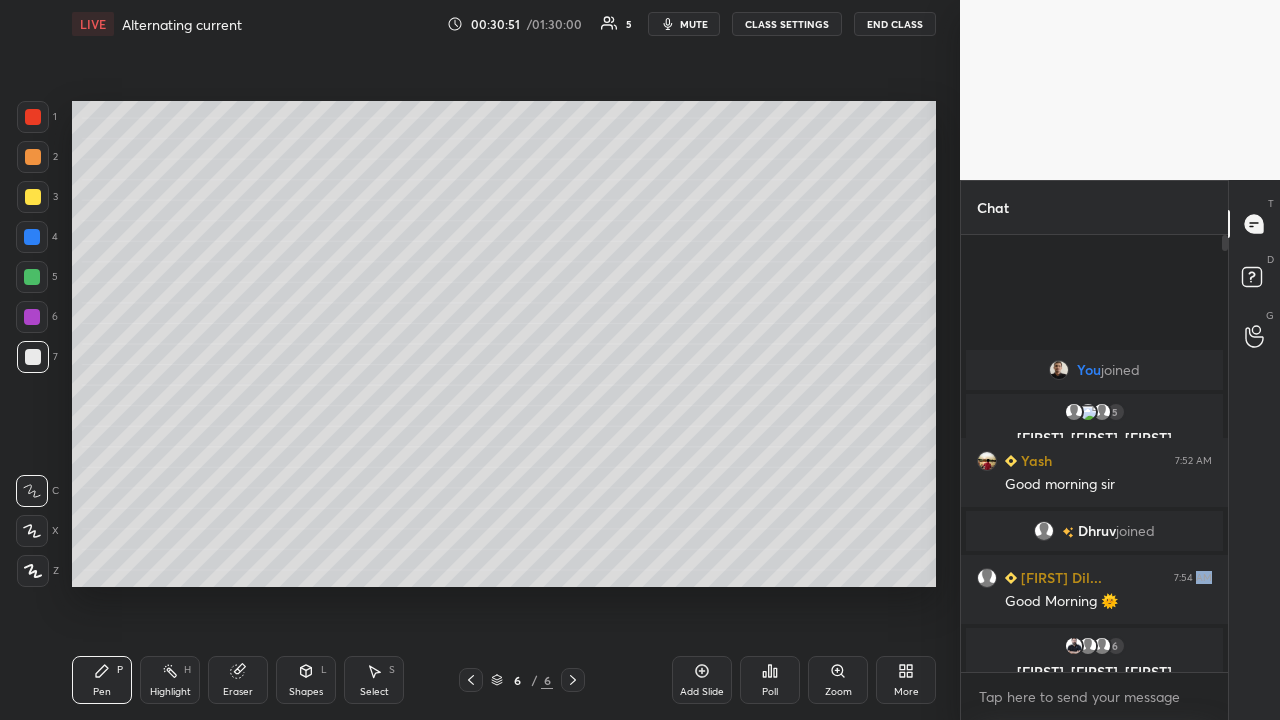 click on "Add Slide" at bounding box center [702, 680] 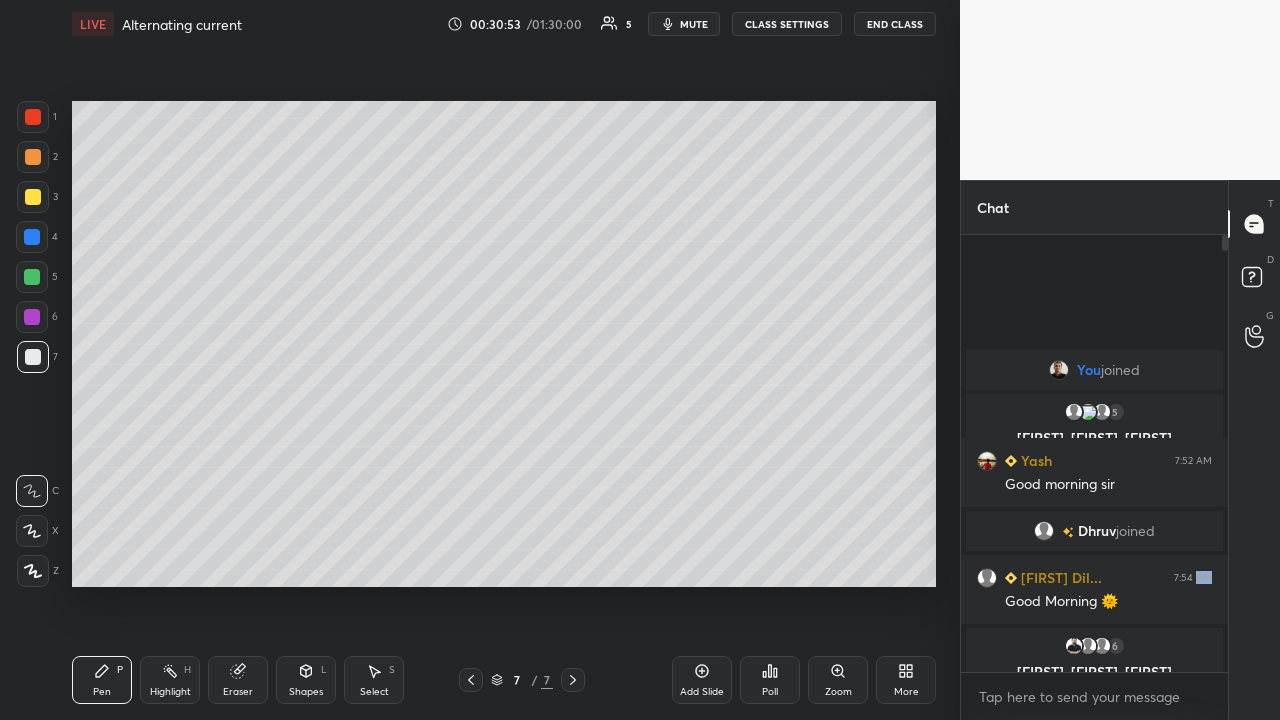 click at bounding box center (33, 157) 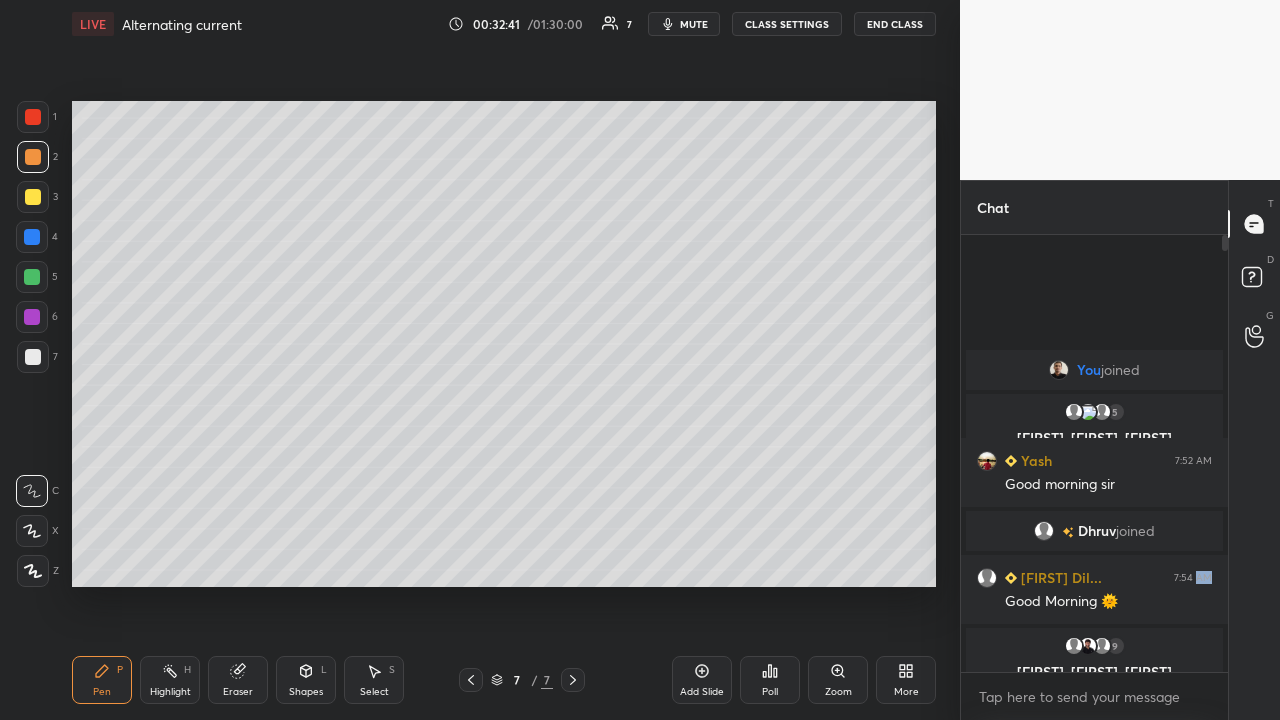 click 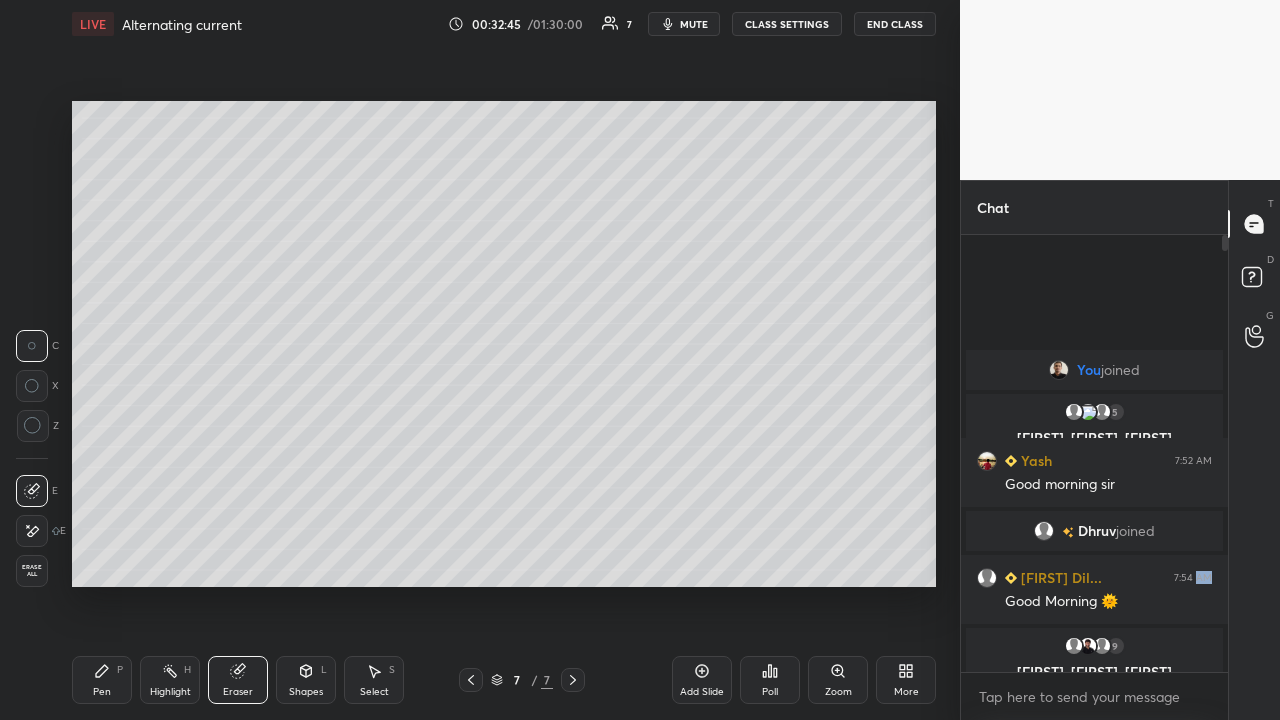 click 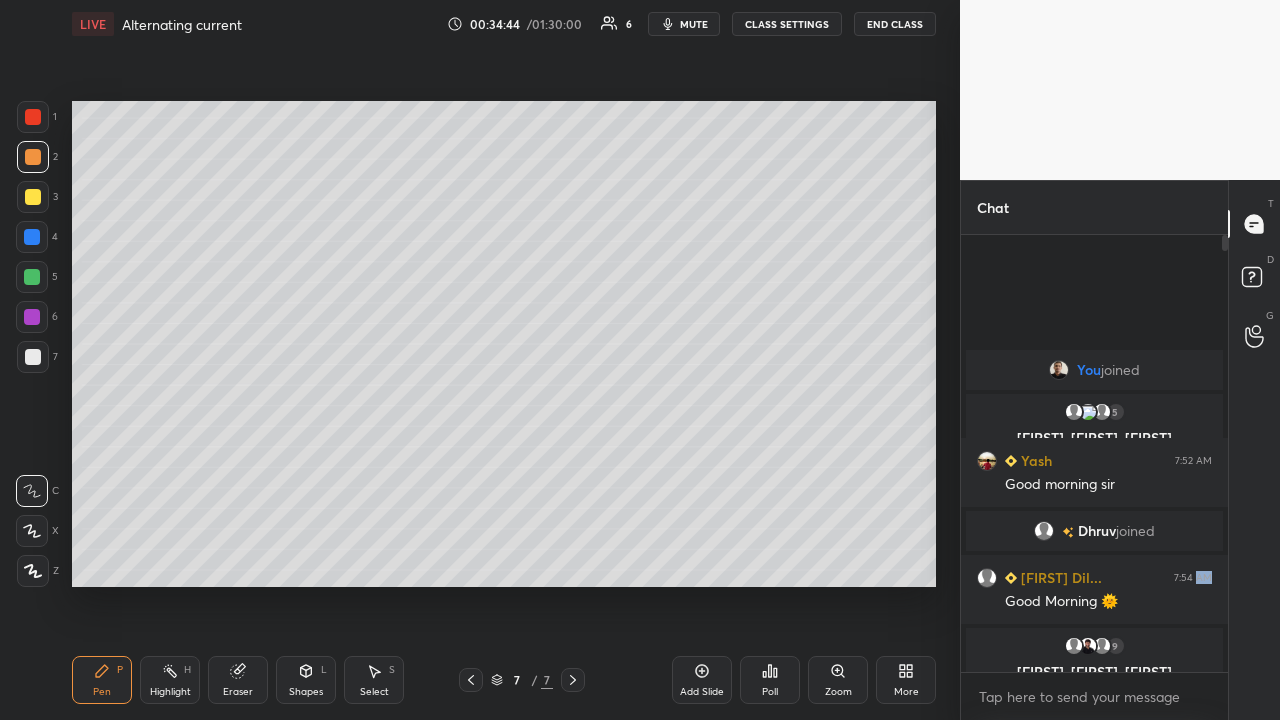 click at bounding box center (33, 197) 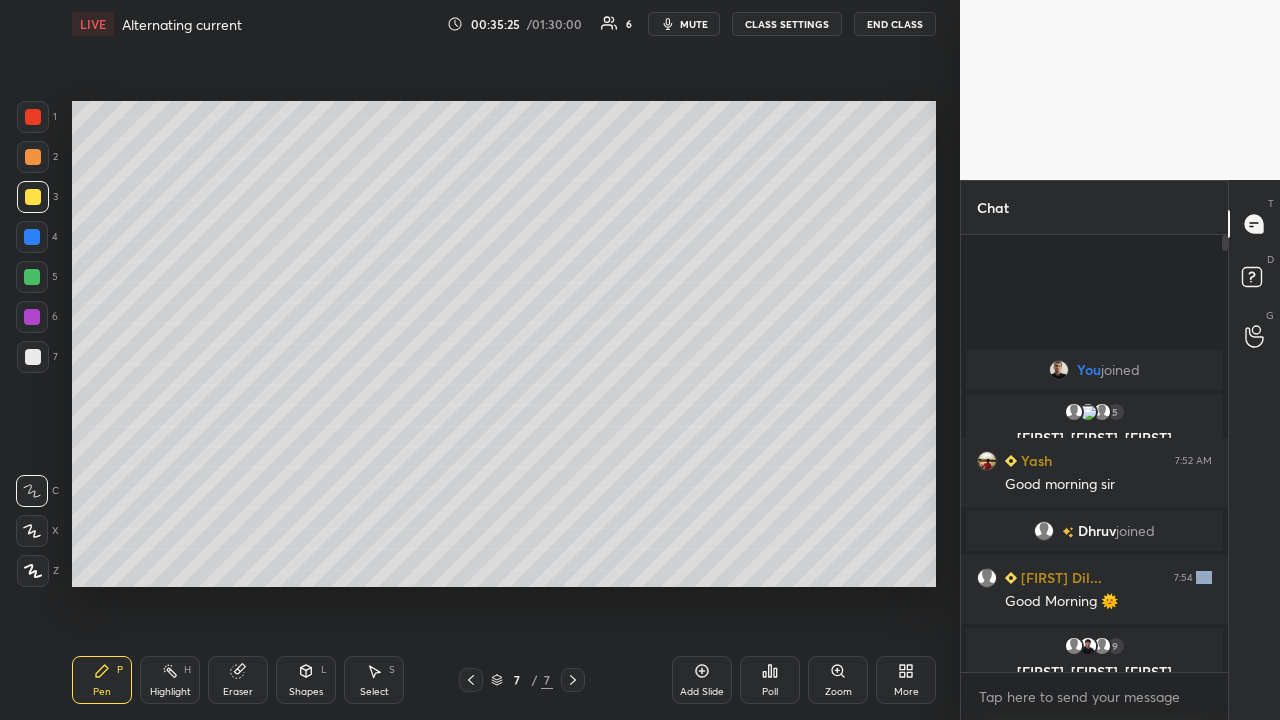 click 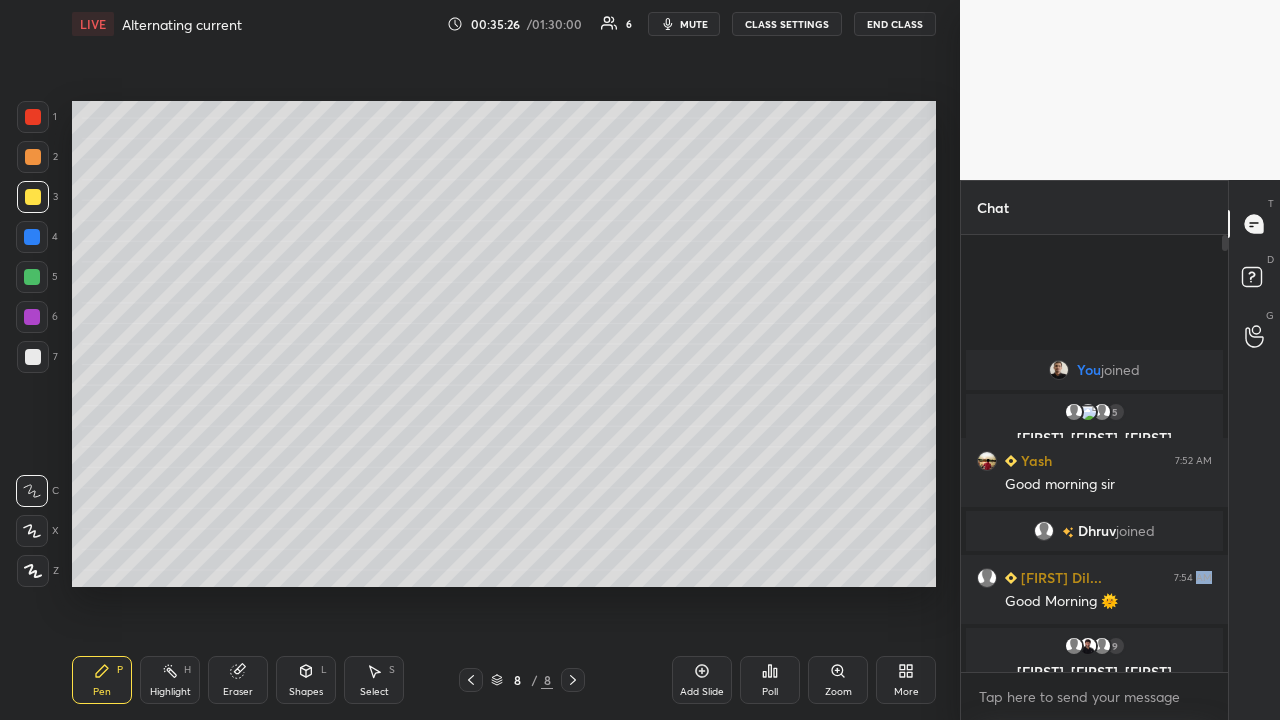 click 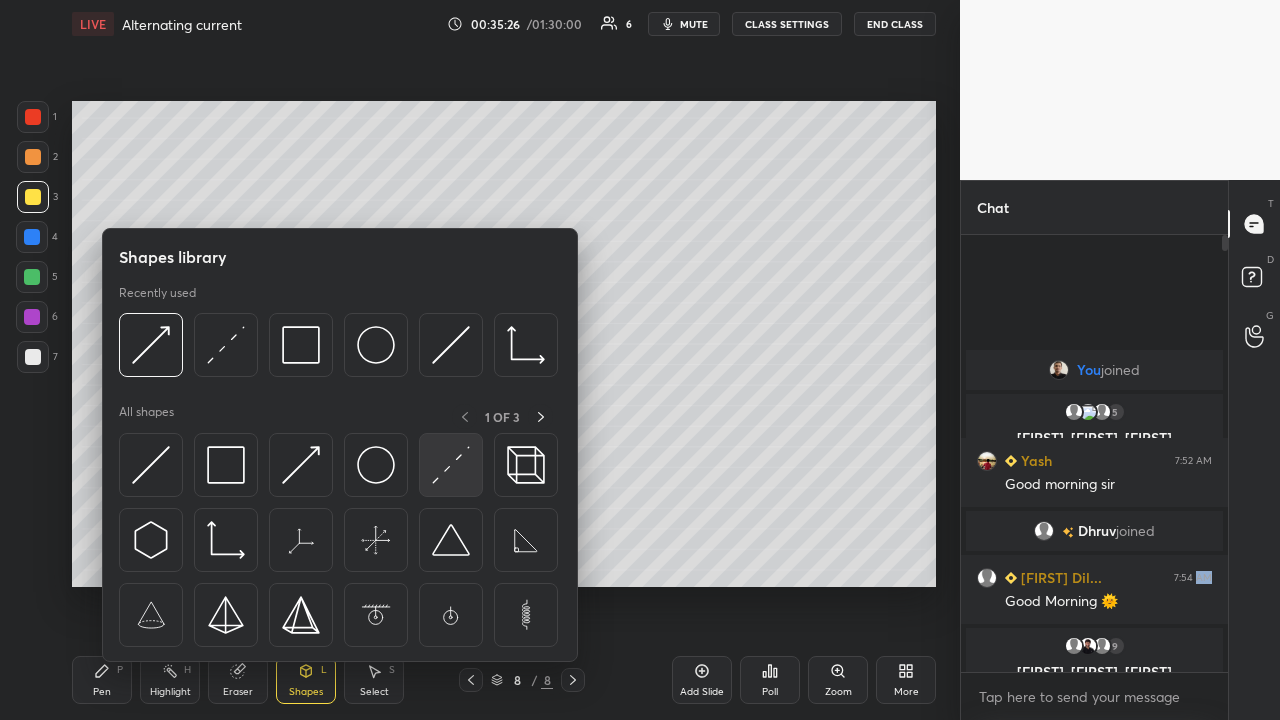 click at bounding box center (451, 465) 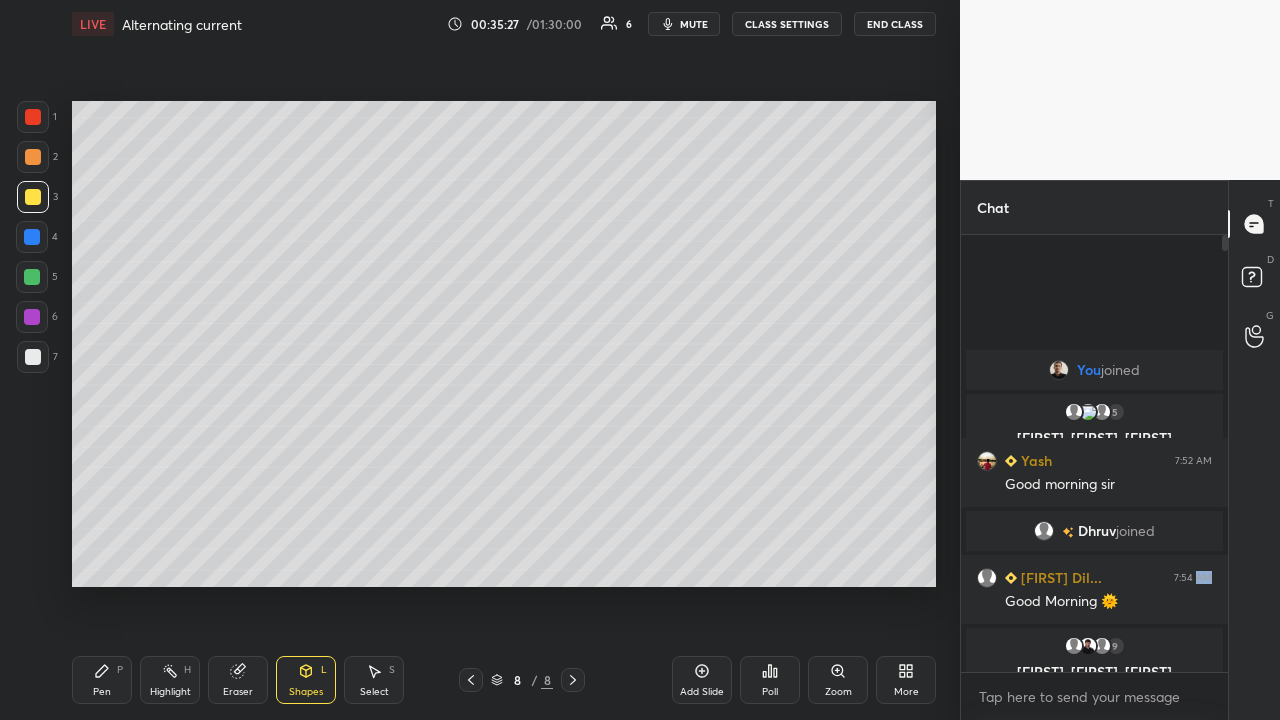 click at bounding box center (32, 237) 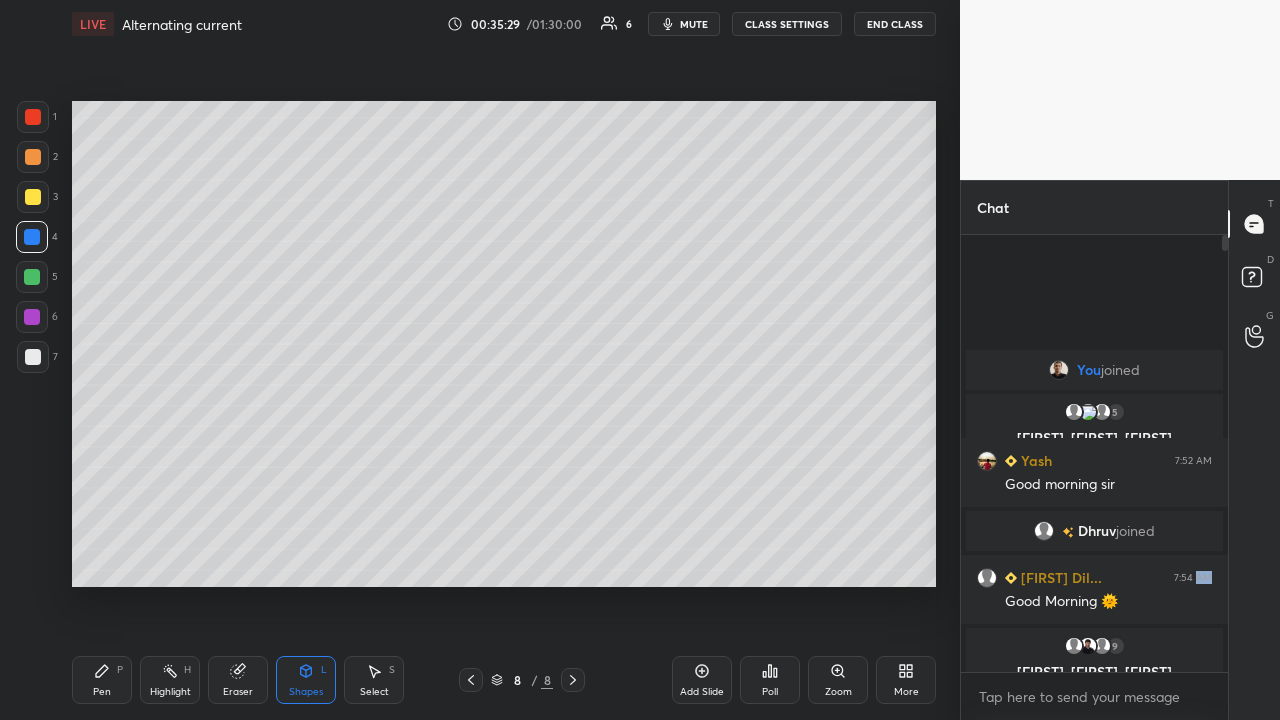 click 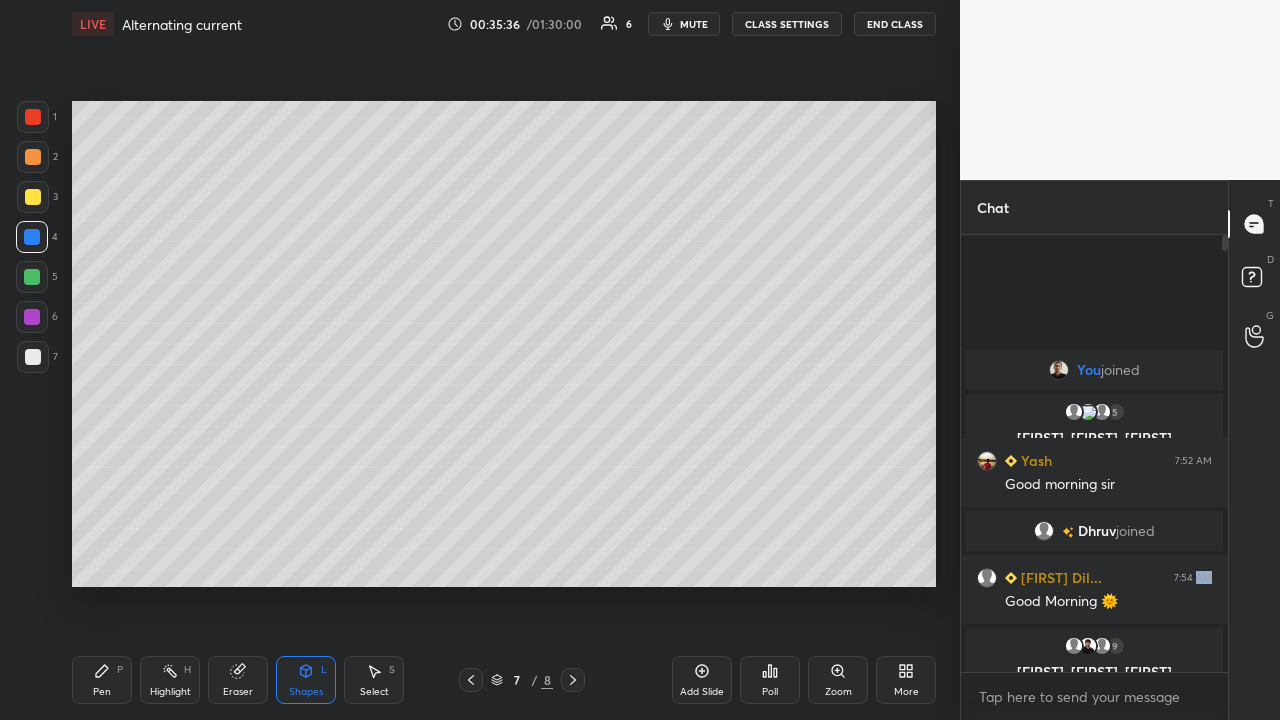click 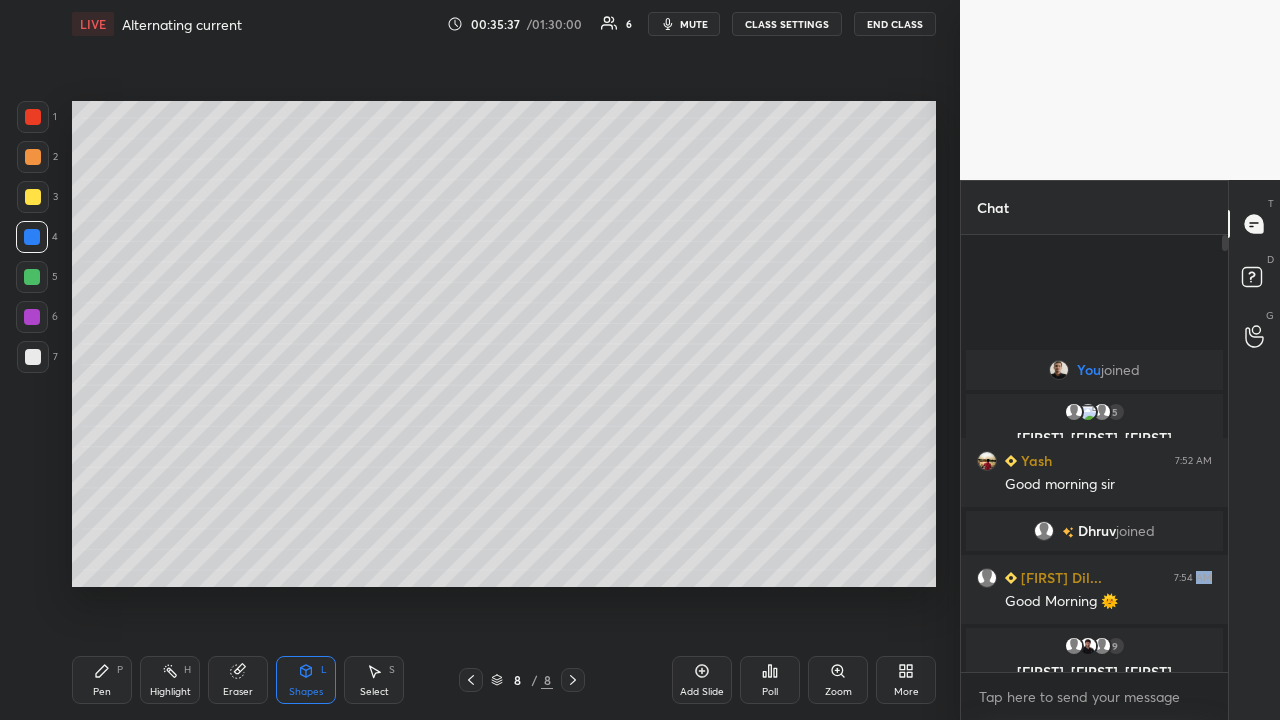 click 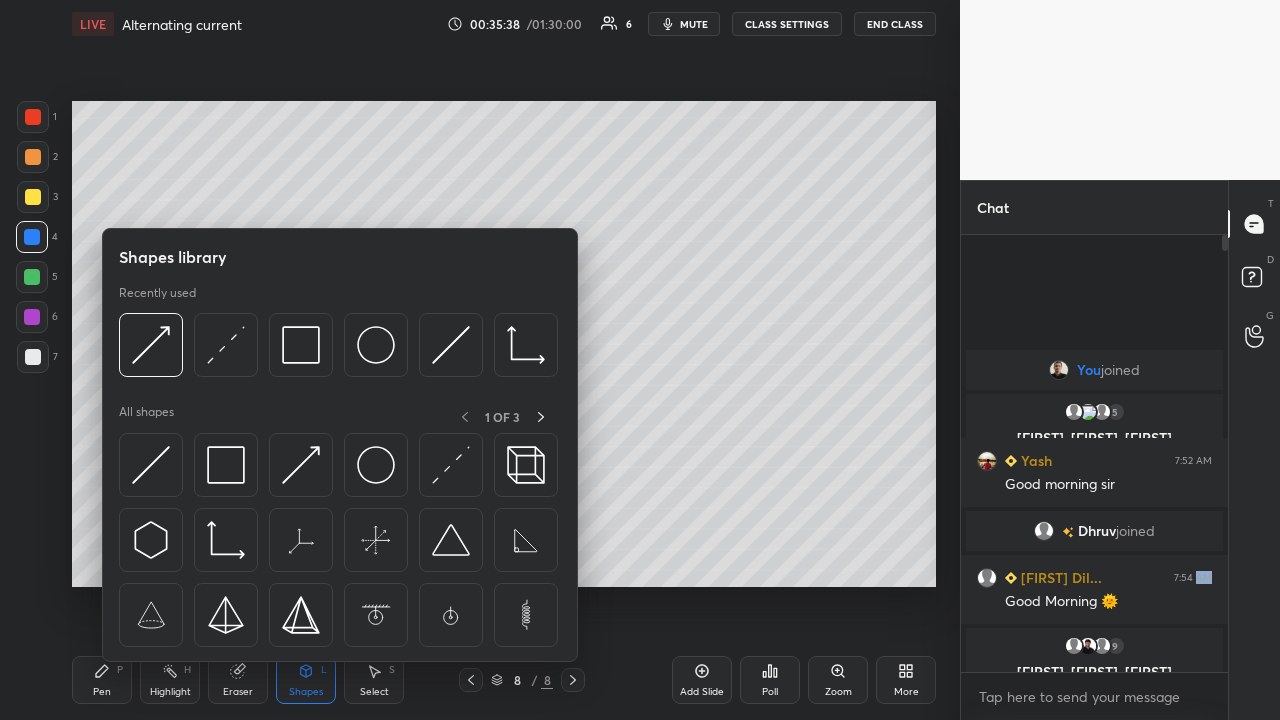 click at bounding box center [451, 465] 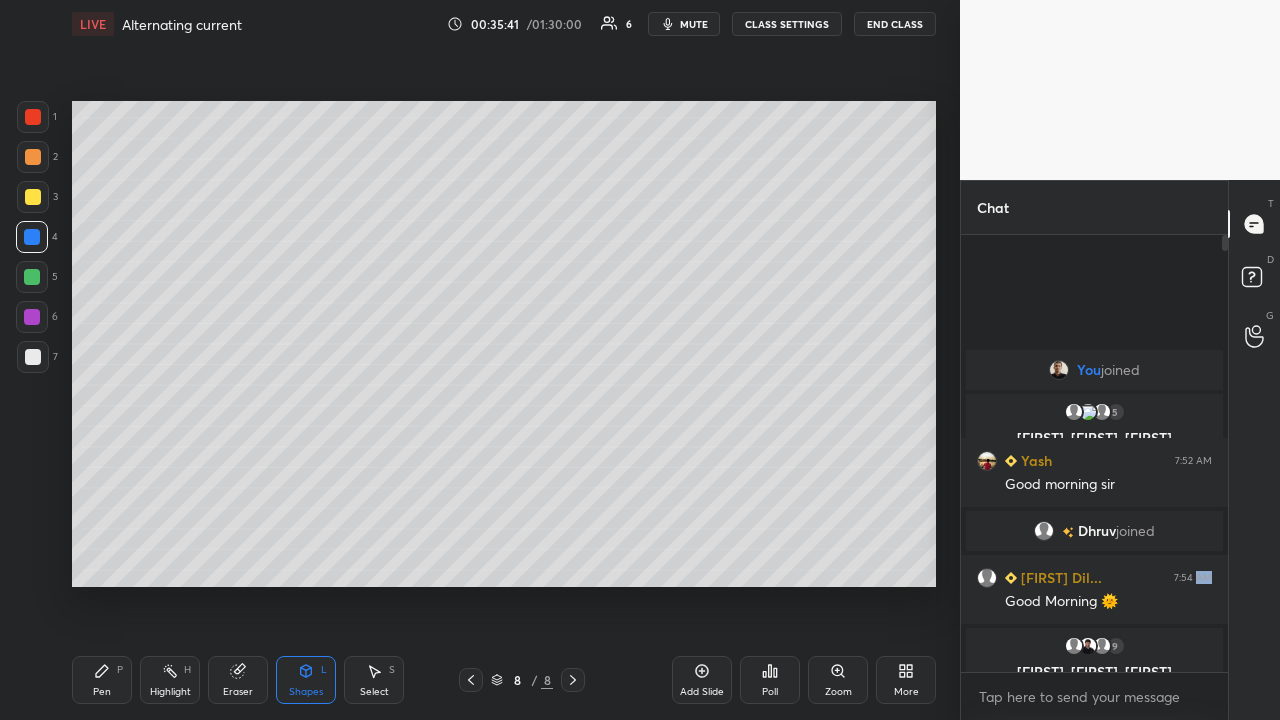 click 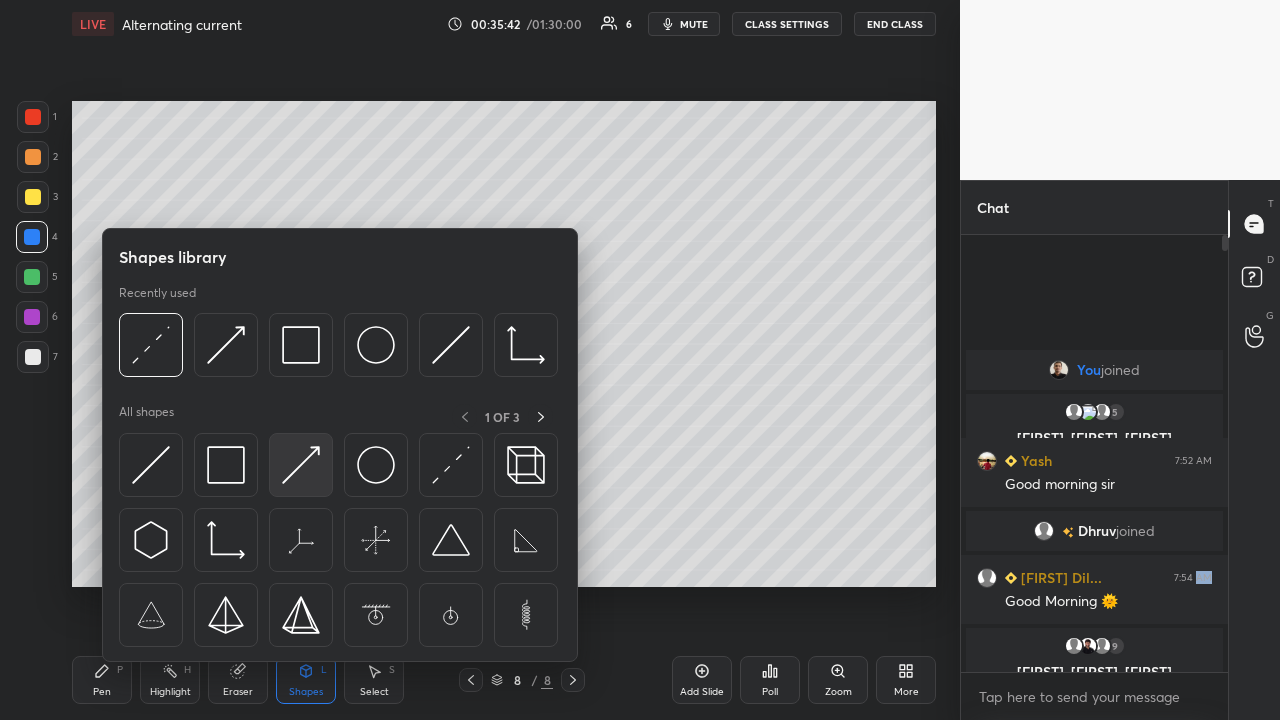 click at bounding box center (301, 465) 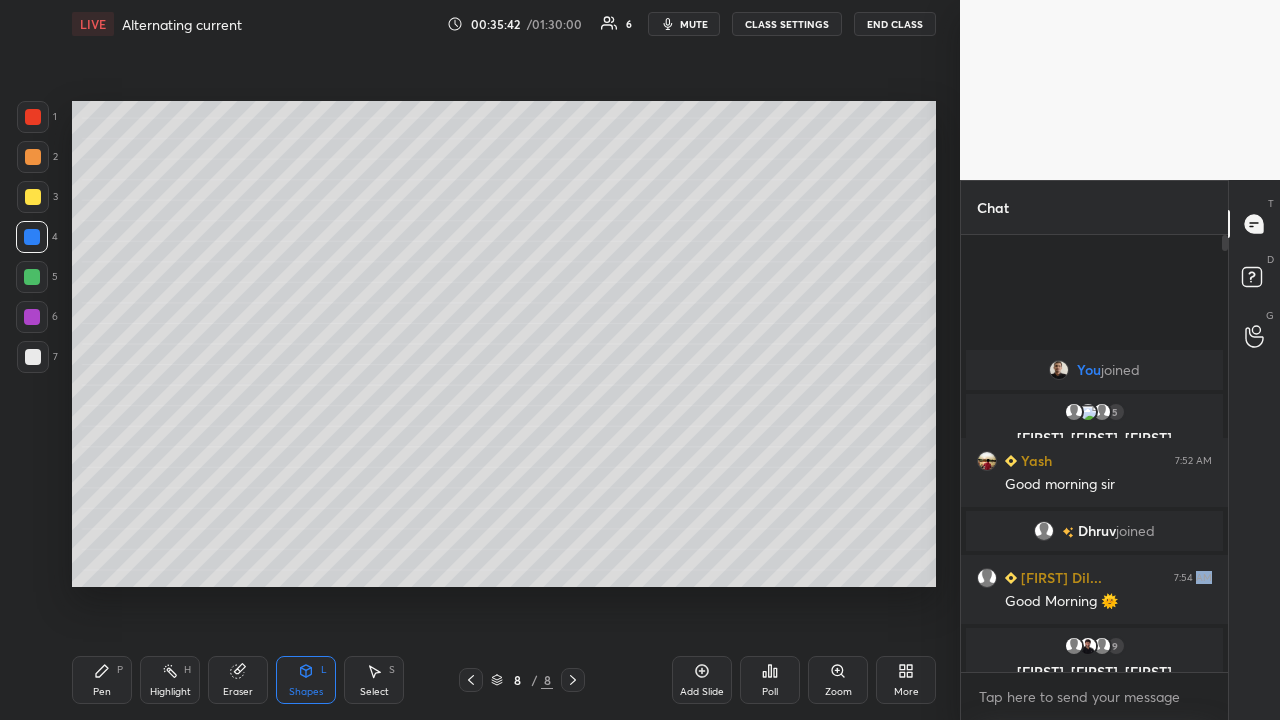 click at bounding box center [32, 277] 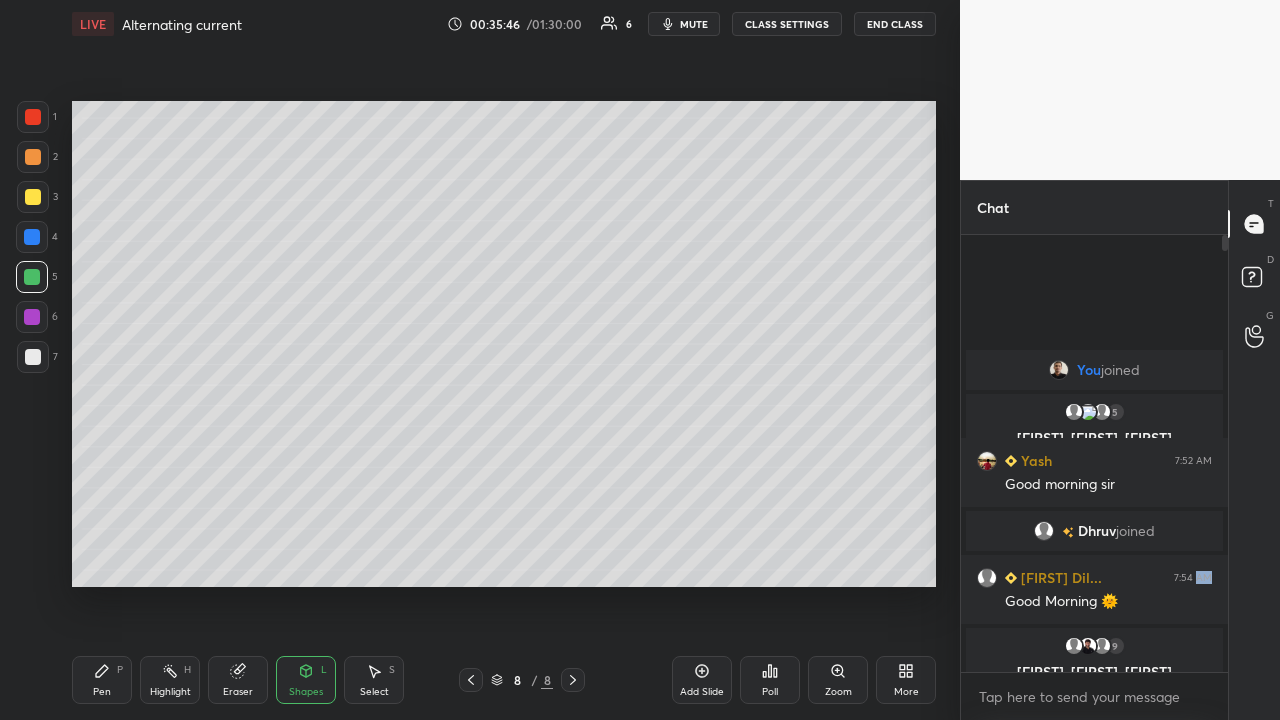 click 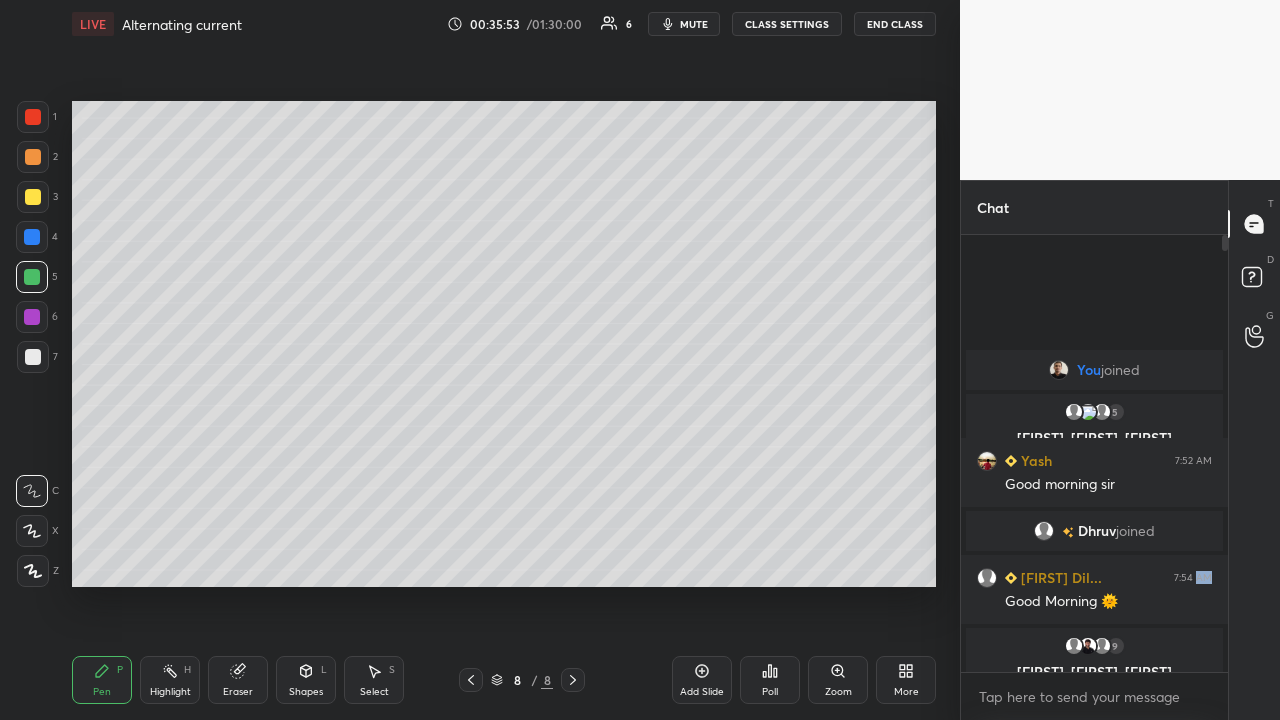 click 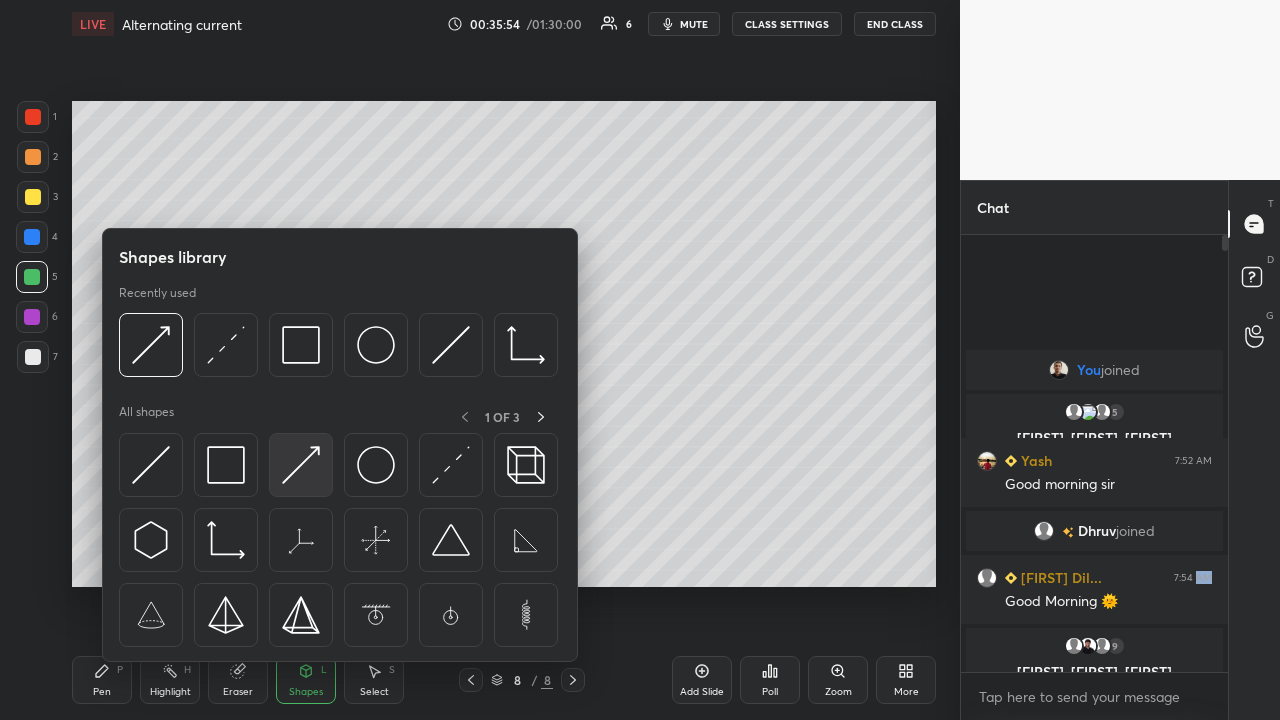 click at bounding box center [301, 465] 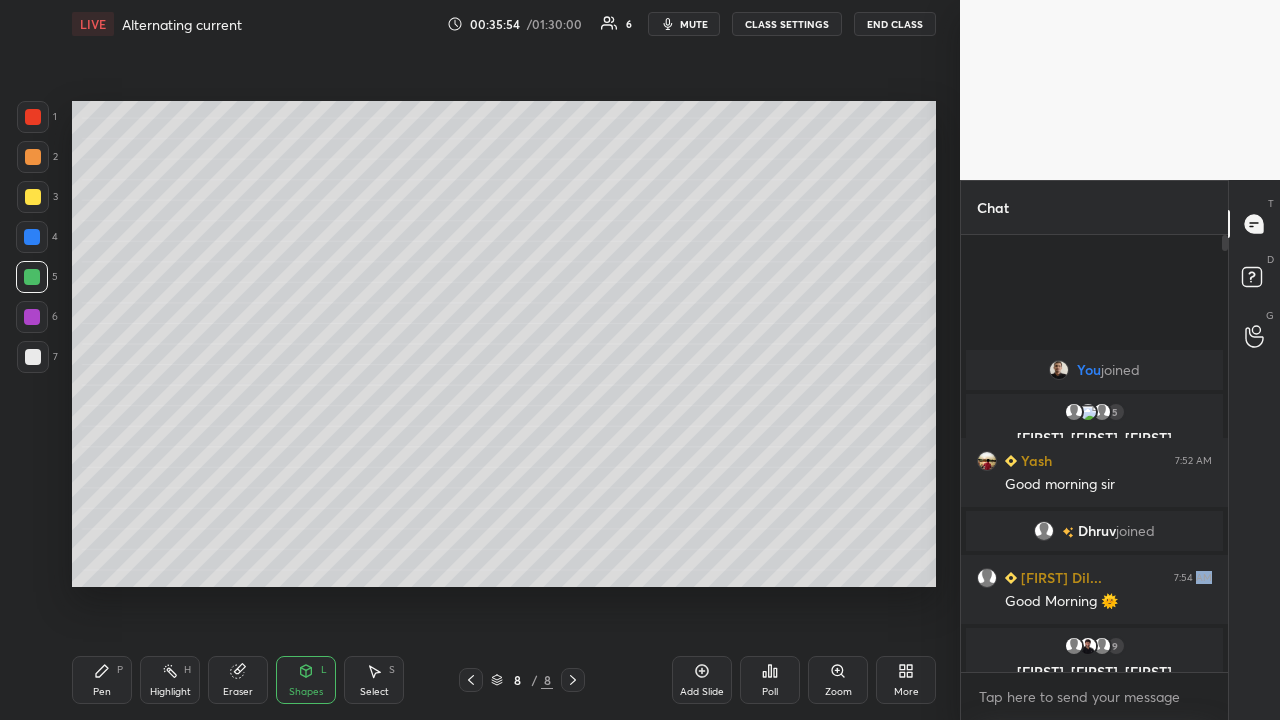 click at bounding box center [33, 357] 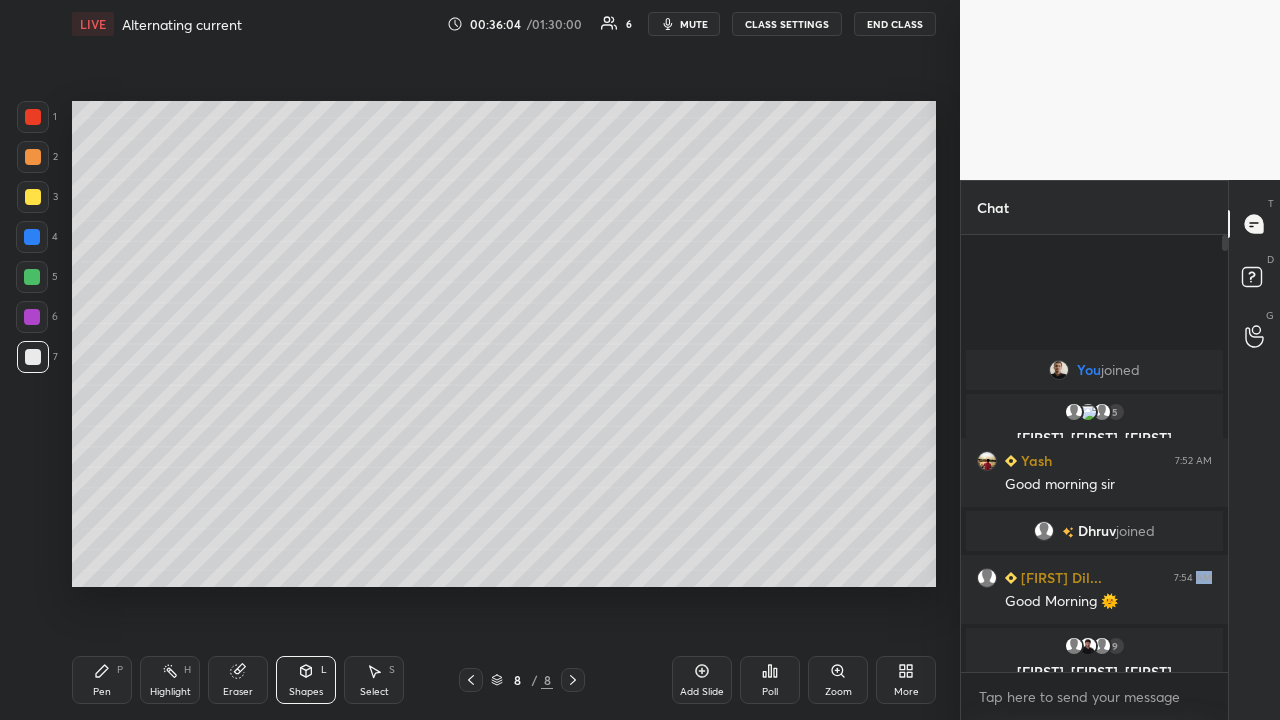 click 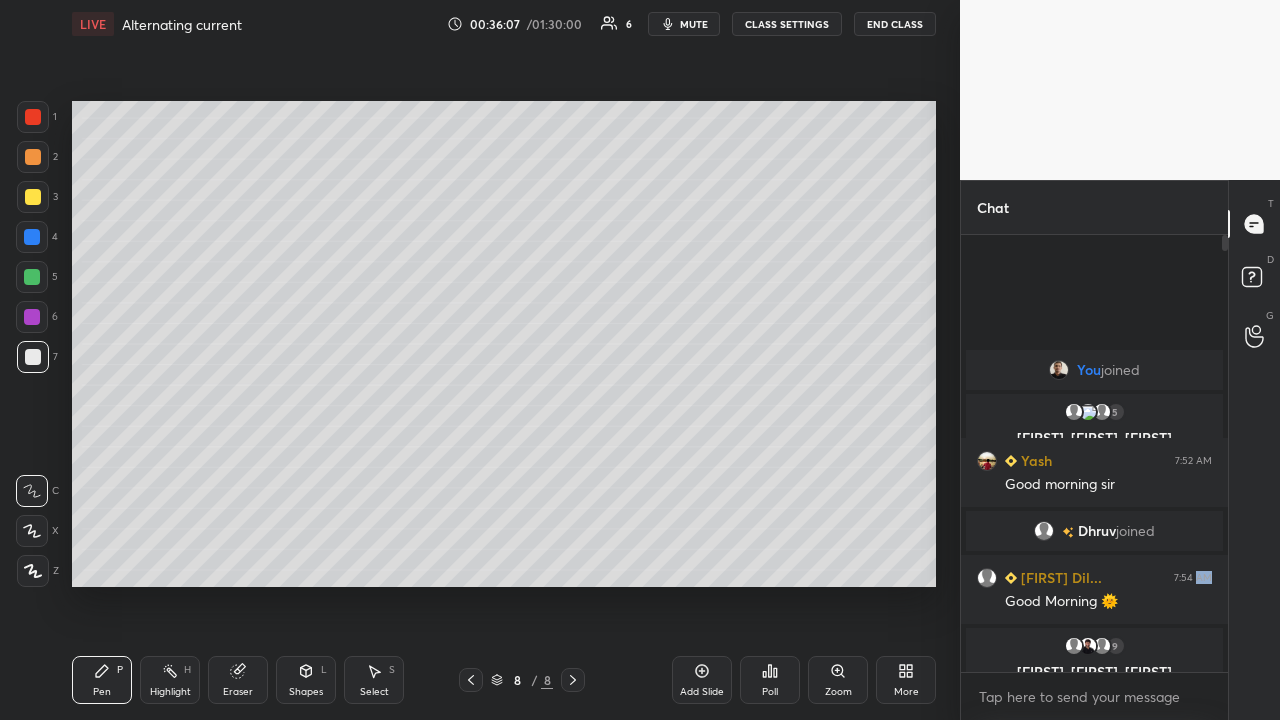 click on "Shapes L" at bounding box center (306, 680) 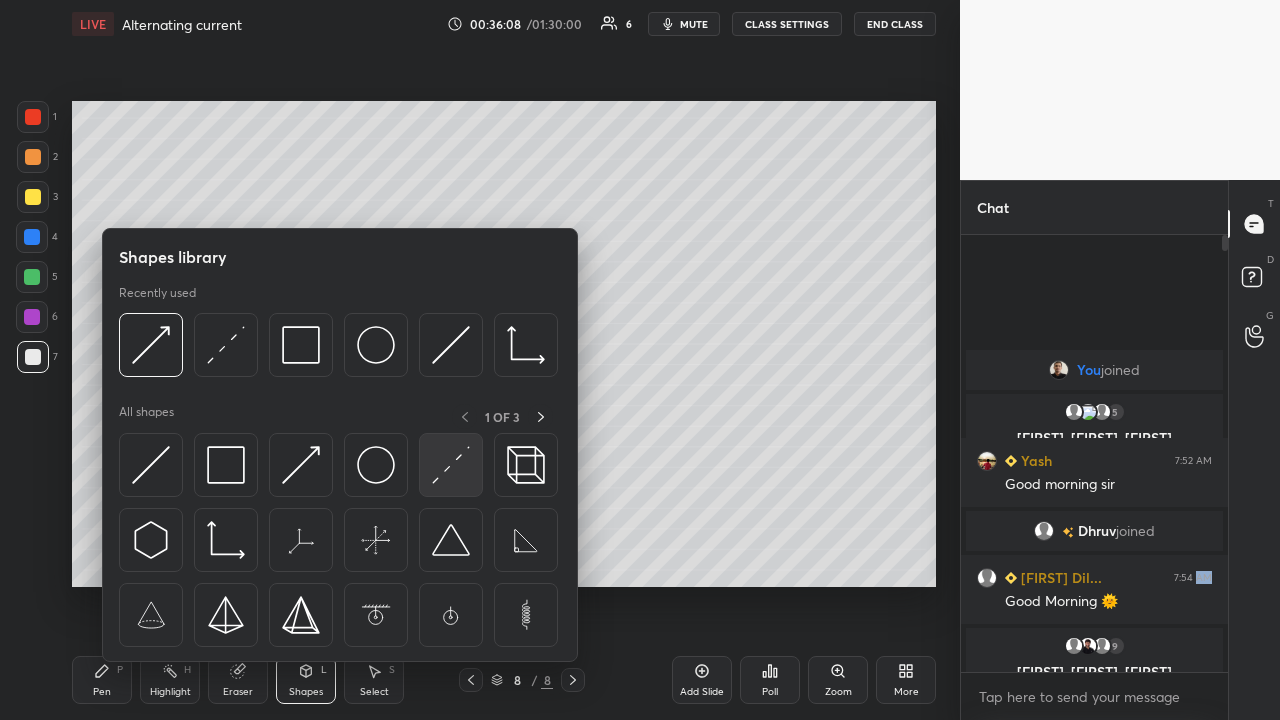 click at bounding box center (451, 465) 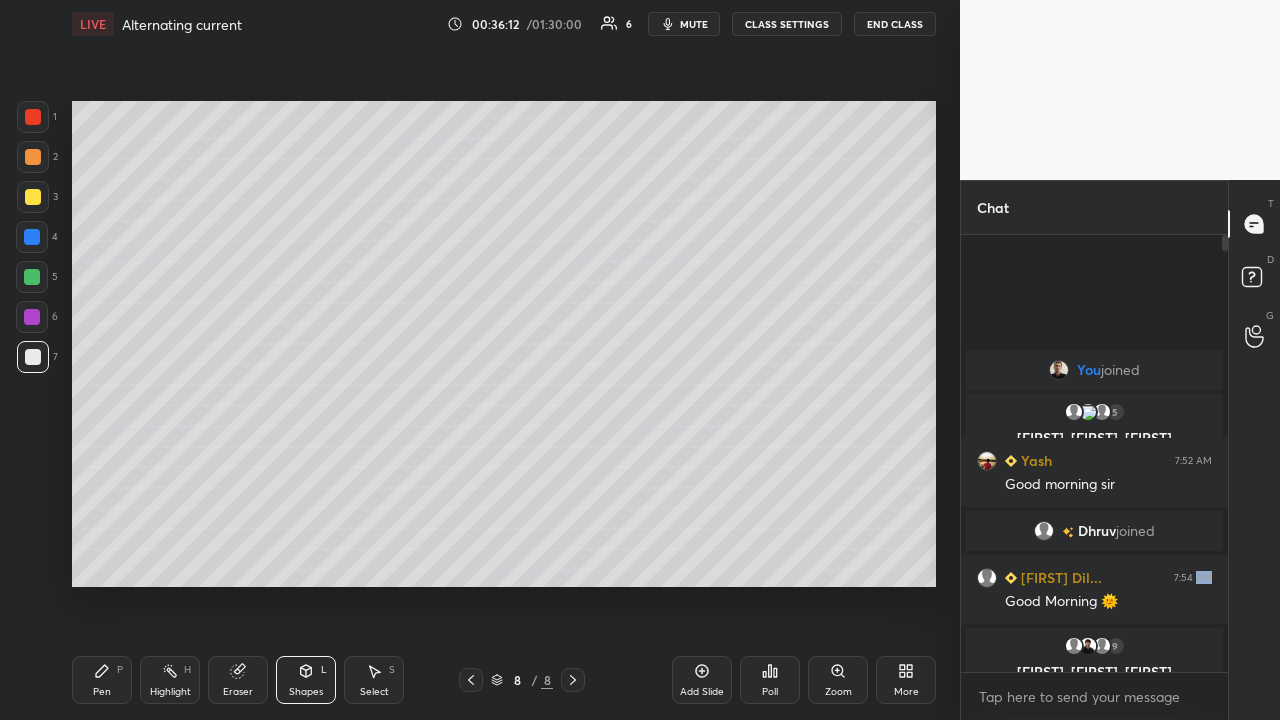 click 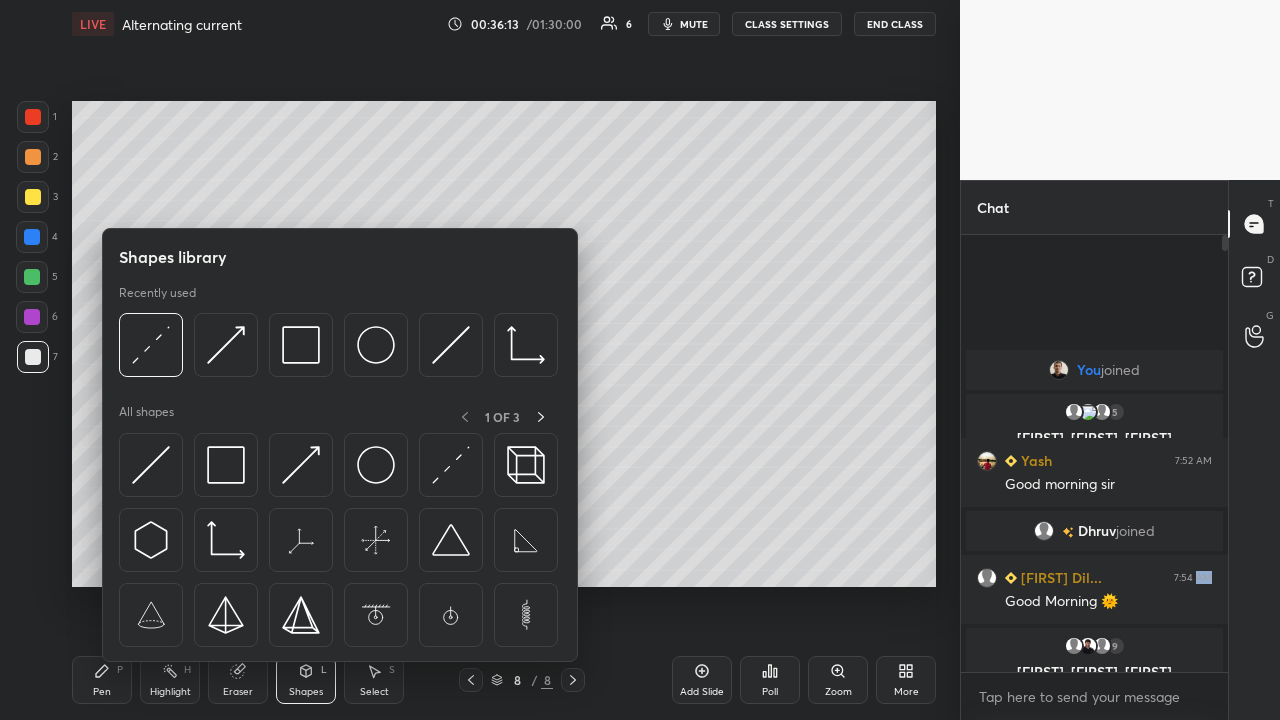 click at bounding box center [301, 465] 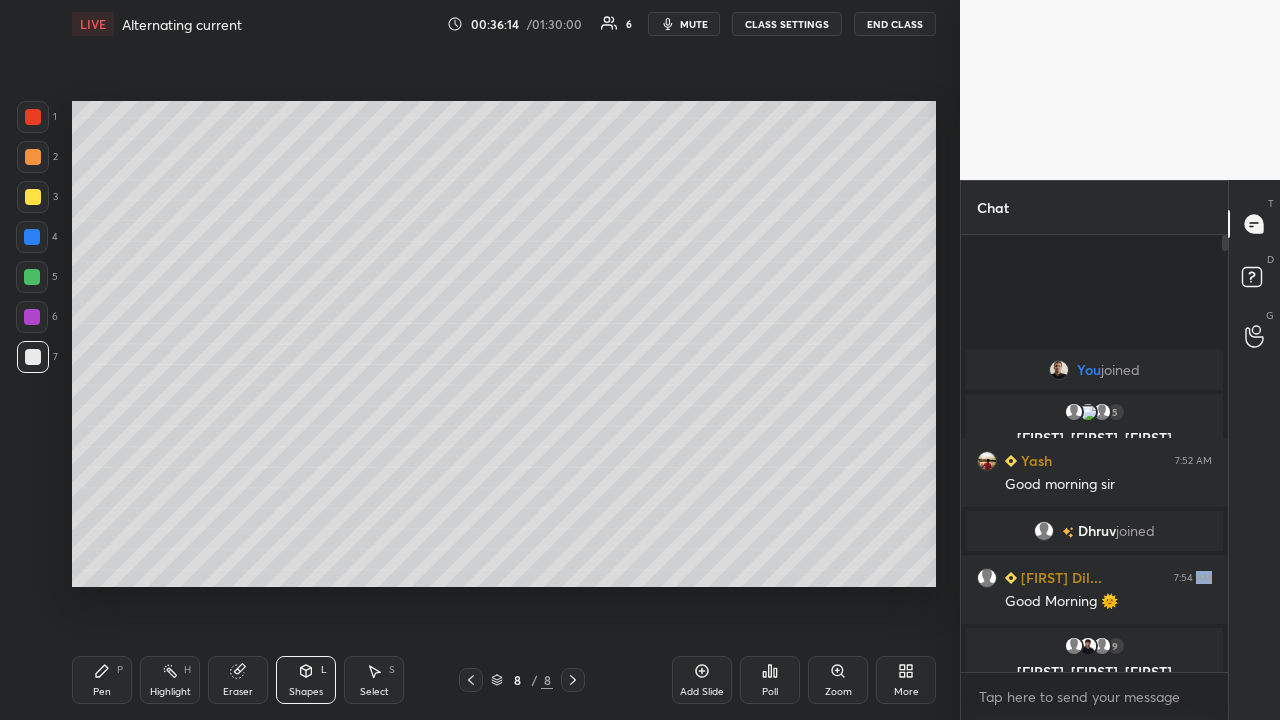 click at bounding box center [33, 197] 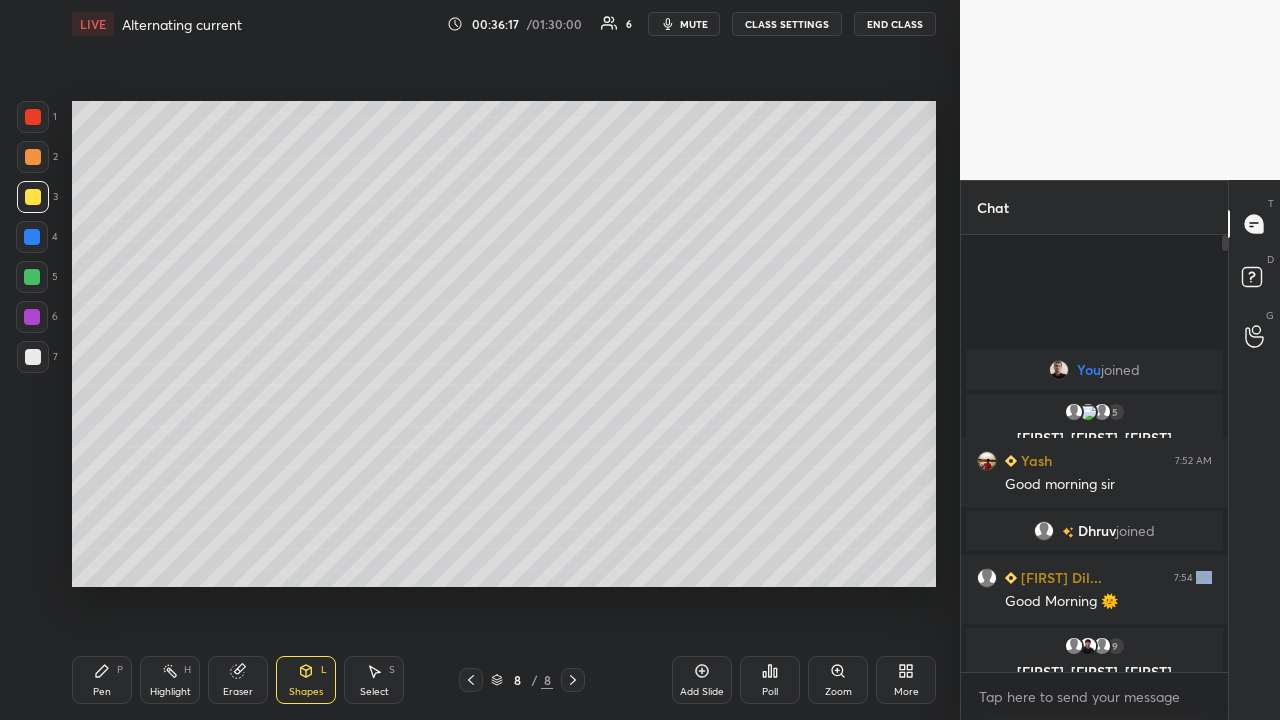 click on "Pen P" at bounding box center [102, 680] 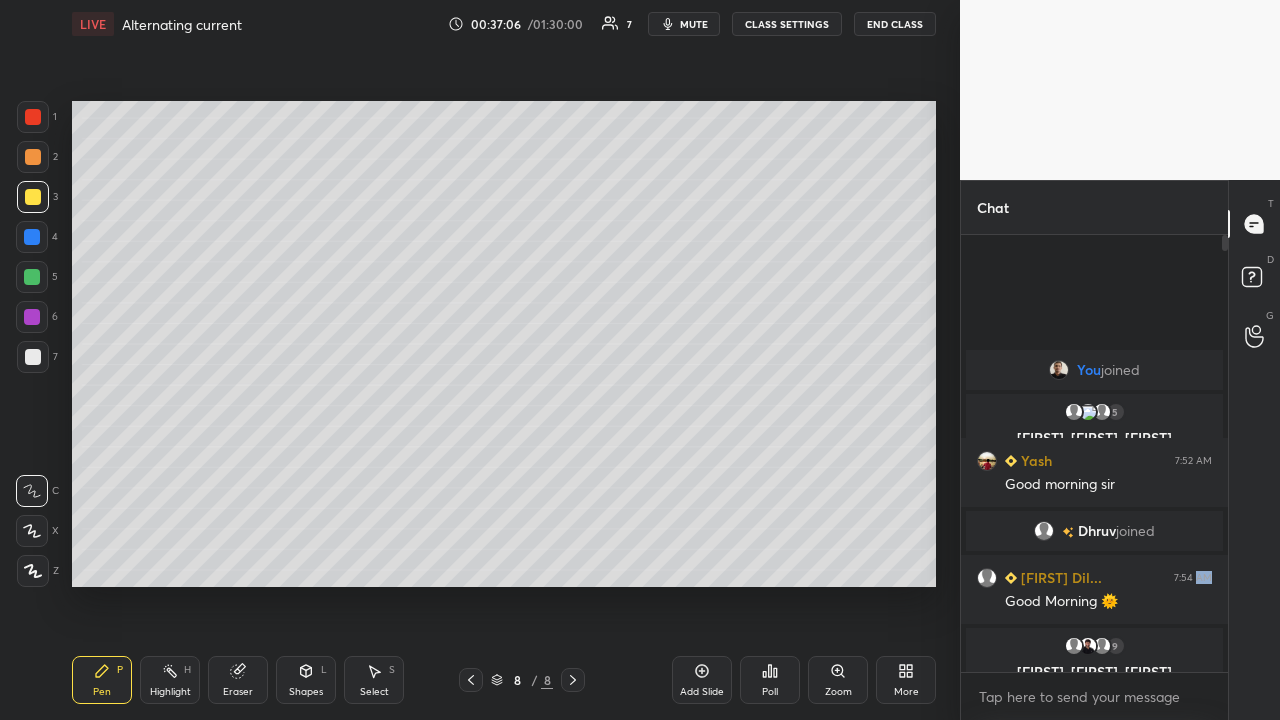 click 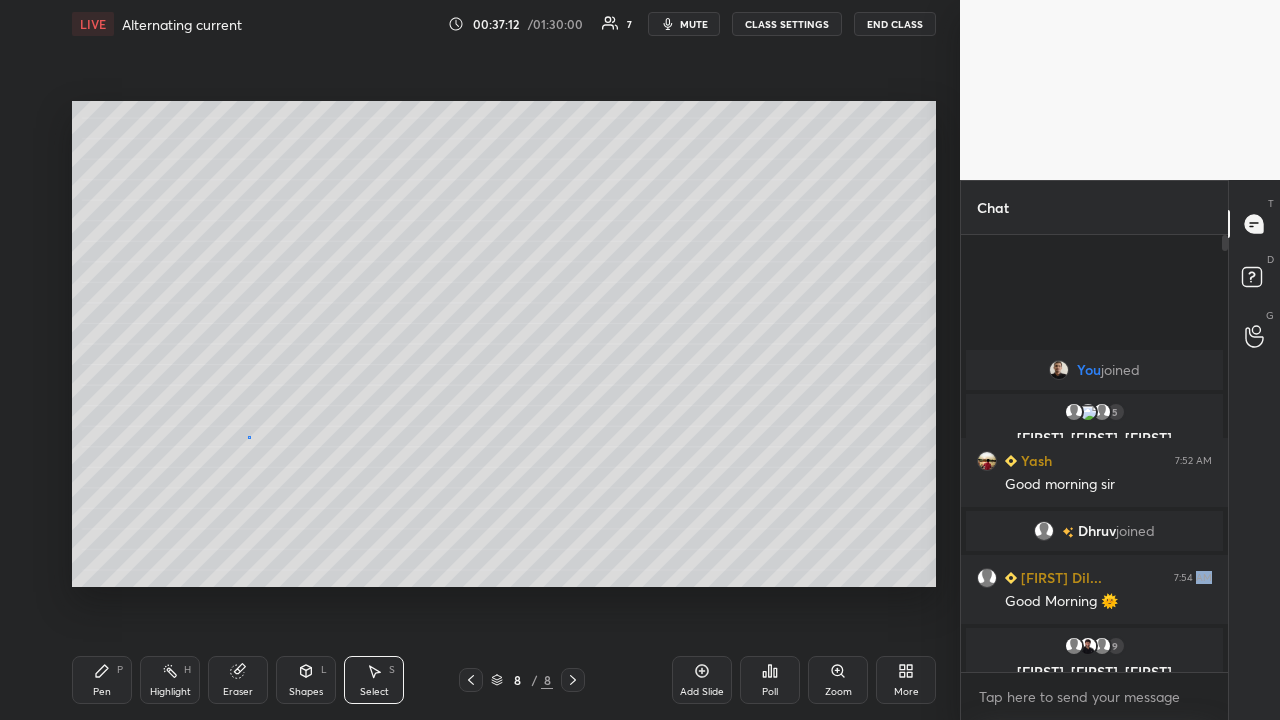 click on "0 ° Undo Copy Duplicate Duplicate to new slide Delete" at bounding box center [504, 344] 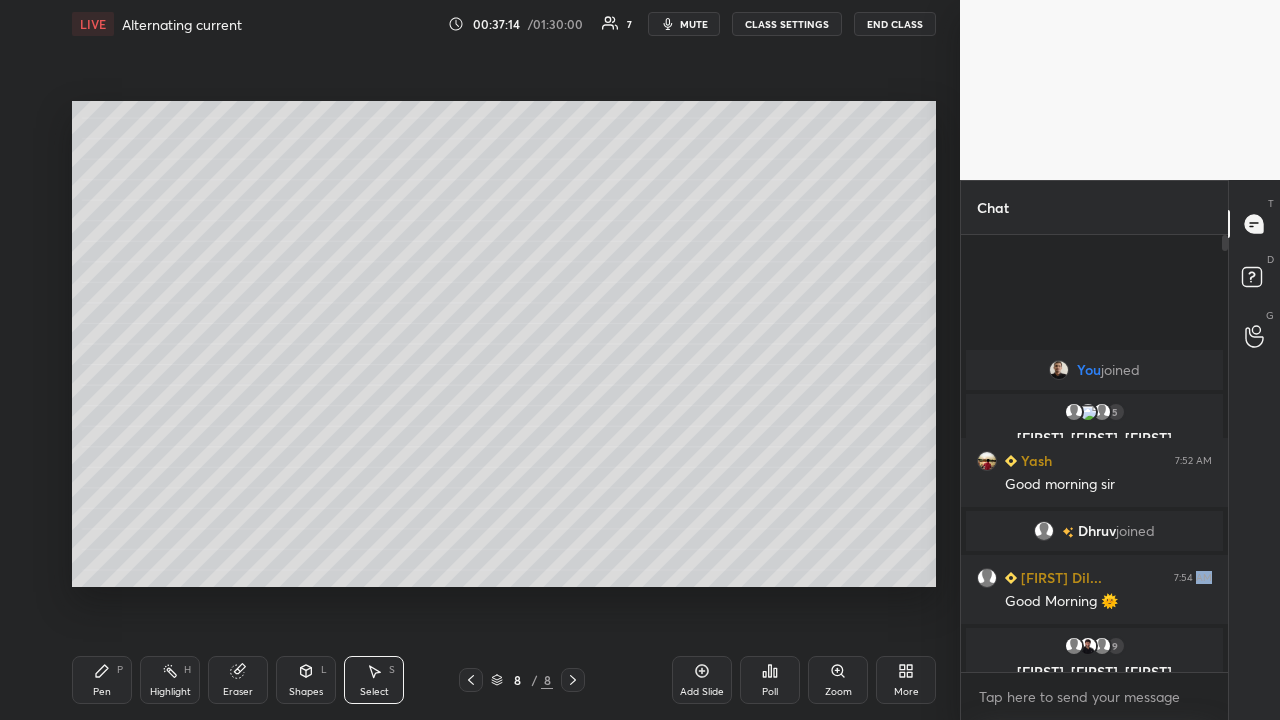 click 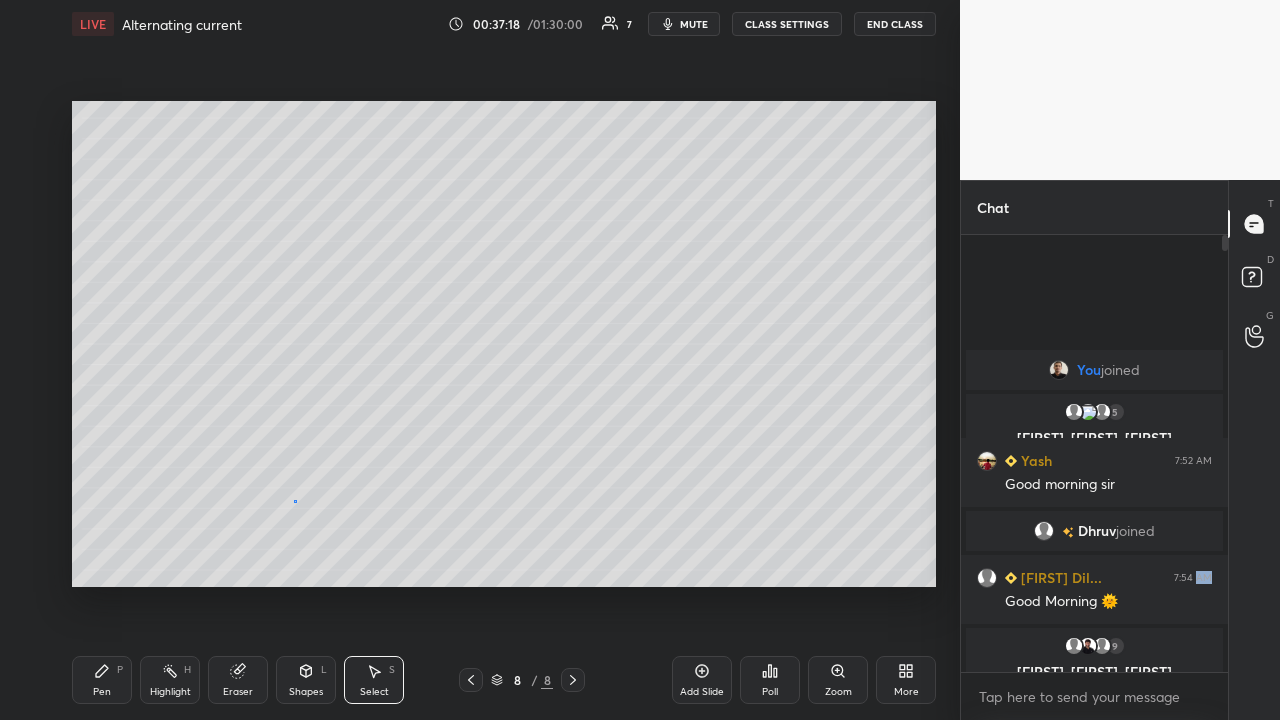 click on "0 ° Undo Copy Duplicate Duplicate to new slide Delete" at bounding box center (504, 344) 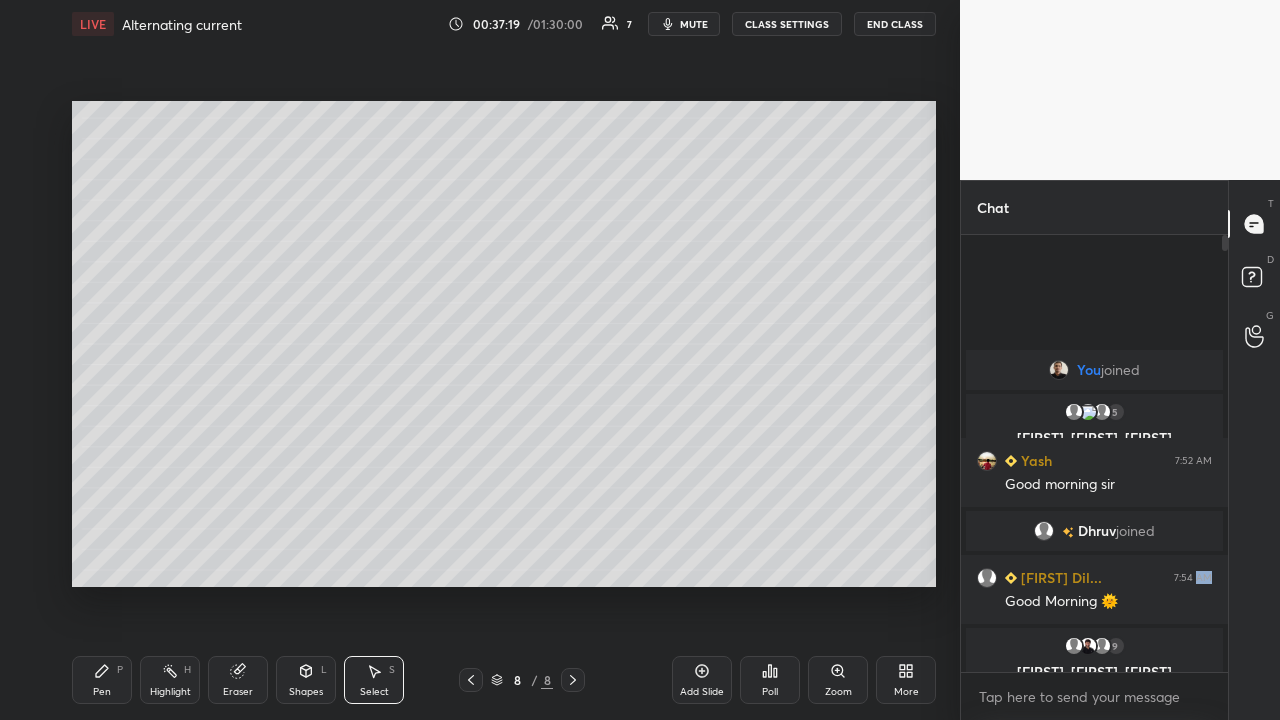 click 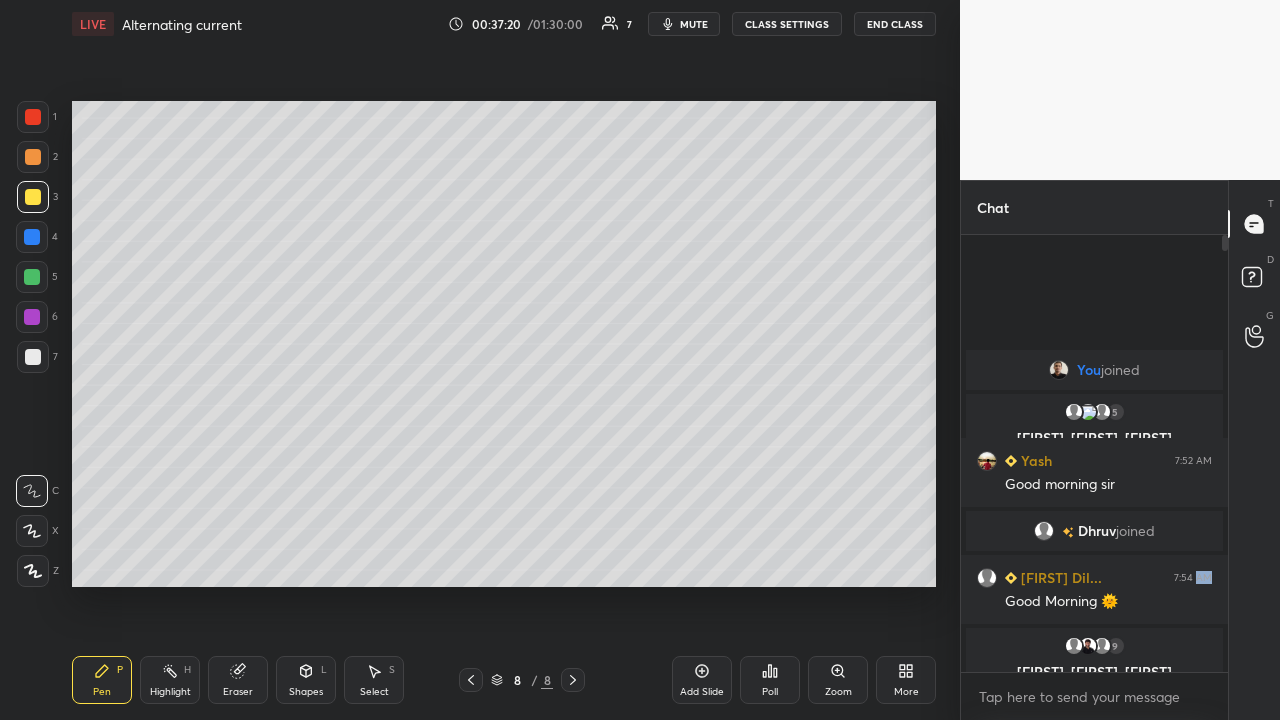 click at bounding box center [33, 357] 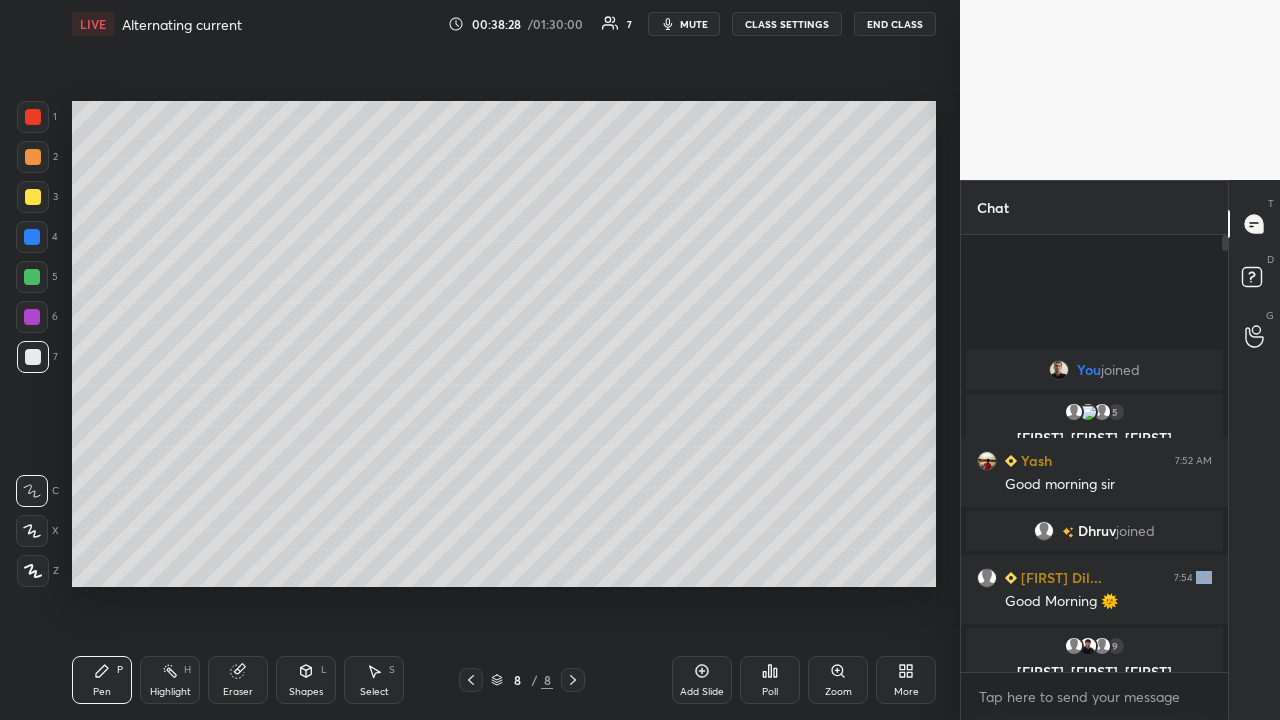 click 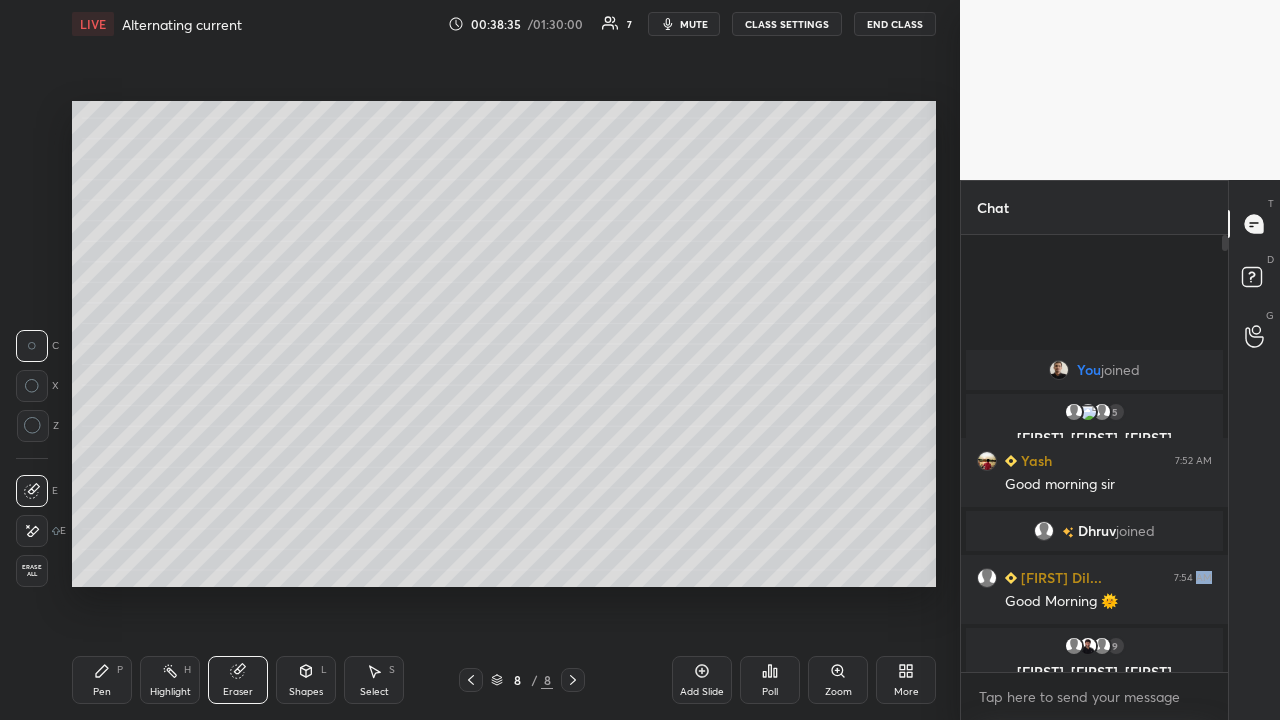 click on "Pen P" at bounding box center (102, 680) 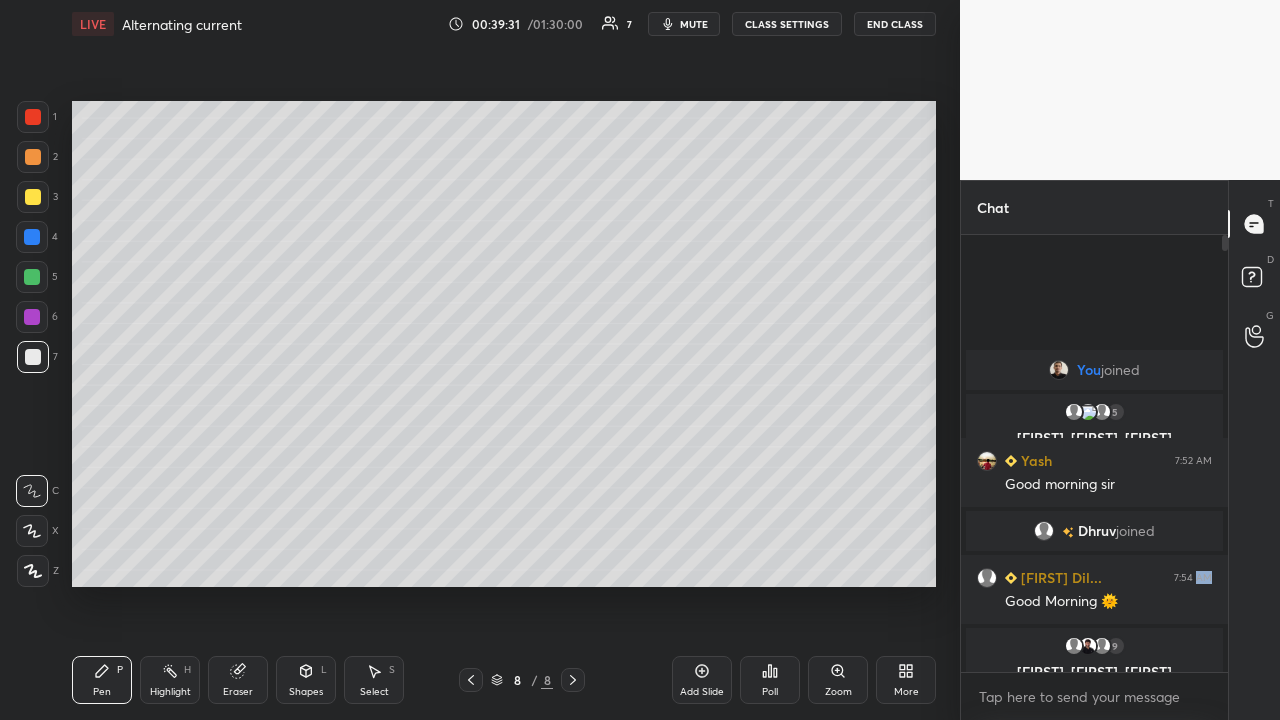 click 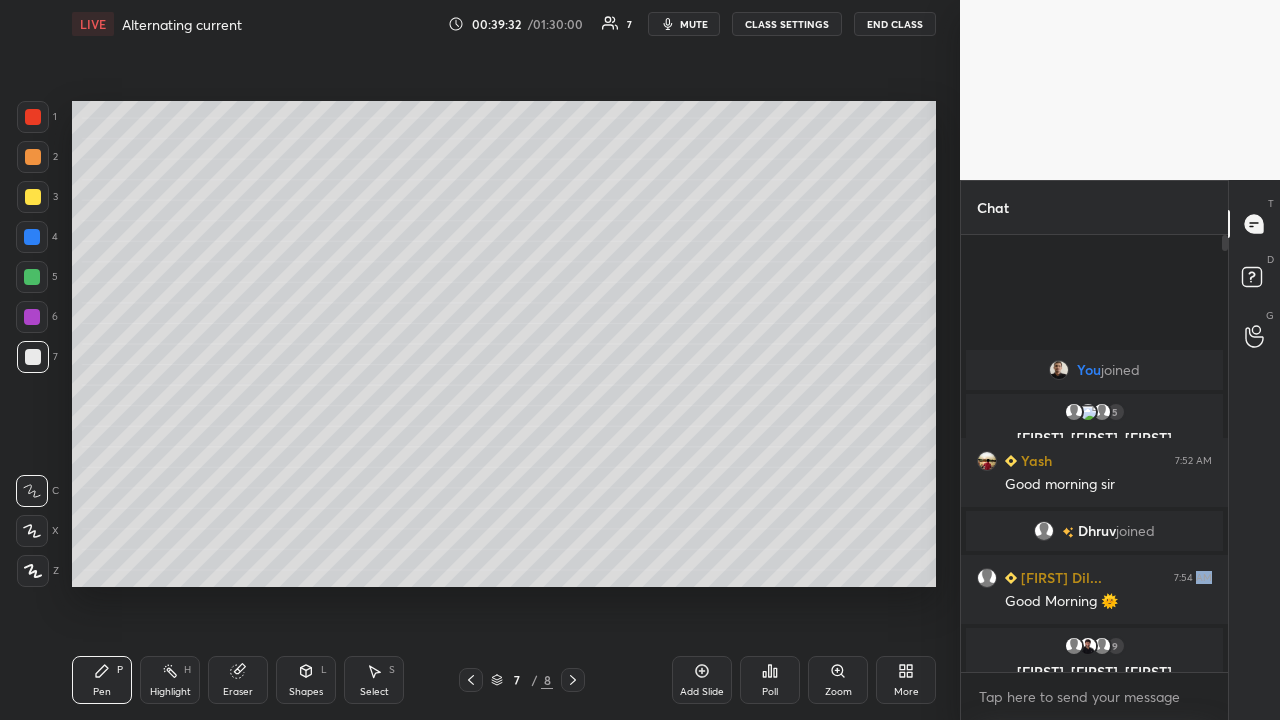 click 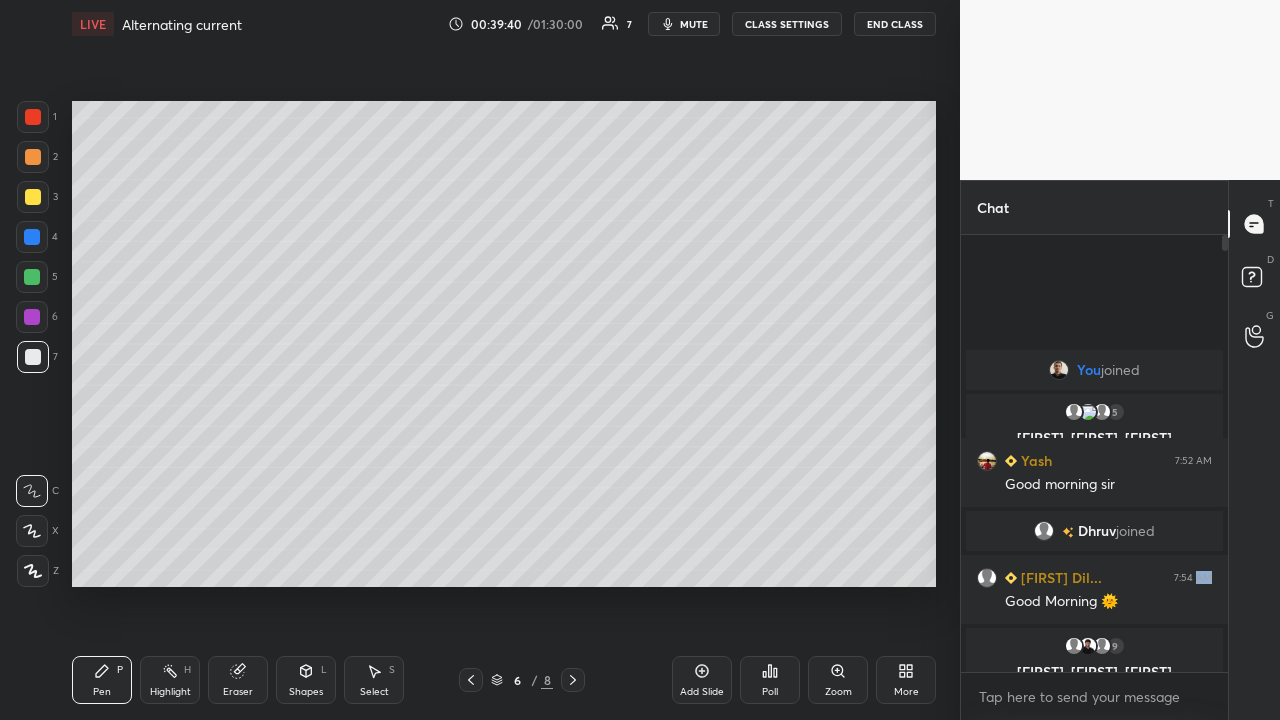 click 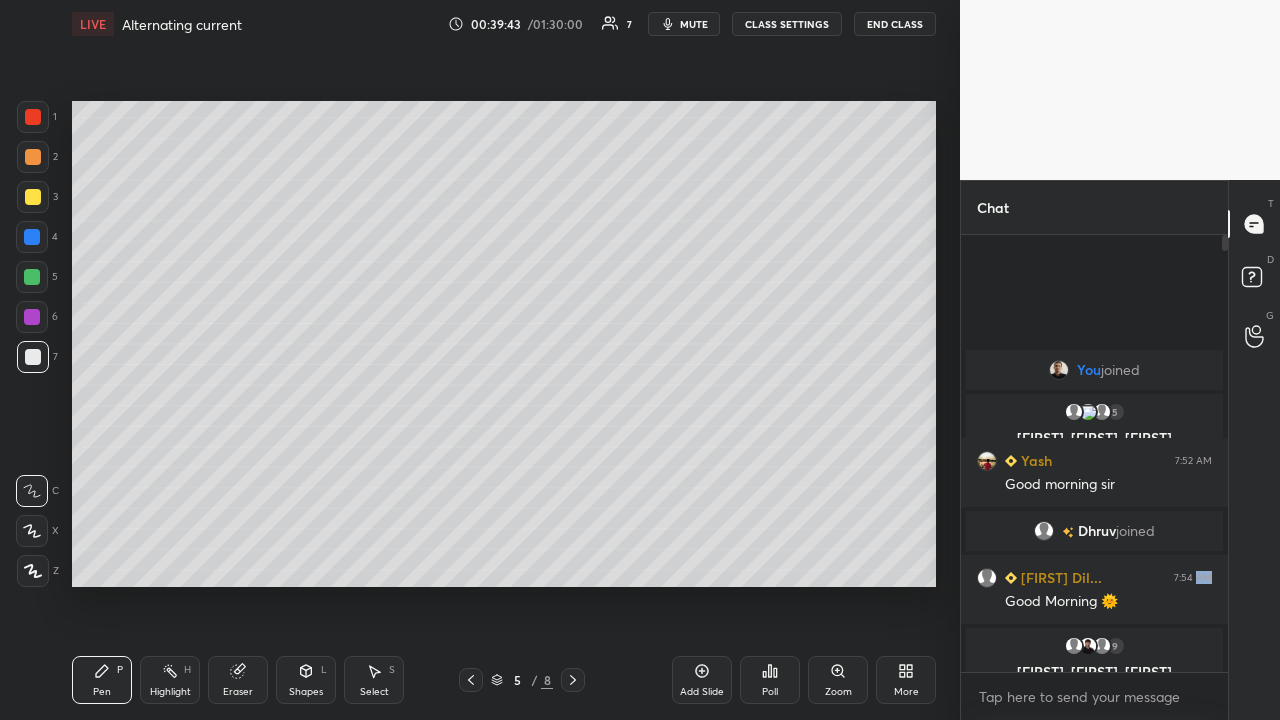 click 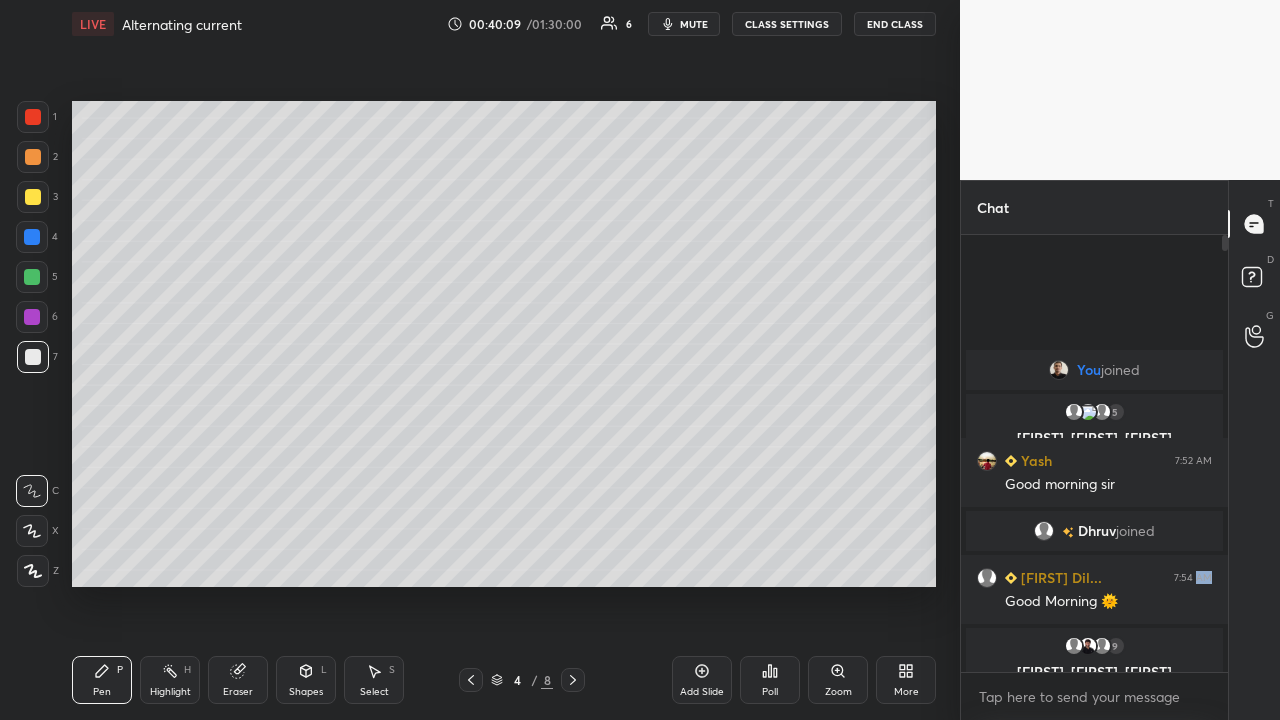 click 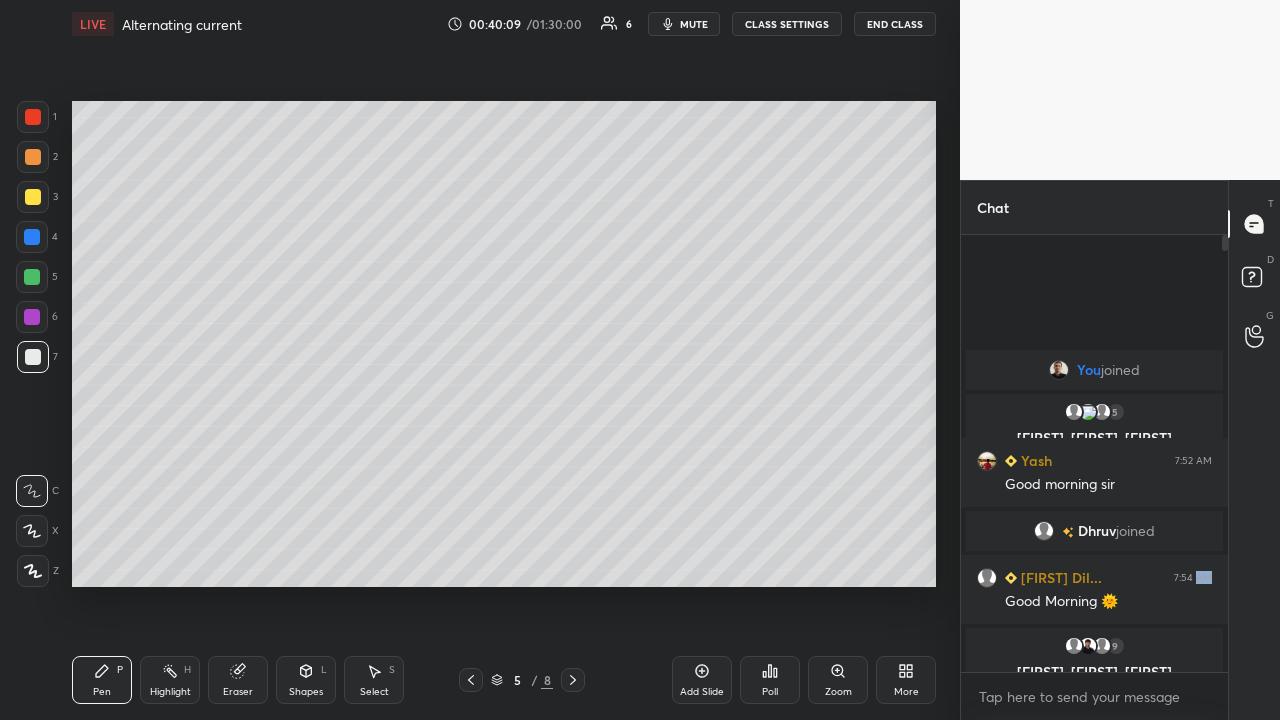 click 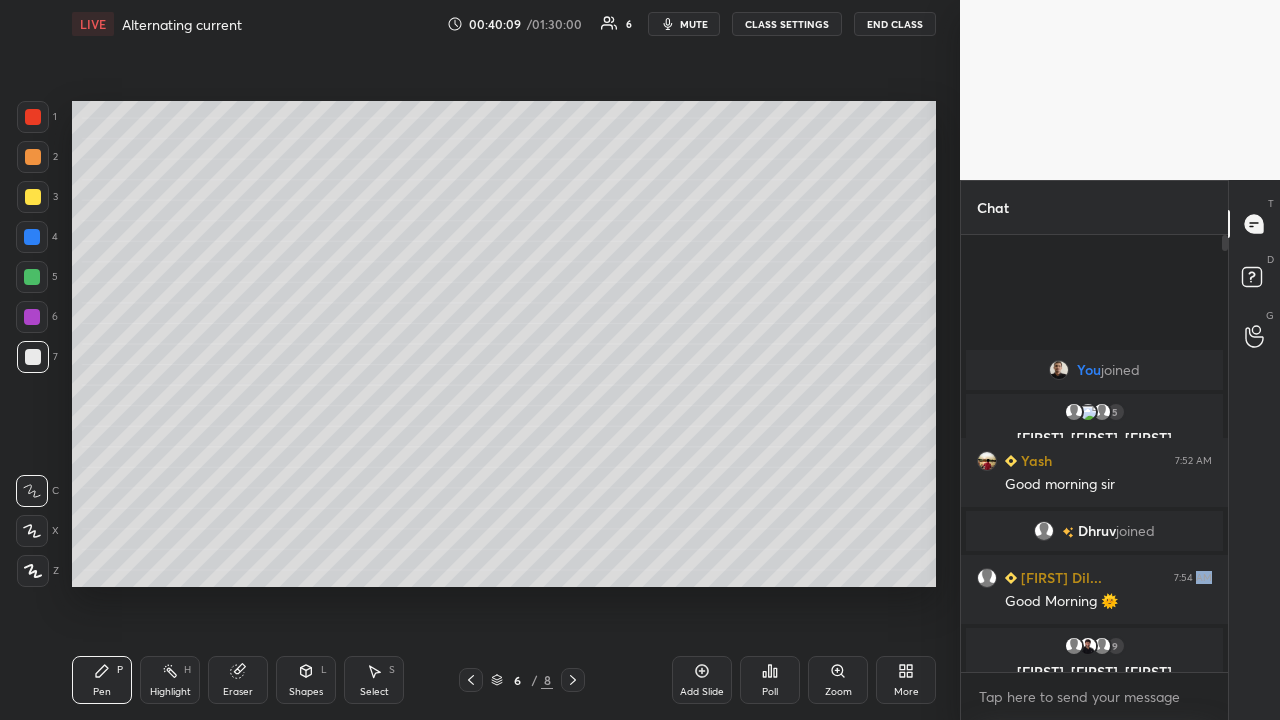 click 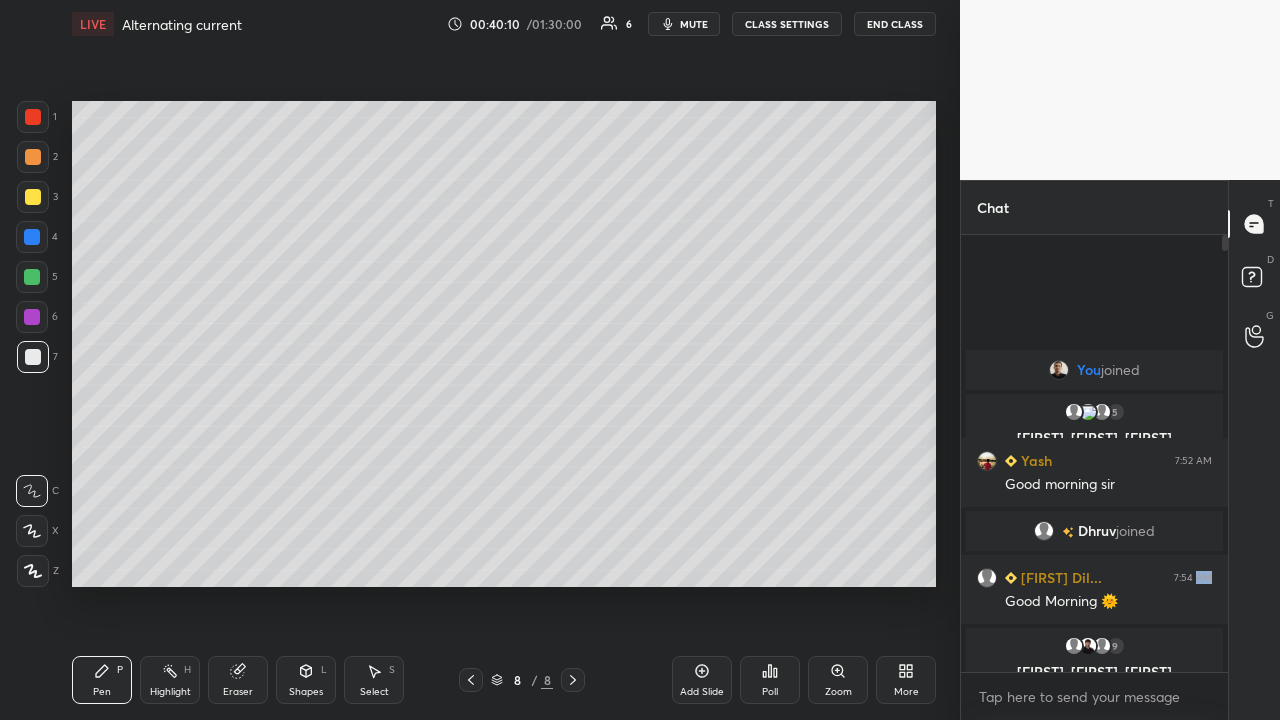 click 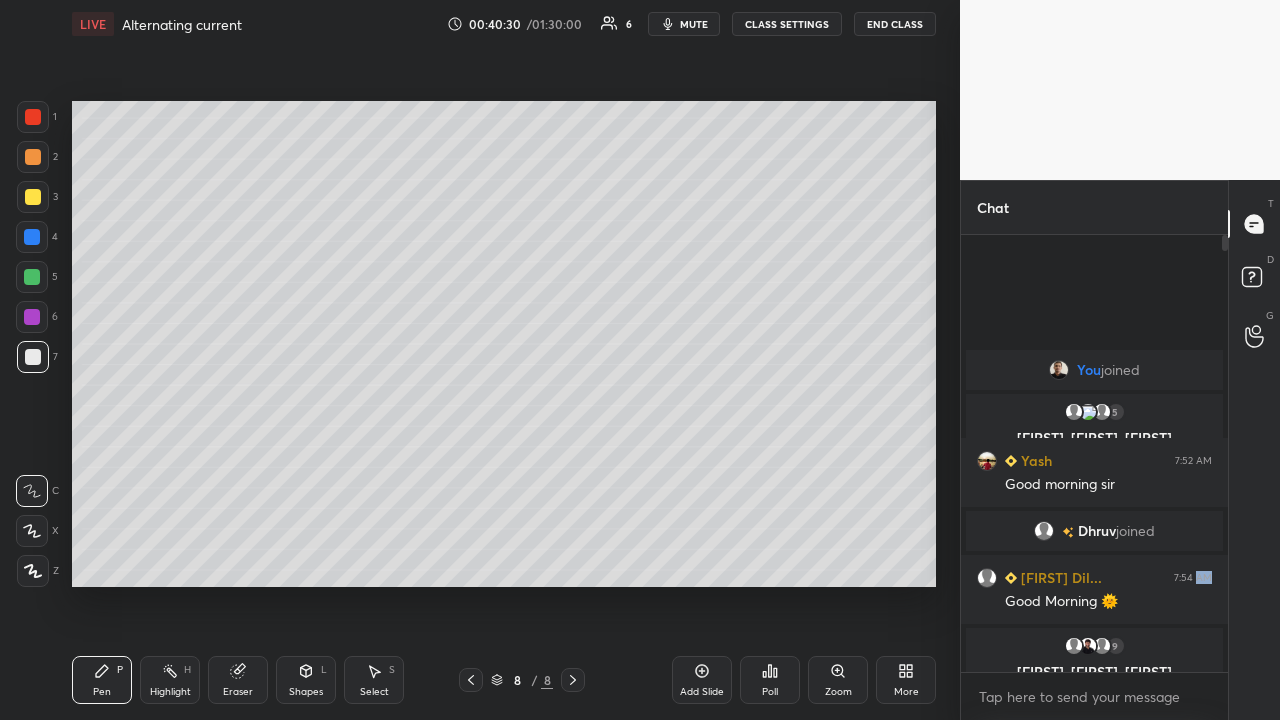 click 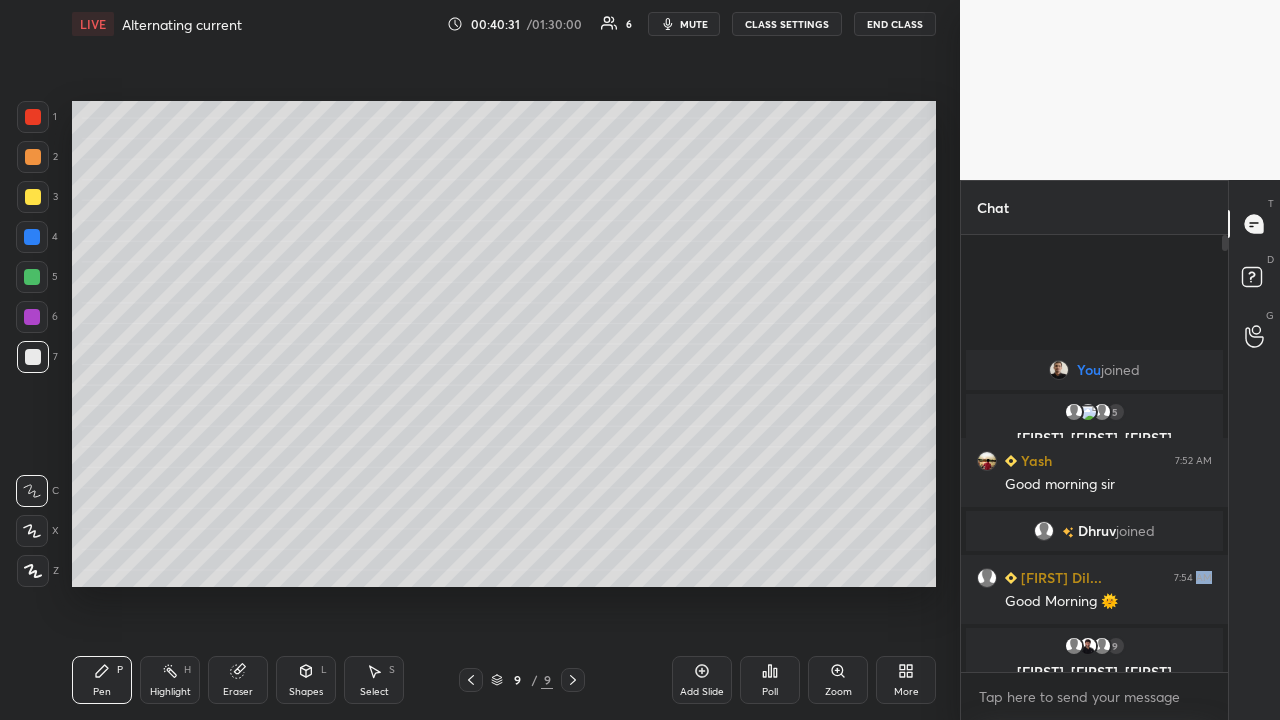 click on "Pen P" at bounding box center (102, 680) 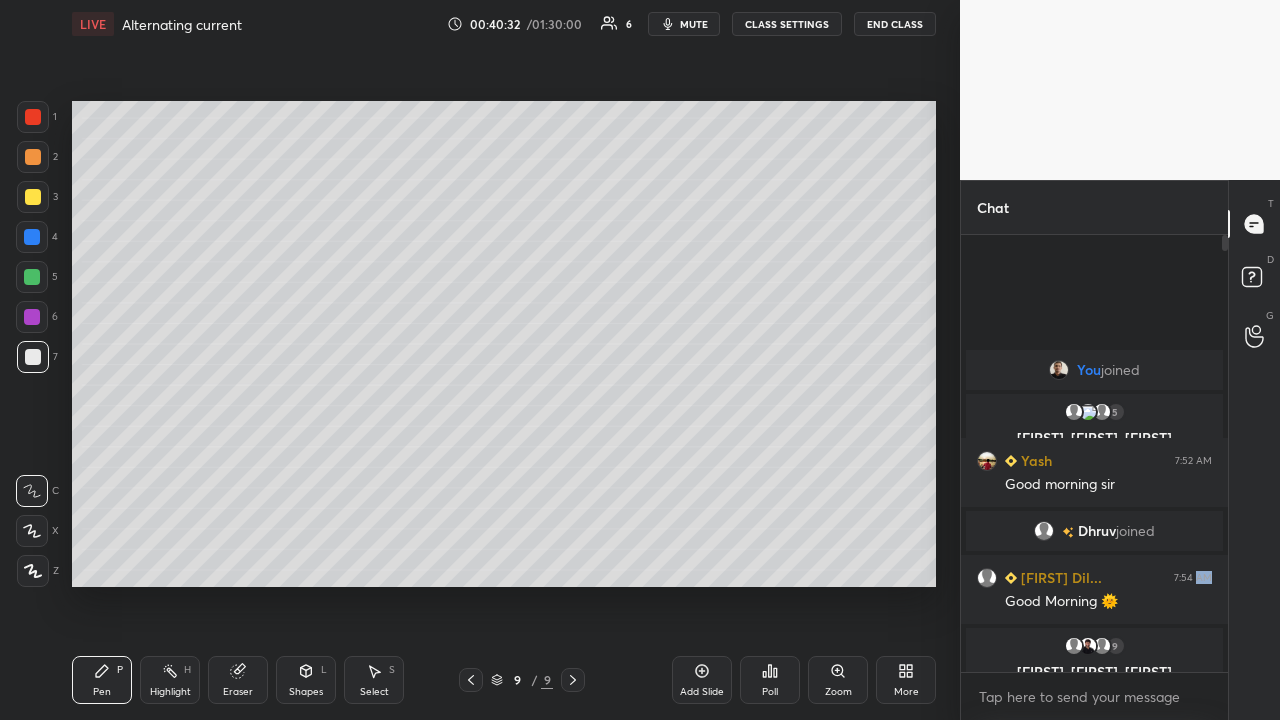 click at bounding box center [33, 157] 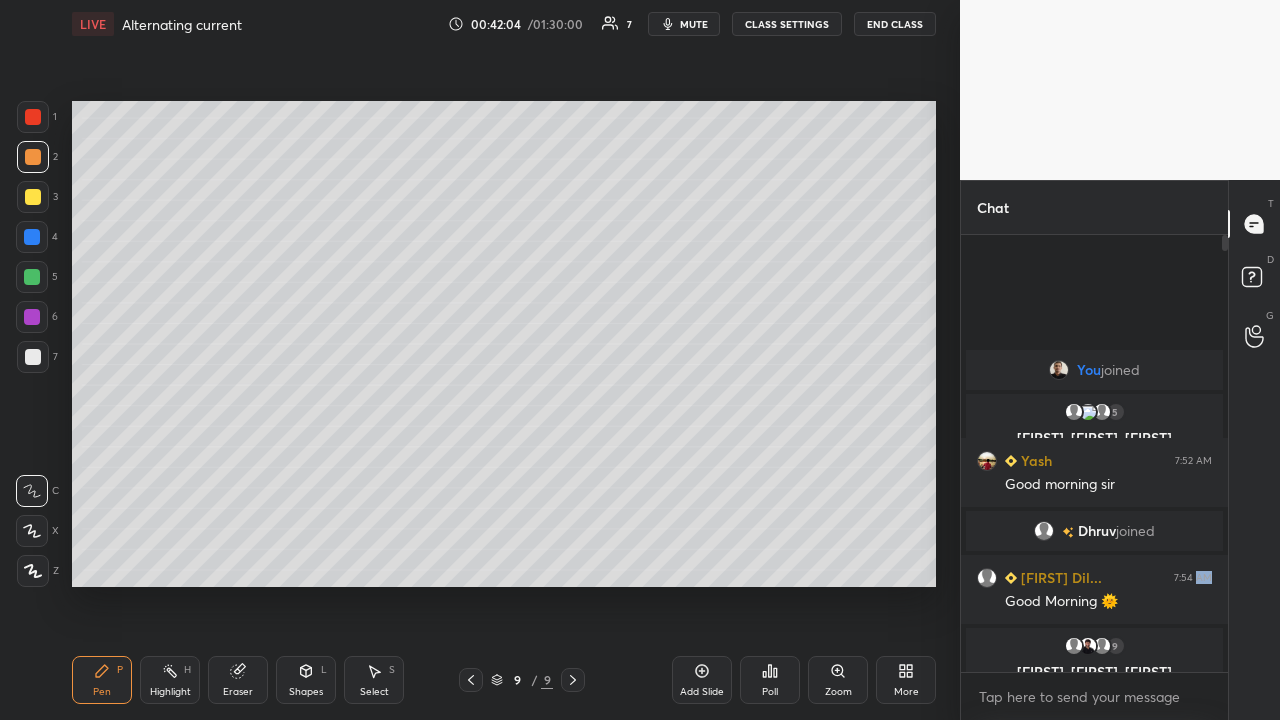 click at bounding box center [32, 277] 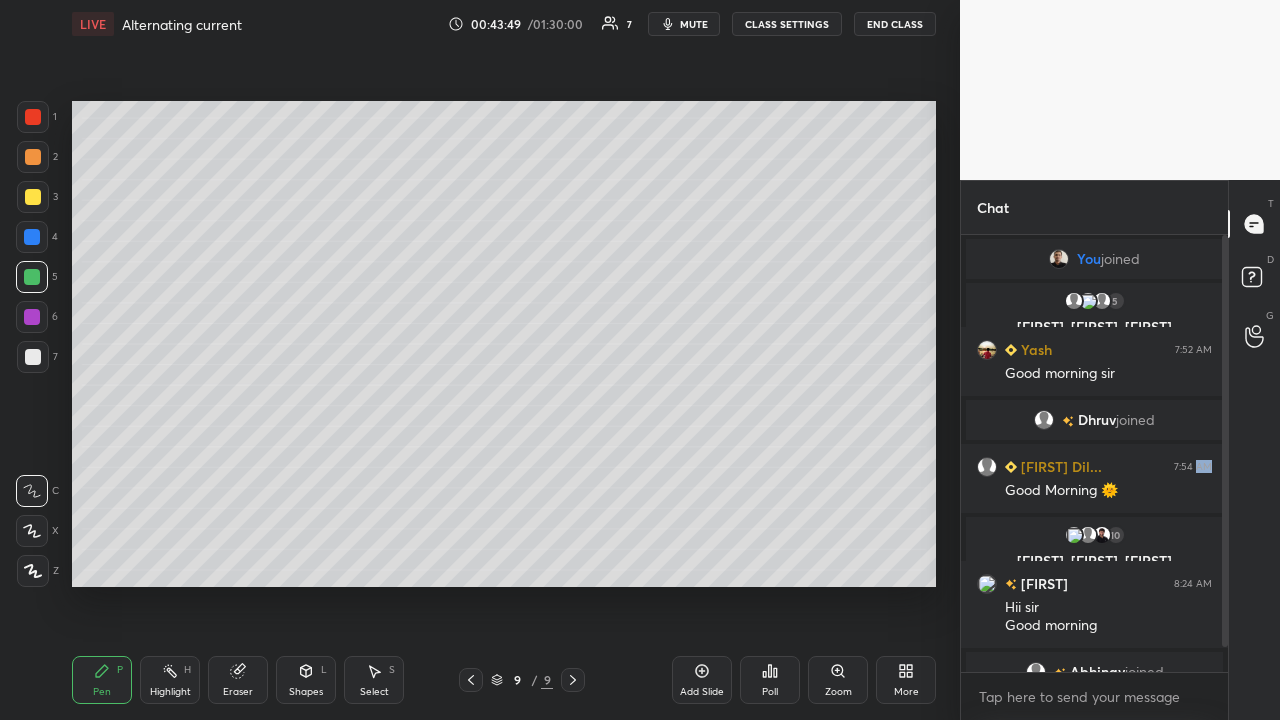 click 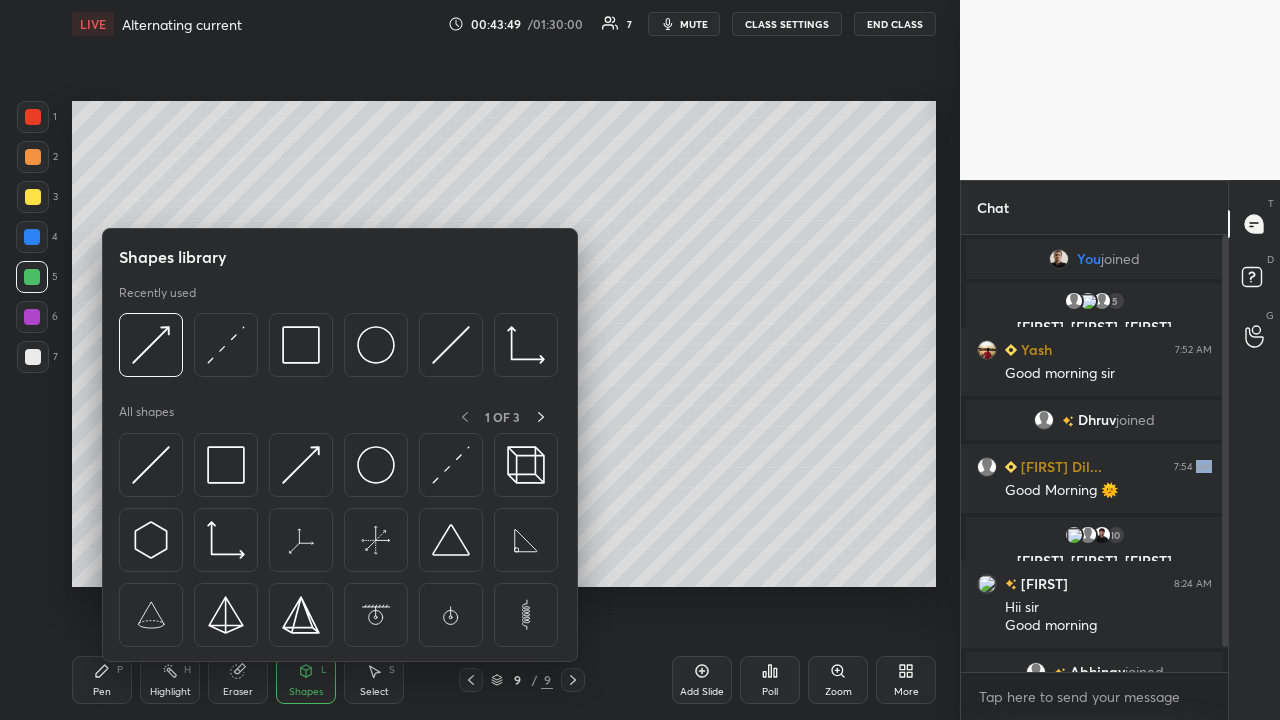 click at bounding box center (451, 465) 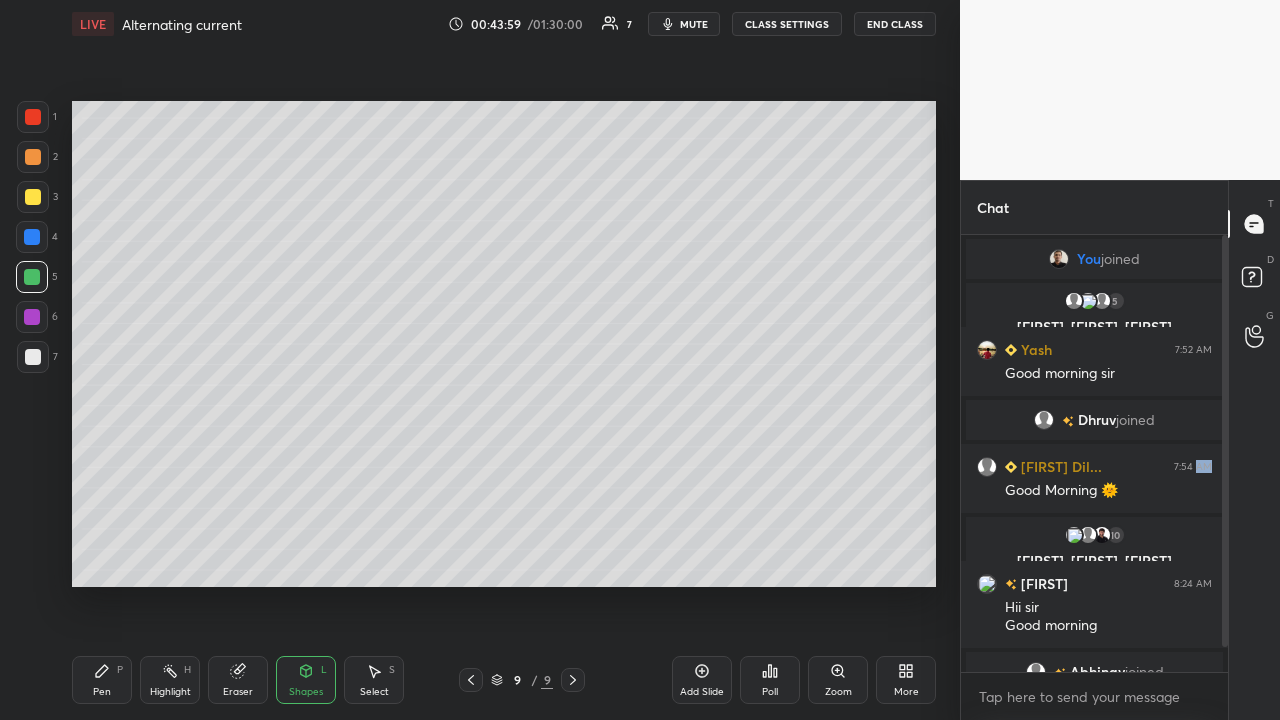 click 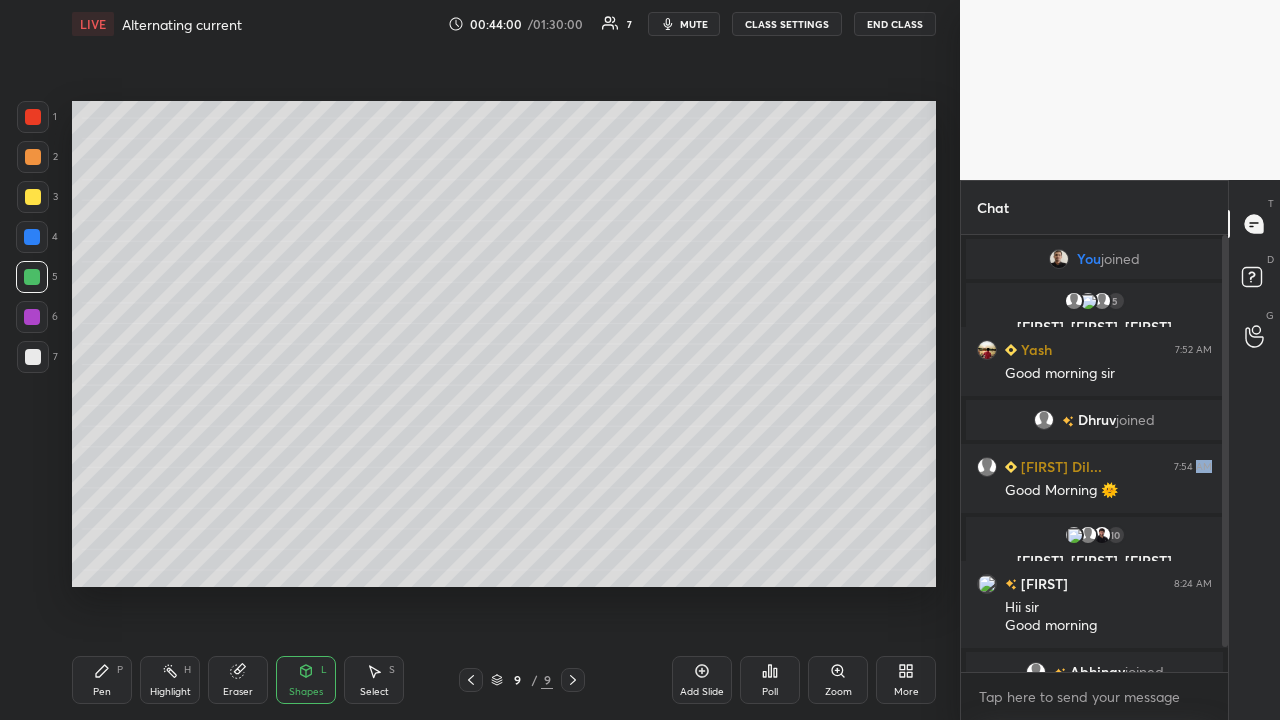 click 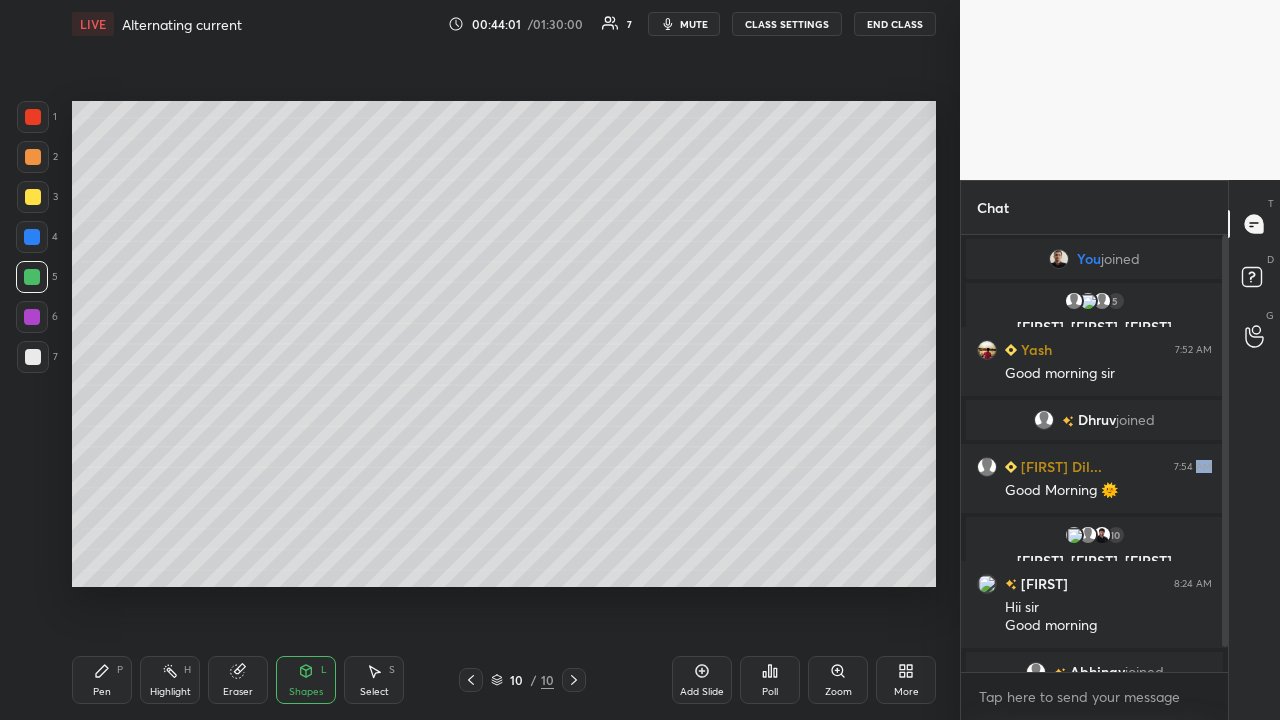 click on "Shapes L" at bounding box center [306, 680] 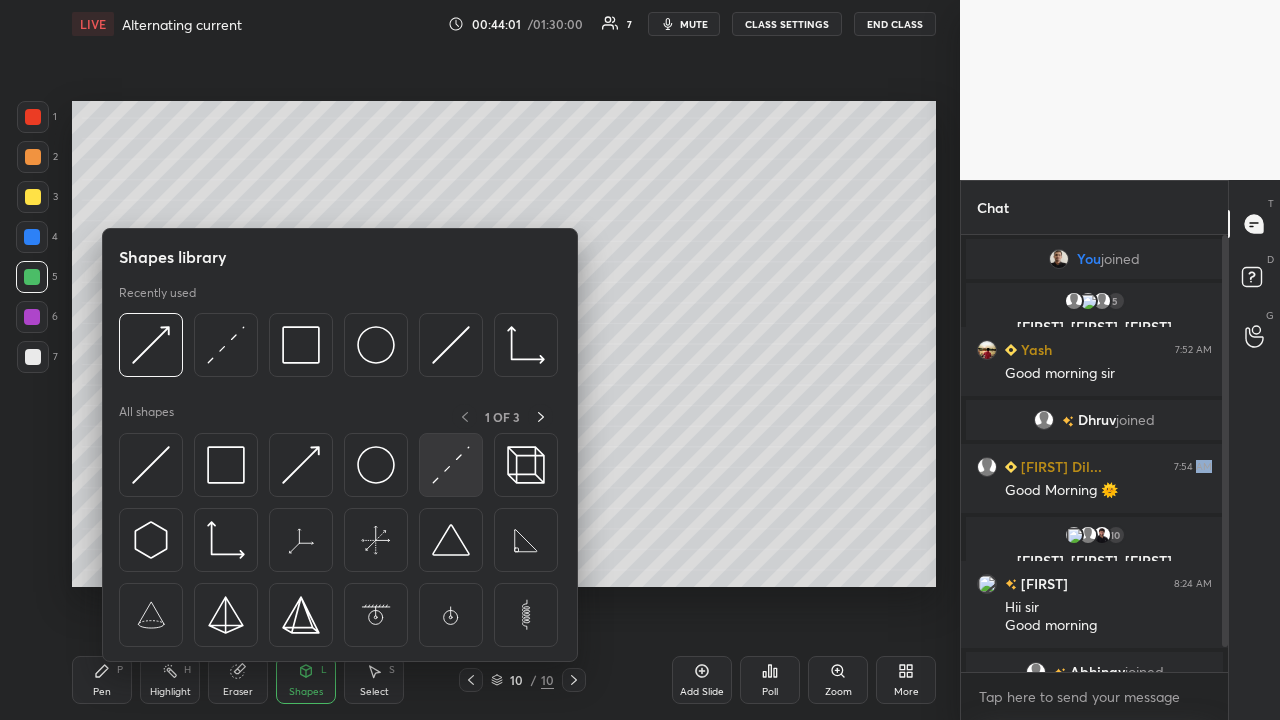 click at bounding box center (451, 465) 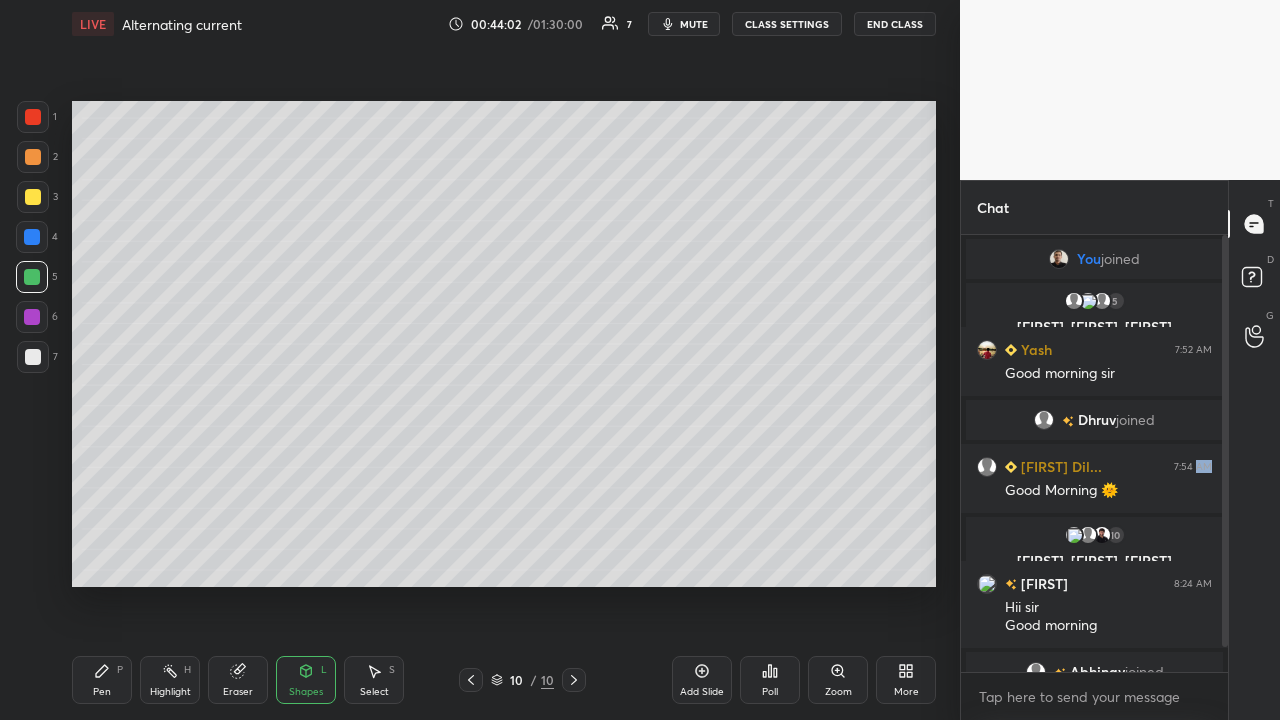 click at bounding box center (32, 237) 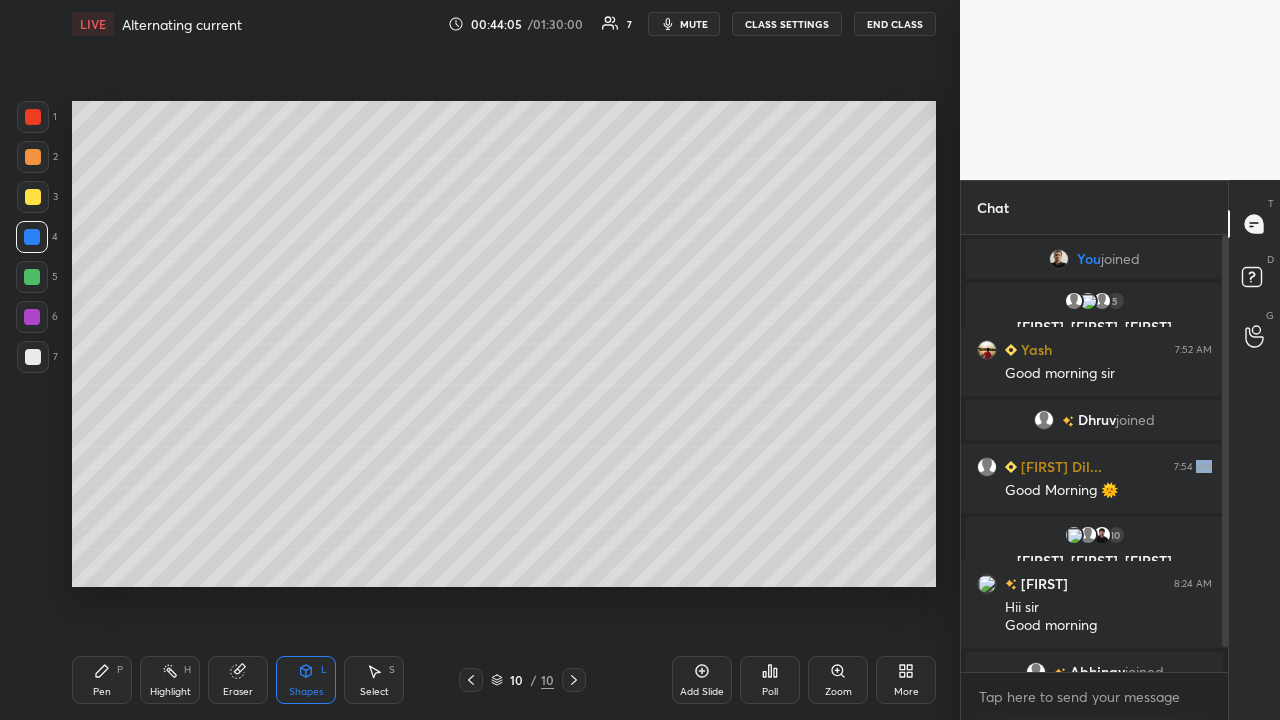 click on "Pen P" at bounding box center (102, 680) 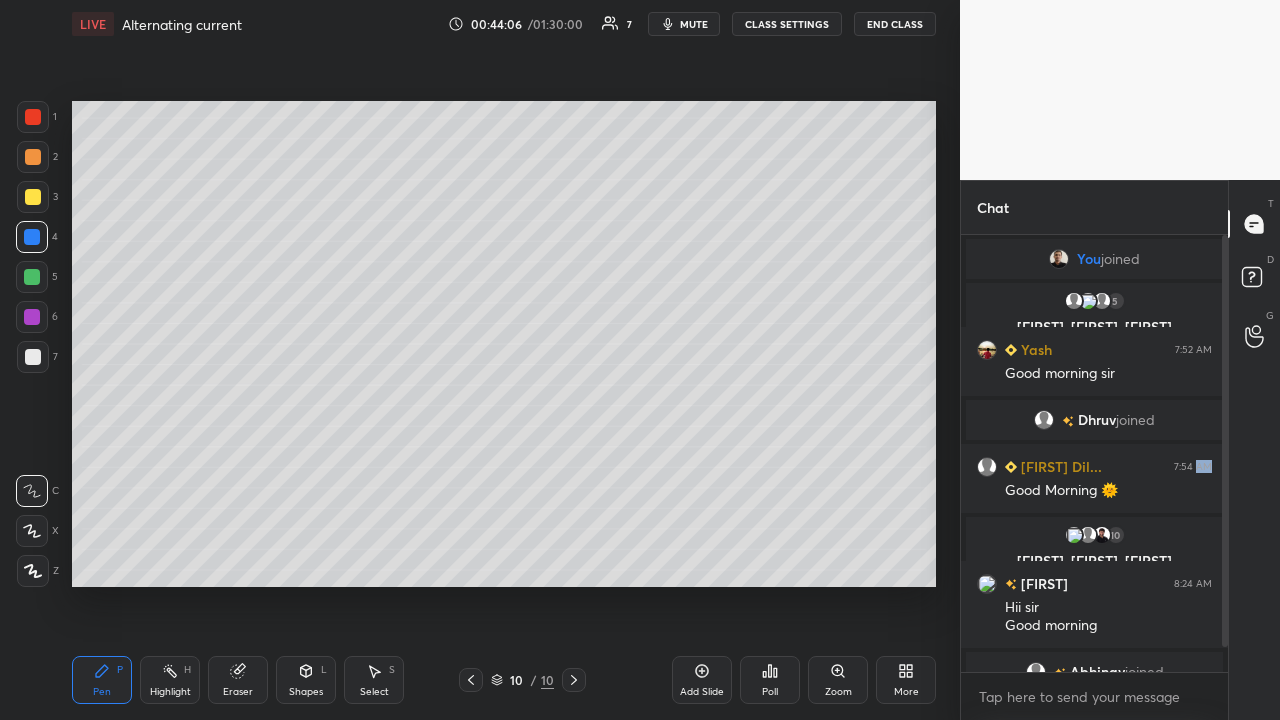 click at bounding box center (33, 357) 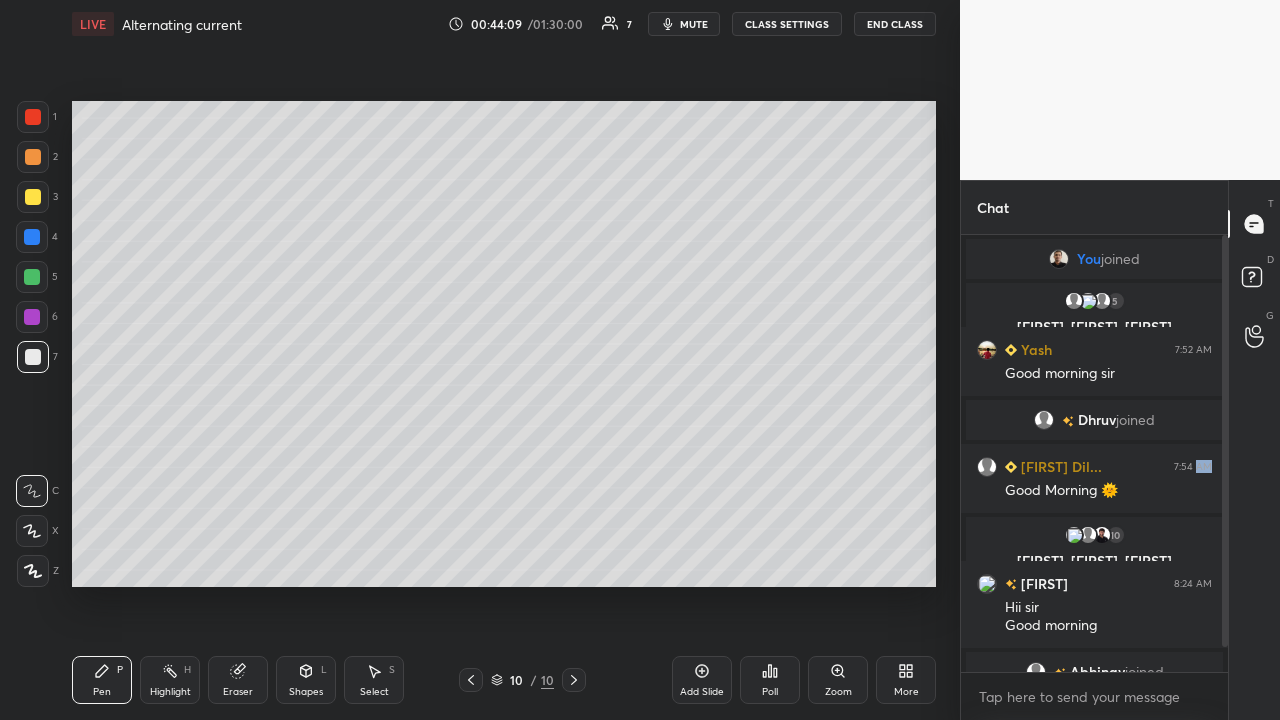 click 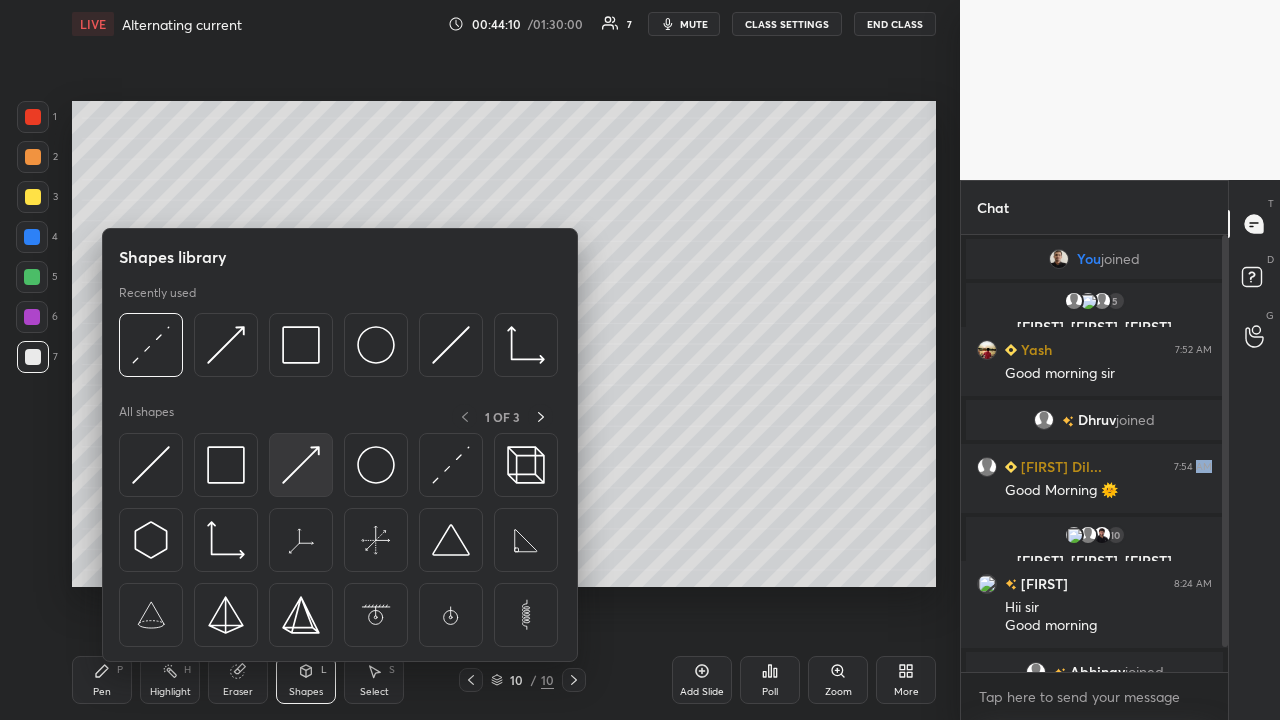click at bounding box center [301, 465] 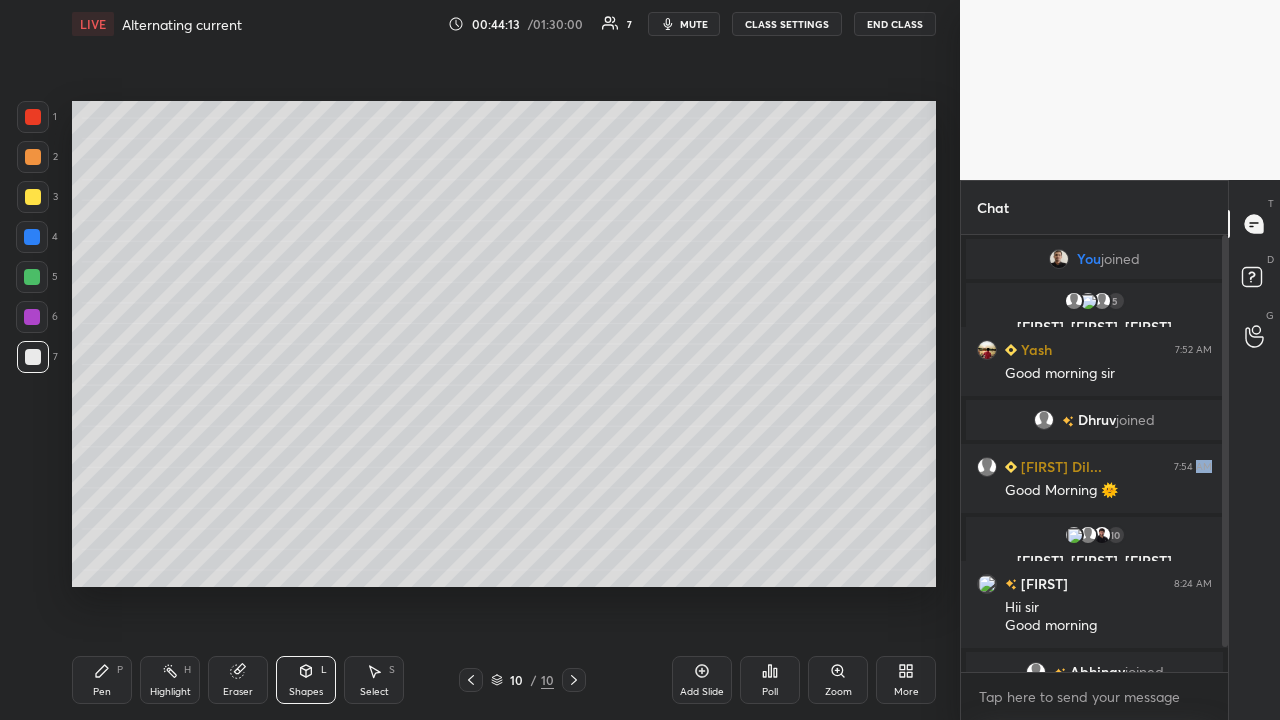 click on "Pen" at bounding box center (102, 692) 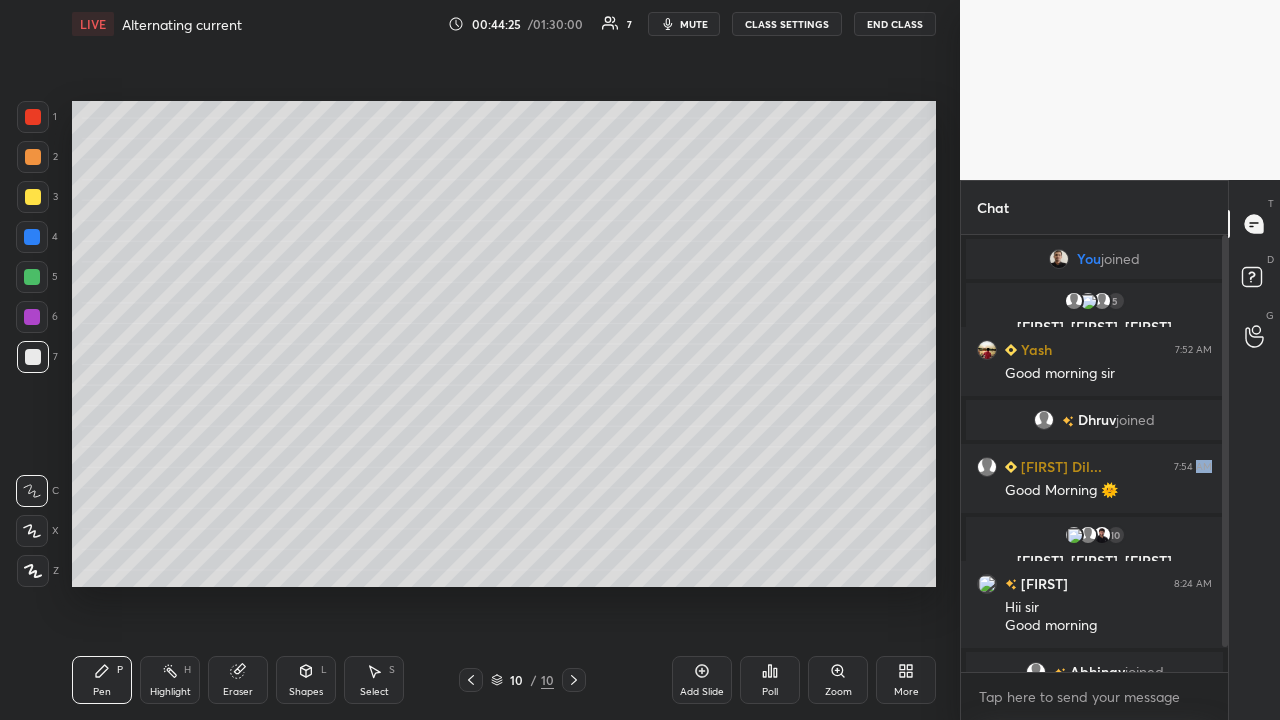 click 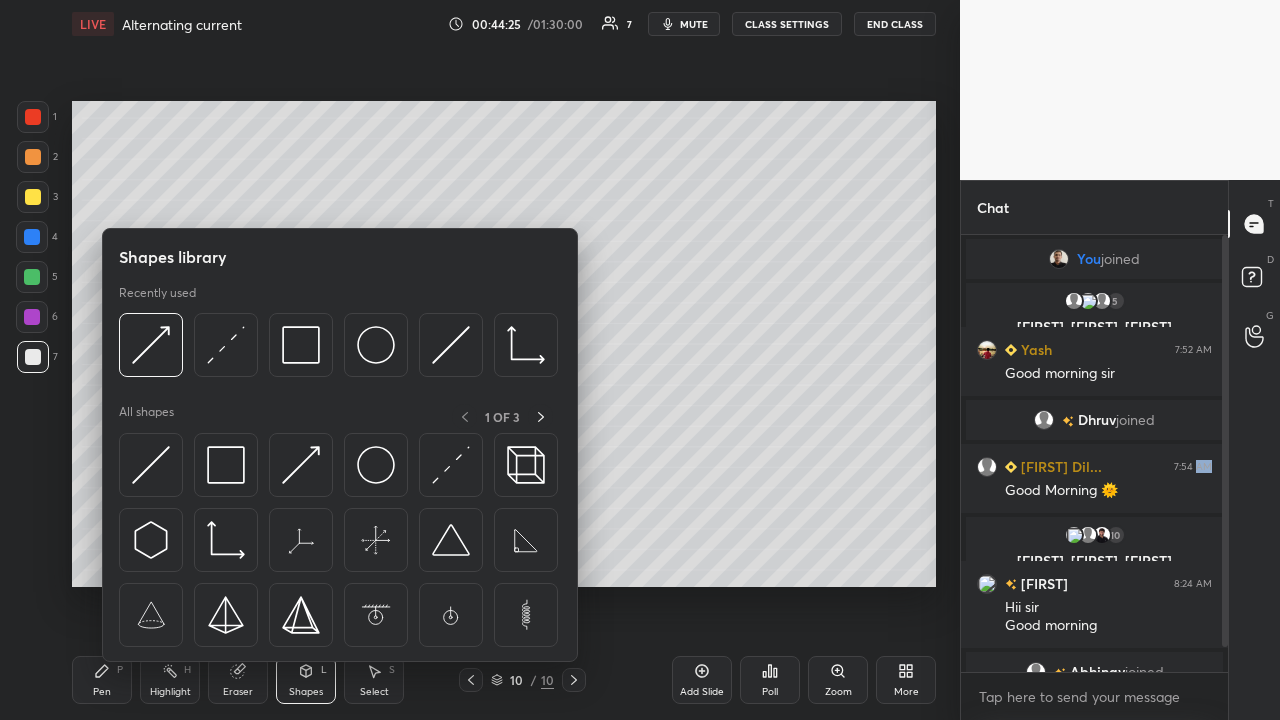 click at bounding box center [301, 465] 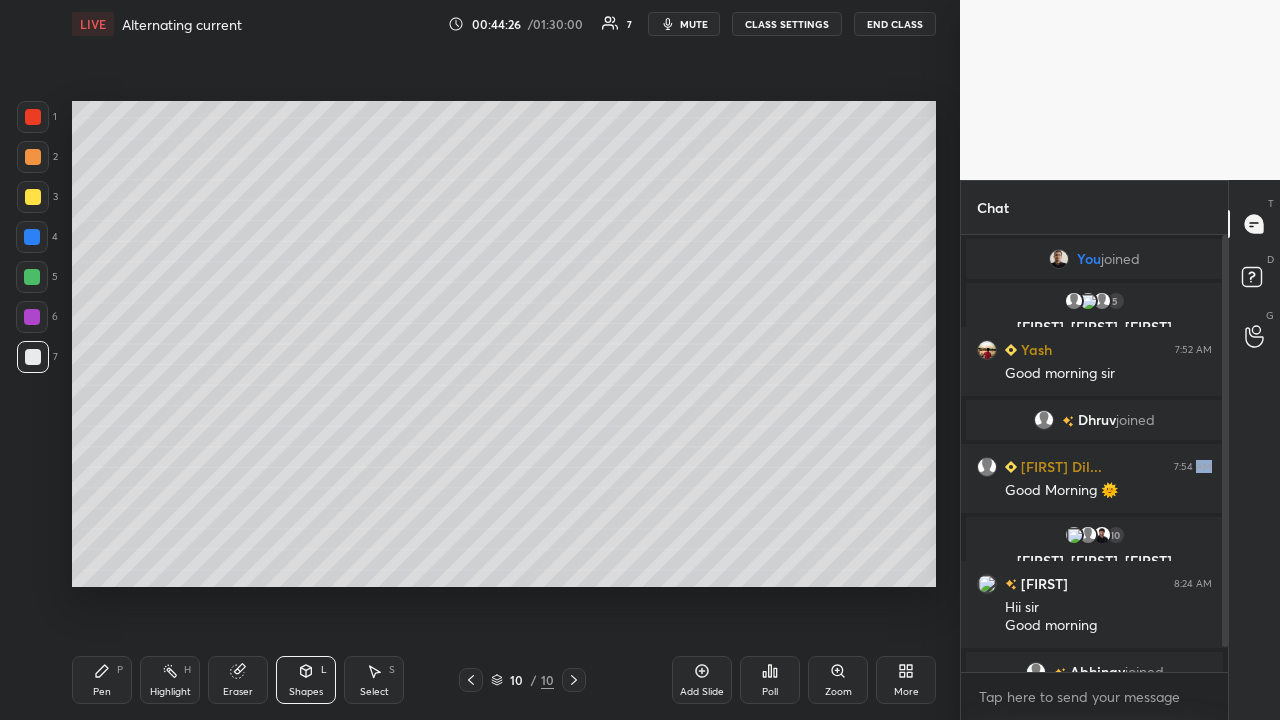 click at bounding box center [33, 197] 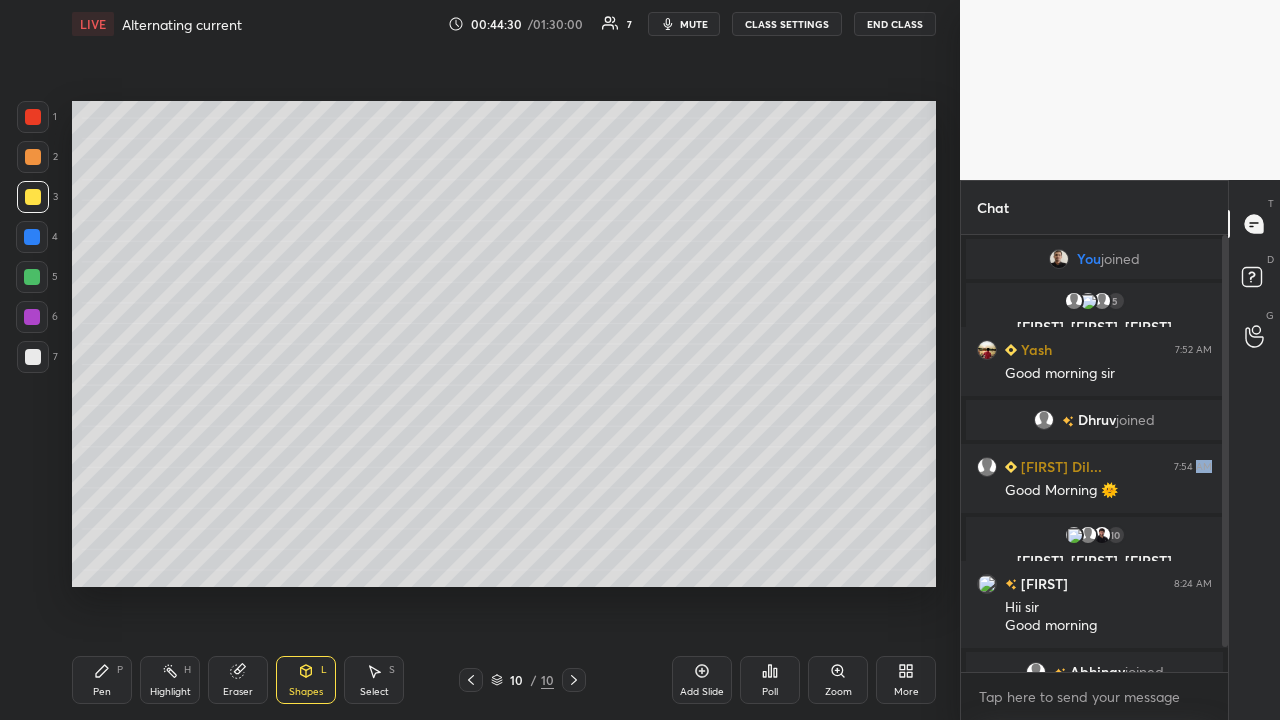 click on "Pen P" at bounding box center (102, 680) 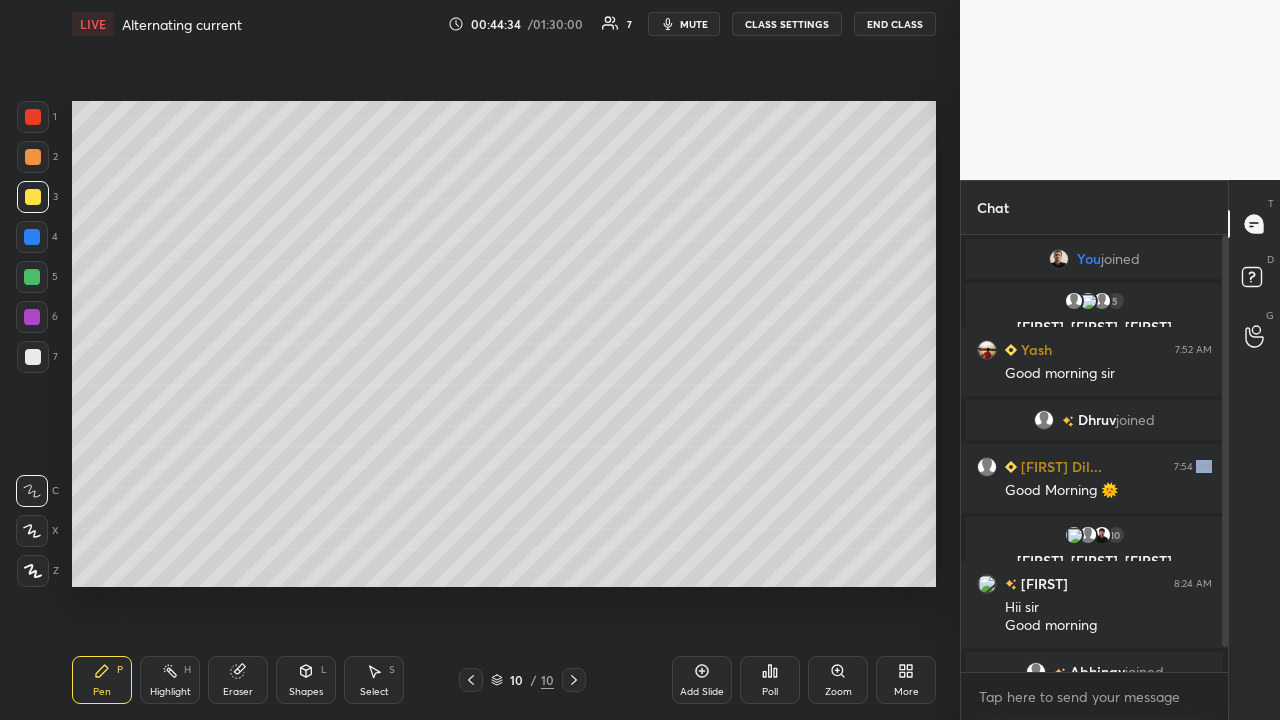 click 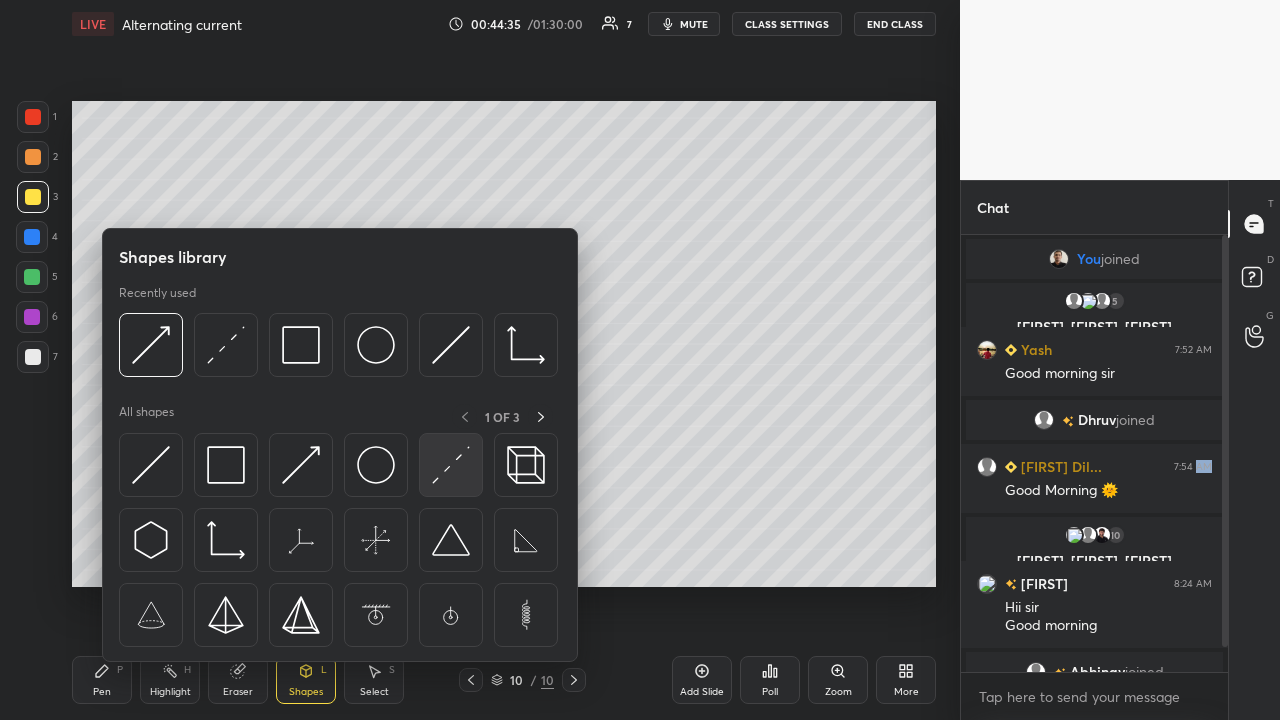 click at bounding box center (451, 465) 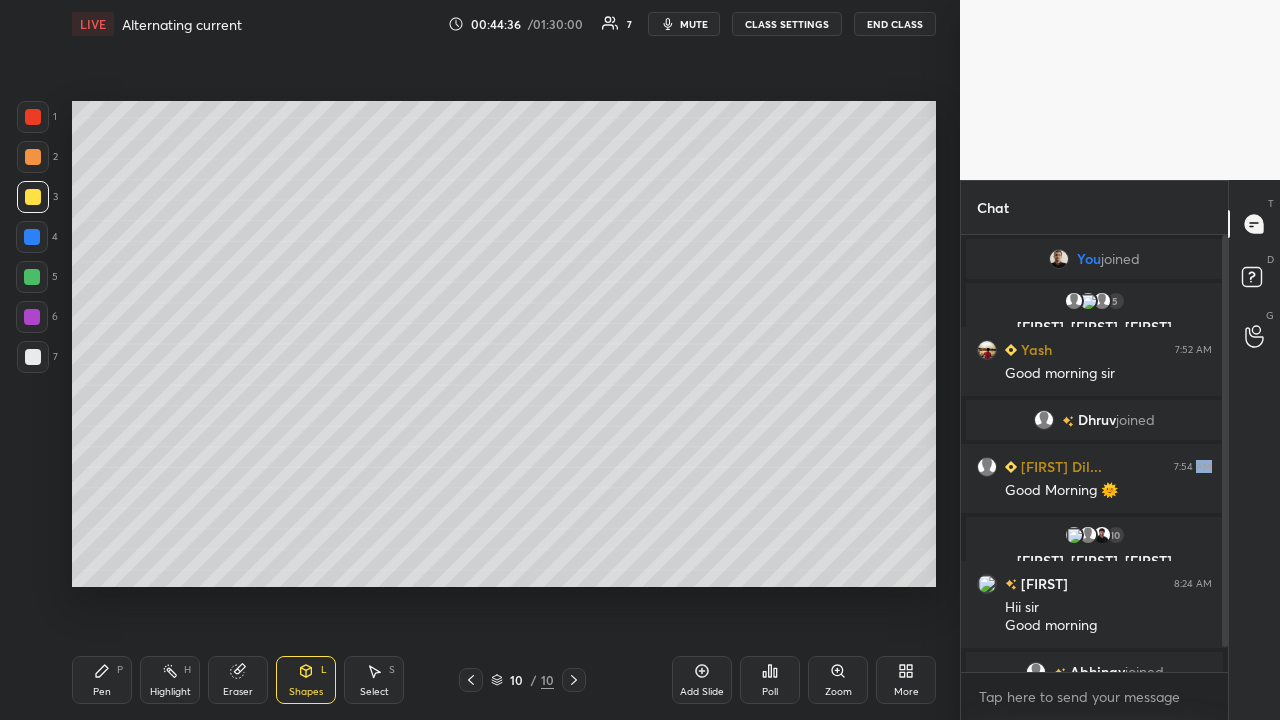 click at bounding box center (33, 157) 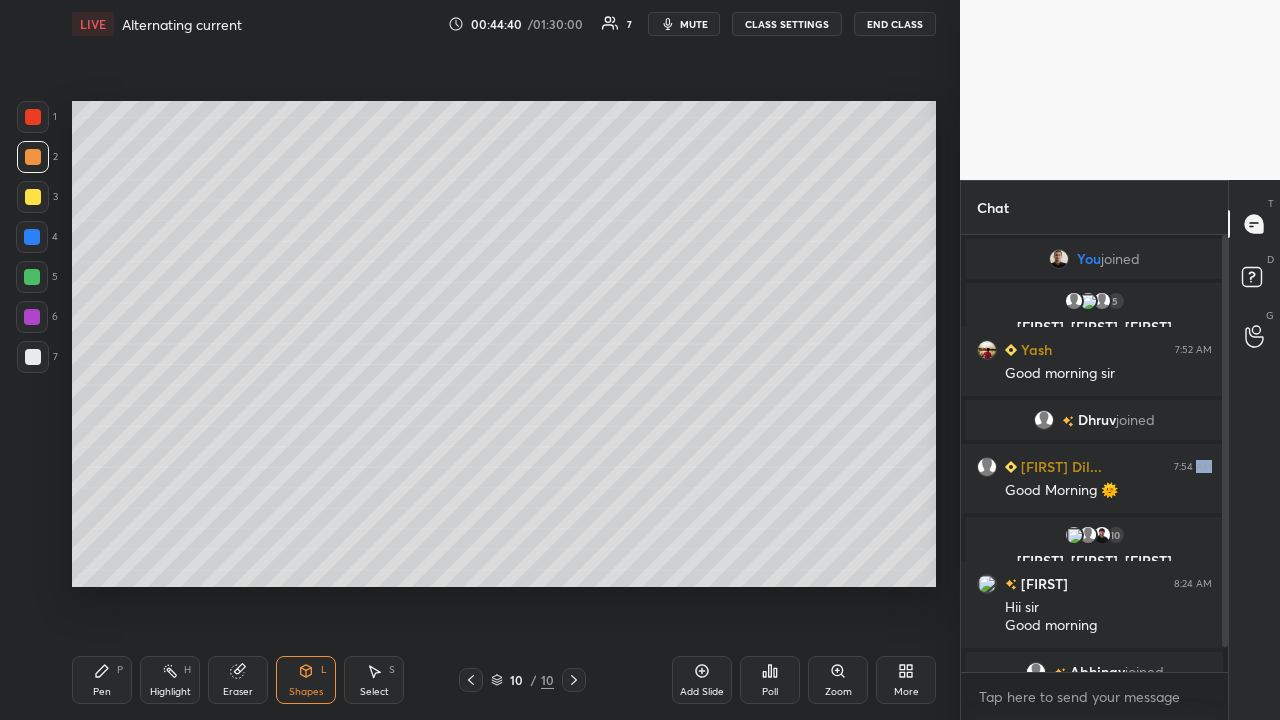 click 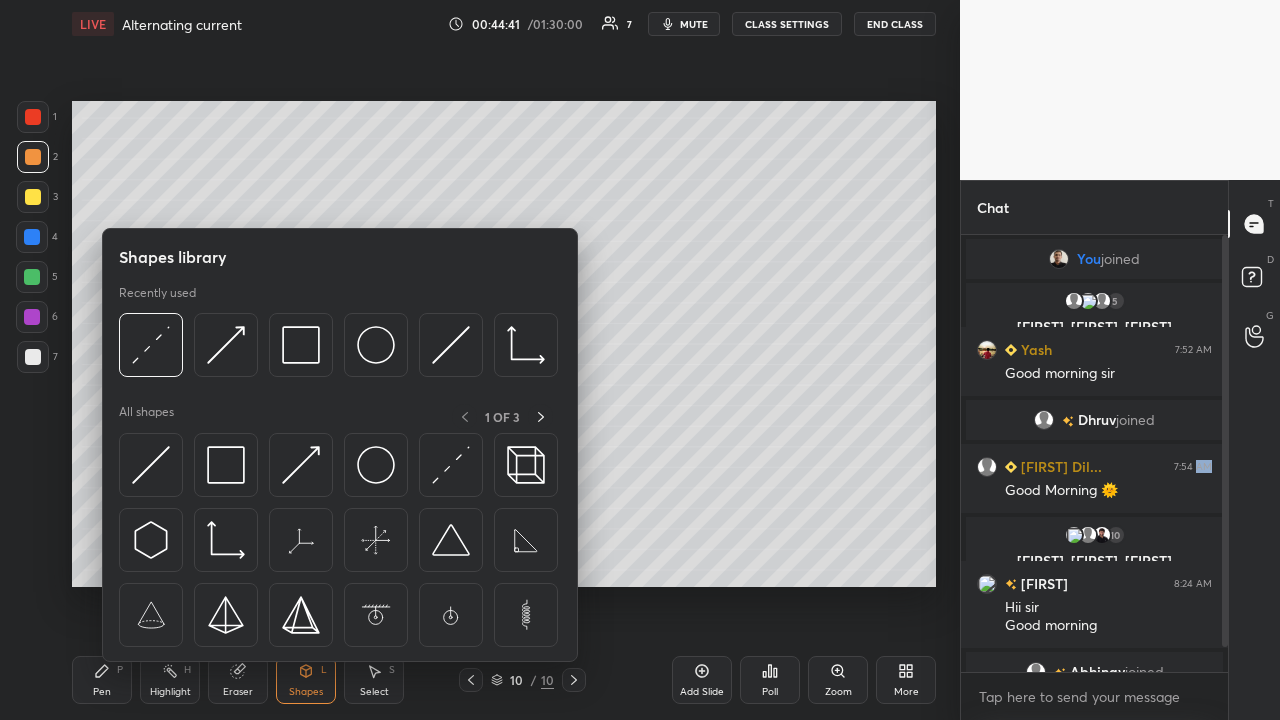 click at bounding box center (301, 465) 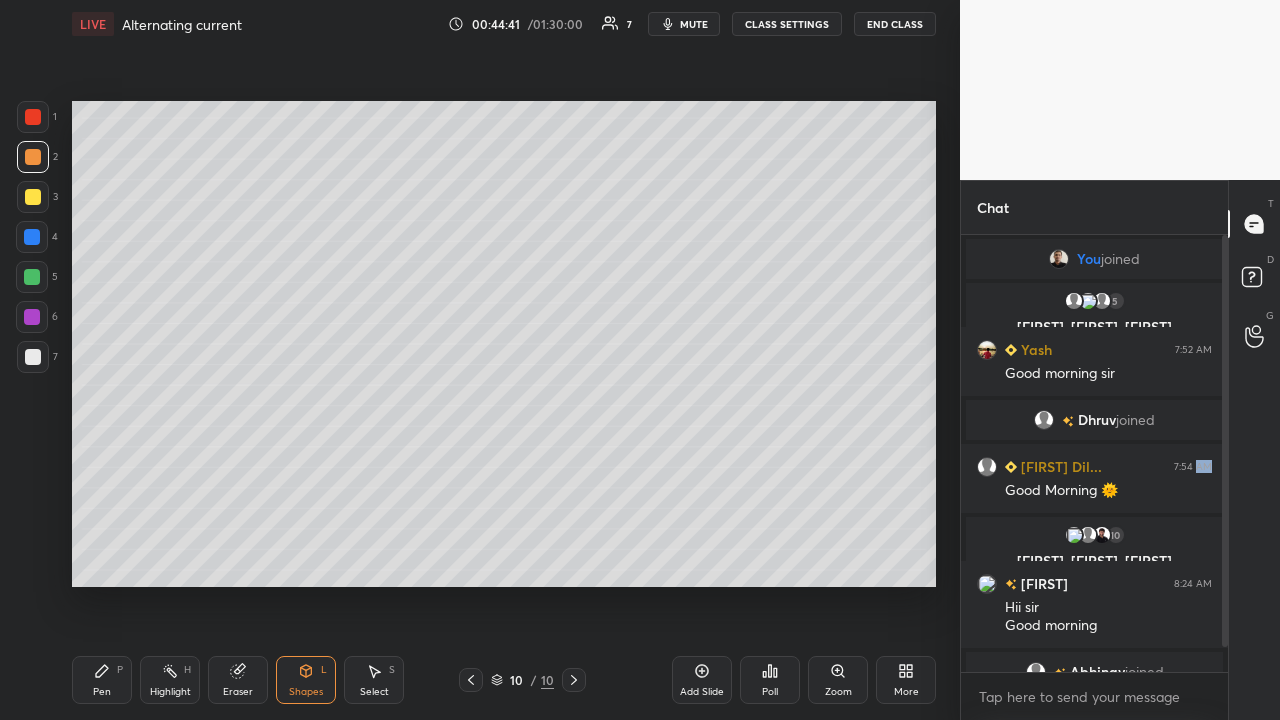 click at bounding box center (33, 357) 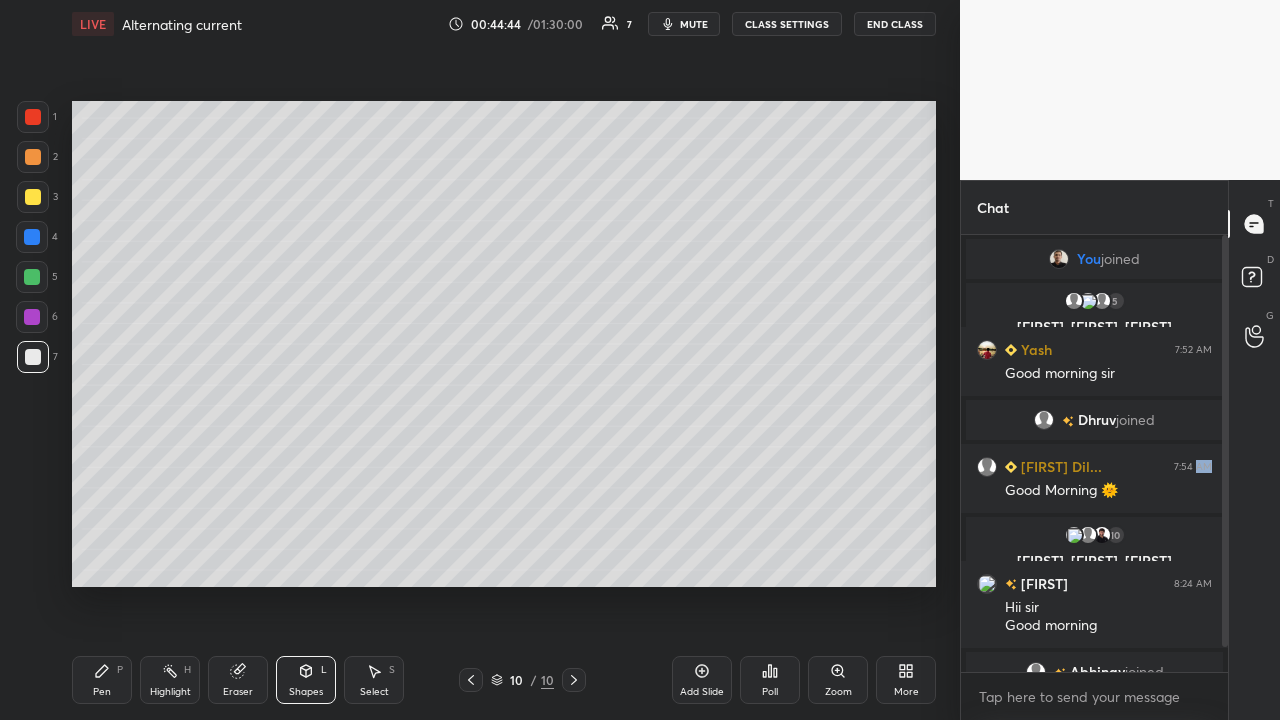 click on "Pen P" at bounding box center [102, 680] 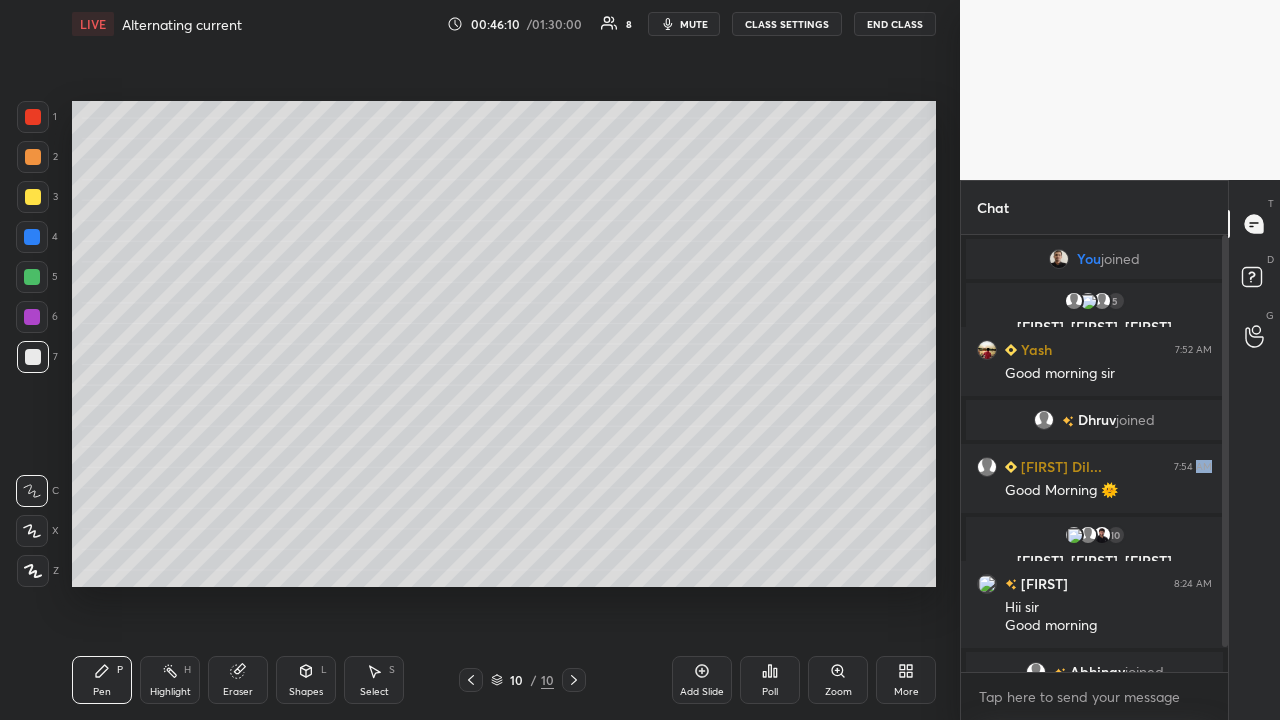 click 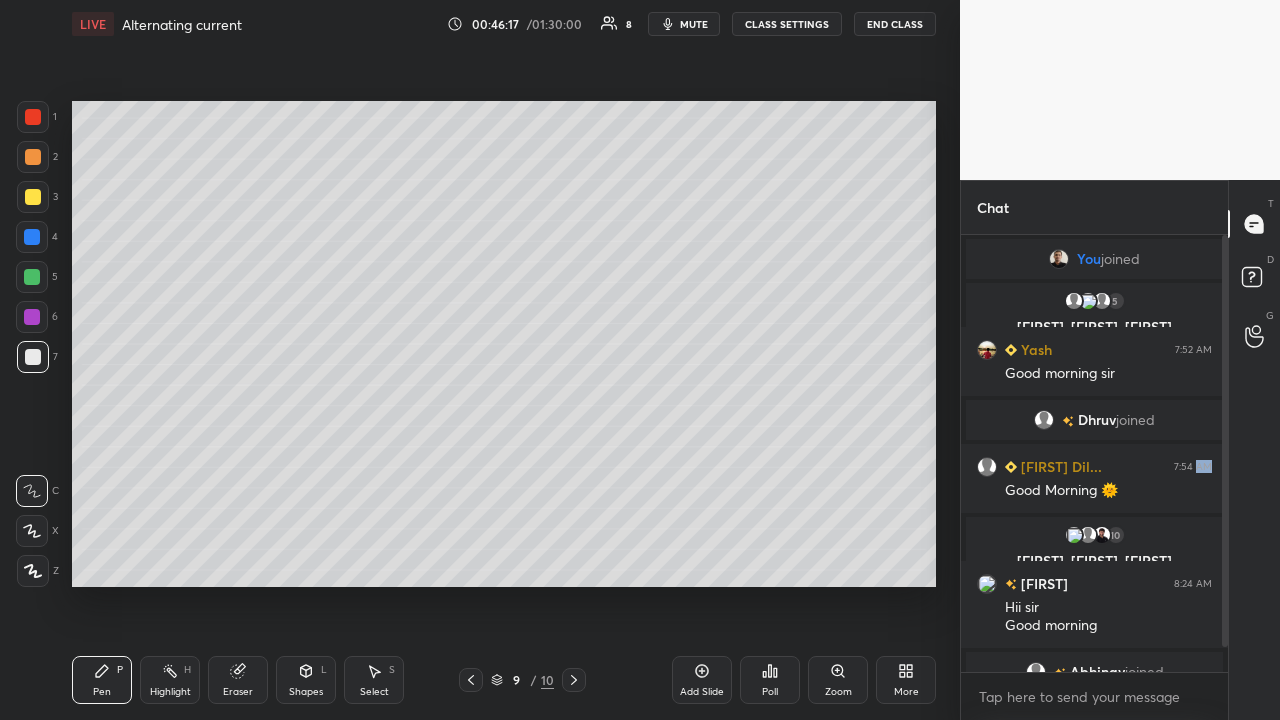 click 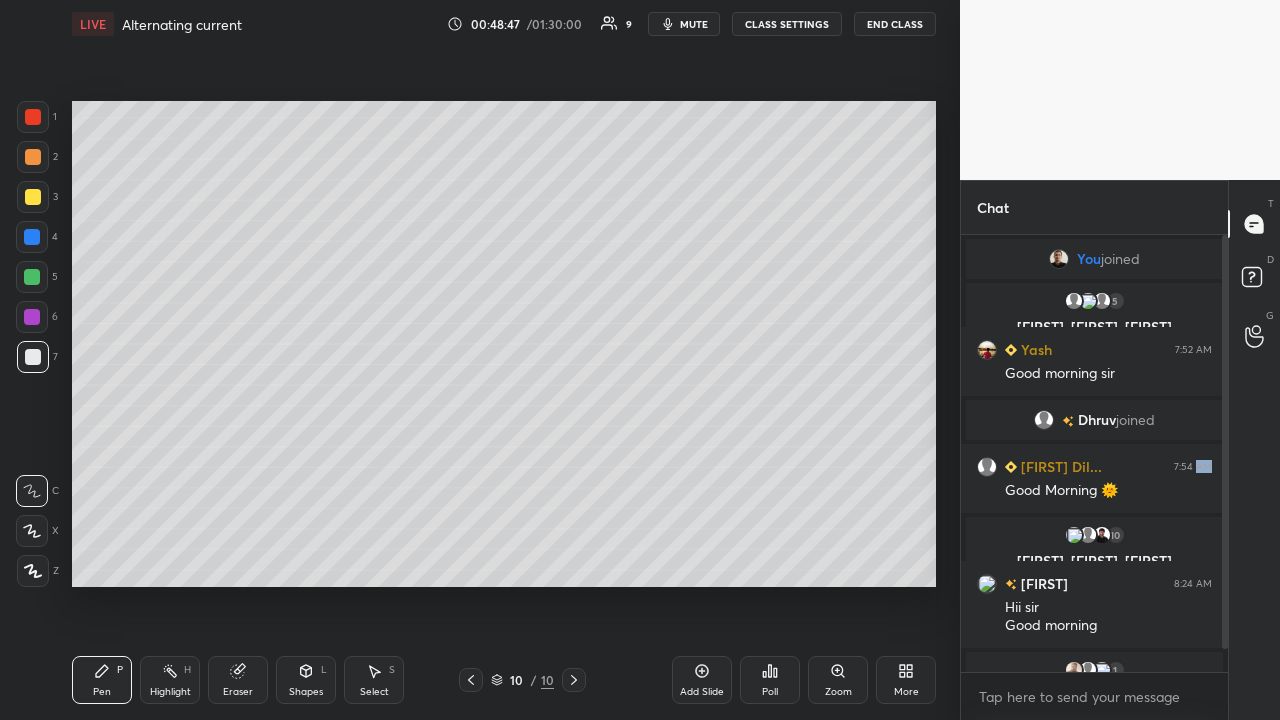 click 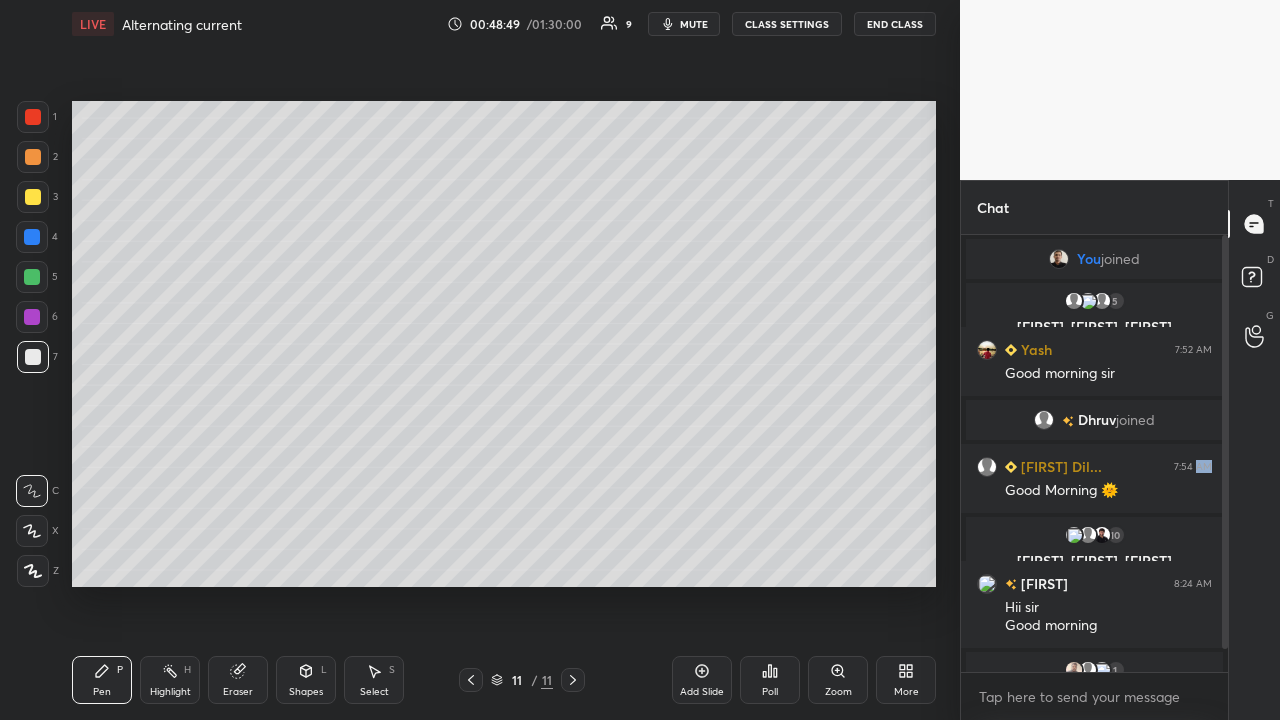 click at bounding box center (33, 157) 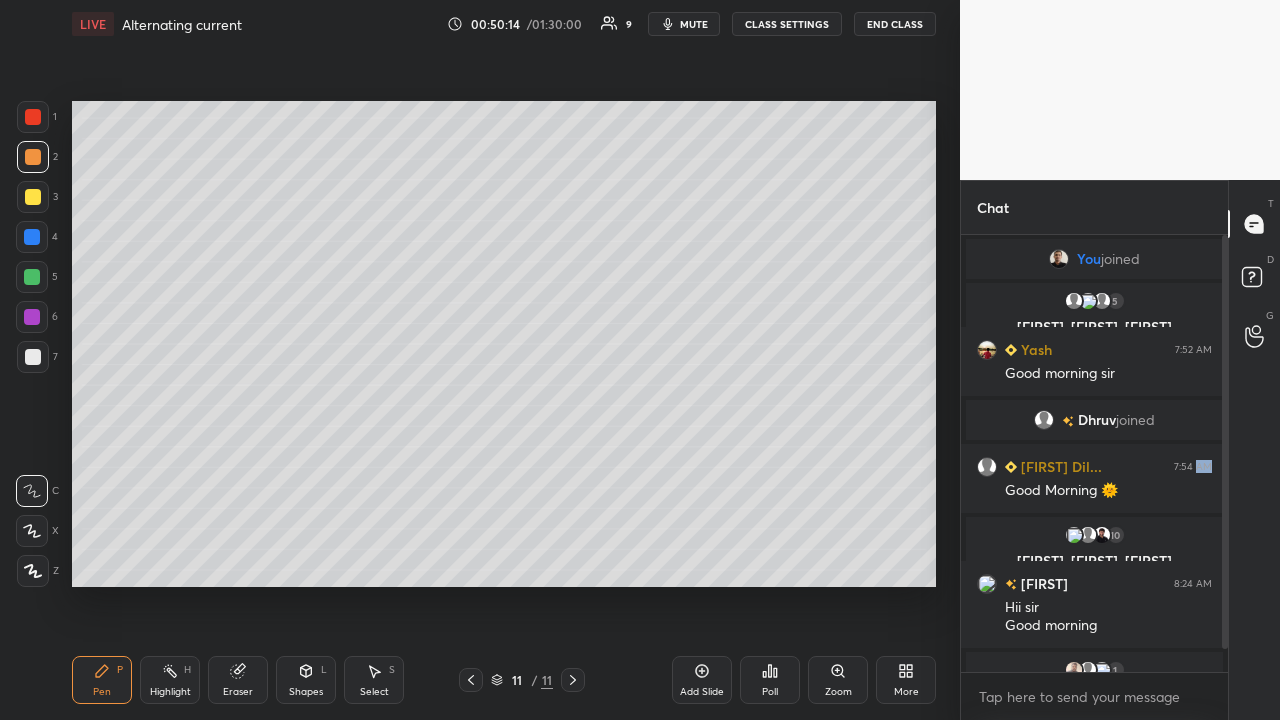 click at bounding box center (32, 277) 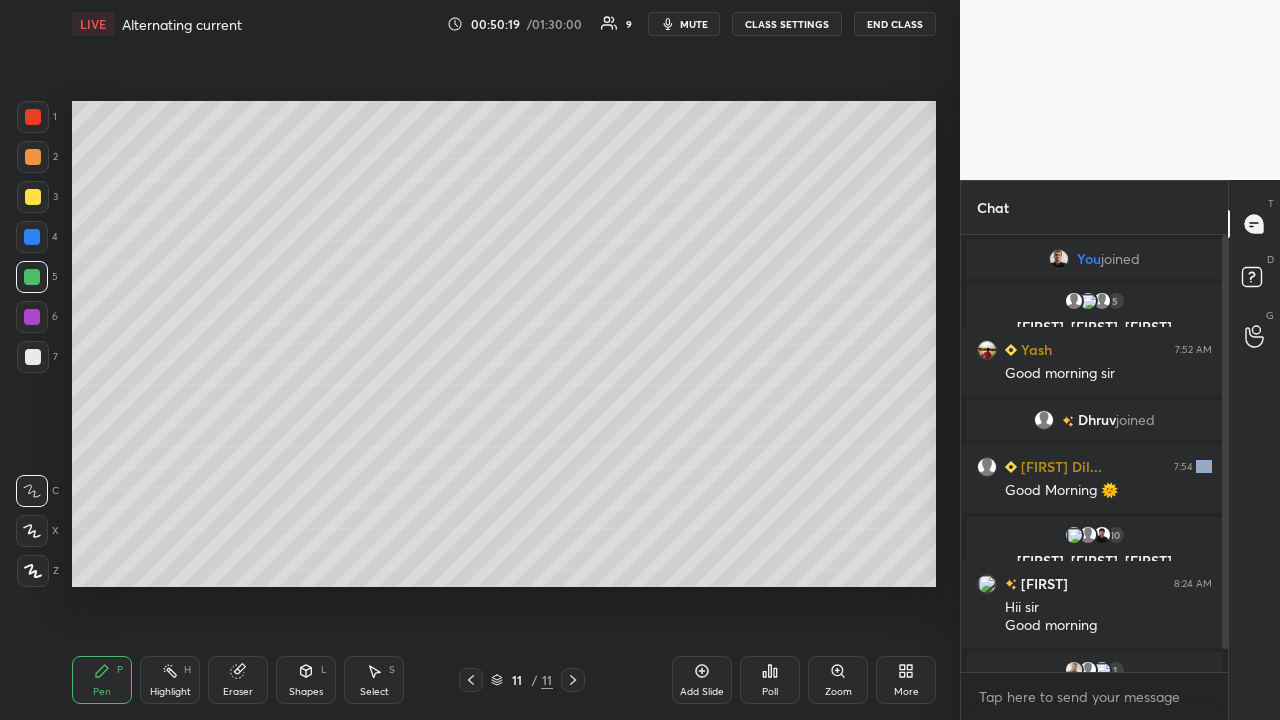 scroll, scrollTop: 390, scrollLeft: 261, axis: both 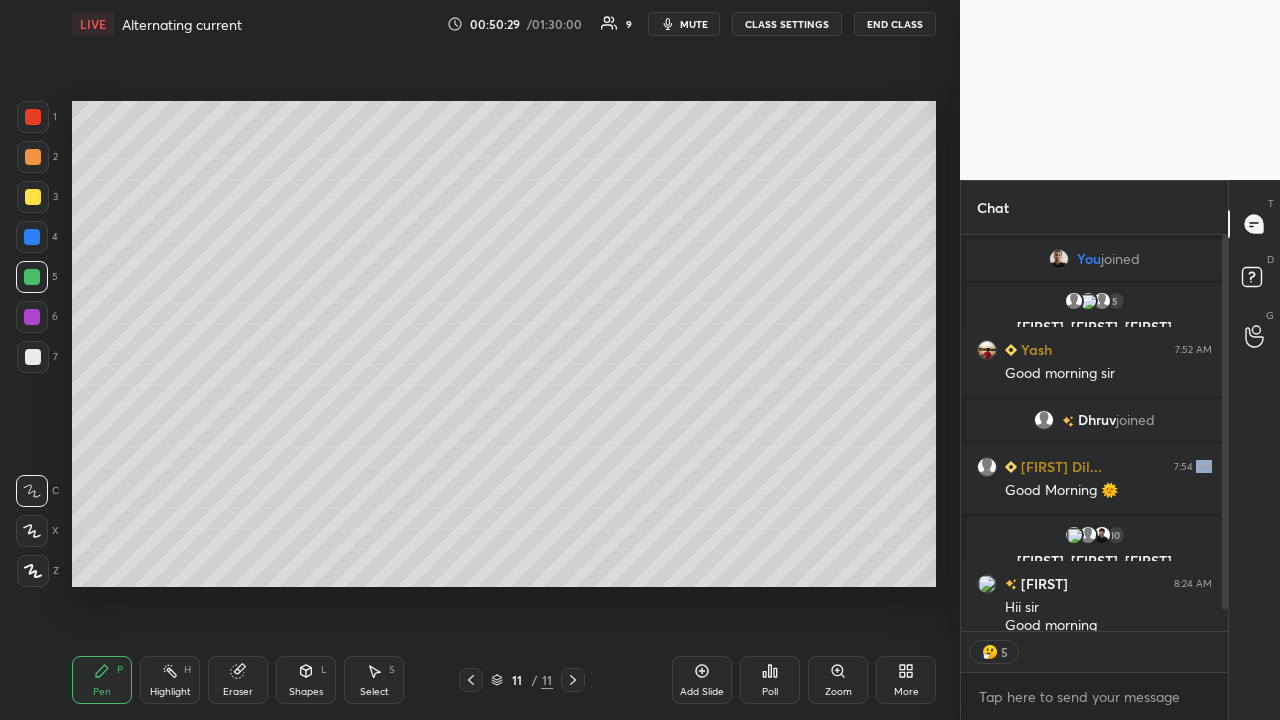 click 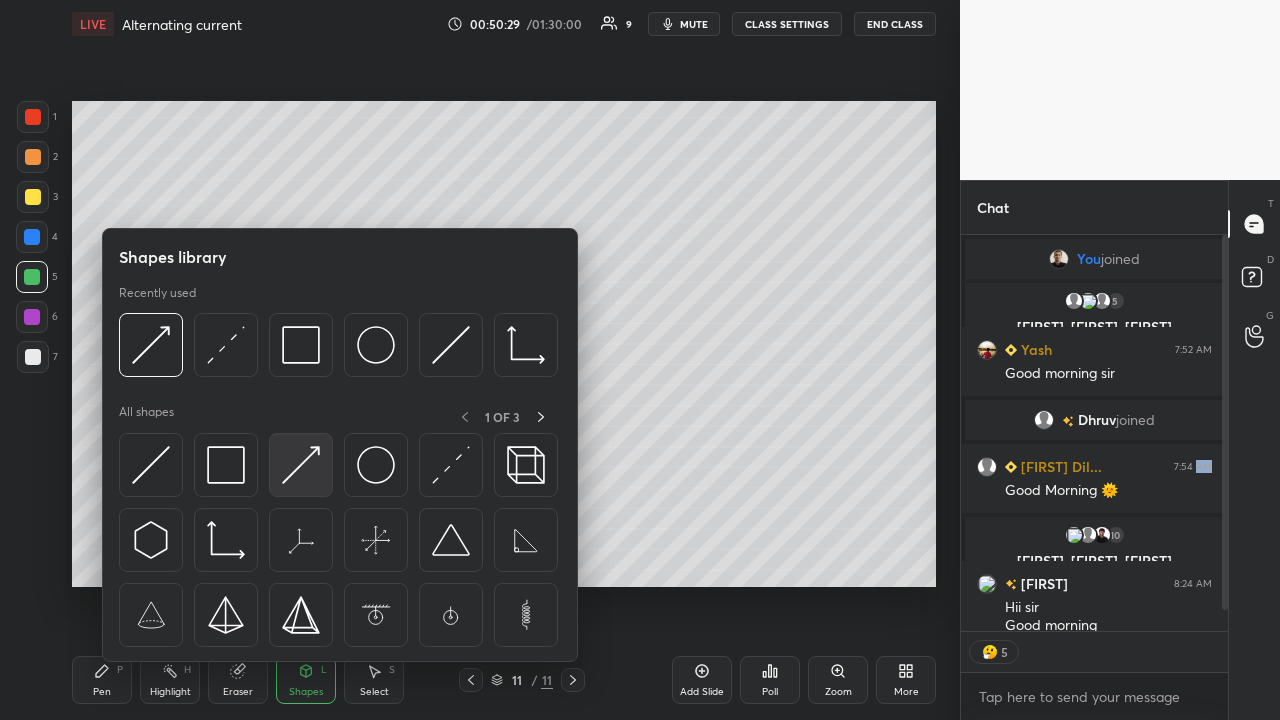 click at bounding box center [301, 465] 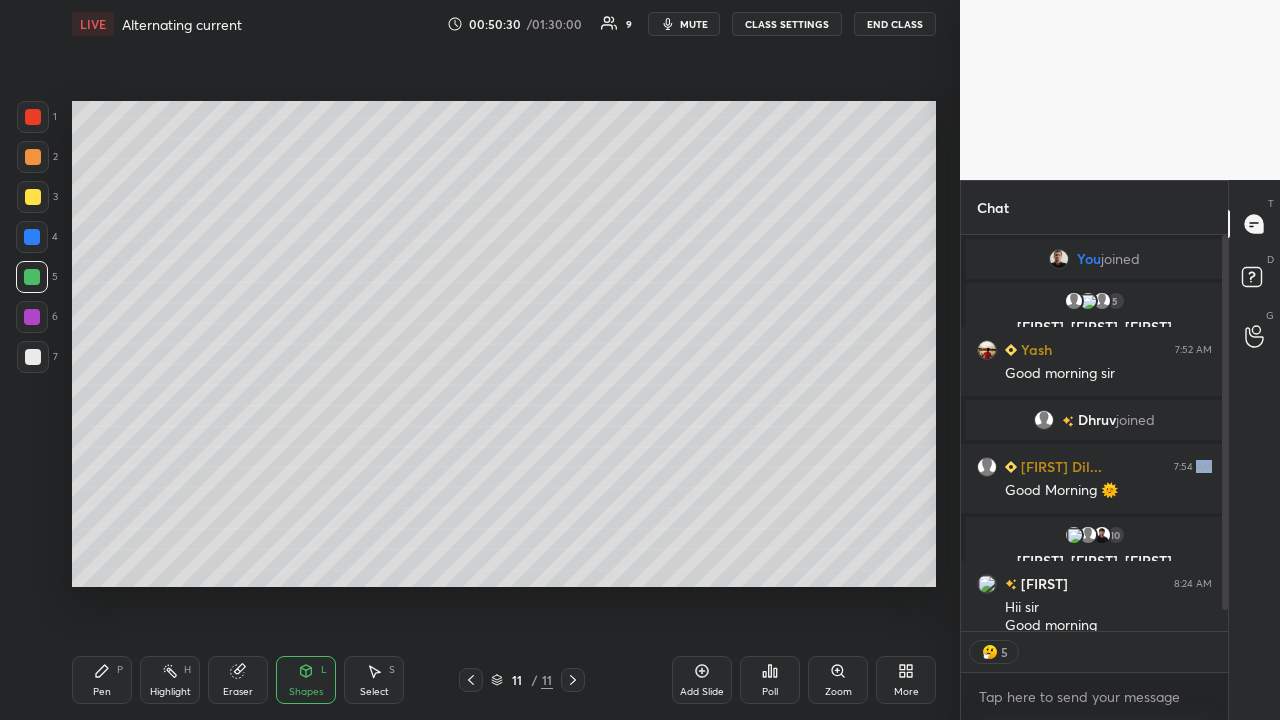 click at bounding box center [33, 357] 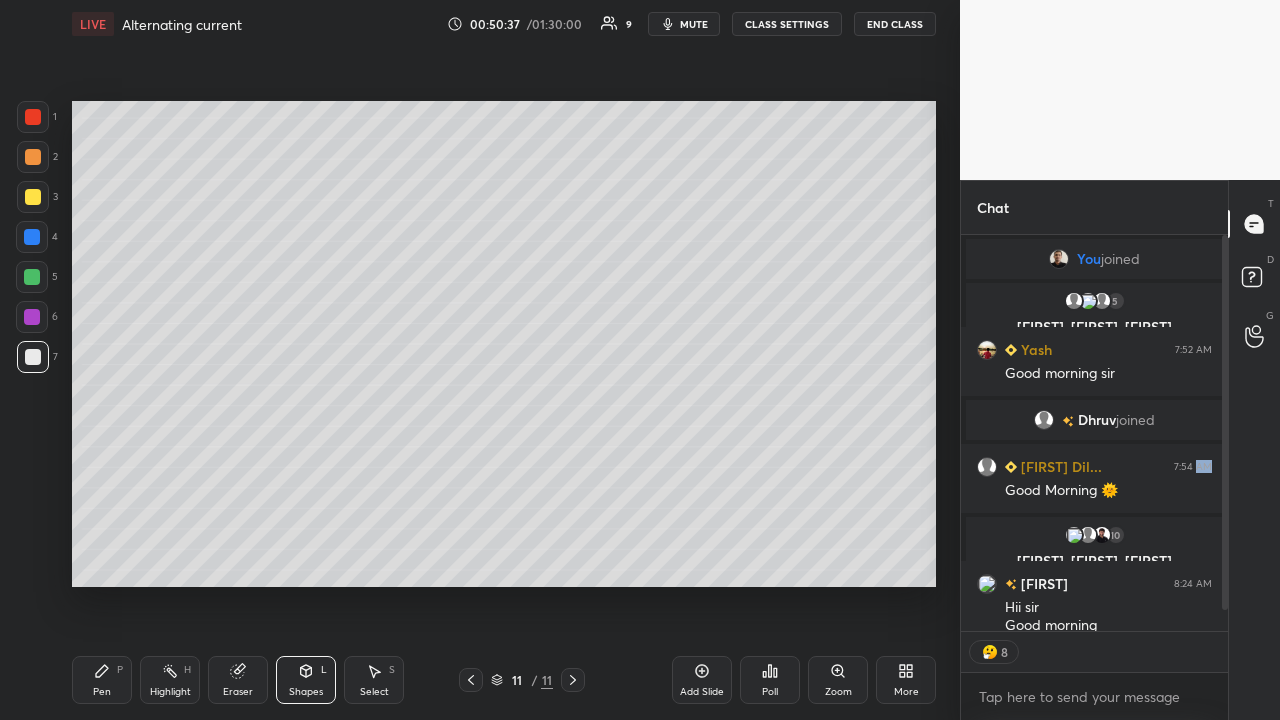 click on "Shapes L" at bounding box center (306, 680) 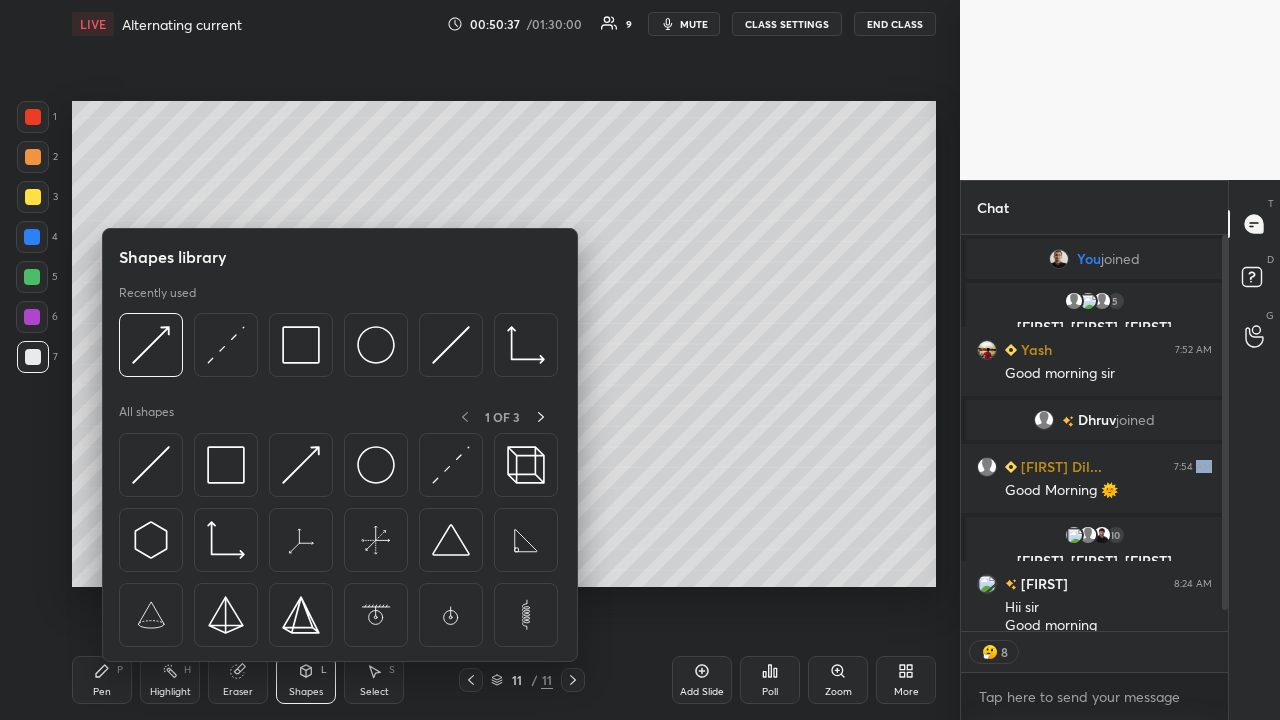 click at bounding box center (451, 465) 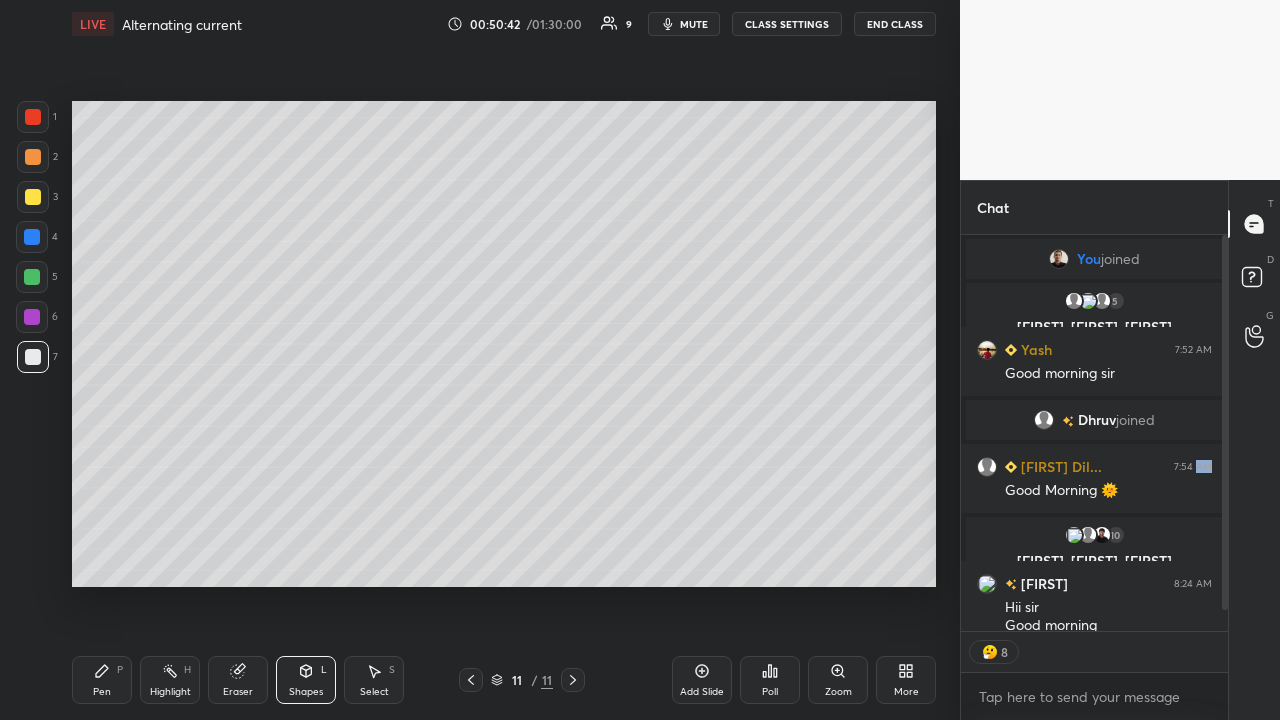 click on "Shapes L" at bounding box center (306, 680) 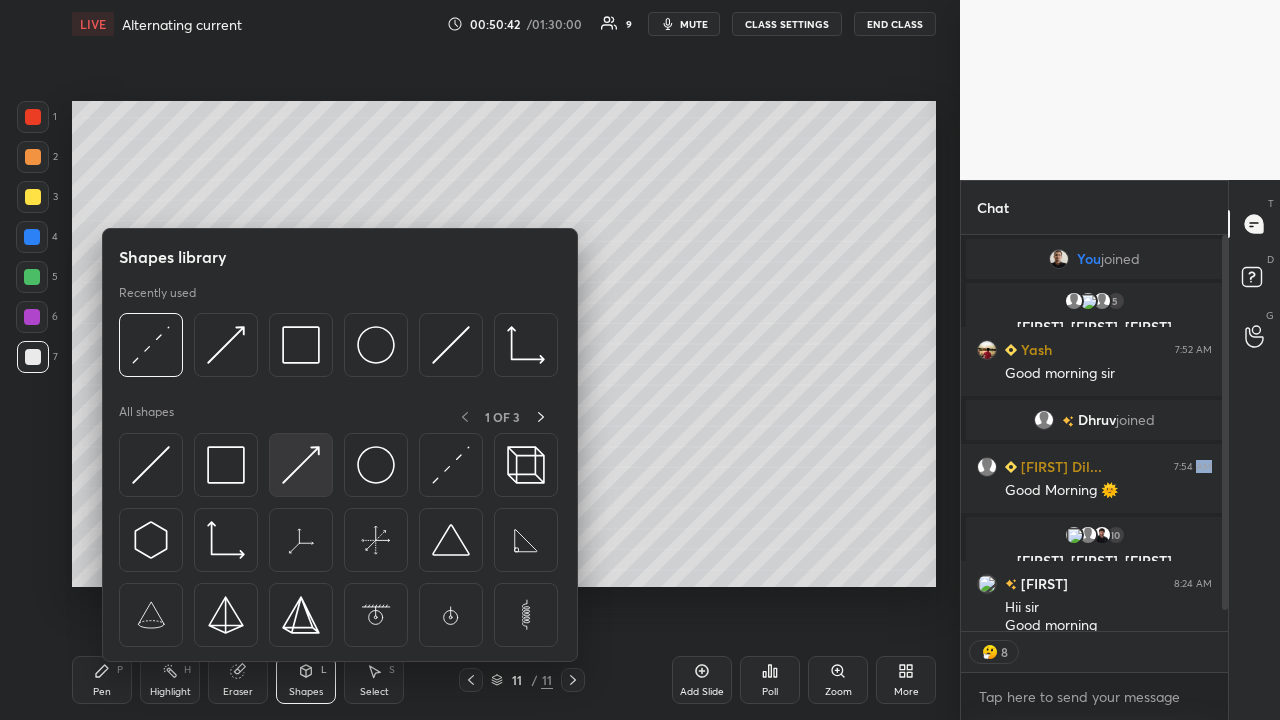 click at bounding box center (301, 465) 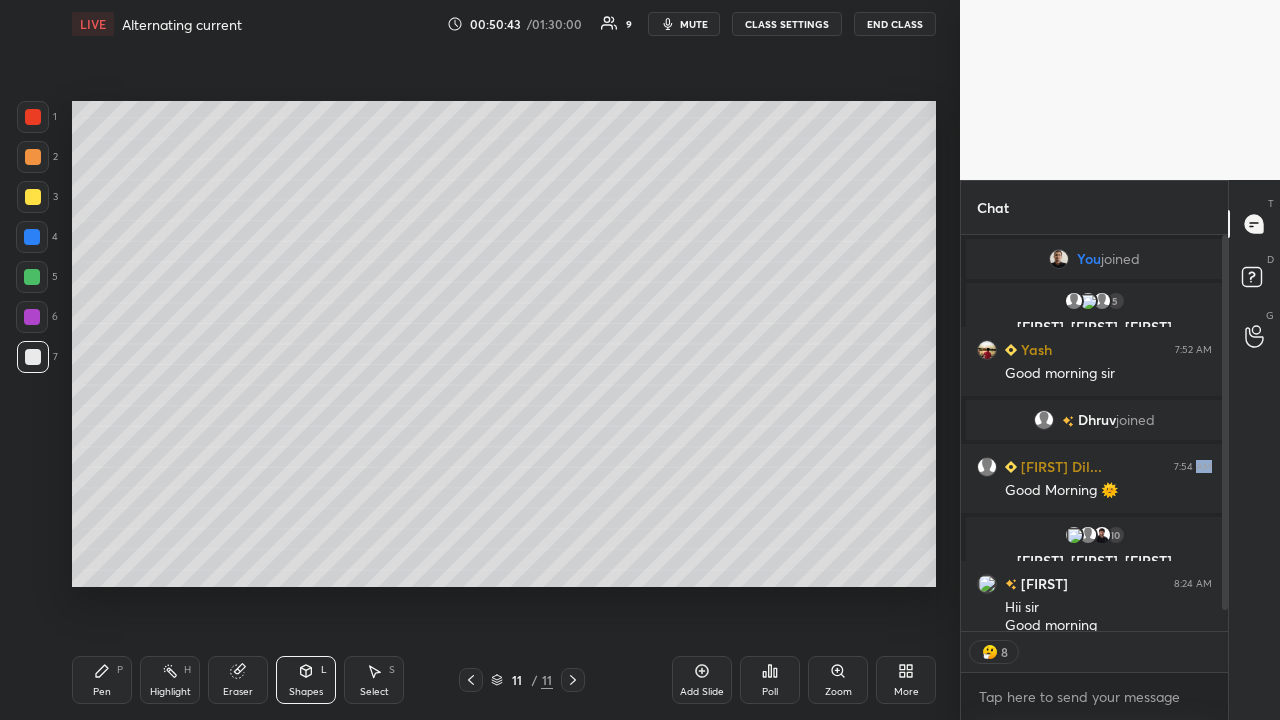 scroll, scrollTop: 7, scrollLeft: 7, axis: both 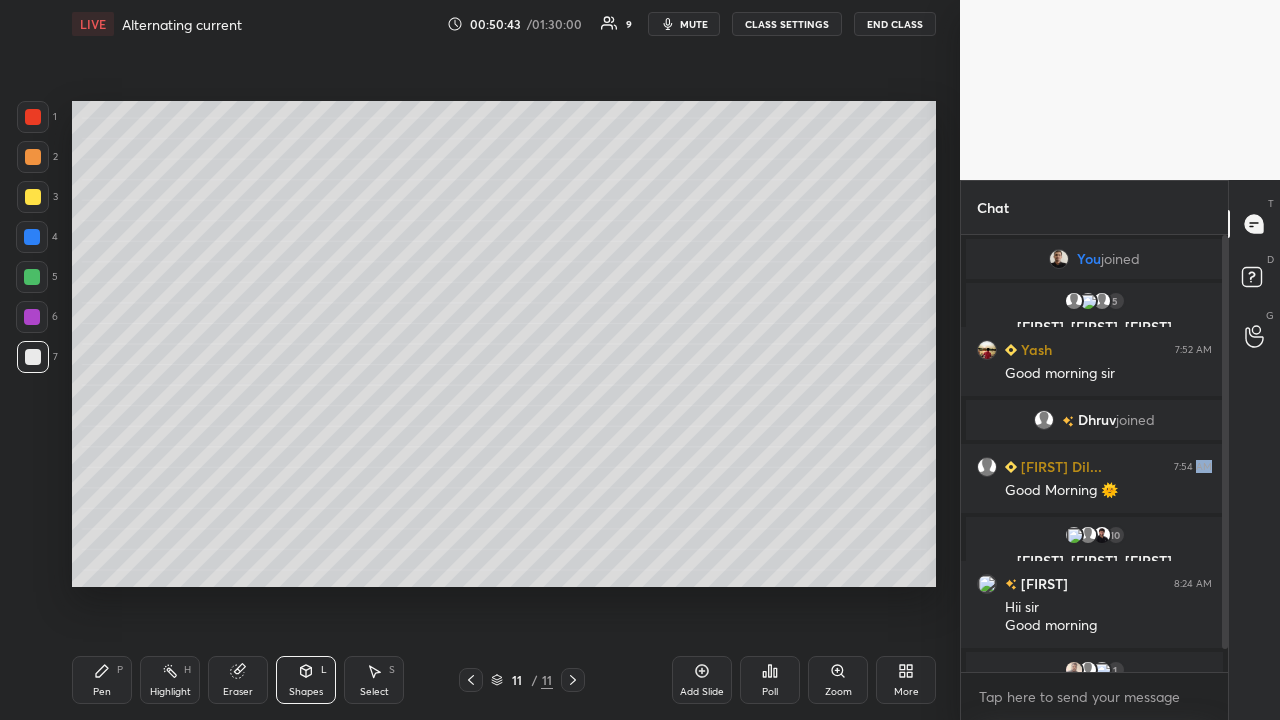 click at bounding box center (32, 277) 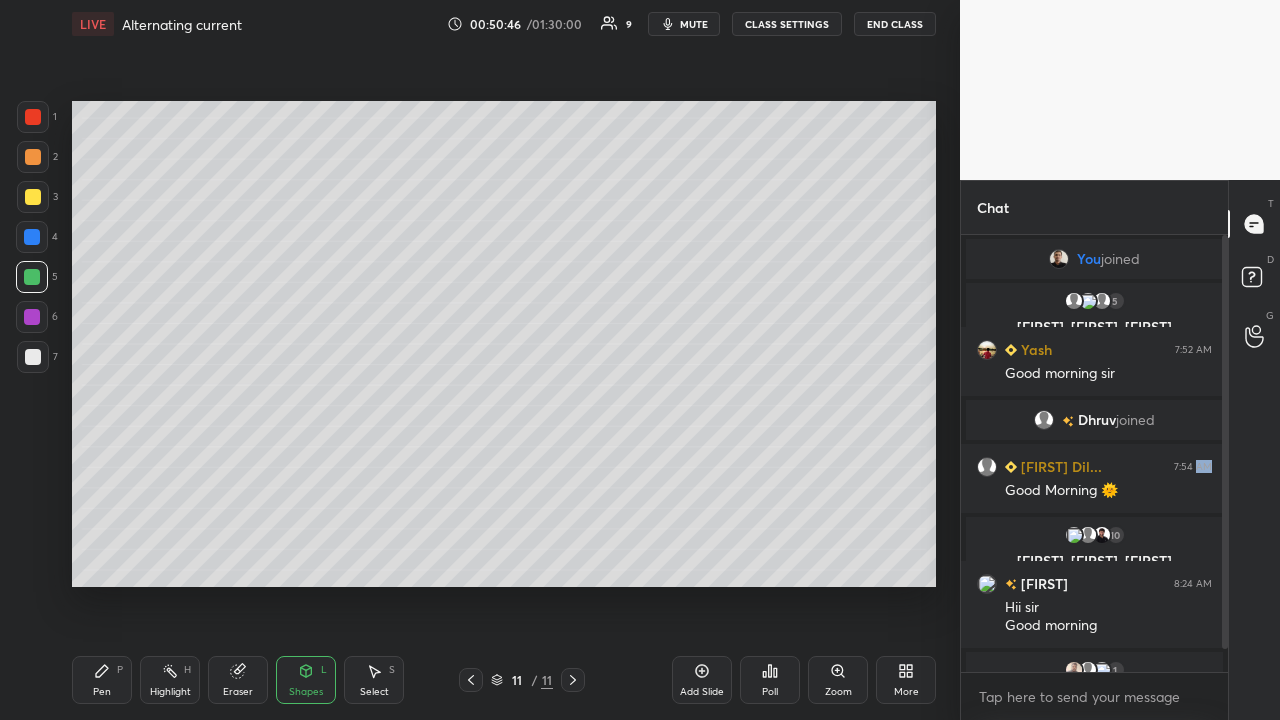 click 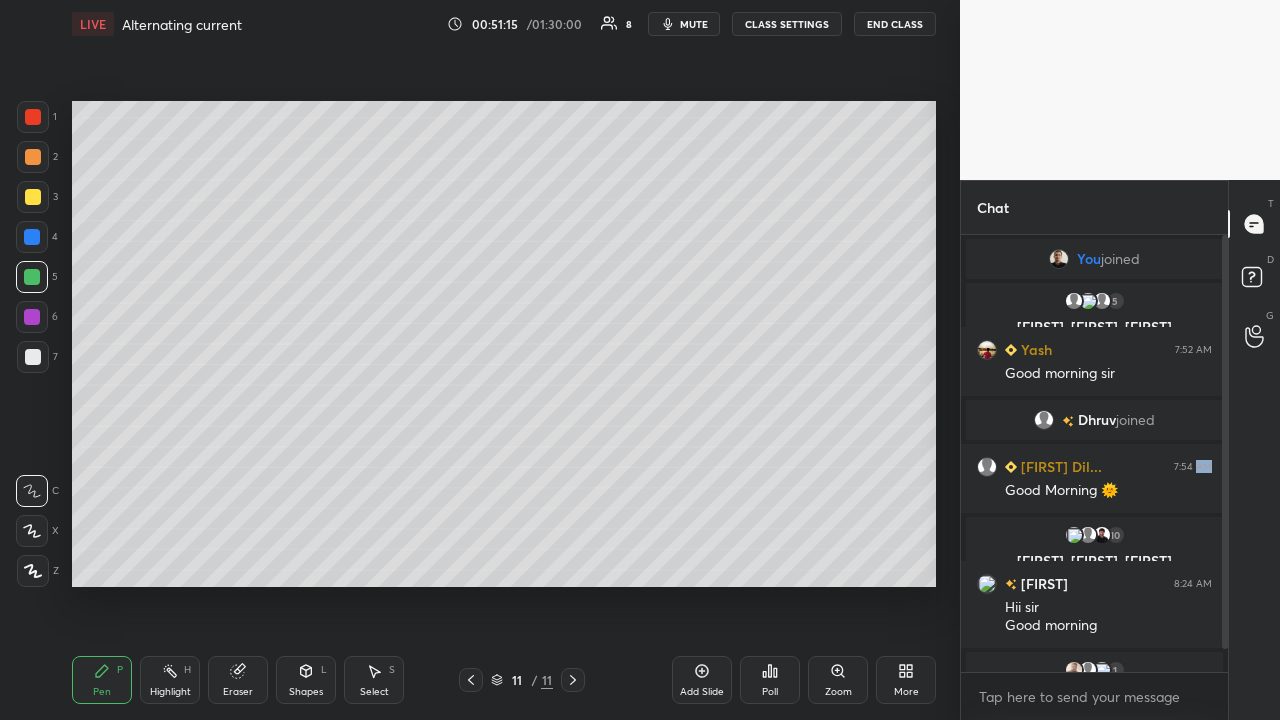 scroll, scrollTop: 390, scrollLeft: 261, axis: both 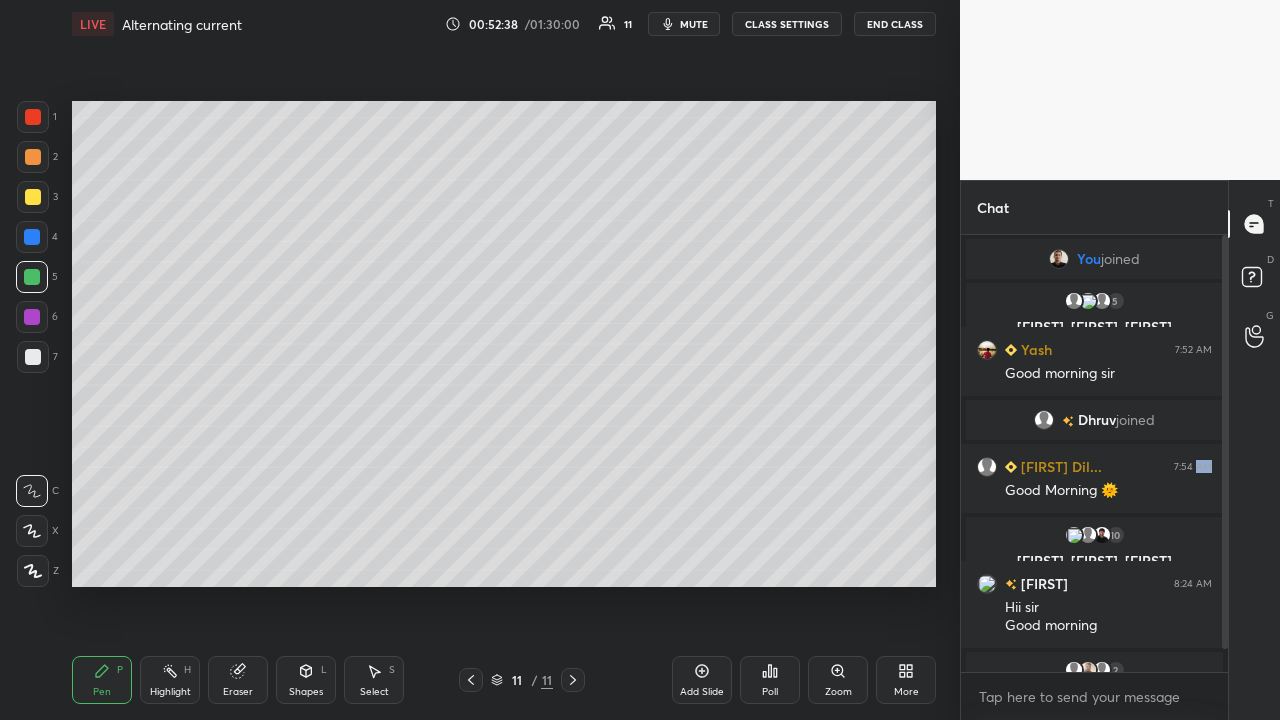 click on "Eraser" at bounding box center [238, 680] 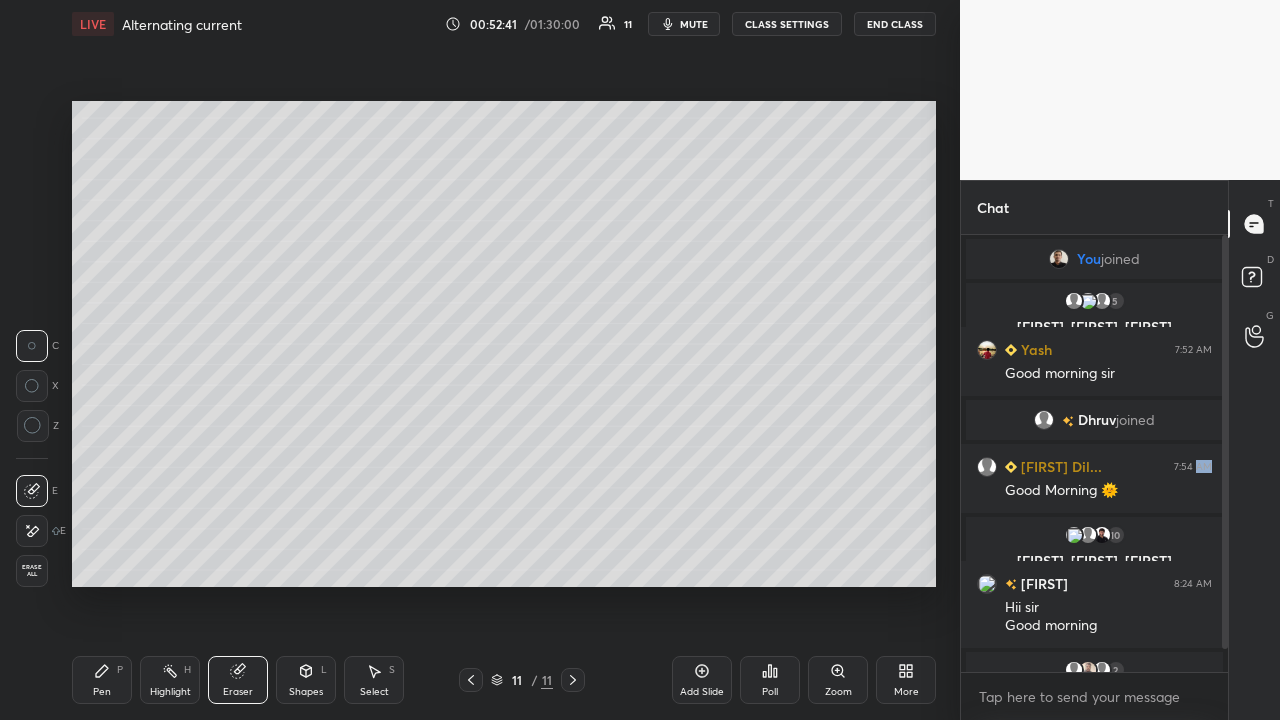 scroll, scrollTop: 390, scrollLeft: 261, axis: both 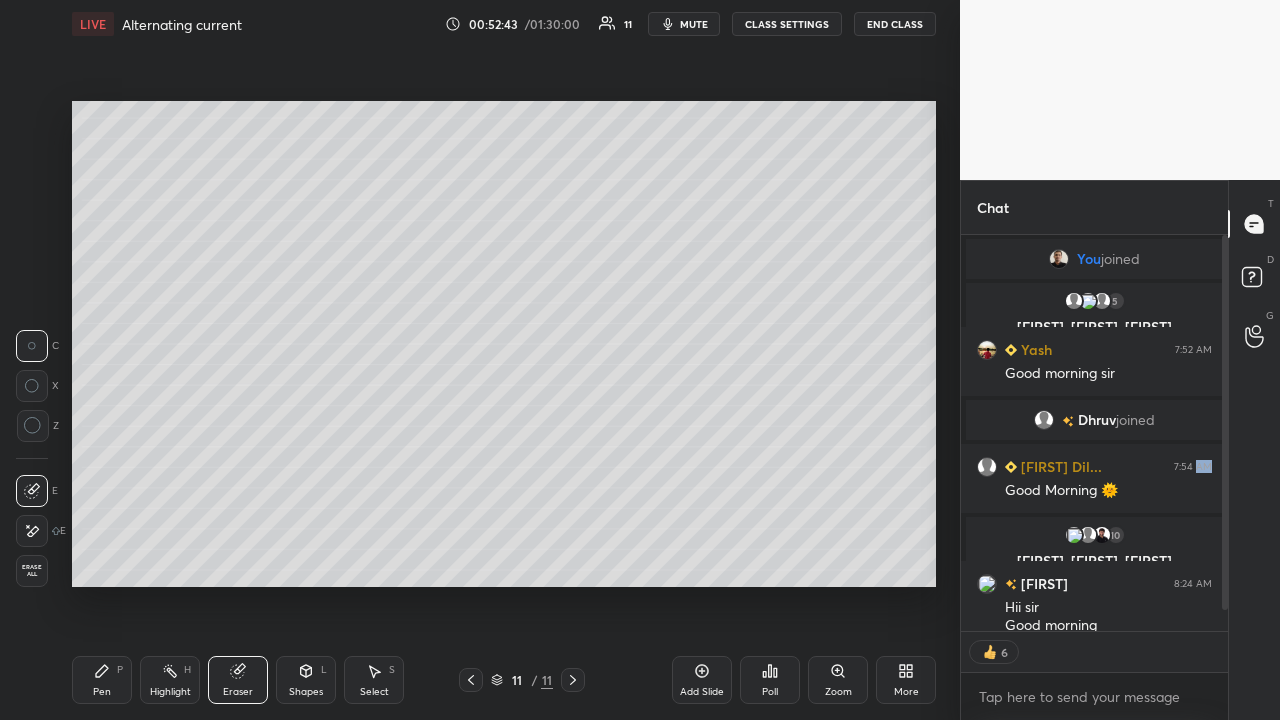 click on "Eraser" at bounding box center [238, 680] 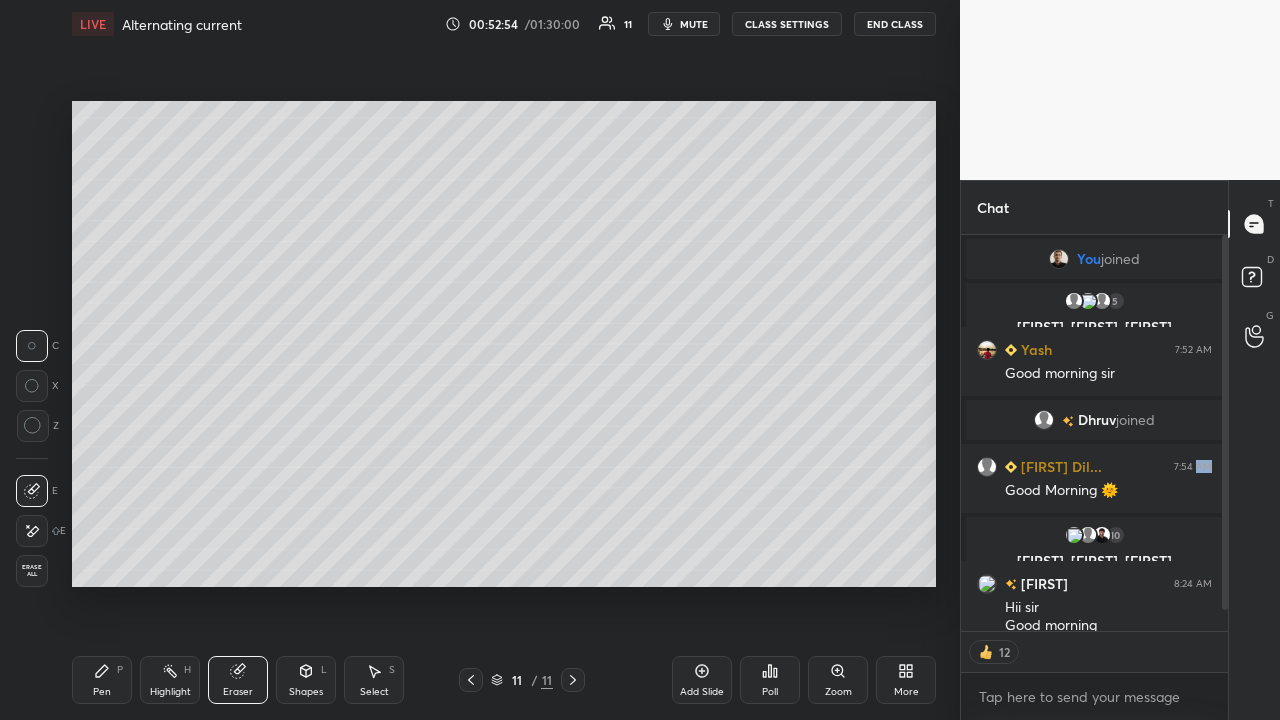 click 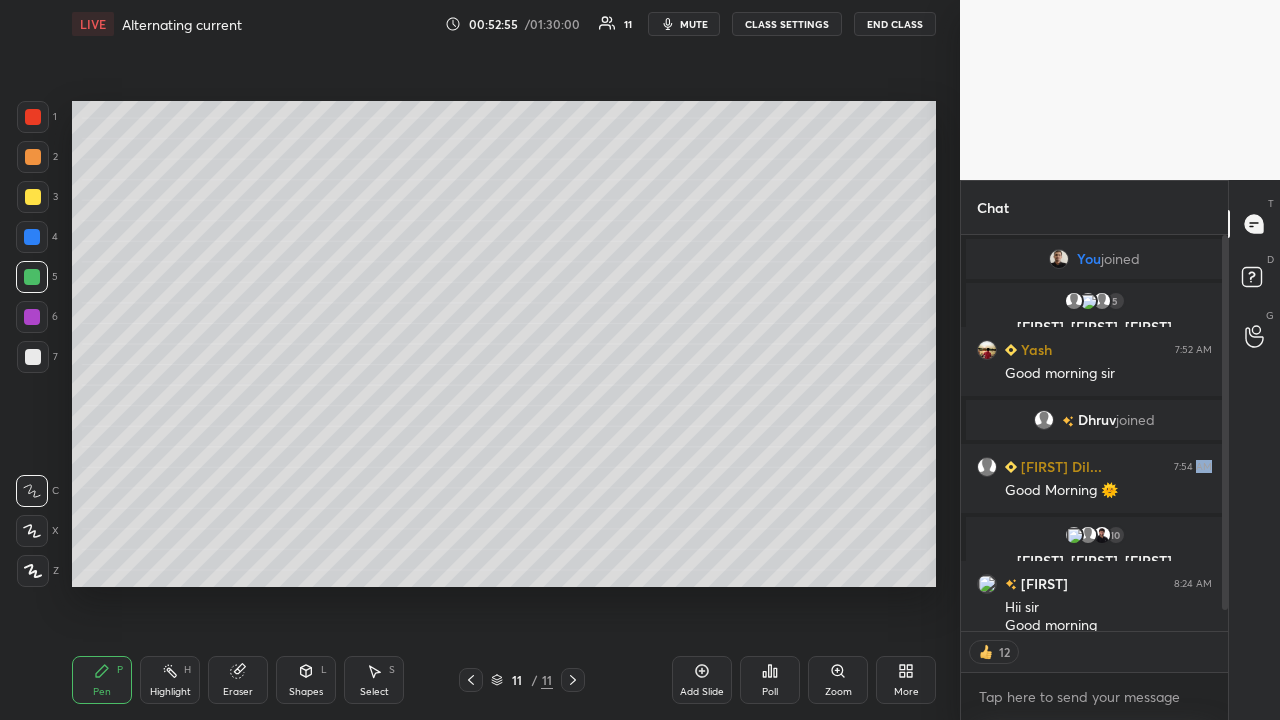 click at bounding box center [33, 357] 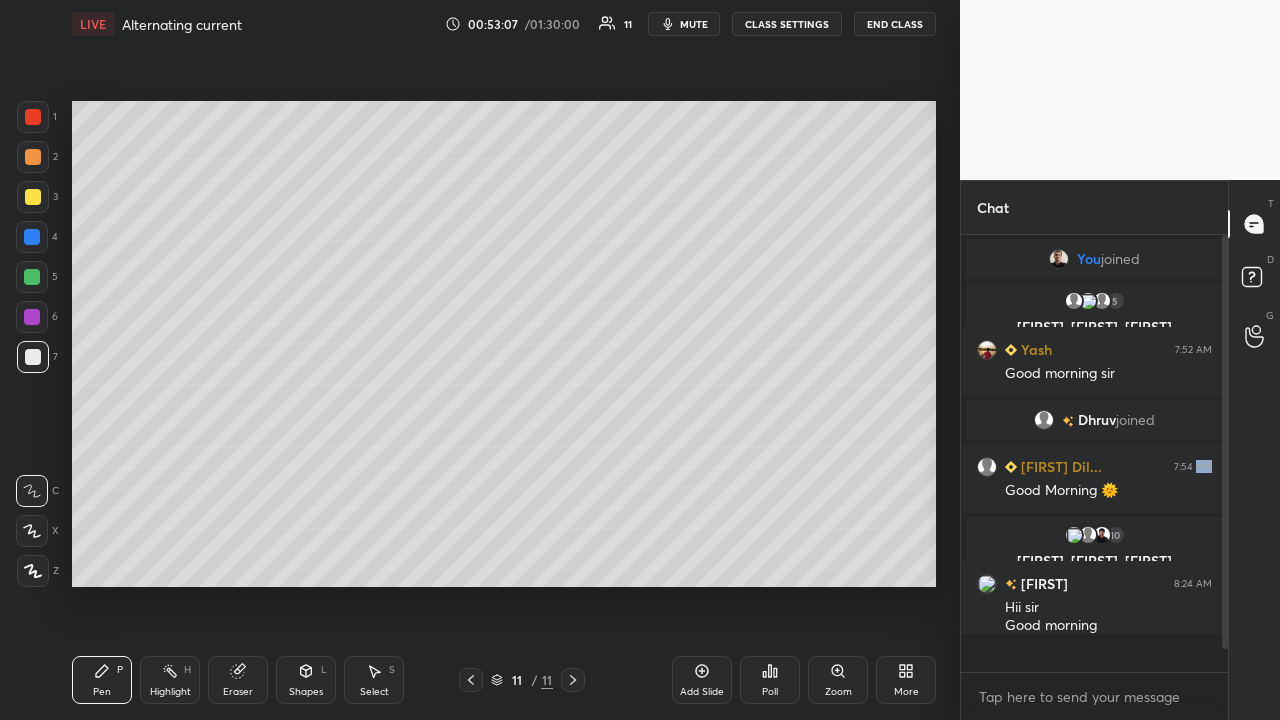 scroll, scrollTop: 7, scrollLeft: 7, axis: both 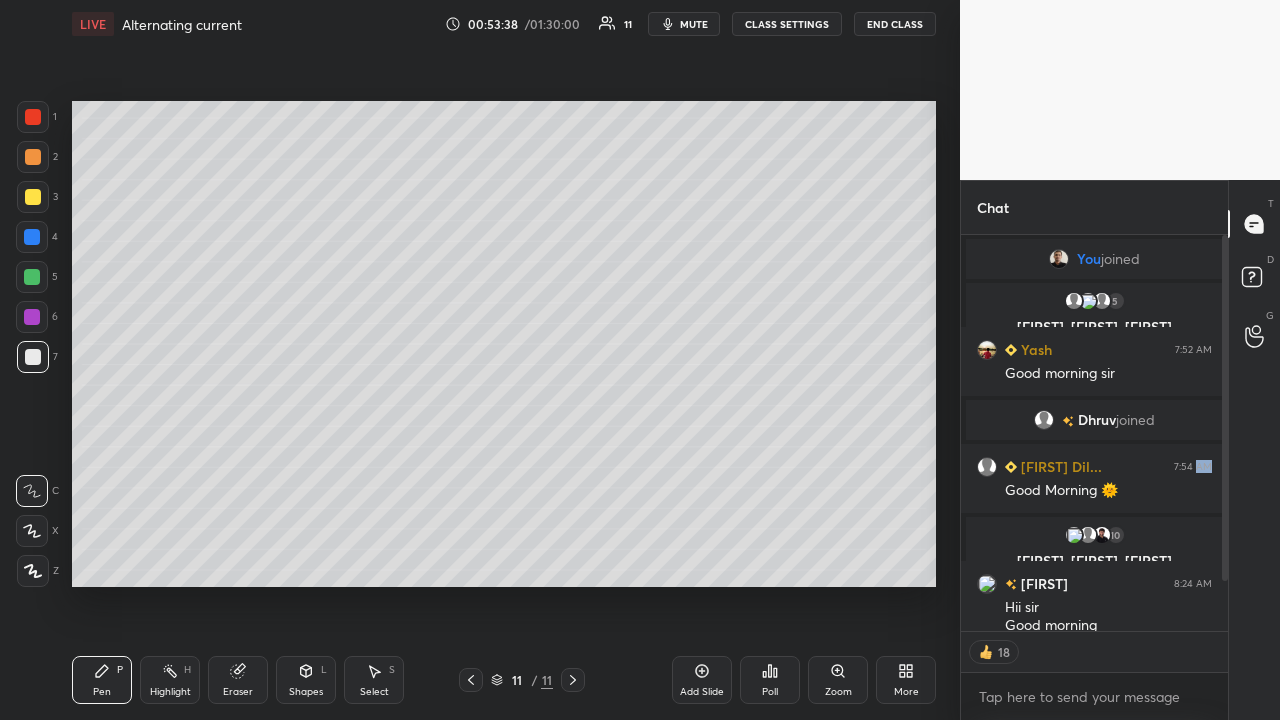 click 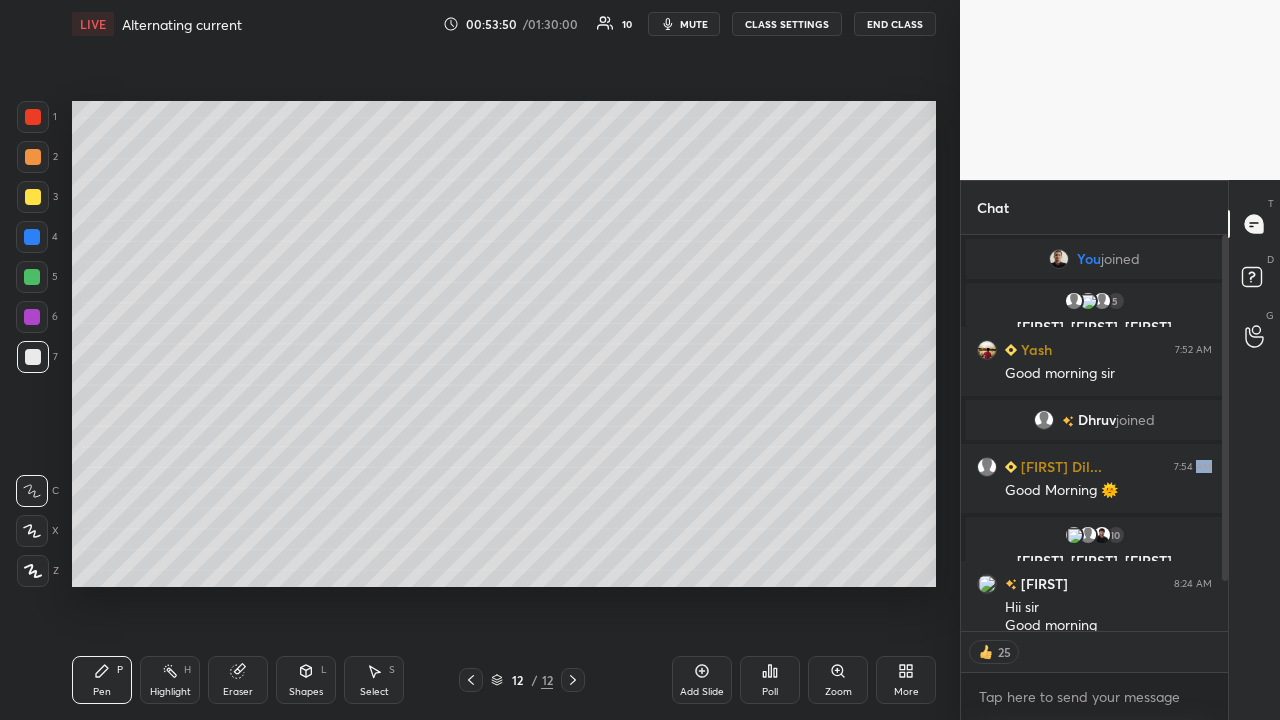 click on "Eraser" at bounding box center (238, 680) 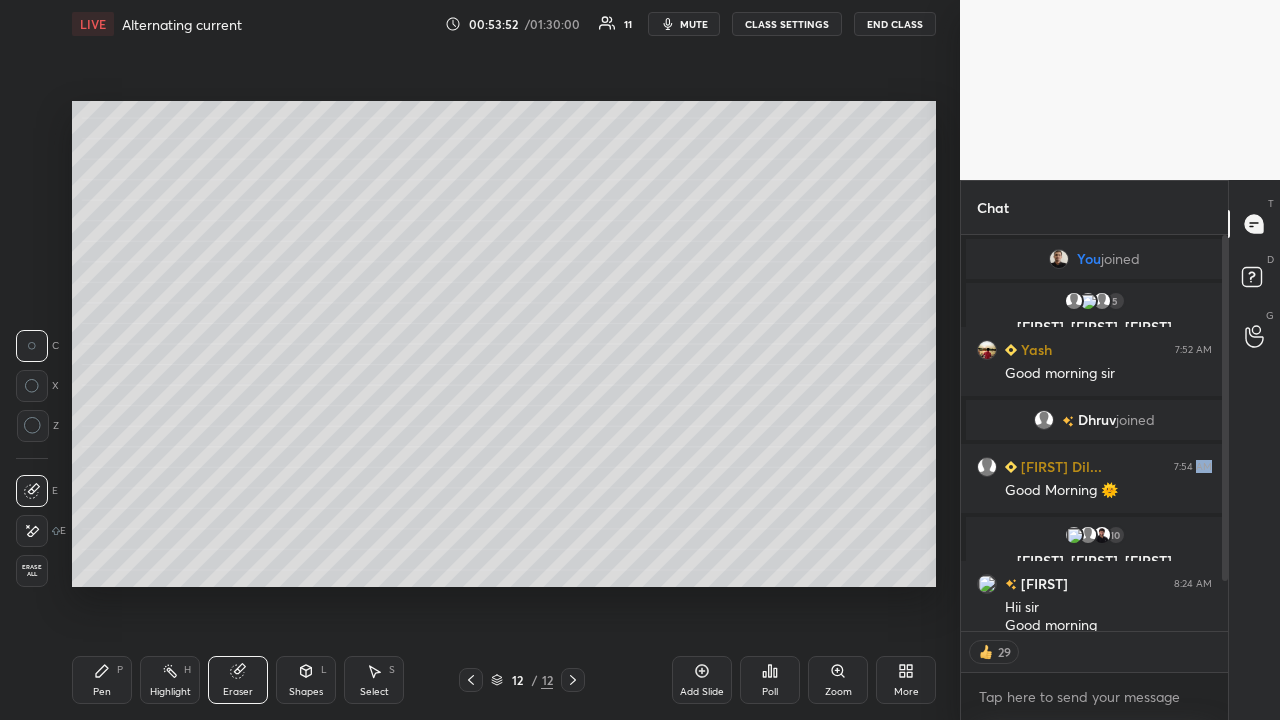 click on "Pen P" at bounding box center (102, 680) 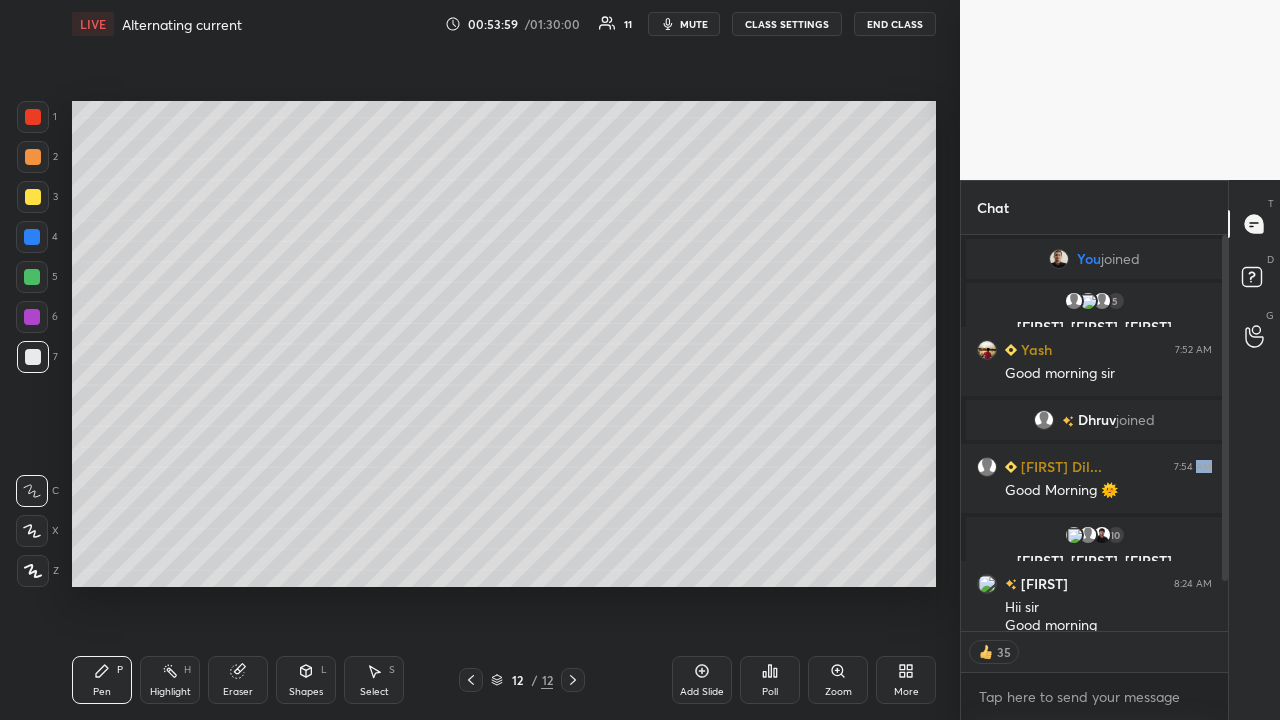 click 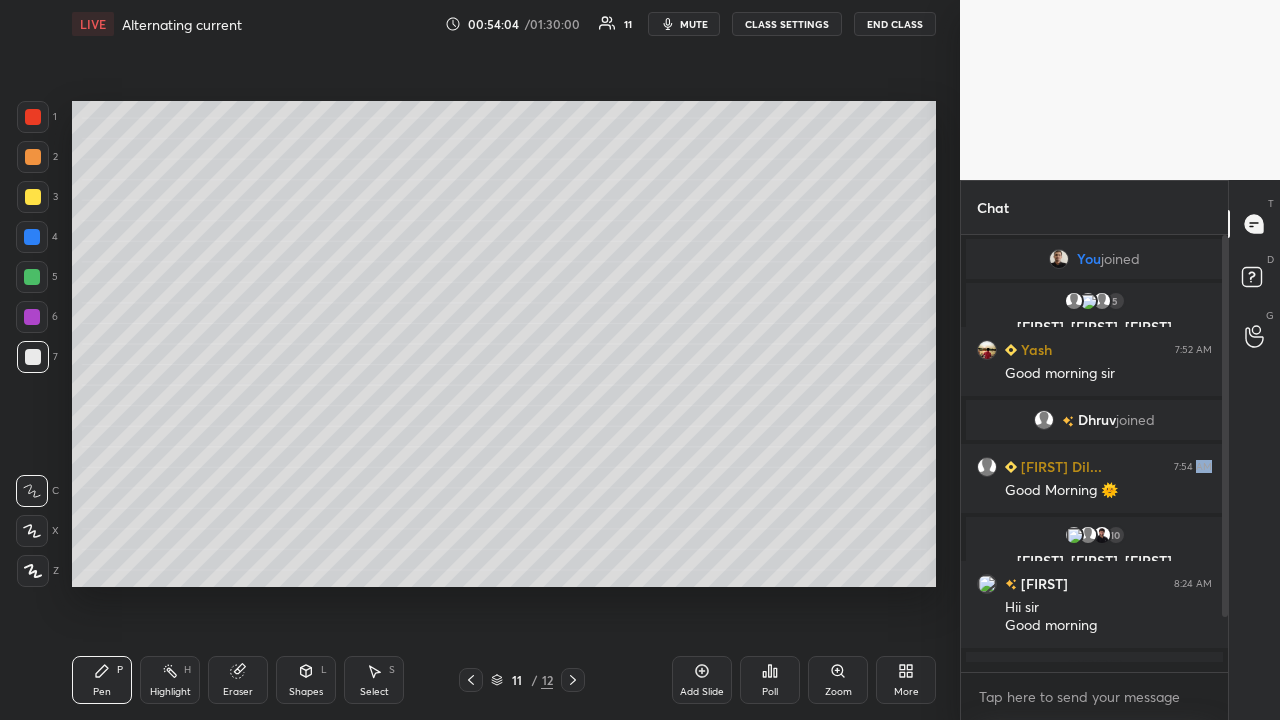 scroll, scrollTop: 7, scrollLeft: 7, axis: both 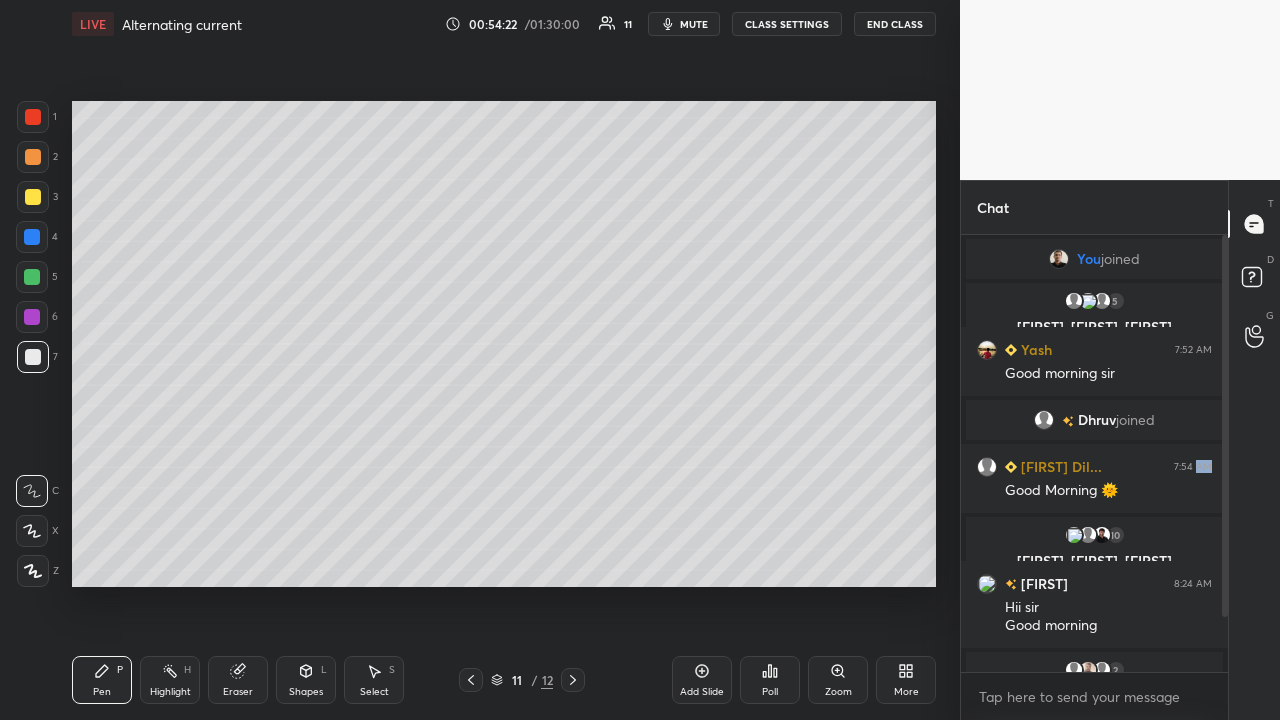 click at bounding box center (573, 680) 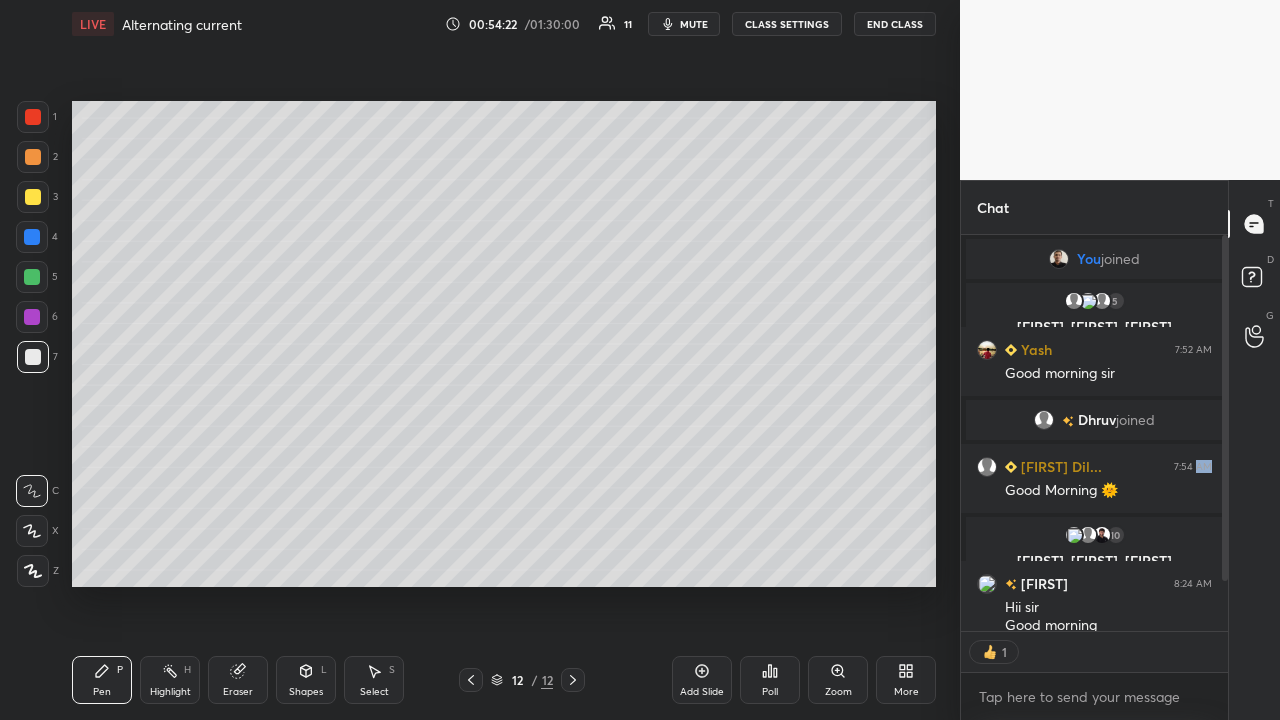 scroll, scrollTop: 390, scrollLeft: 261, axis: both 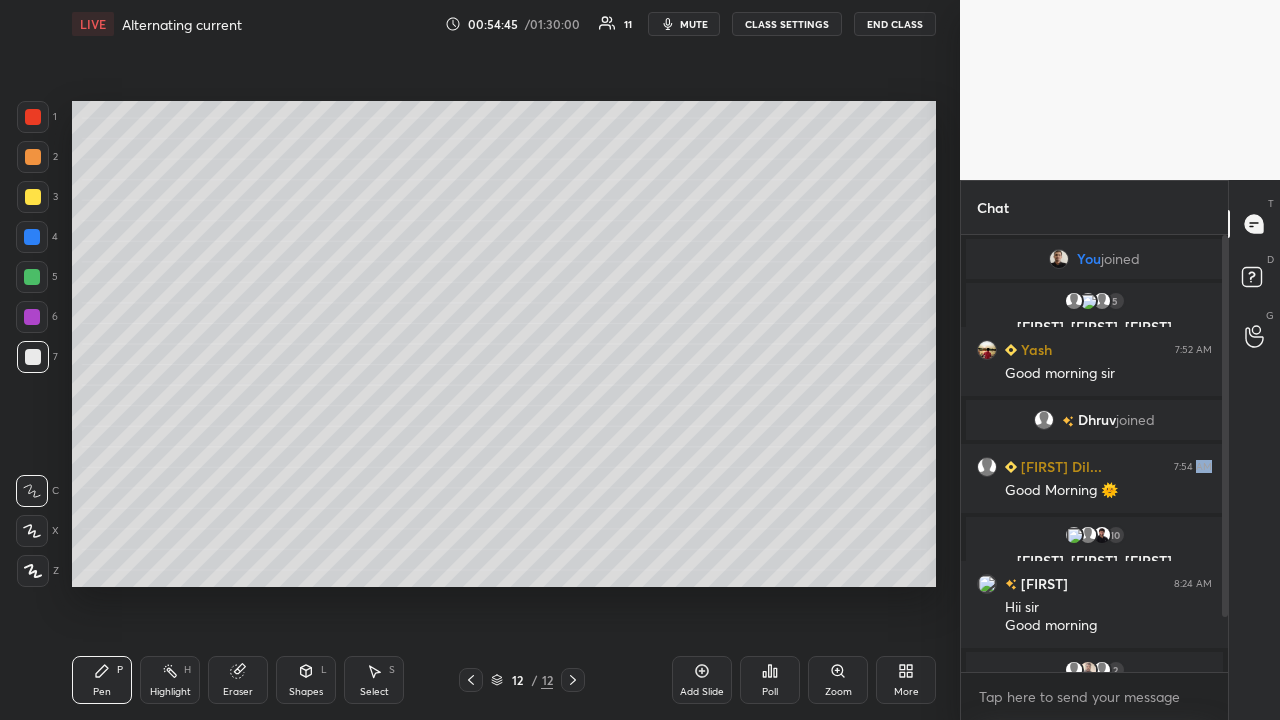 click on "Shapes L" at bounding box center [306, 680] 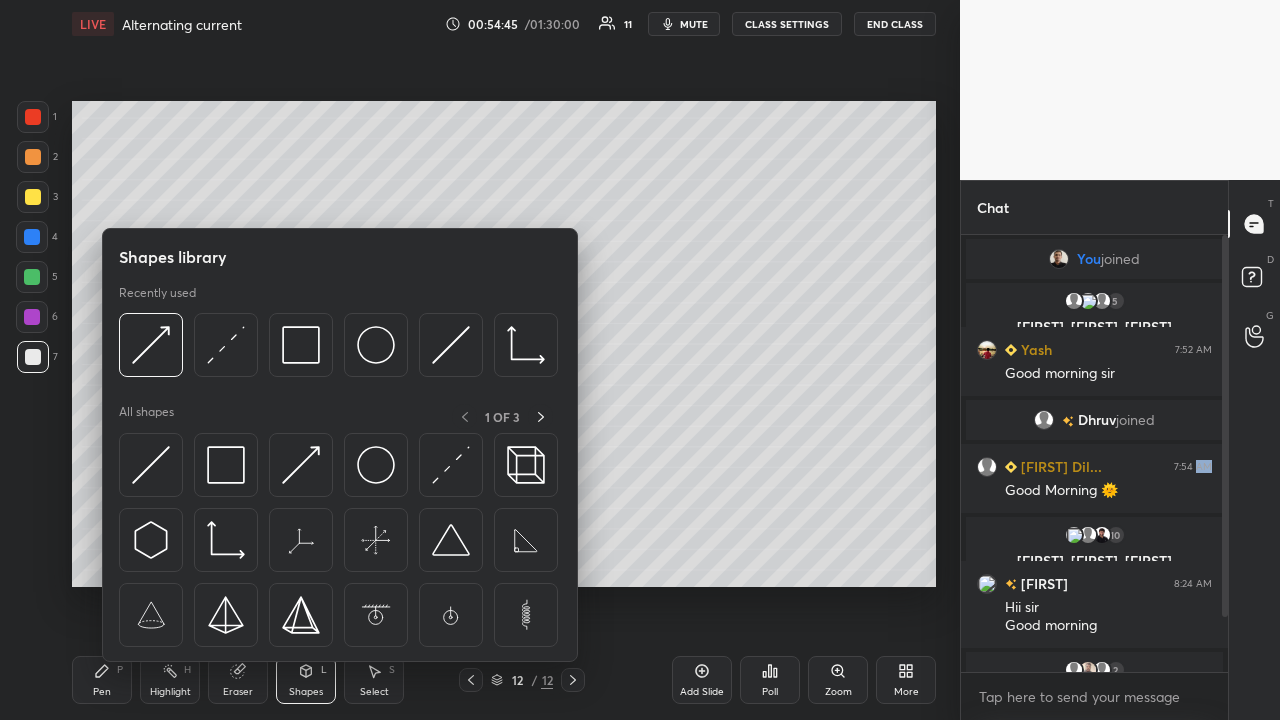 click on "Eraser" at bounding box center (238, 692) 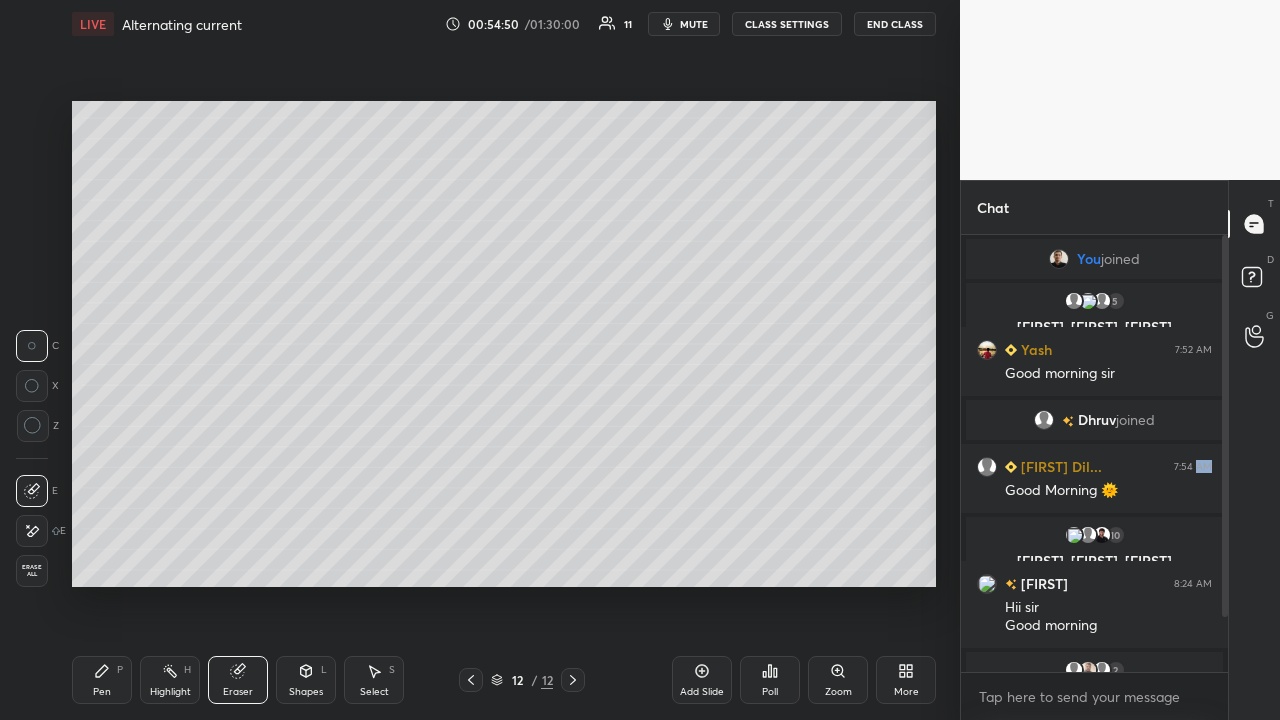 click 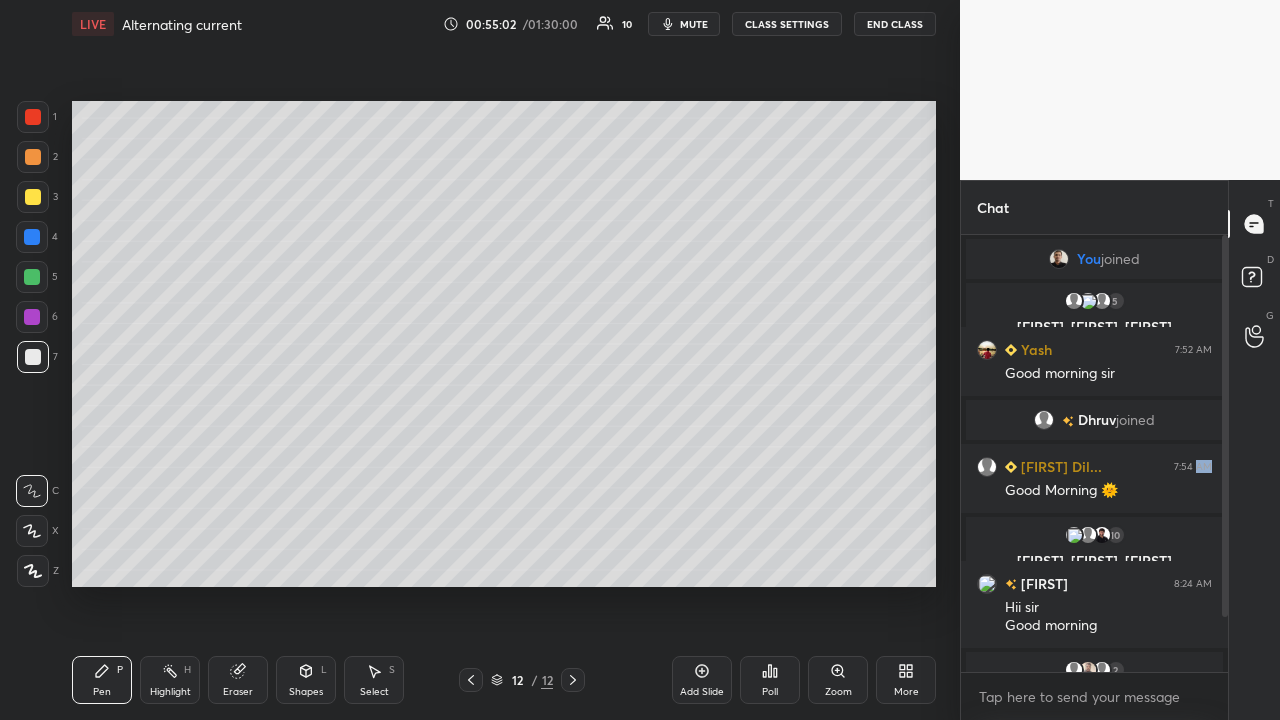 scroll, scrollTop: 390, scrollLeft: 261, axis: both 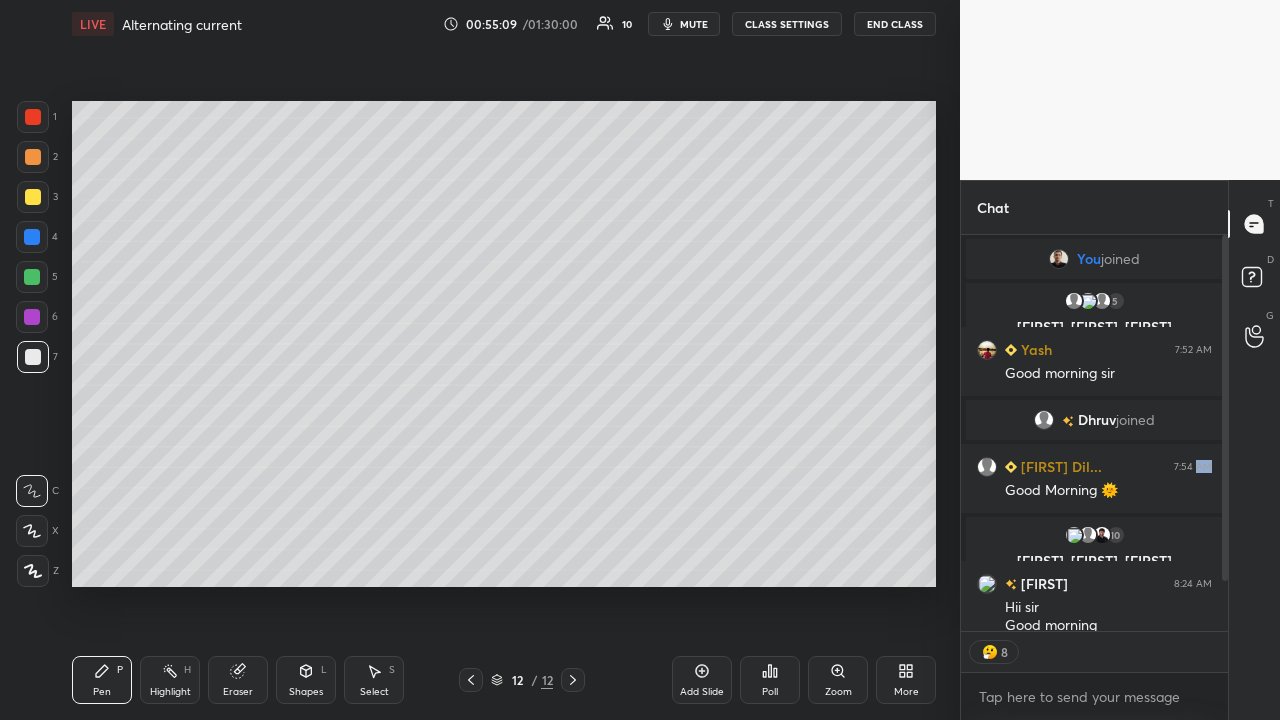 click 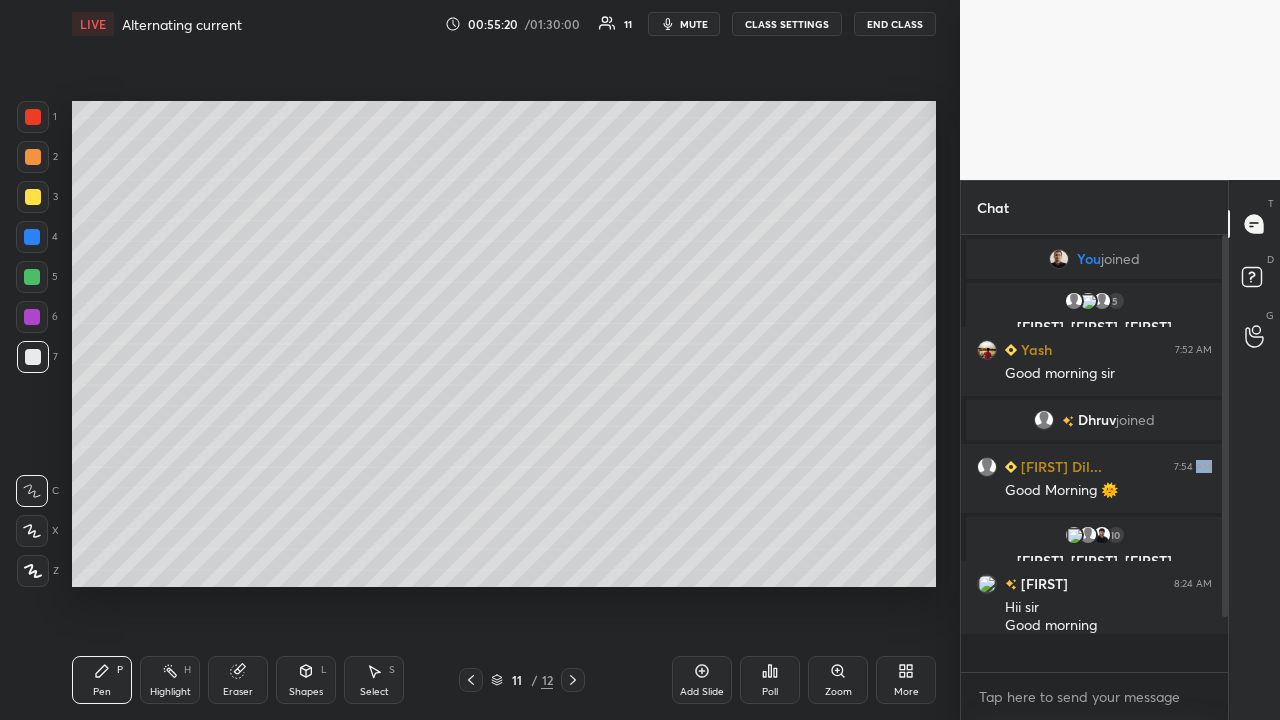 scroll, scrollTop: 7, scrollLeft: 7, axis: both 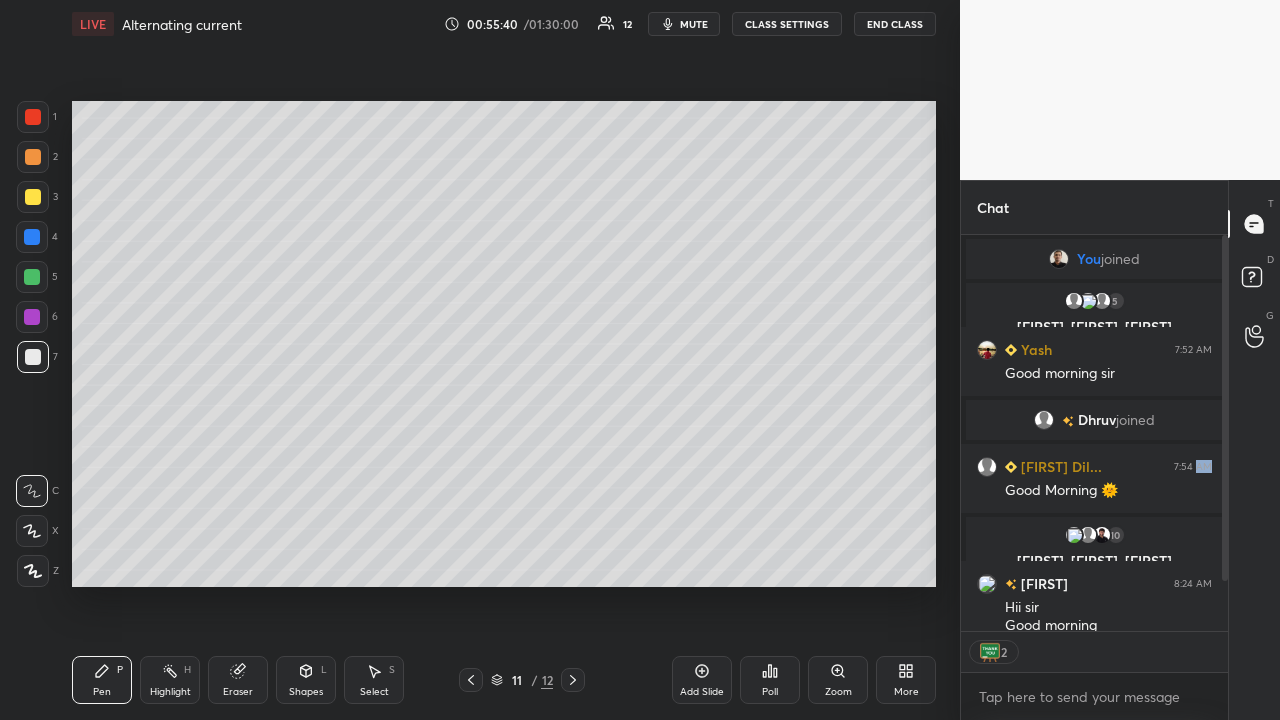 click 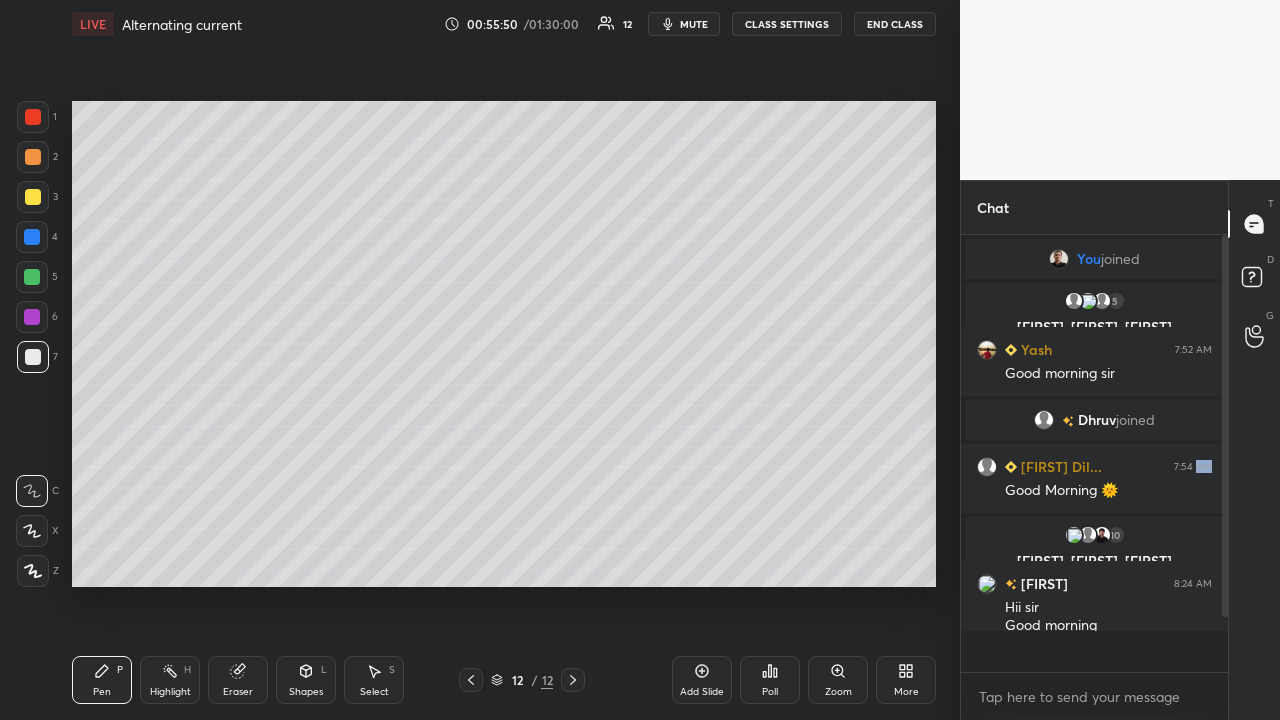 scroll, scrollTop: 7, scrollLeft: 7, axis: both 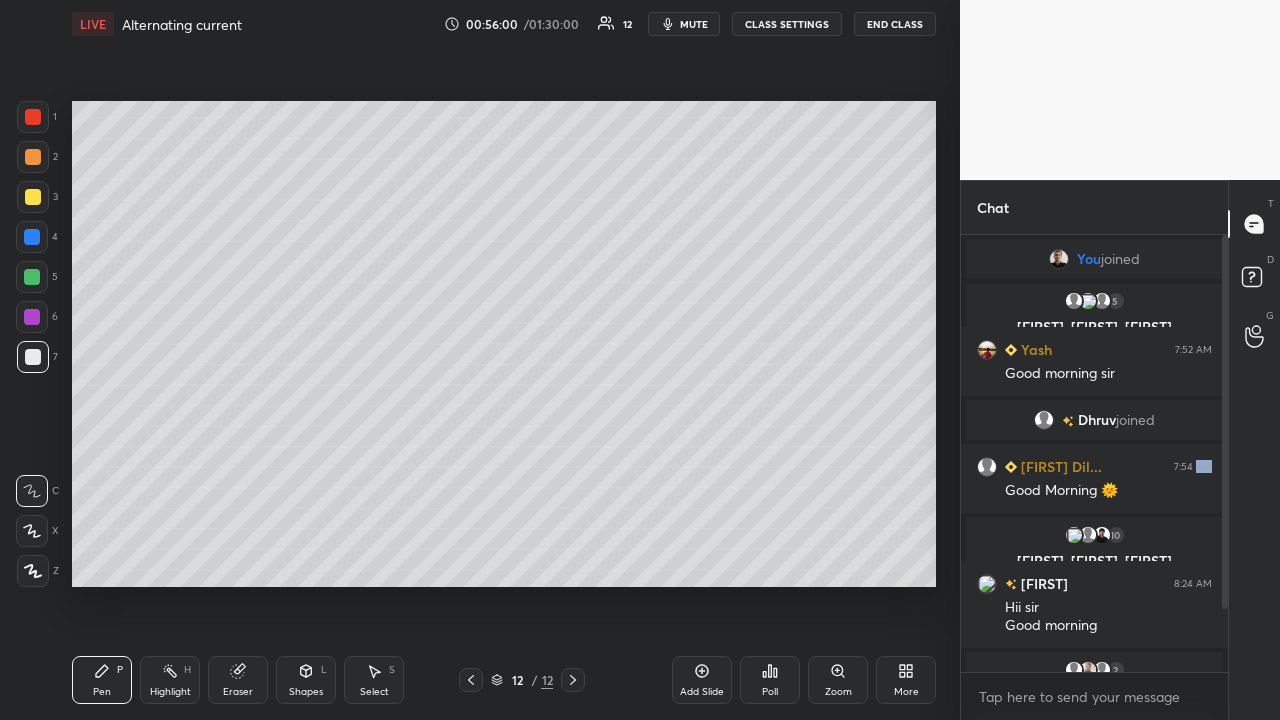 click at bounding box center (471, 680) 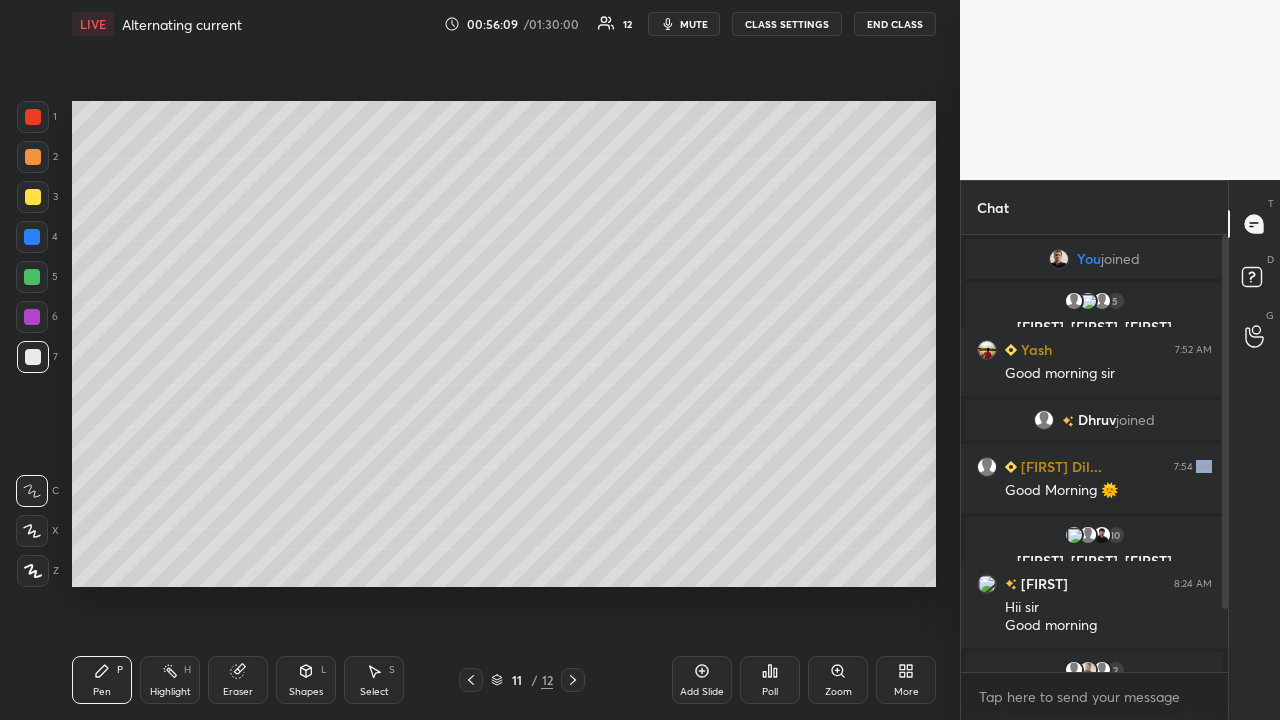 scroll, scrollTop: 390, scrollLeft: 261, axis: both 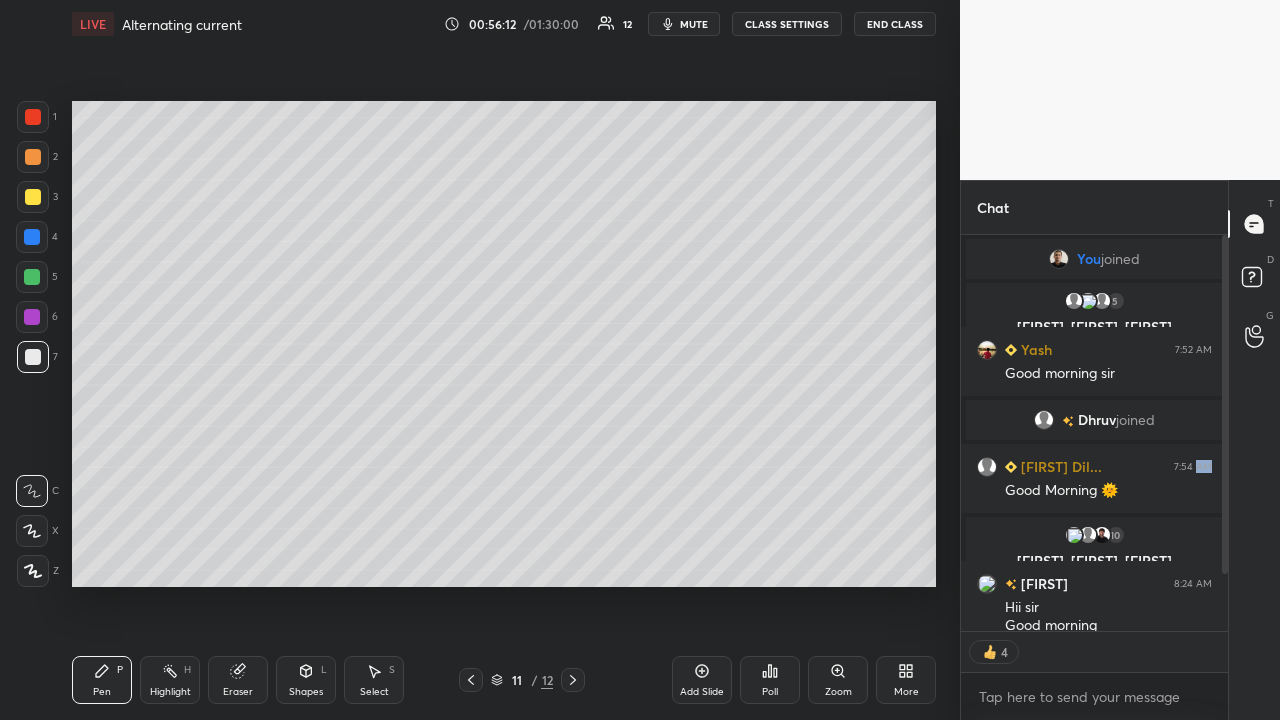 click 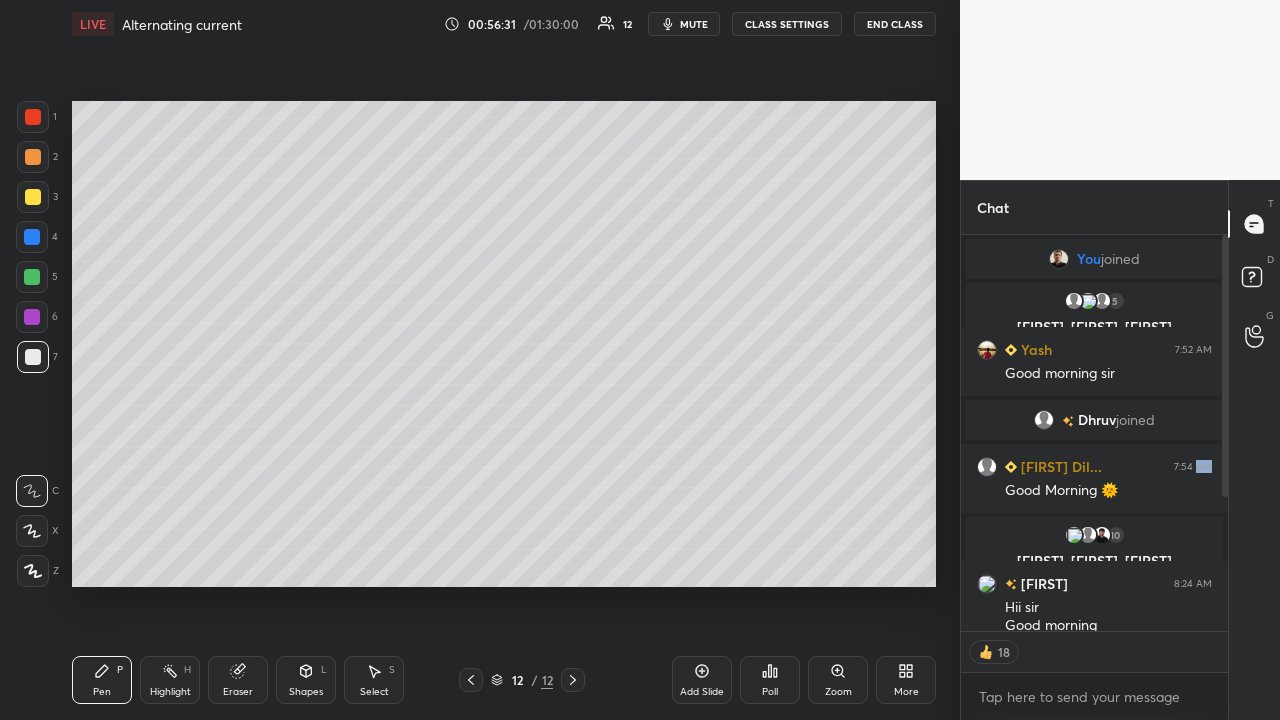 click on "Eraser" at bounding box center (238, 680) 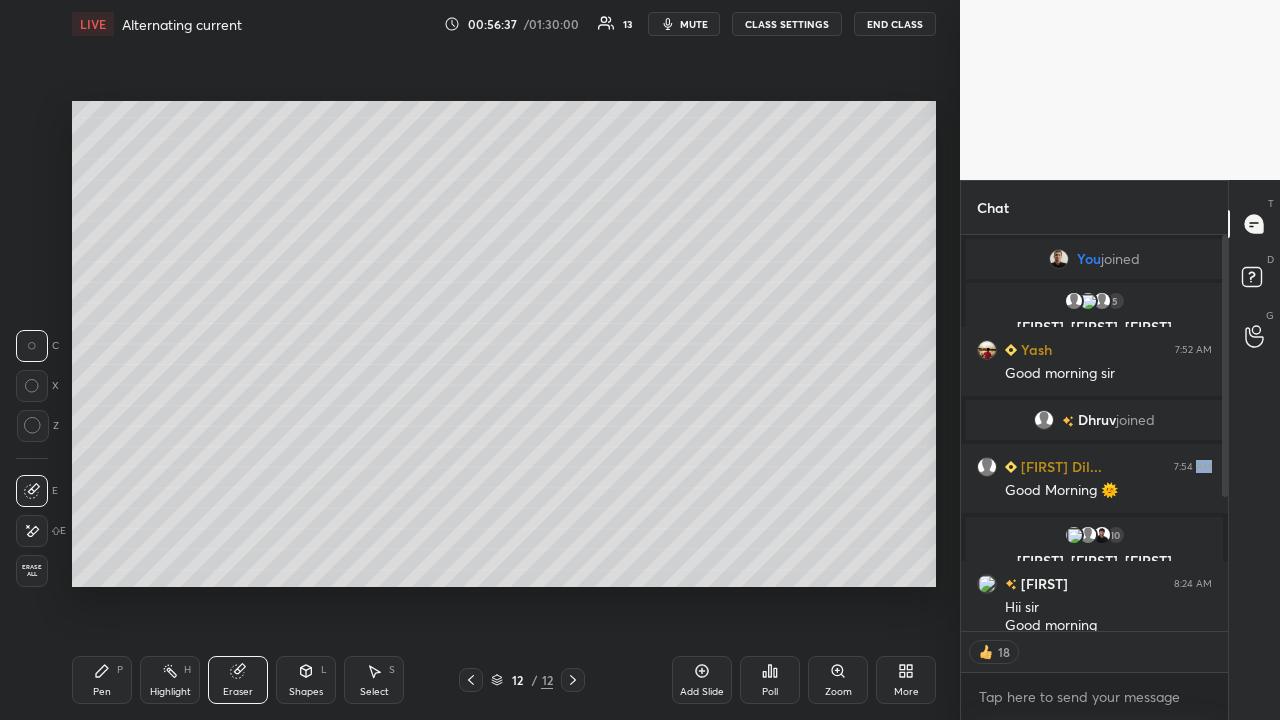 click 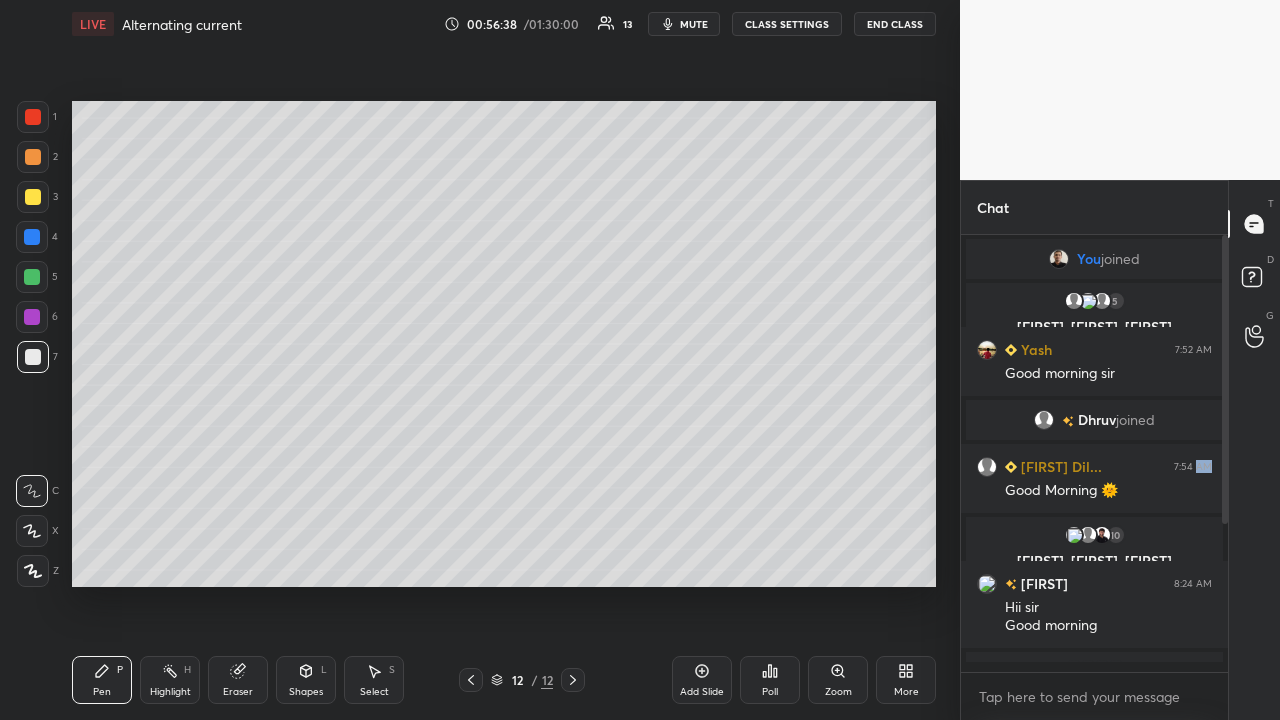 scroll, scrollTop: 7, scrollLeft: 7, axis: both 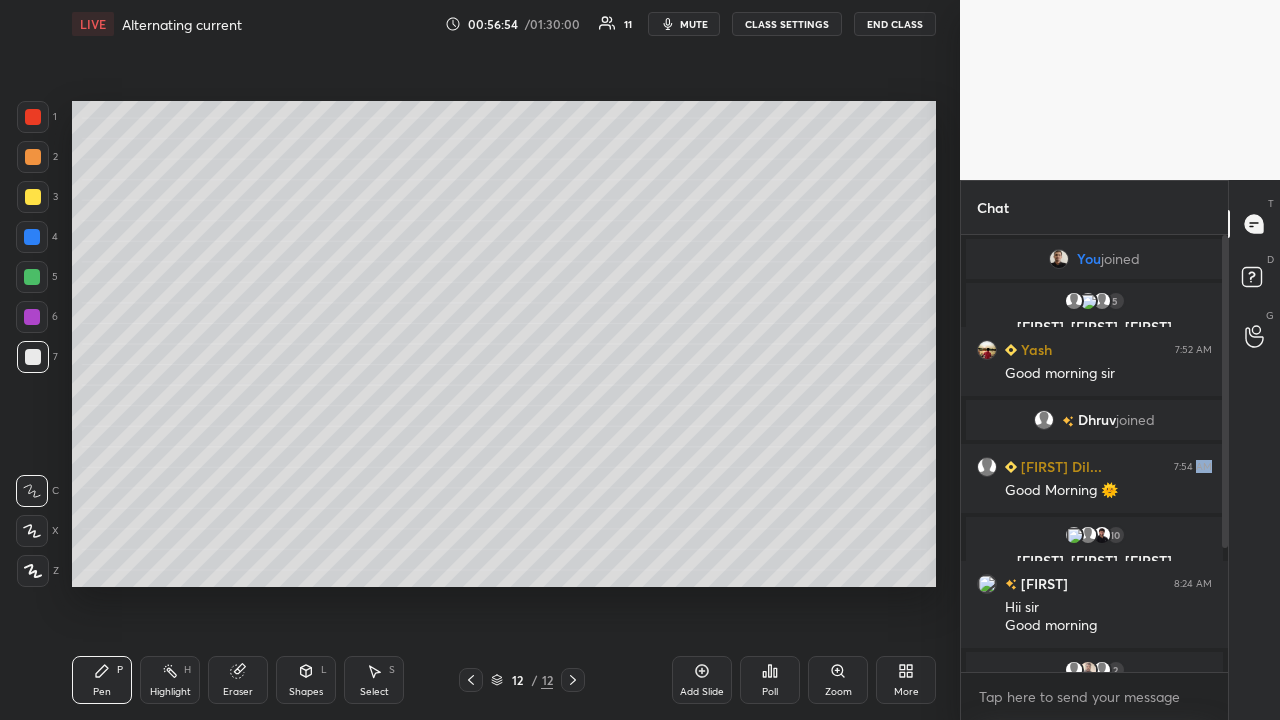 click at bounding box center [471, 680] 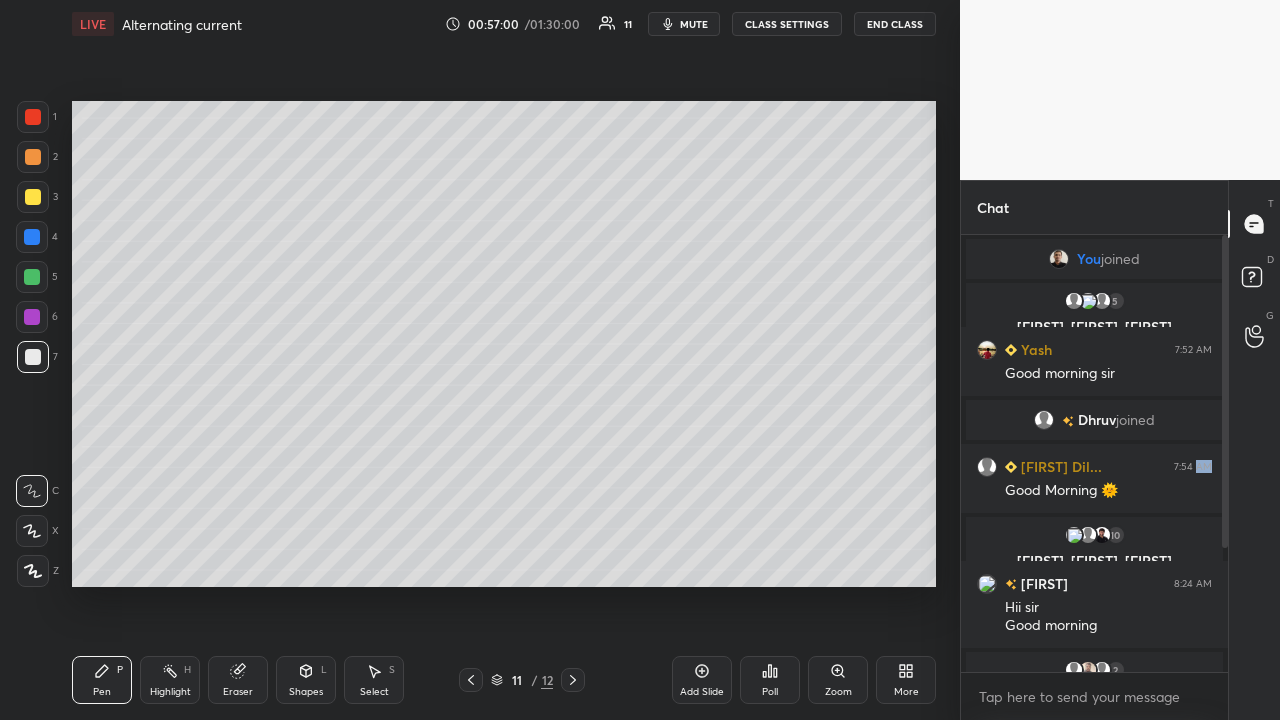 click 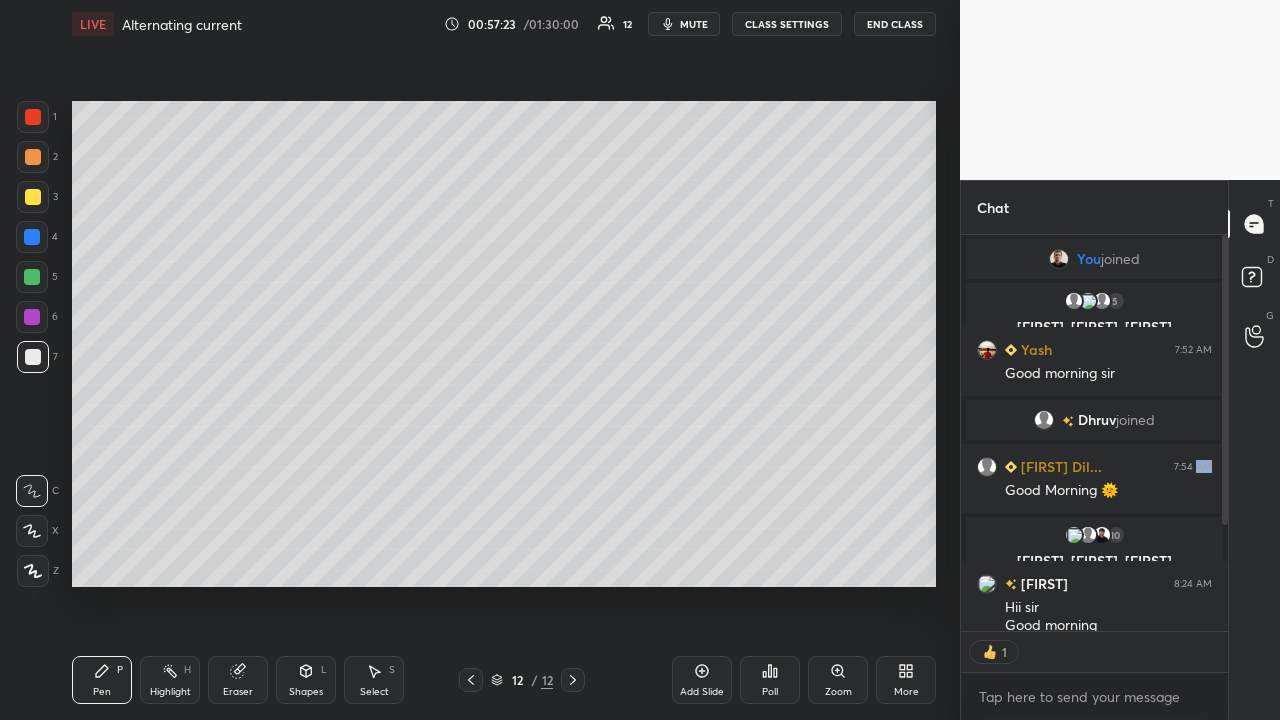 scroll, scrollTop: 390, scrollLeft: 261, axis: both 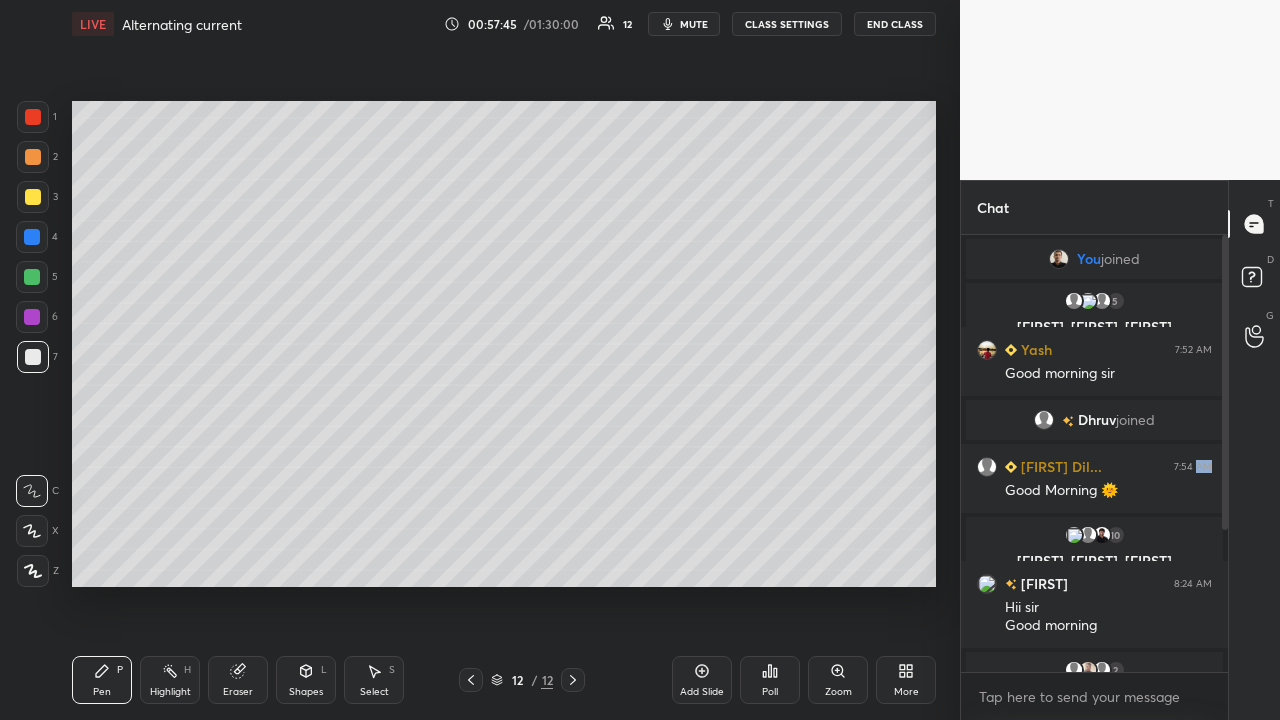 click 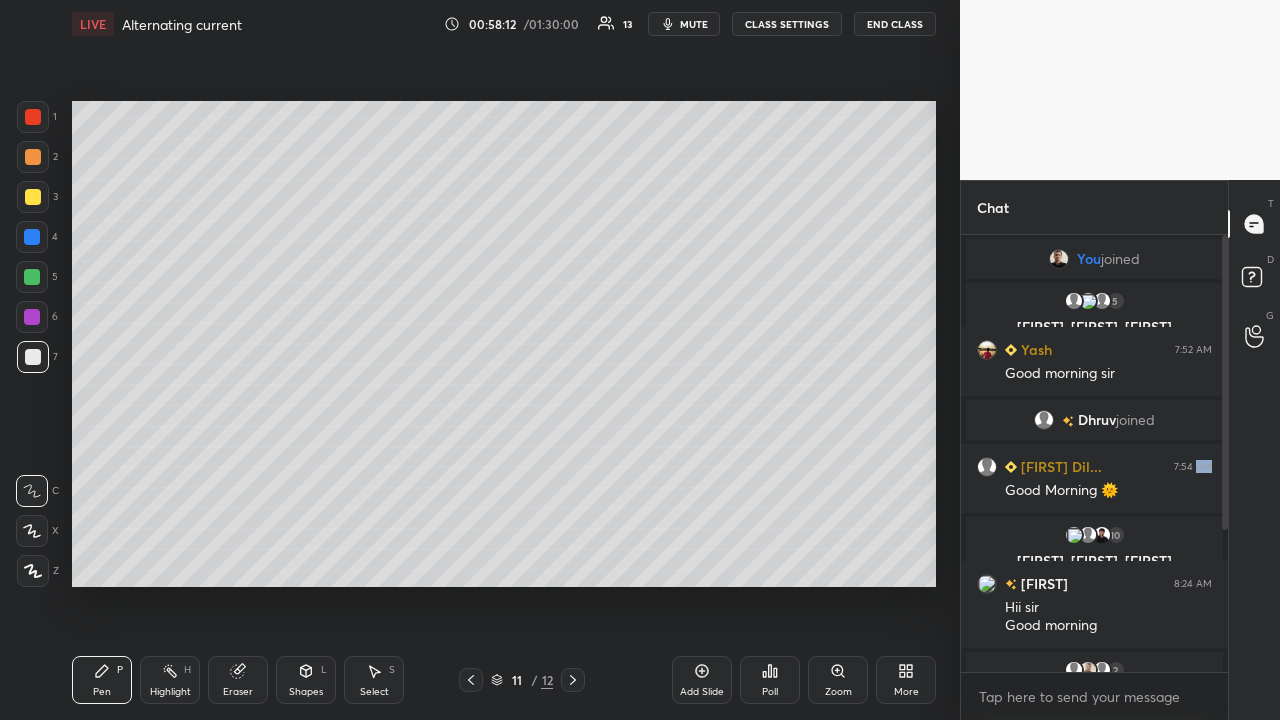 scroll, scrollTop: 390, scrollLeft: 261, axis: both 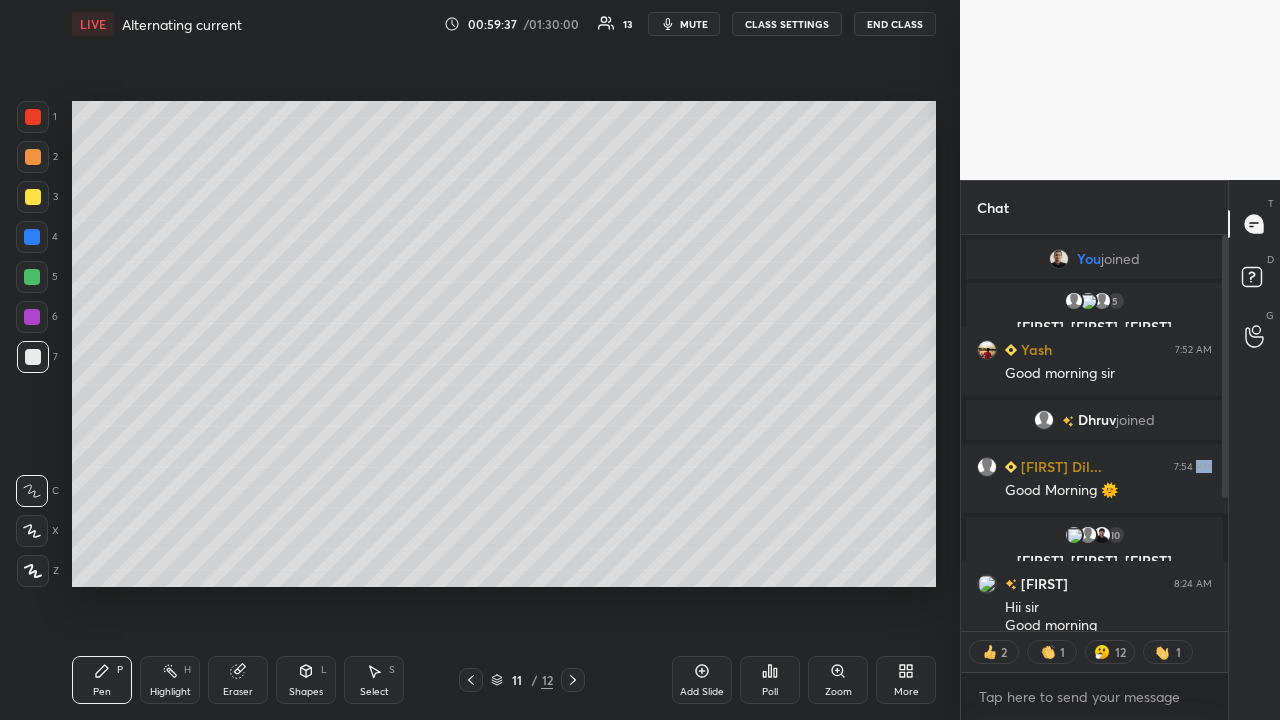 click 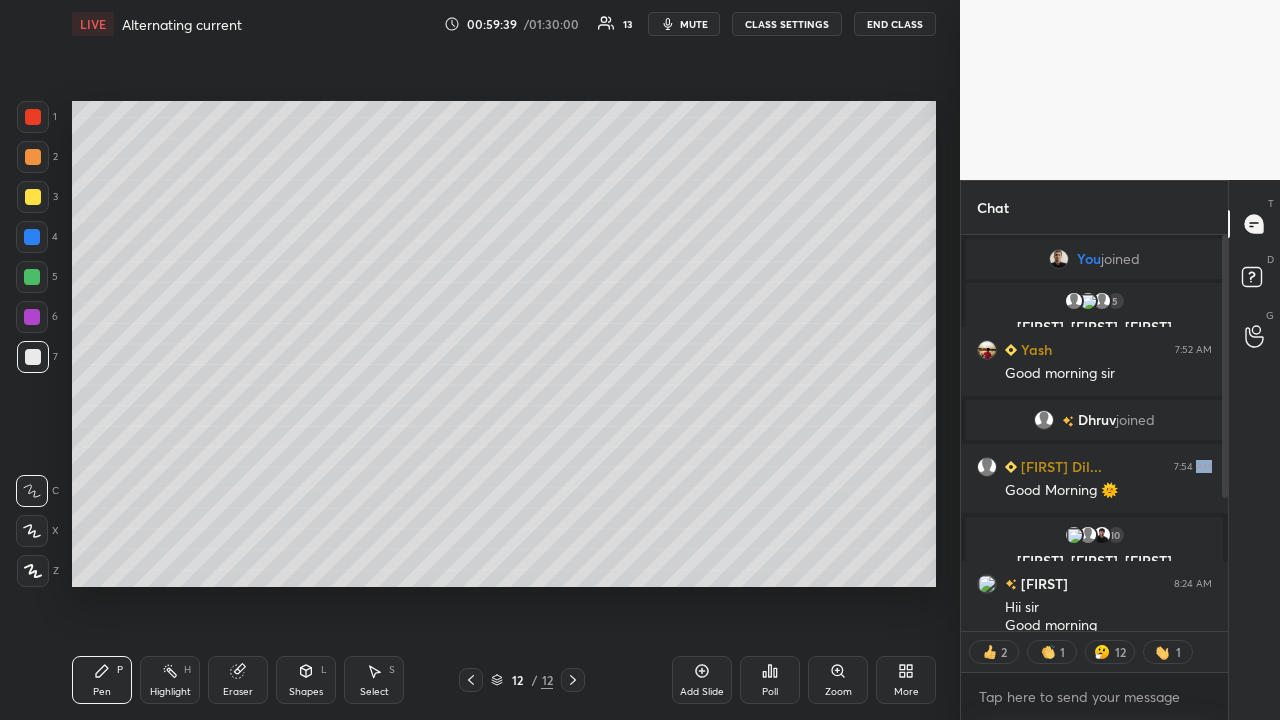 scroll, scrollTop: 7, scrollLeft: 7, axis: both 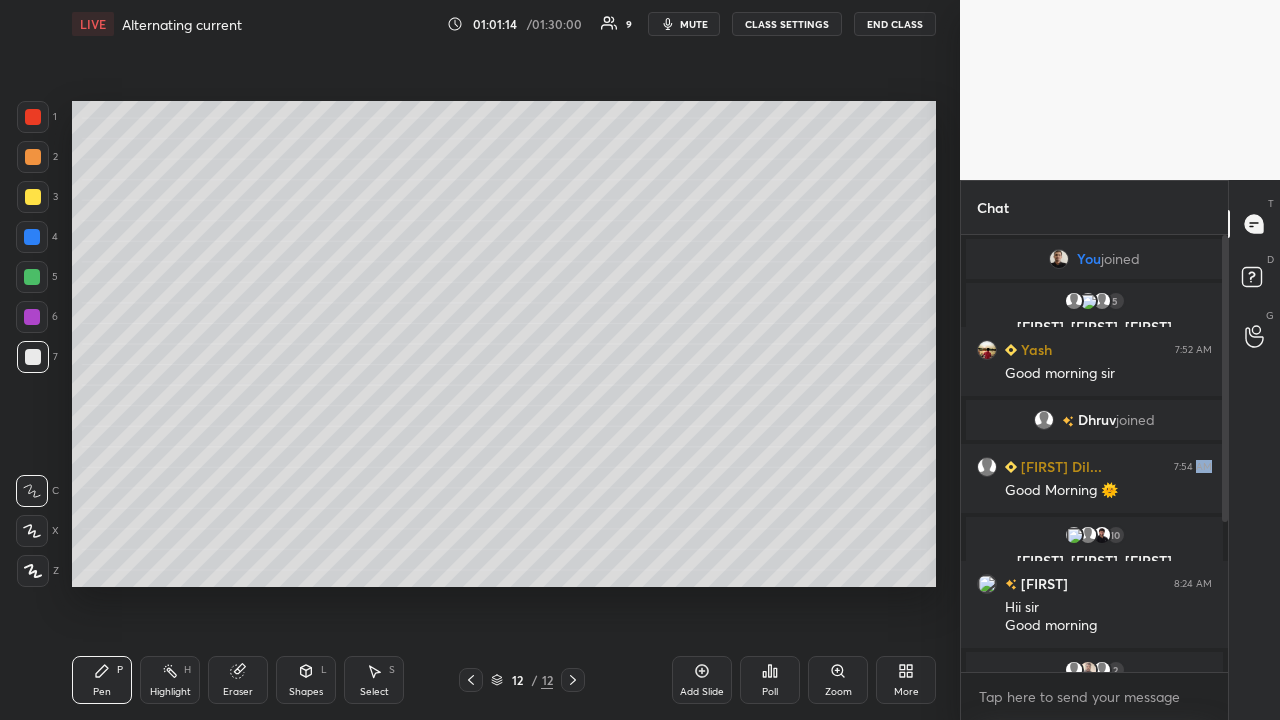 click 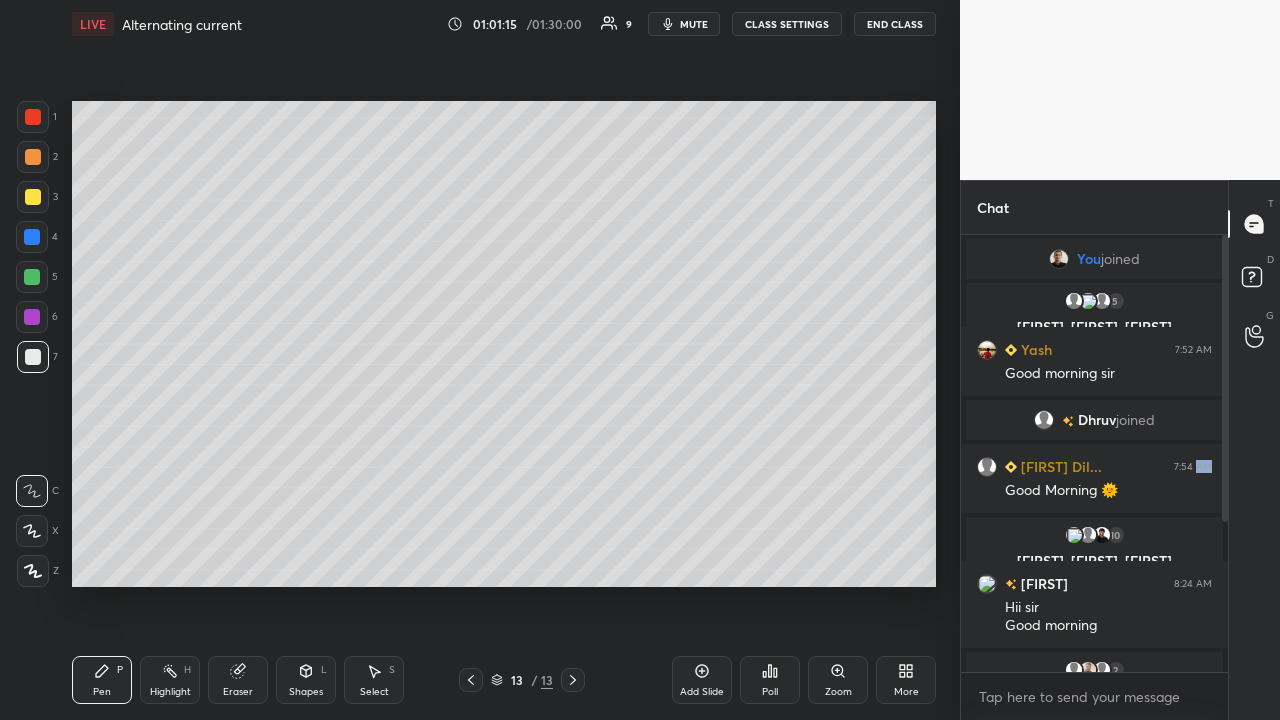 click at bounding box center (32, 277) 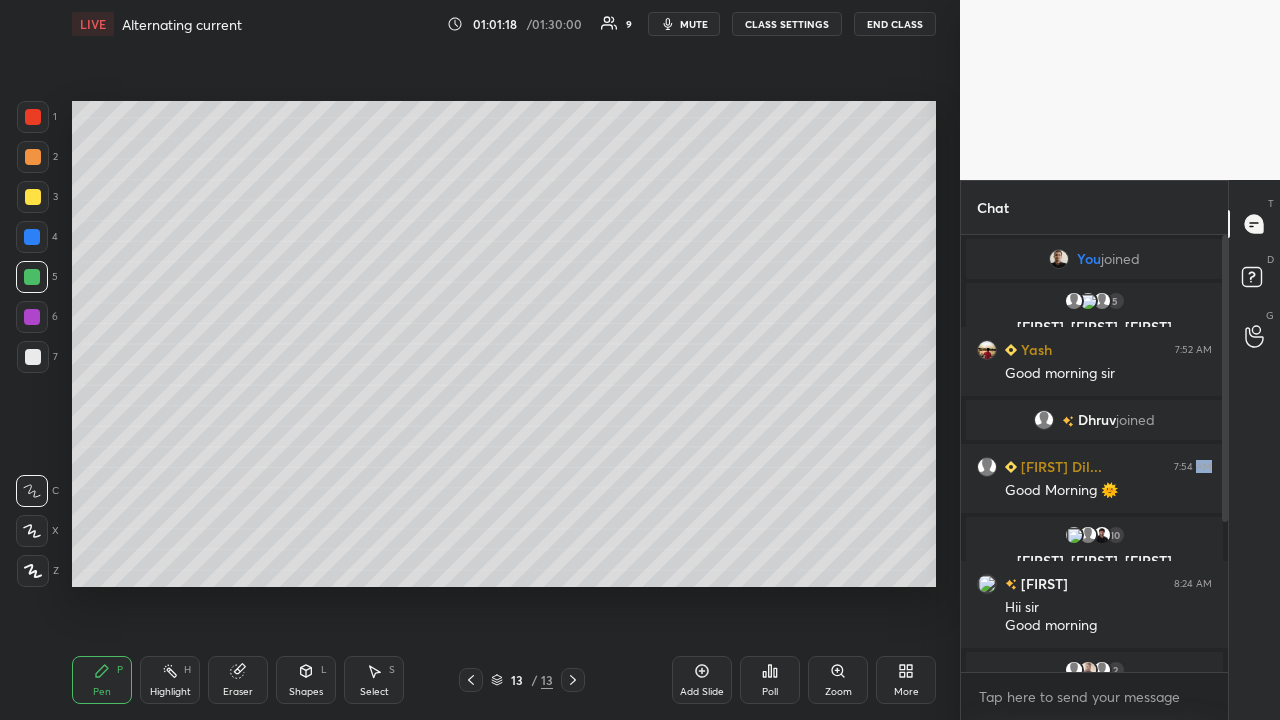 scroll, scrollTop: 390, scrollLeft: 261, axis: both 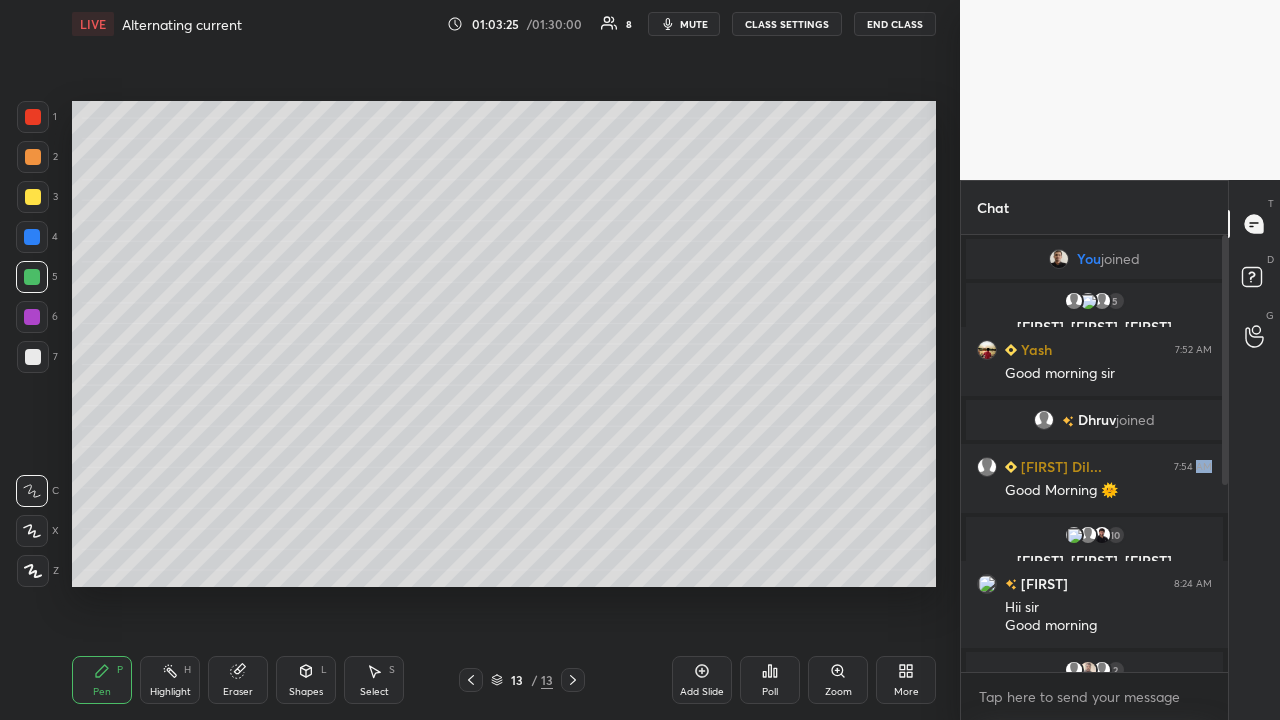 click at bounding box center (33, 157) 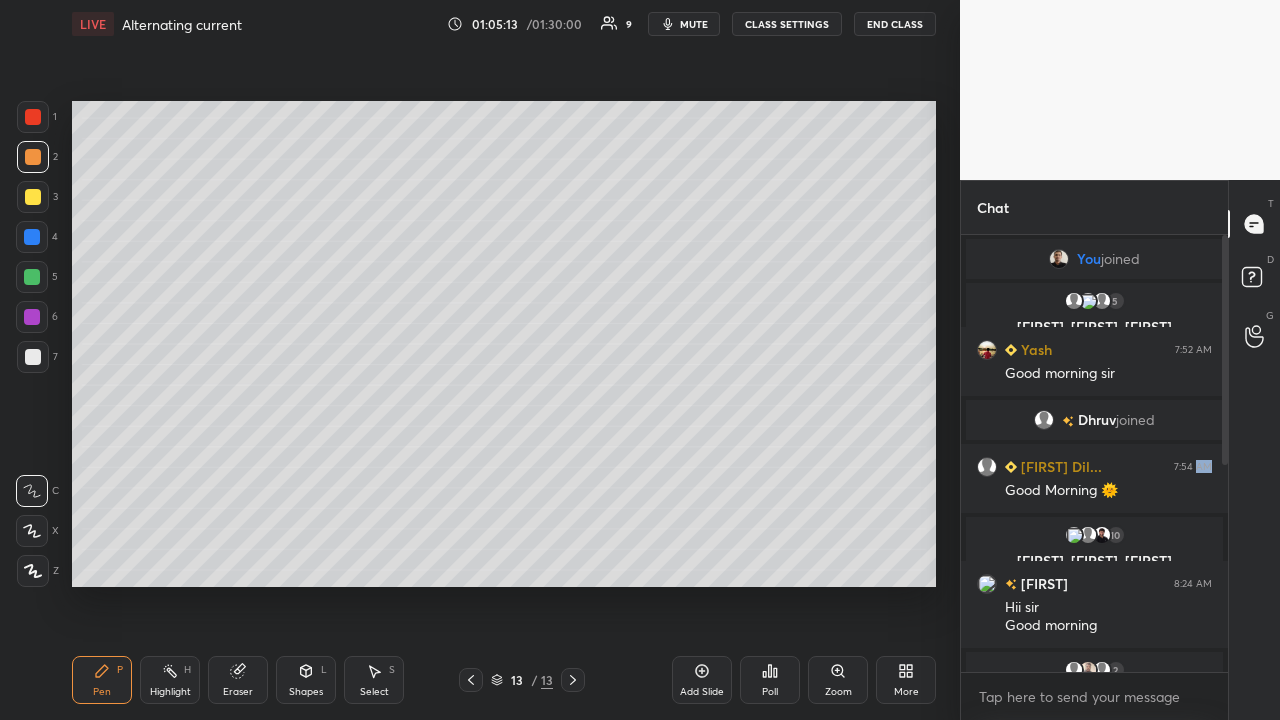 click 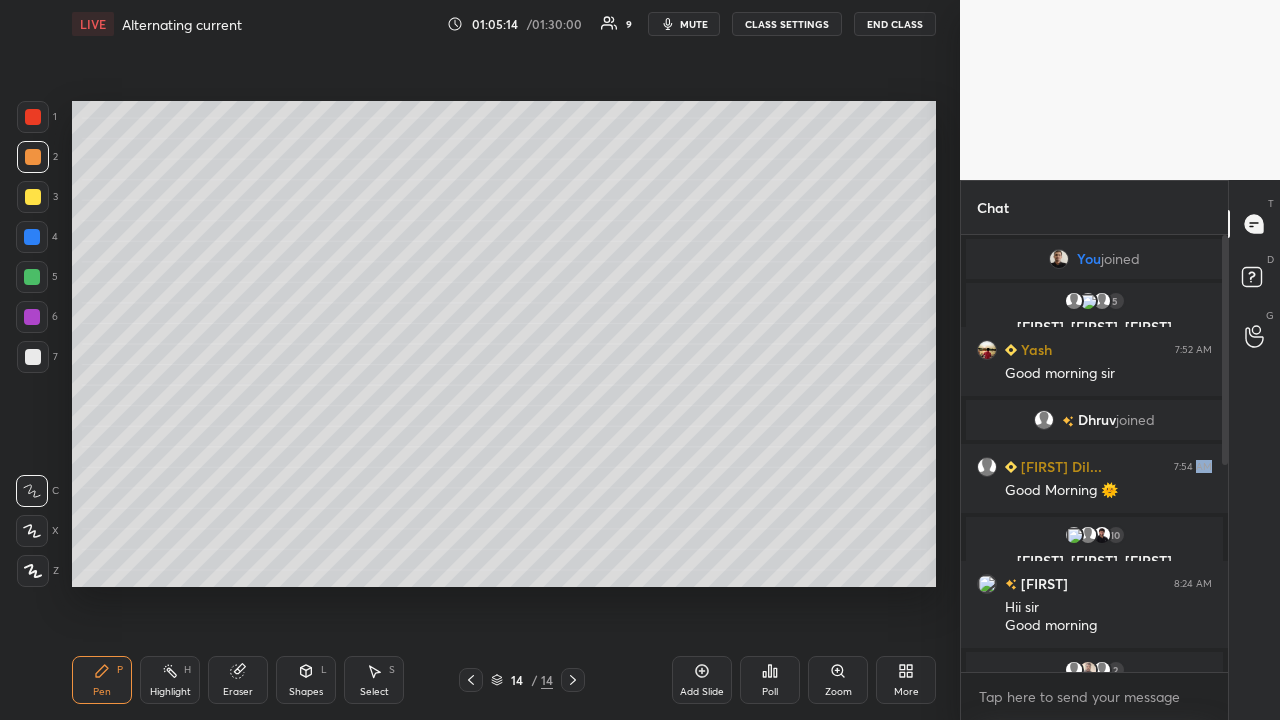 click 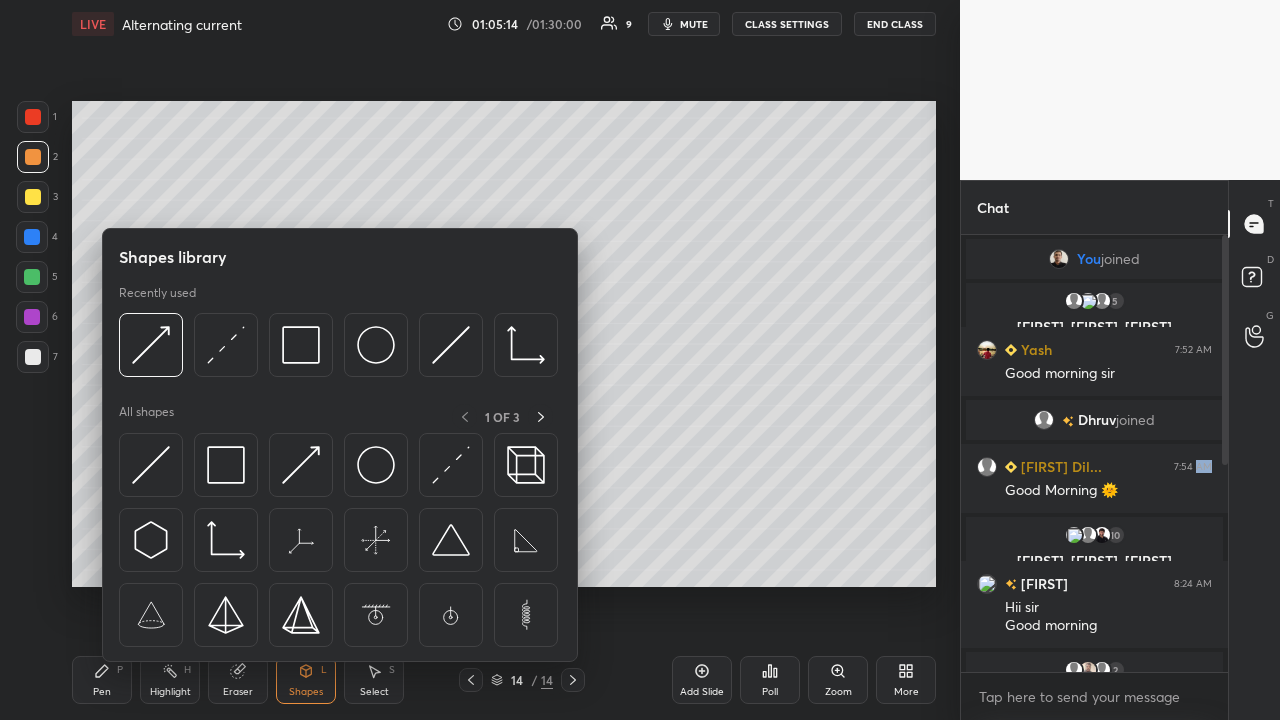 click at bounding box center (301, 465) 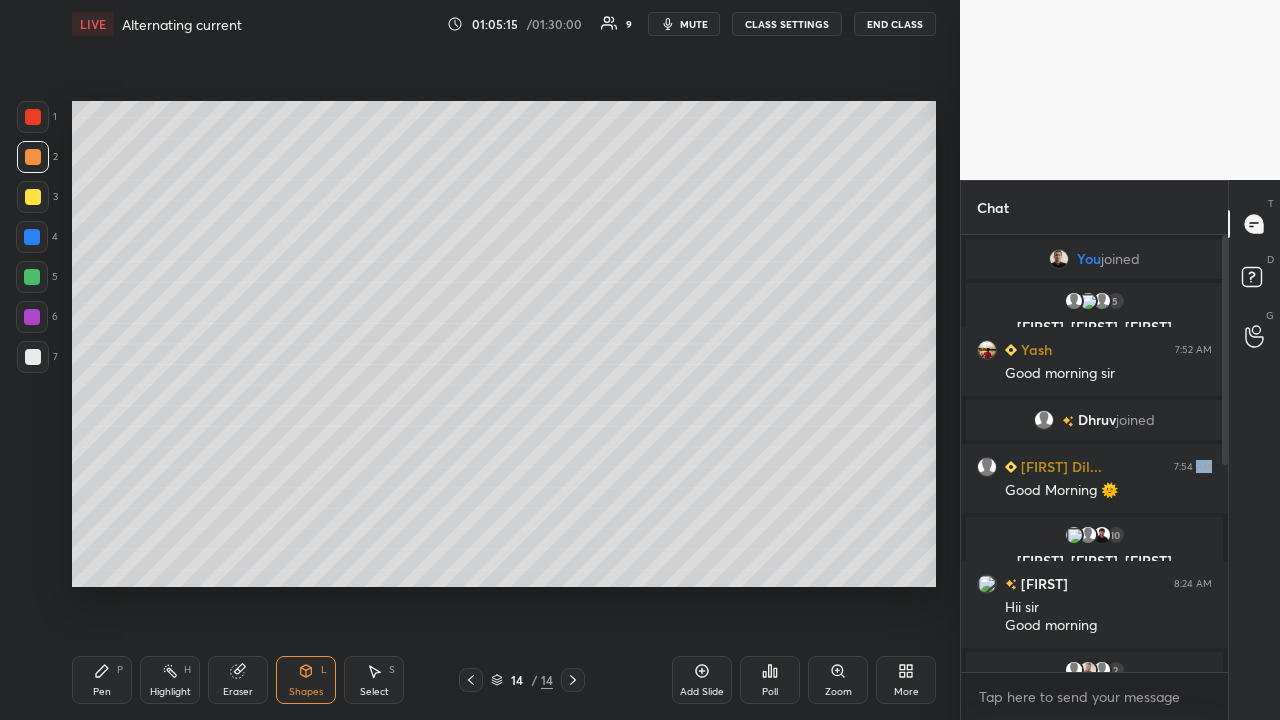 click at bounding box center [32, 277] 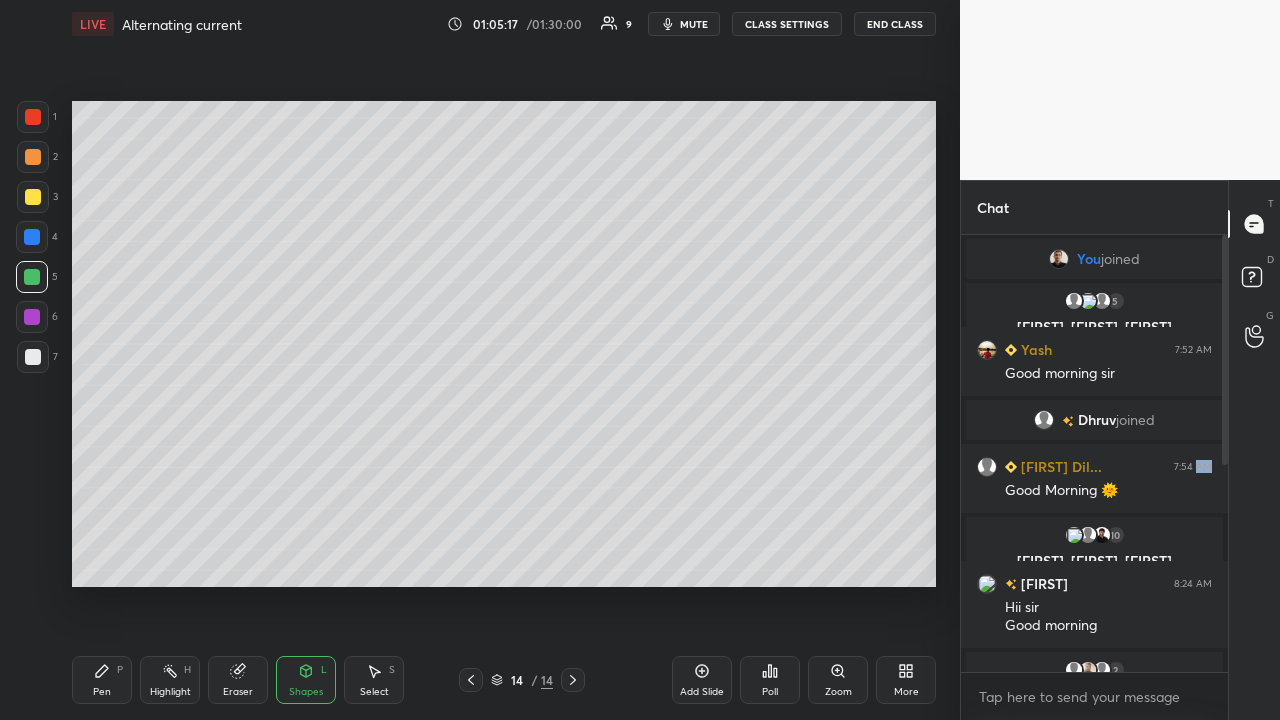 click 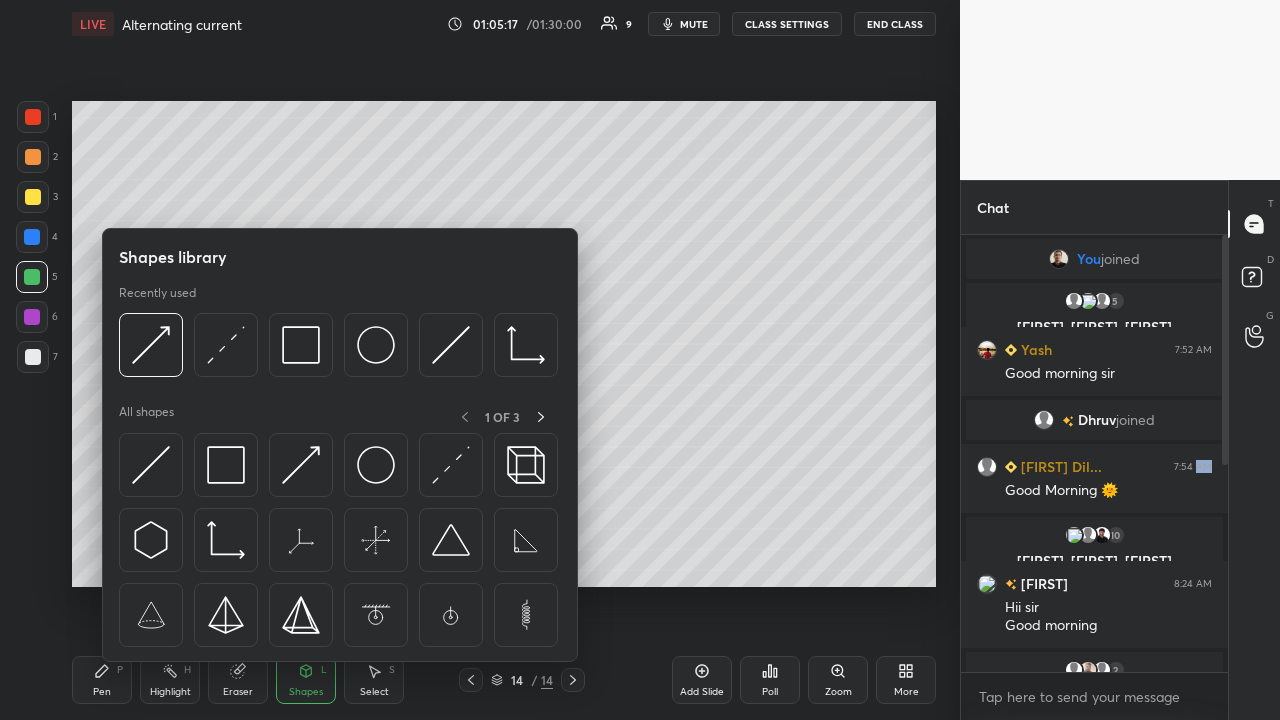 click at bounding box center (451, 465) 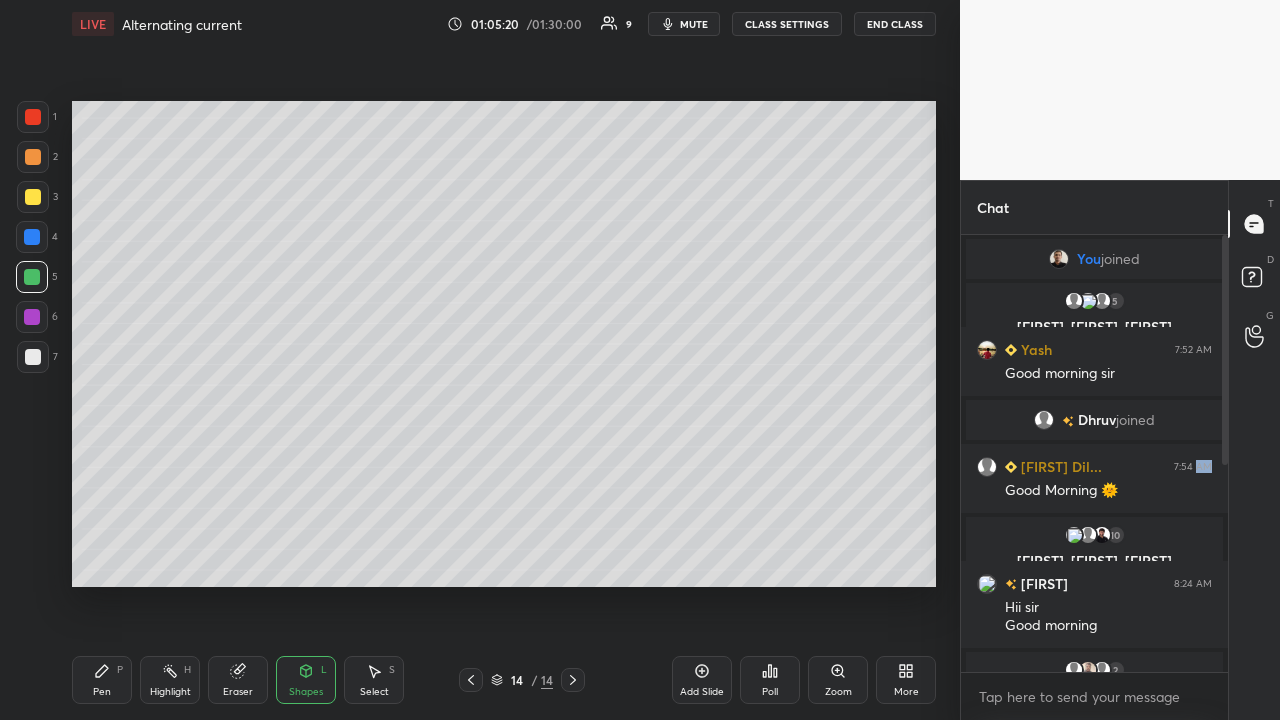 click 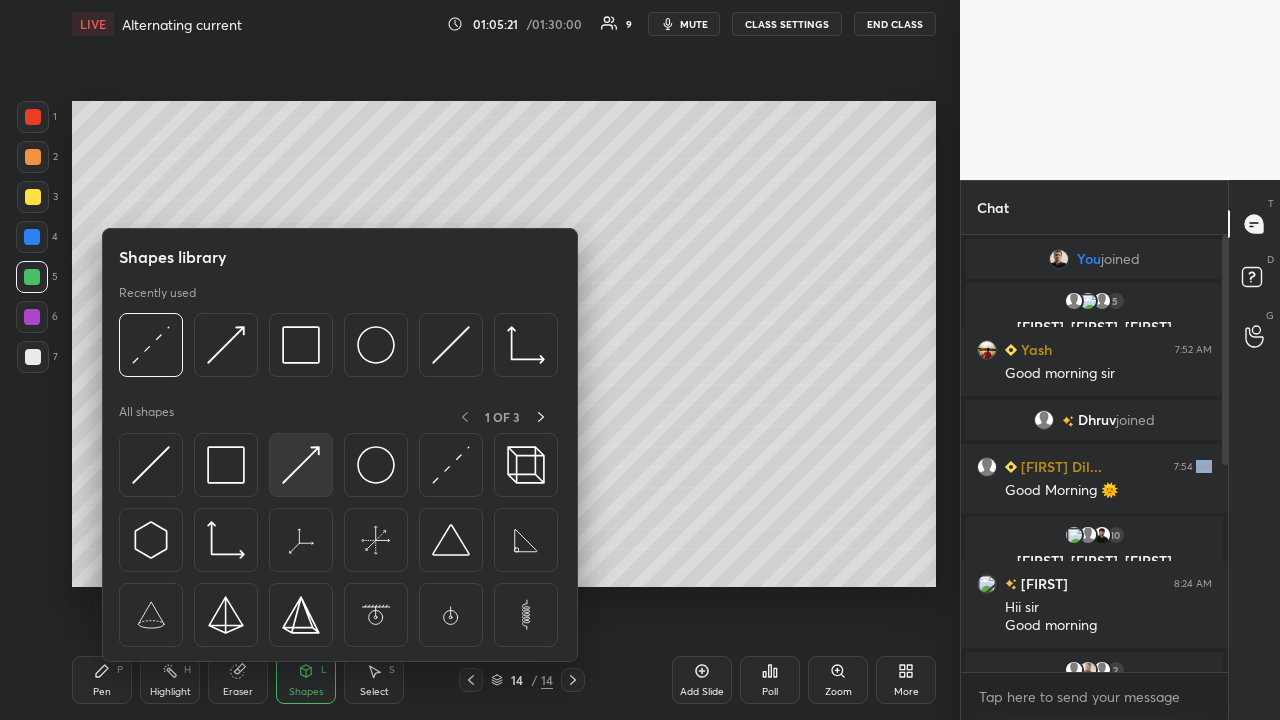 click at bounding box center [301, 465] 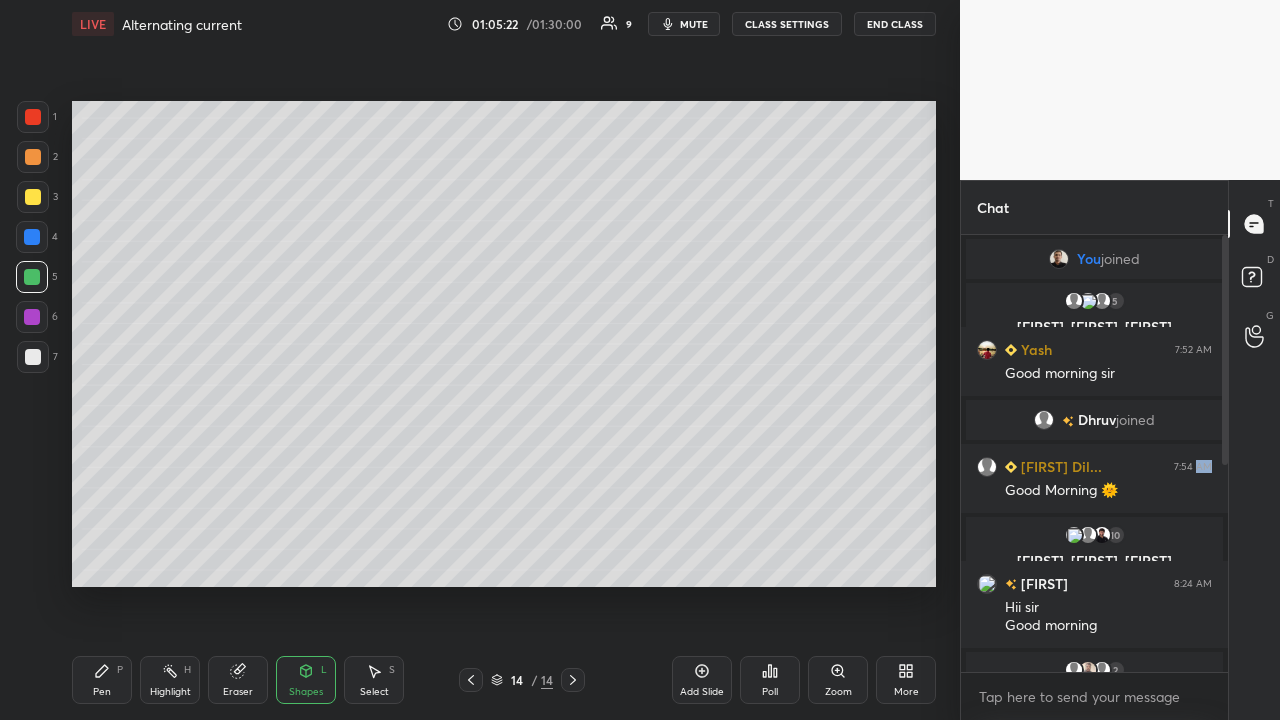 click at bounding box center [32, 237] 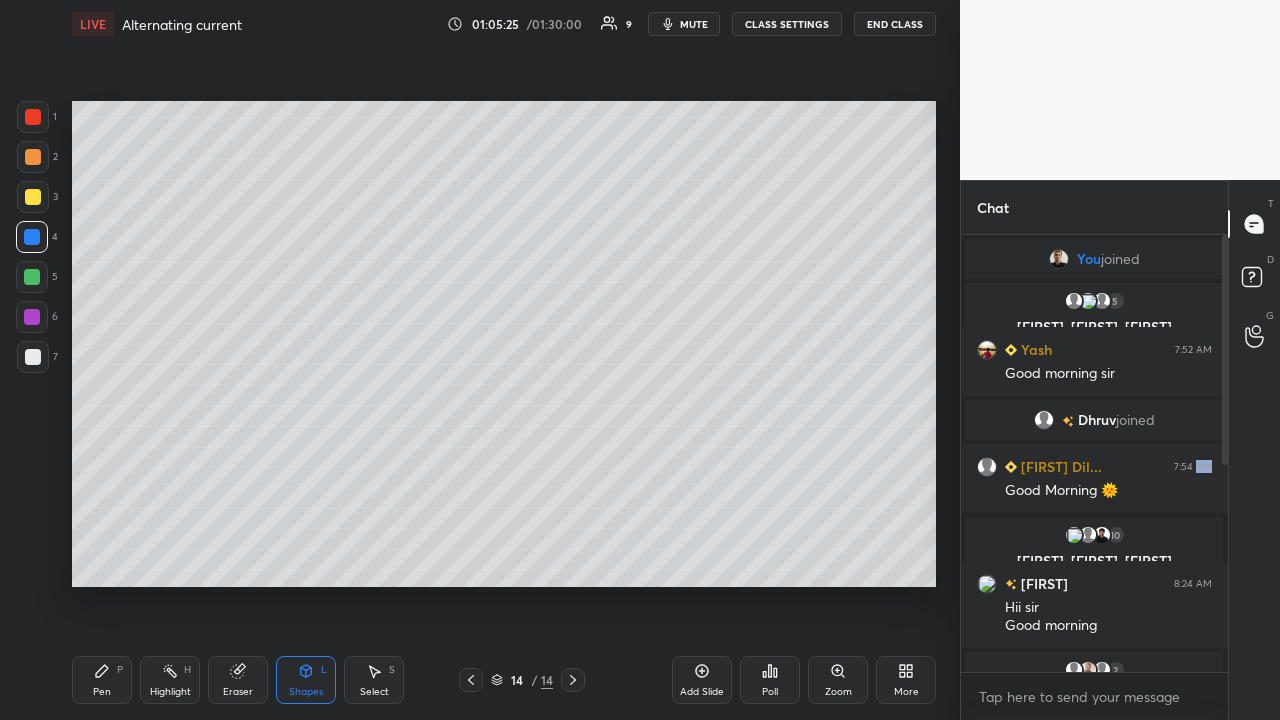 click 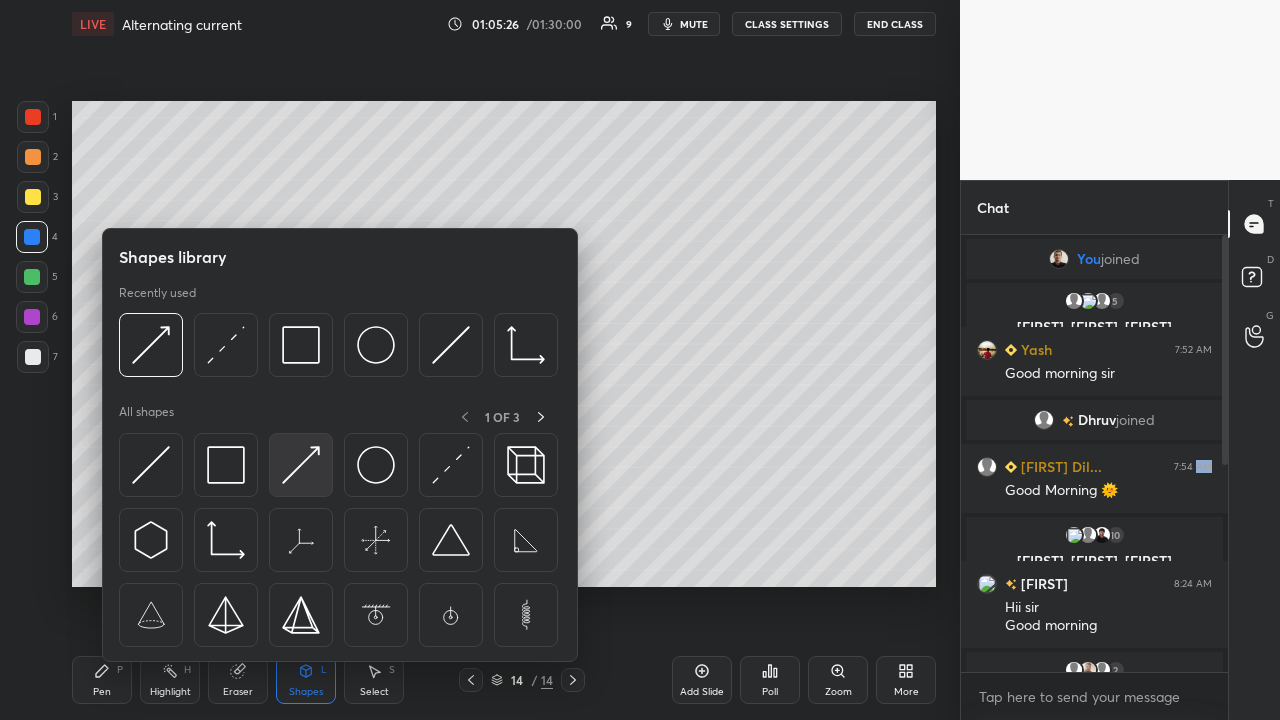 click at bounding box center [301, 465] 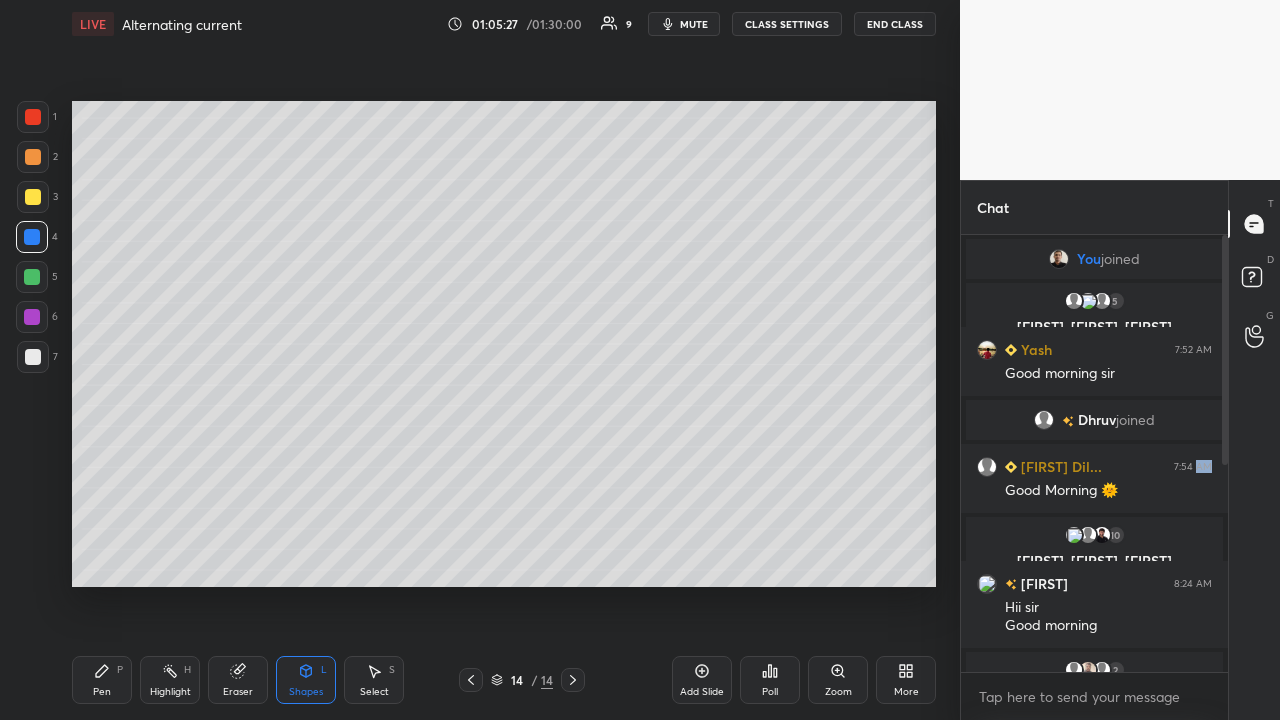 click at bounding box center [33, 157] 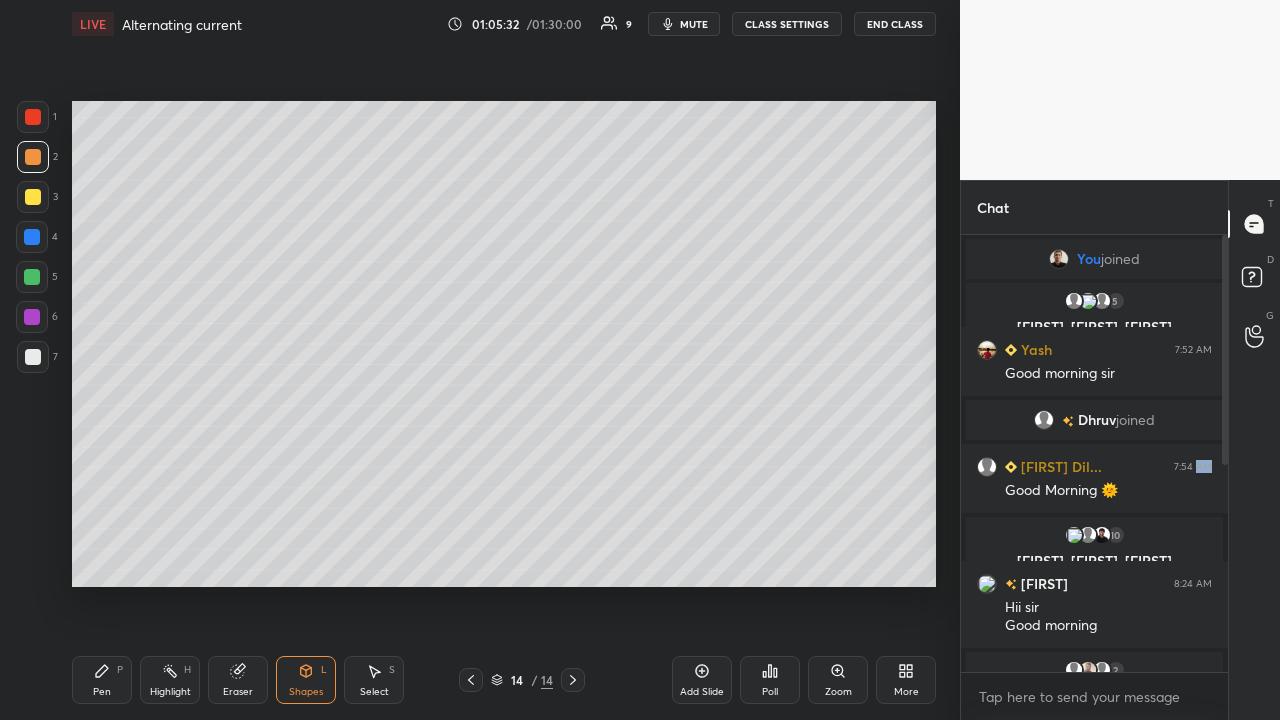 click on "Pen P" at bounding box center [102, 680] 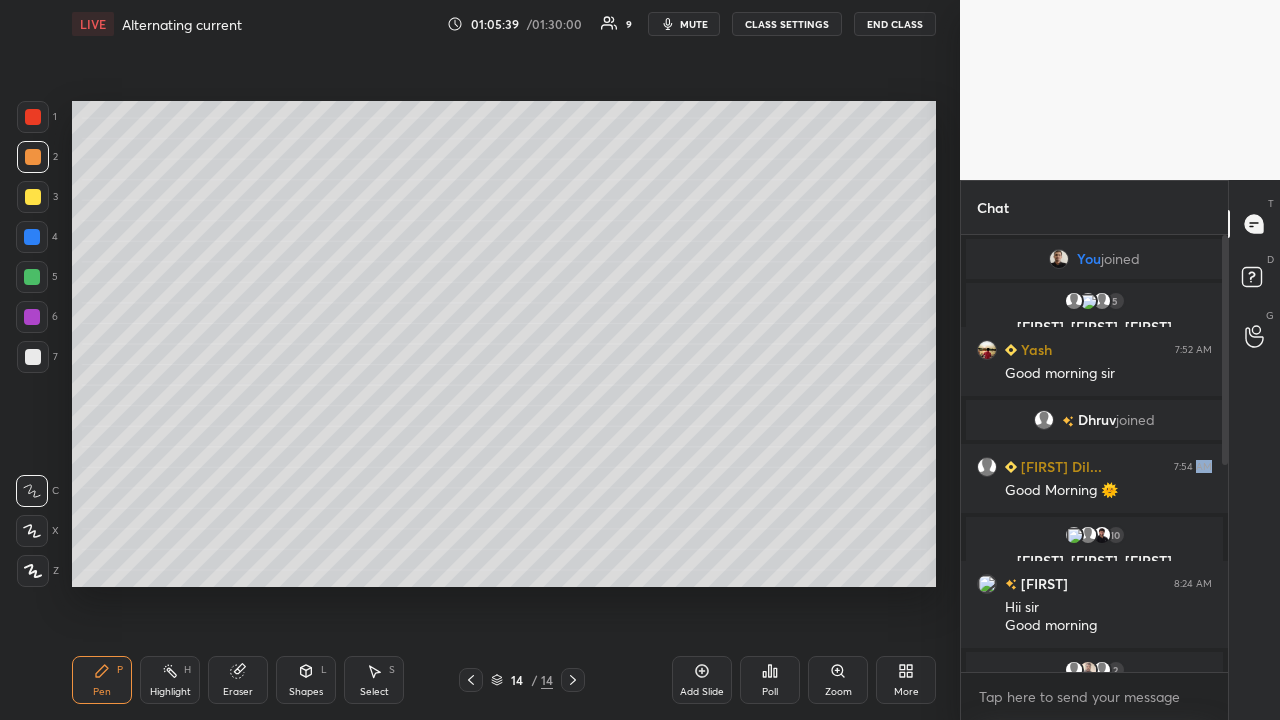 click 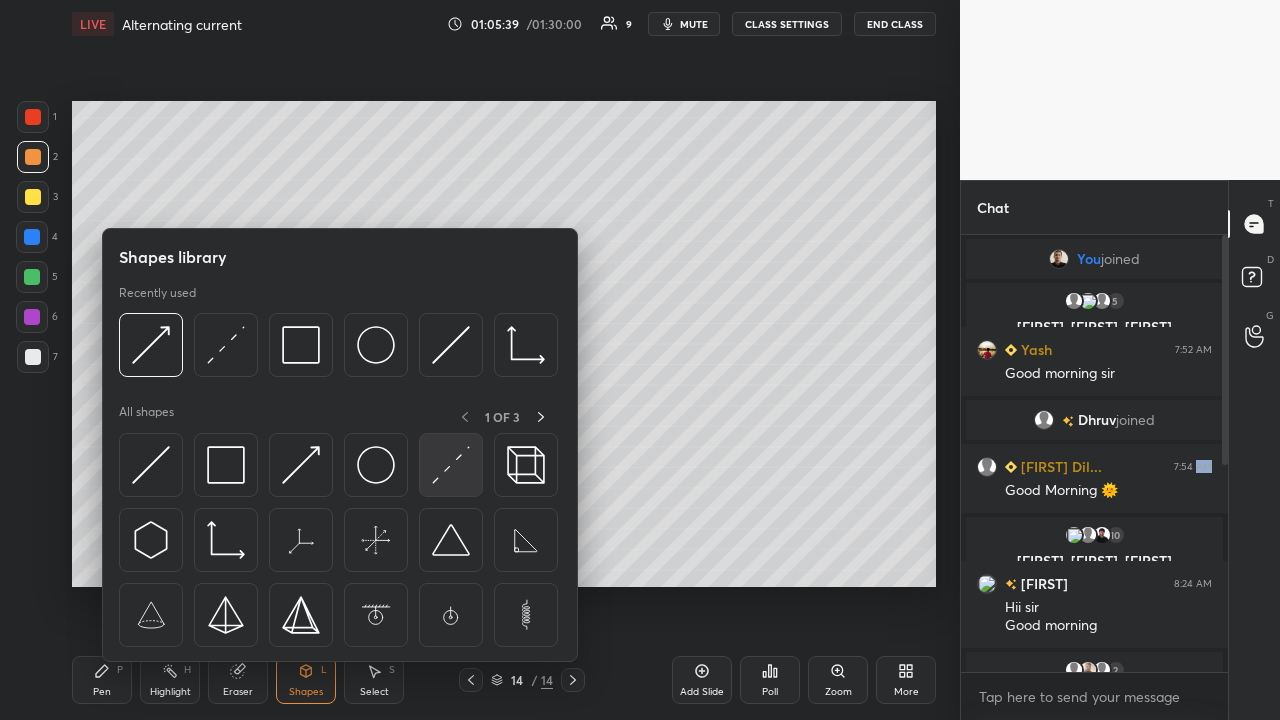click at bounding box center (451, 465) 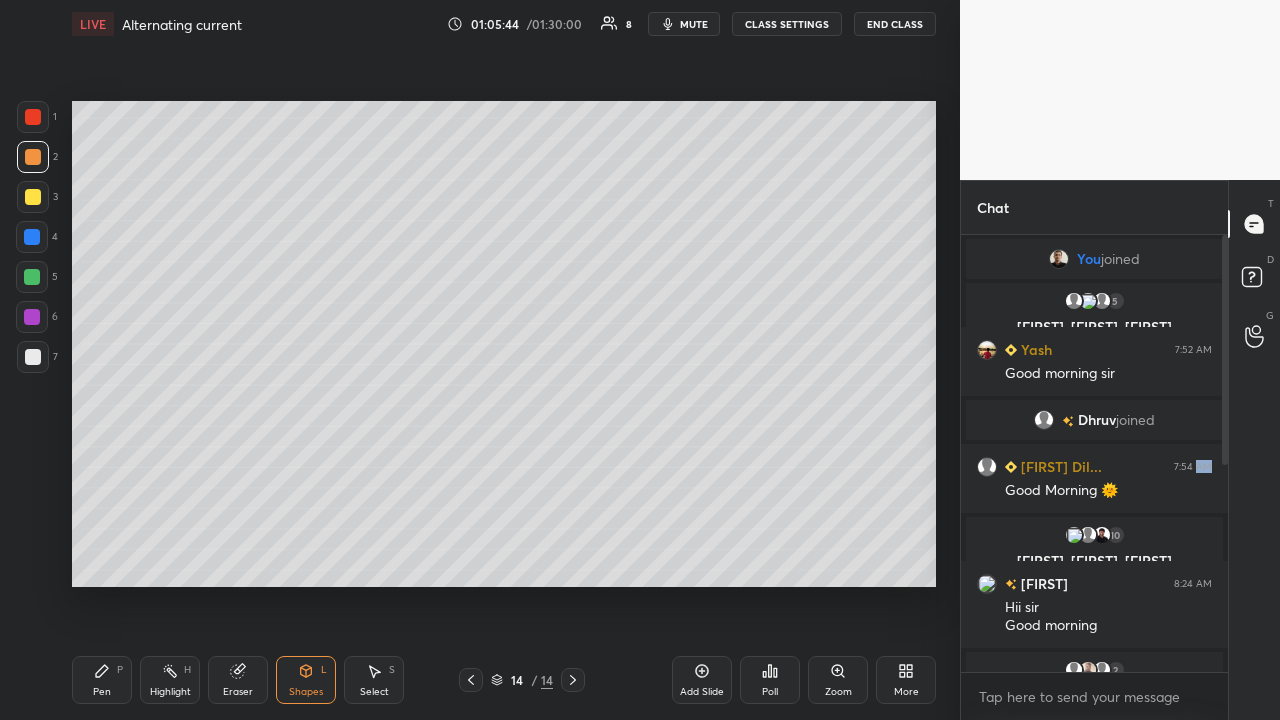 click on "Shapes L" at bounding box center (306, 680) 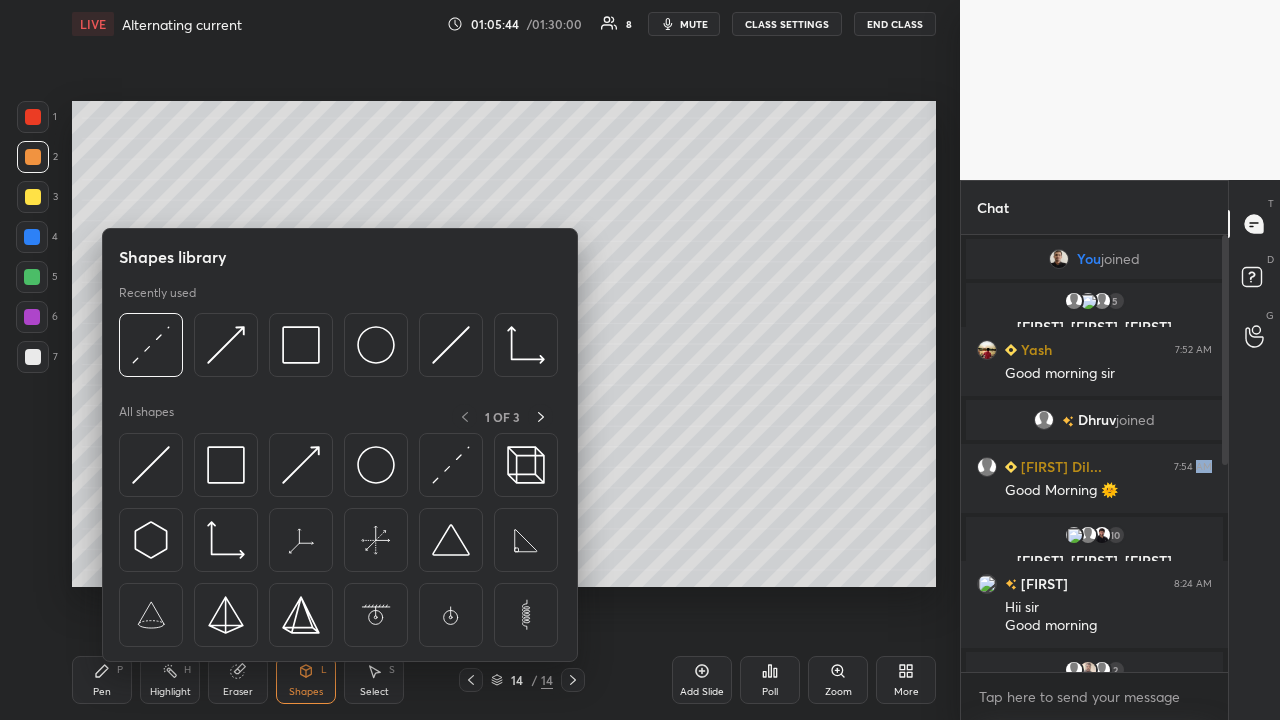 click at bounding box center (301, 465) 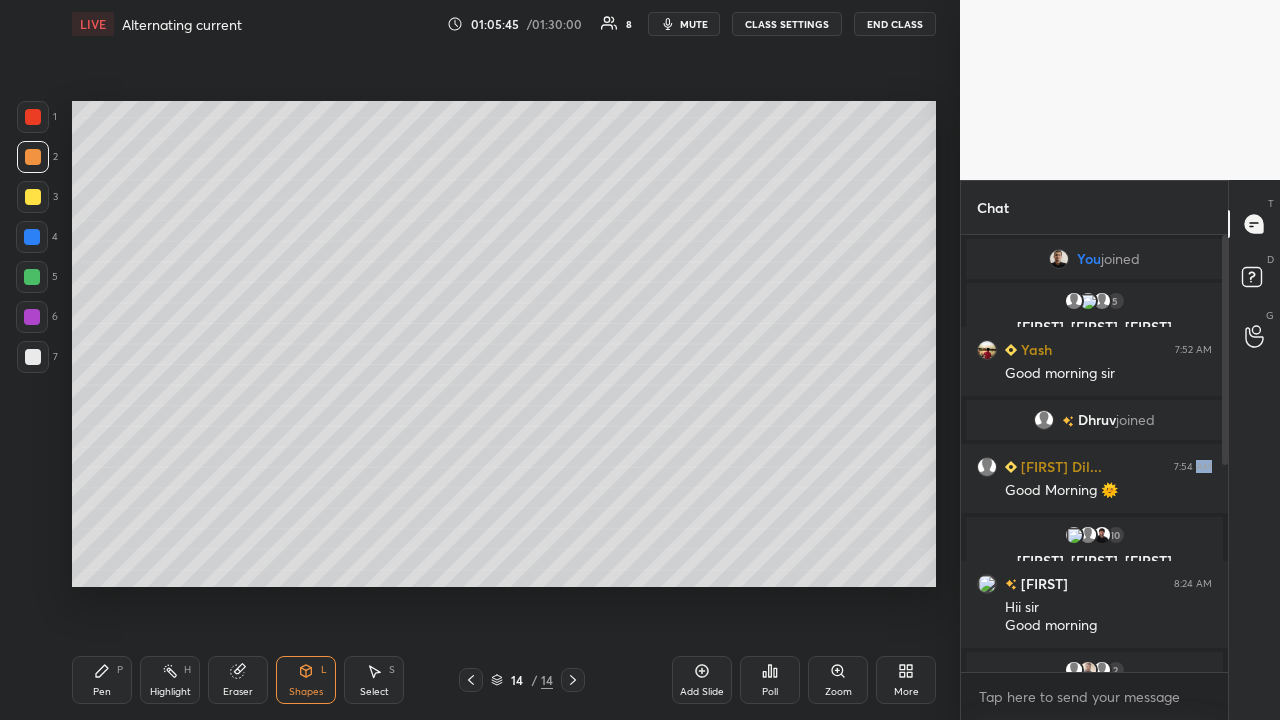 click at bounding box center (33, 197) 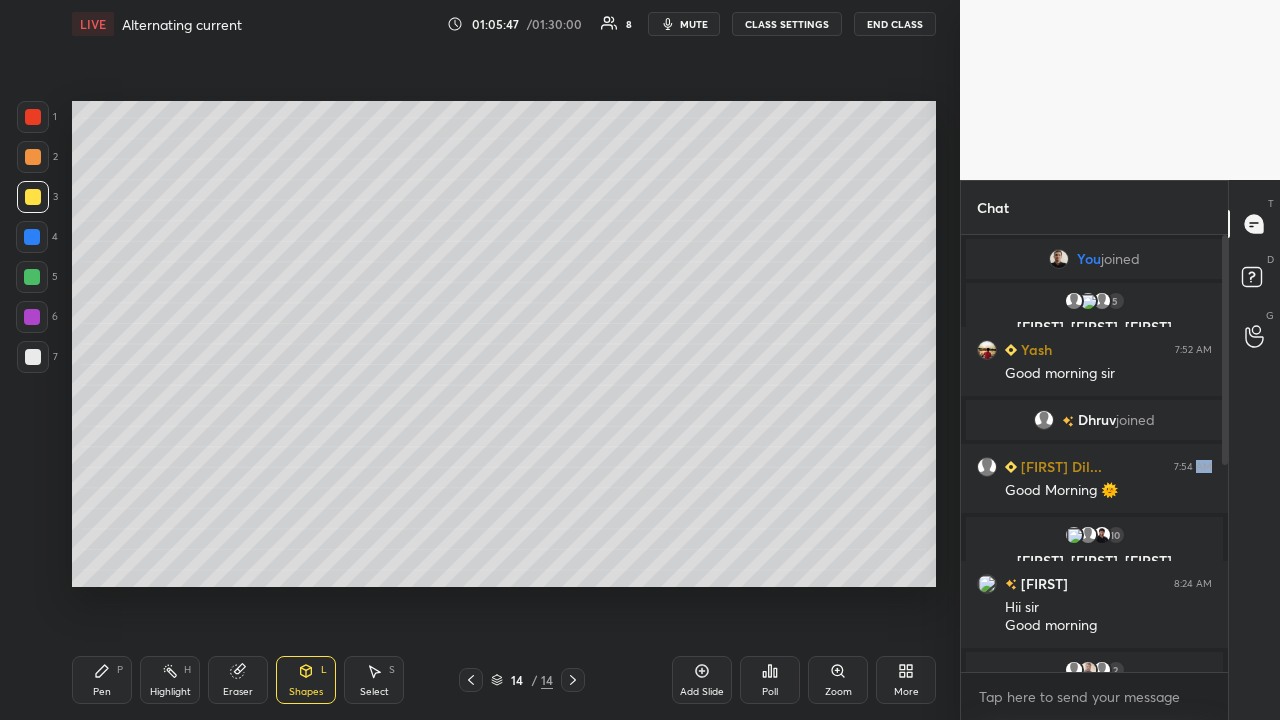 click 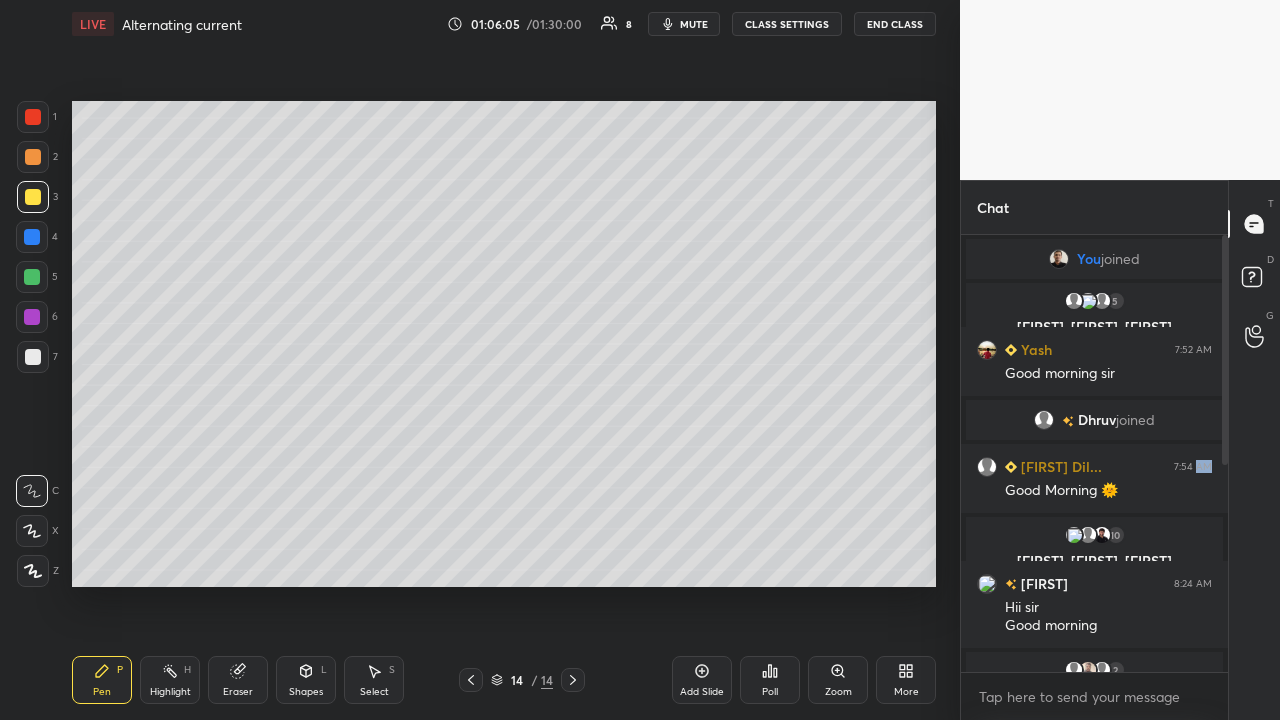 click 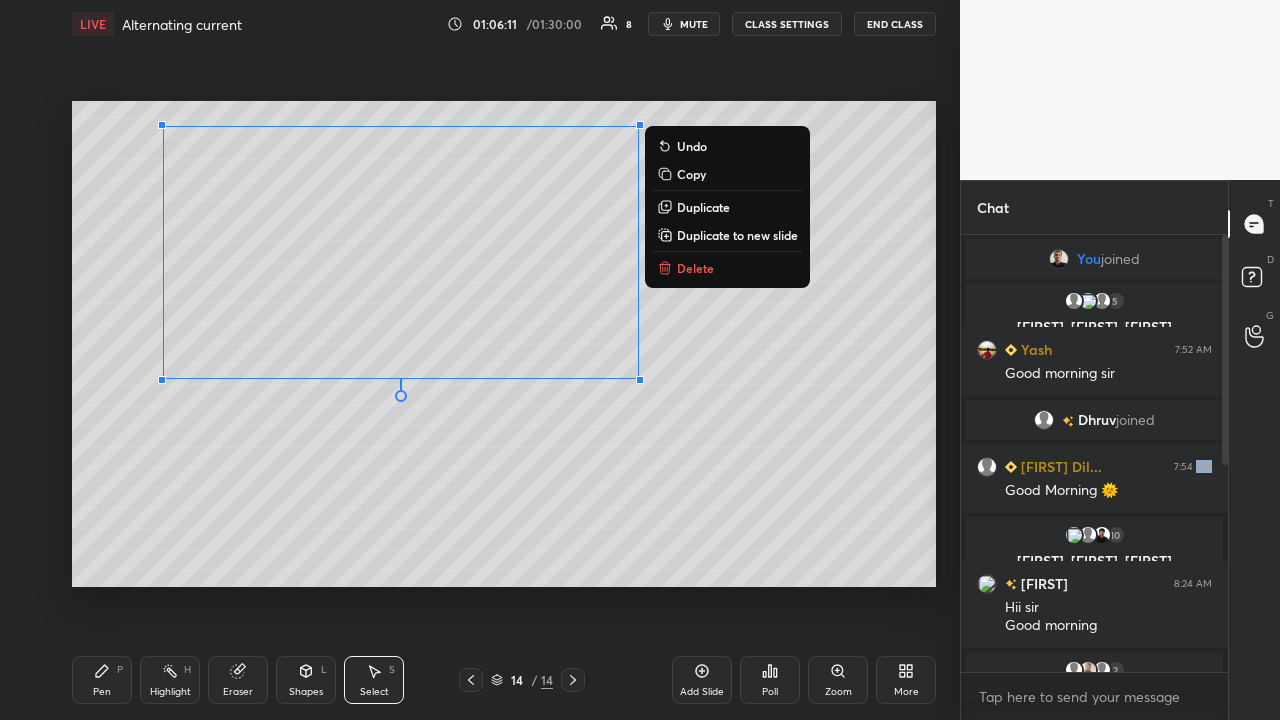 click on "0 ° Undo Copy Duplicate Duplicate to new slide Delete" at bounding box center [504, 344] 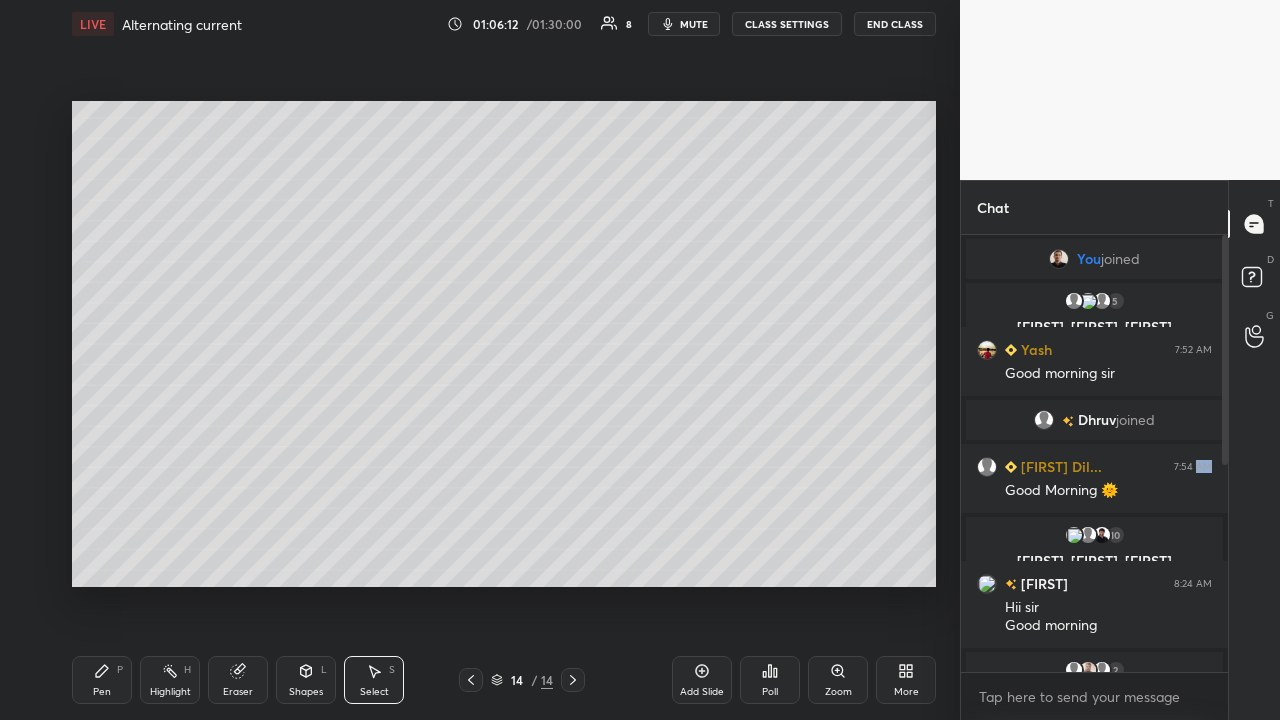 click 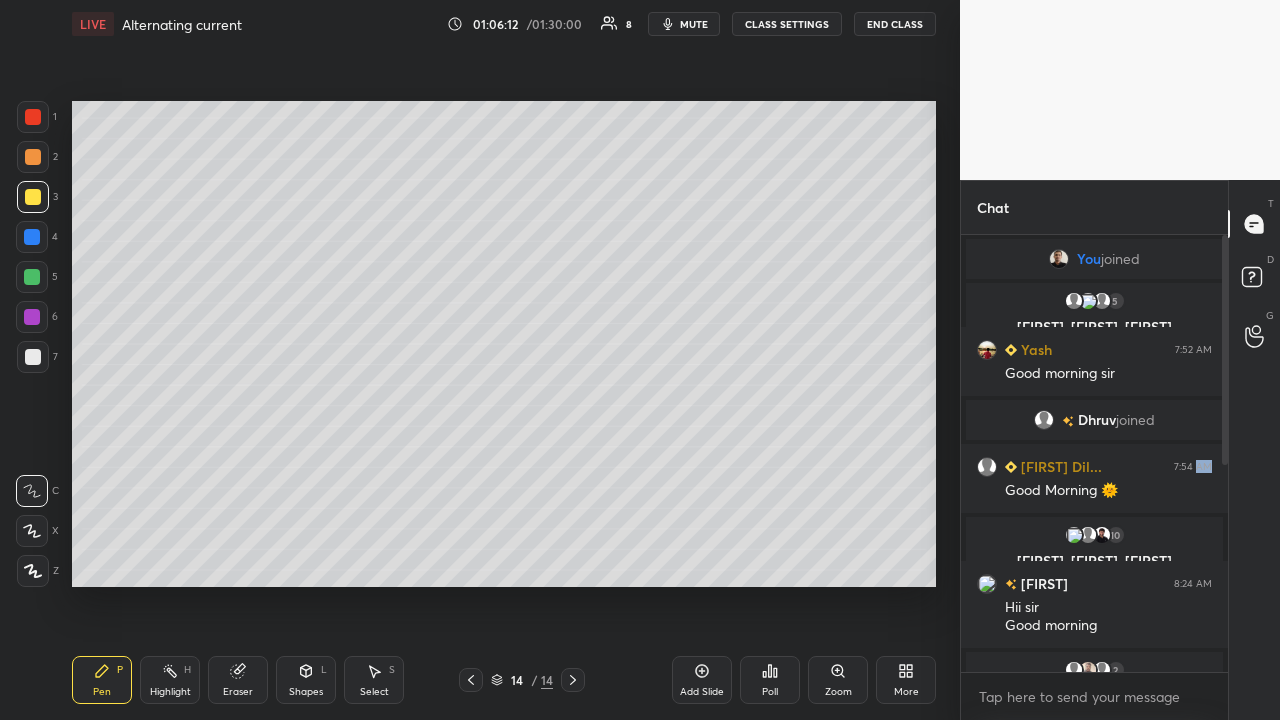 click at bounding box center (33, 357) 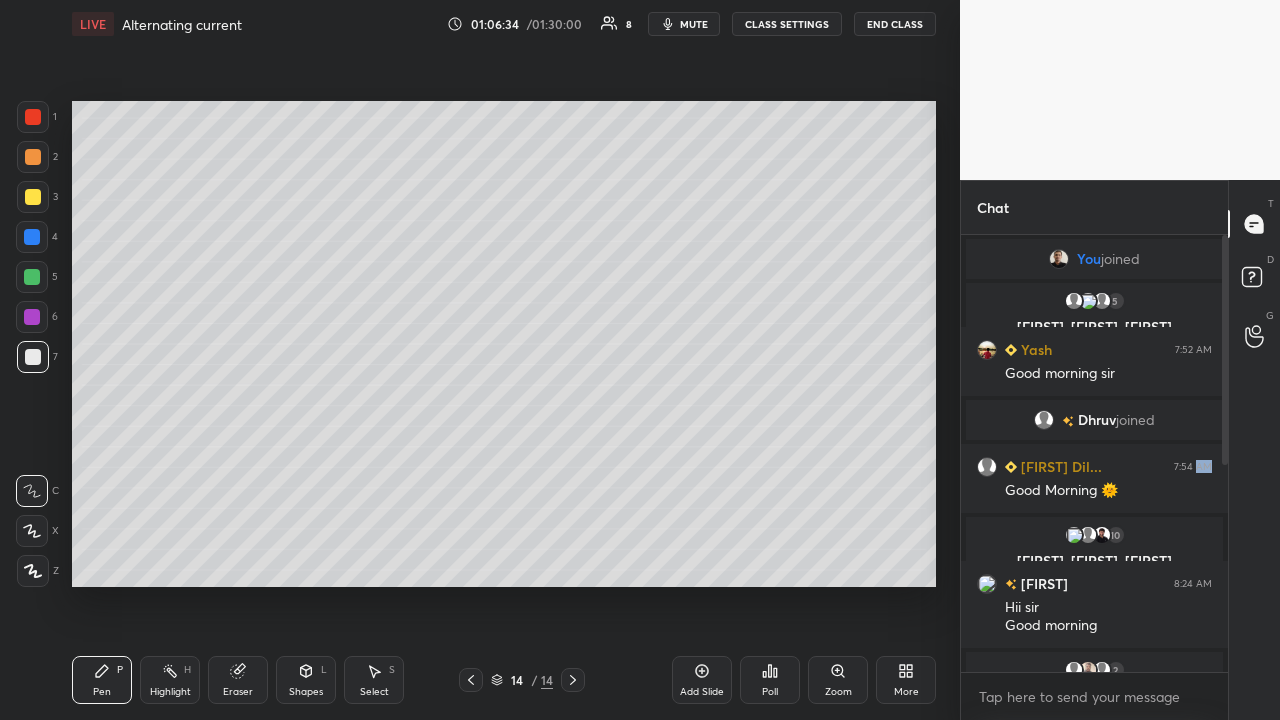 scroll, scrollTop: 390, scrollLeft: 261, axis: both 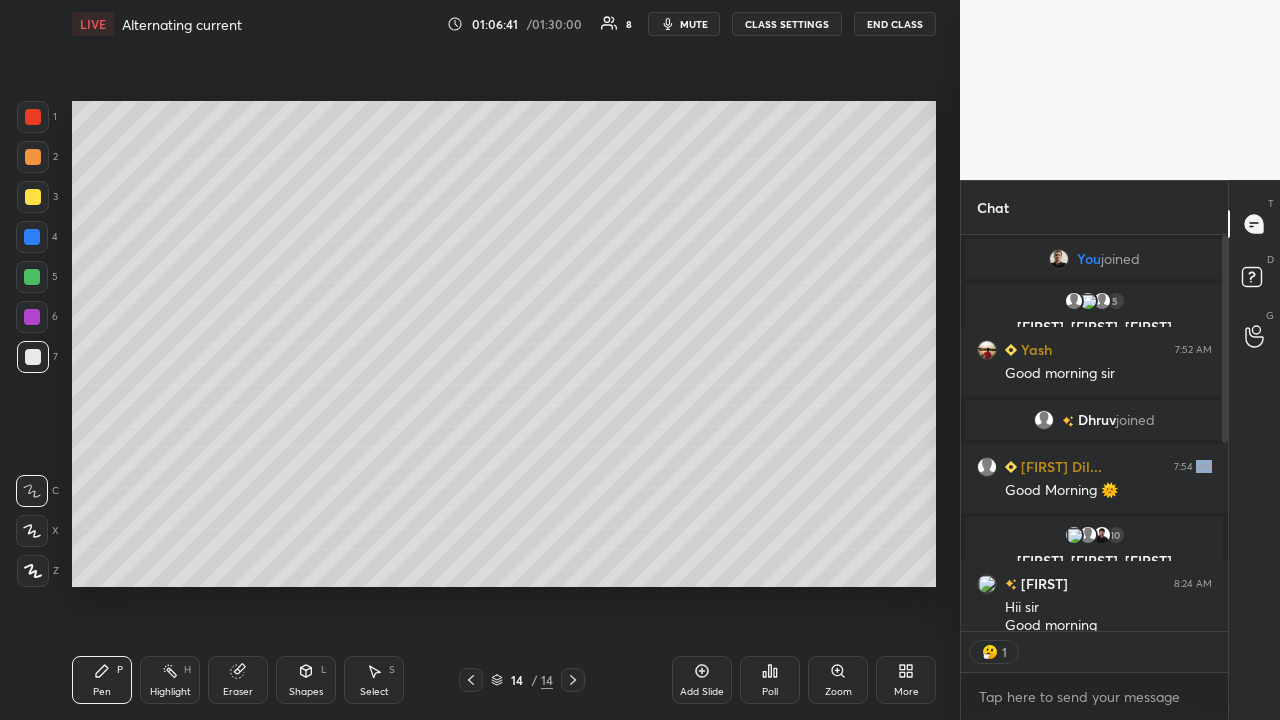 click 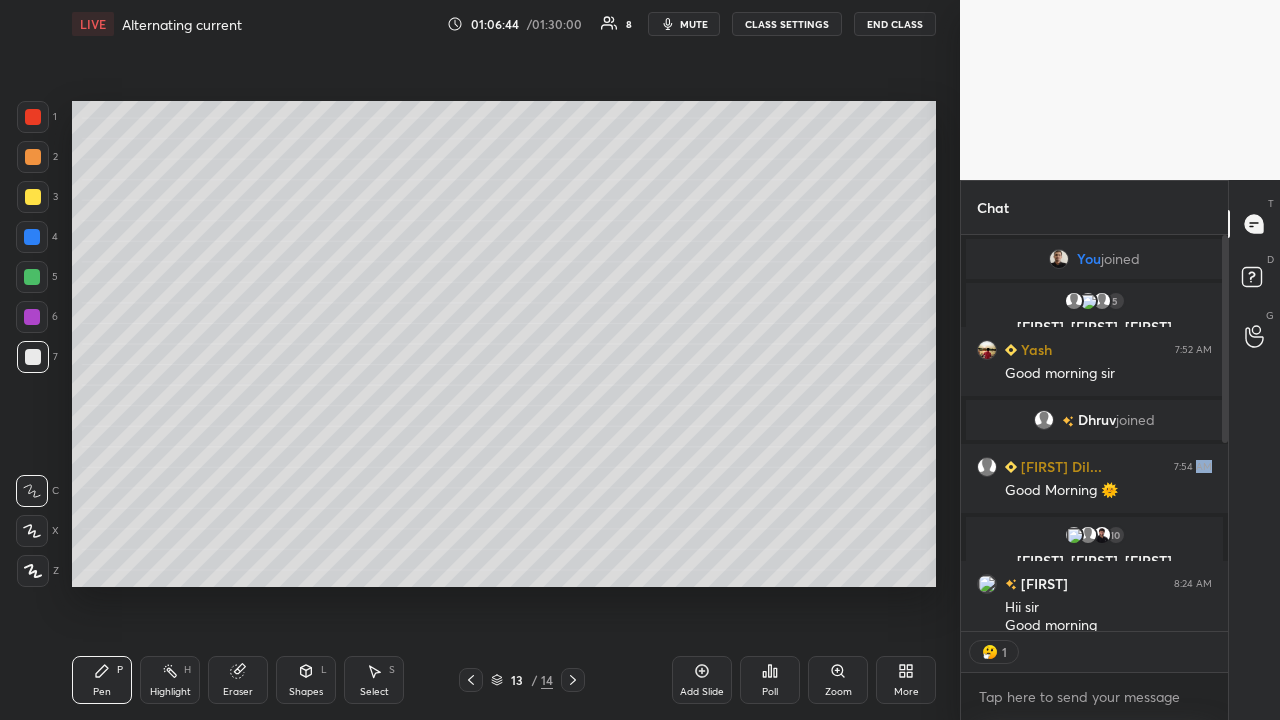 scroll, scrollTop: 7, scrollLeft: 7, axis: both 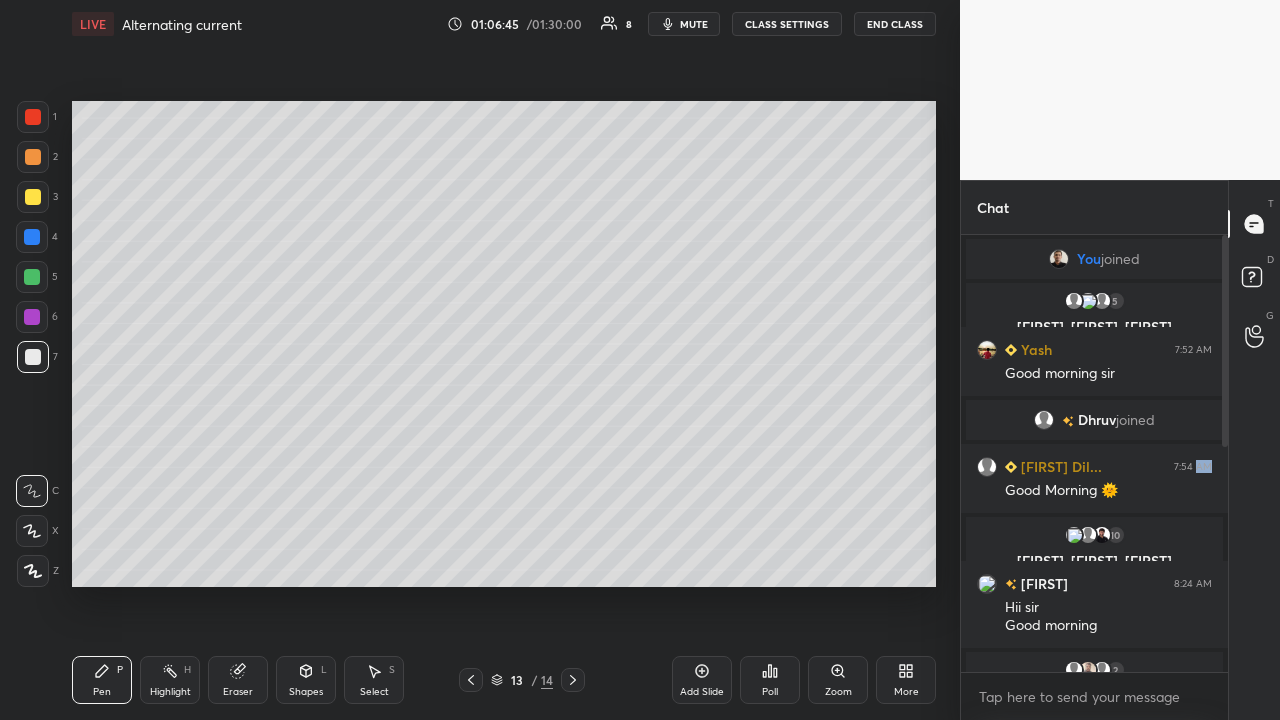 click at bounding box center (573, 680) 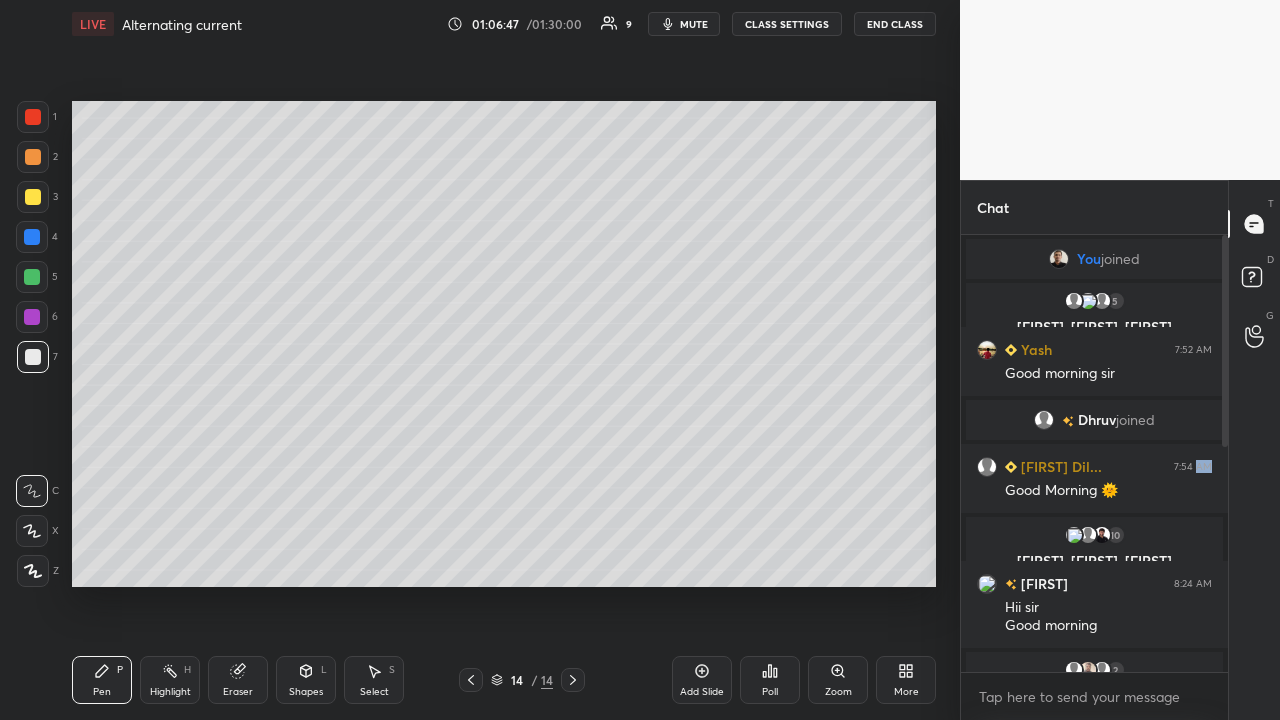 scroll, scrollTop: 390, scrollLeft: 261, axis: both 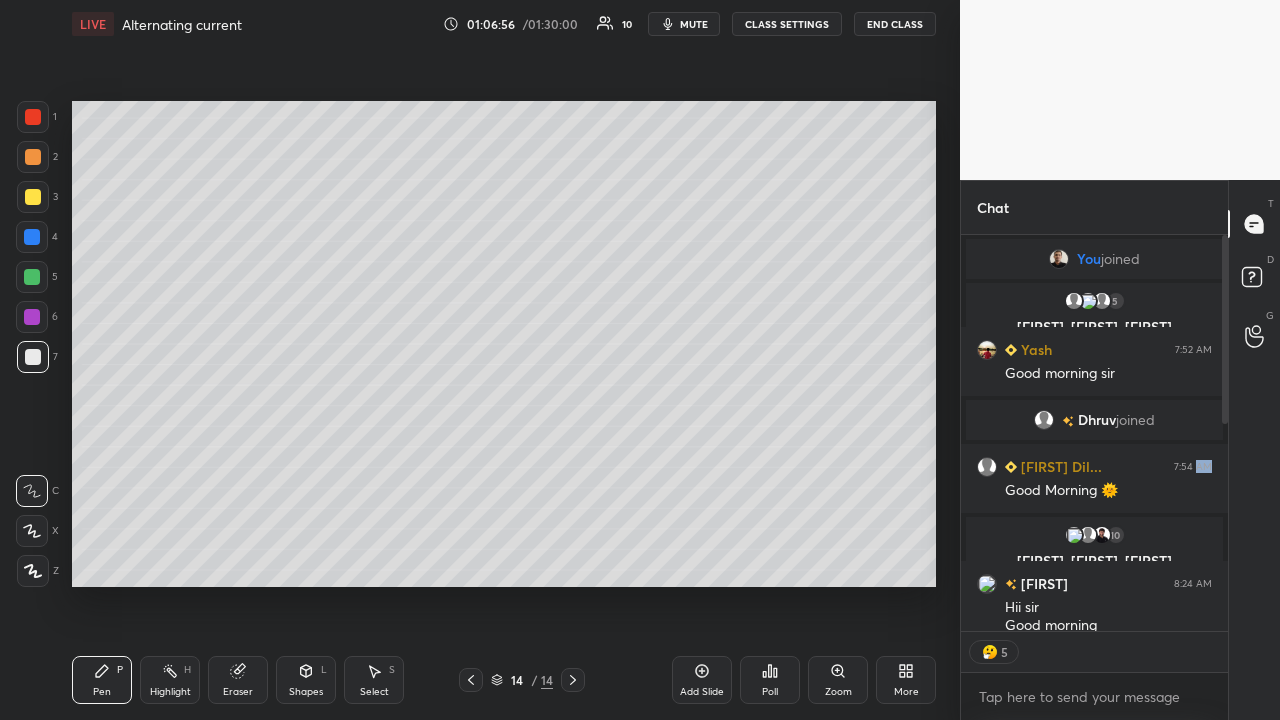 click 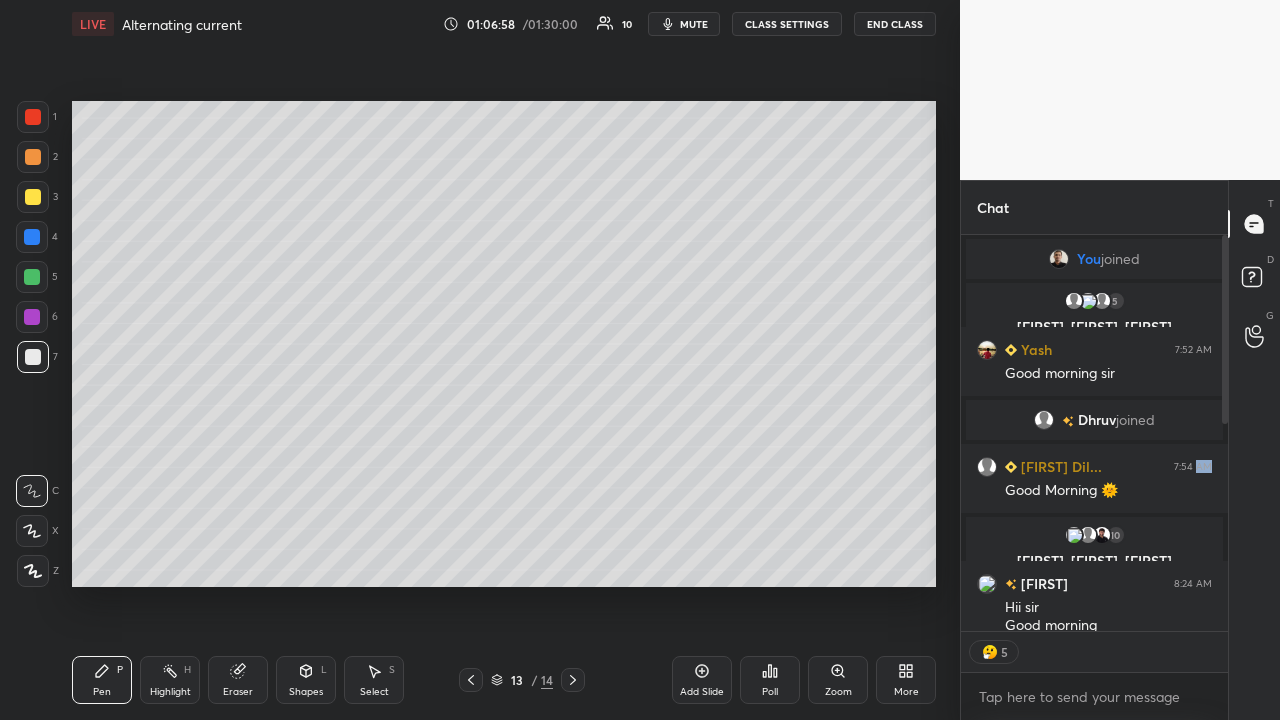 click 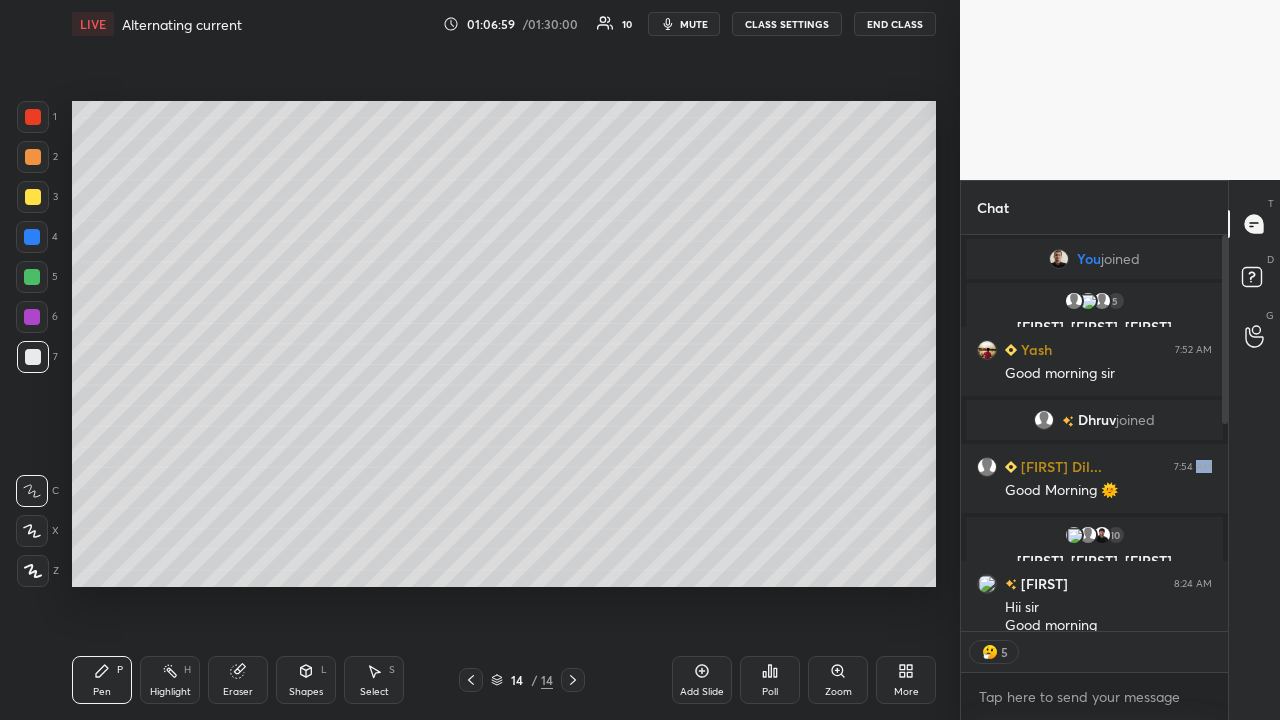 scroll, scrollTop: 7, scrollLeft: 7, axis: both 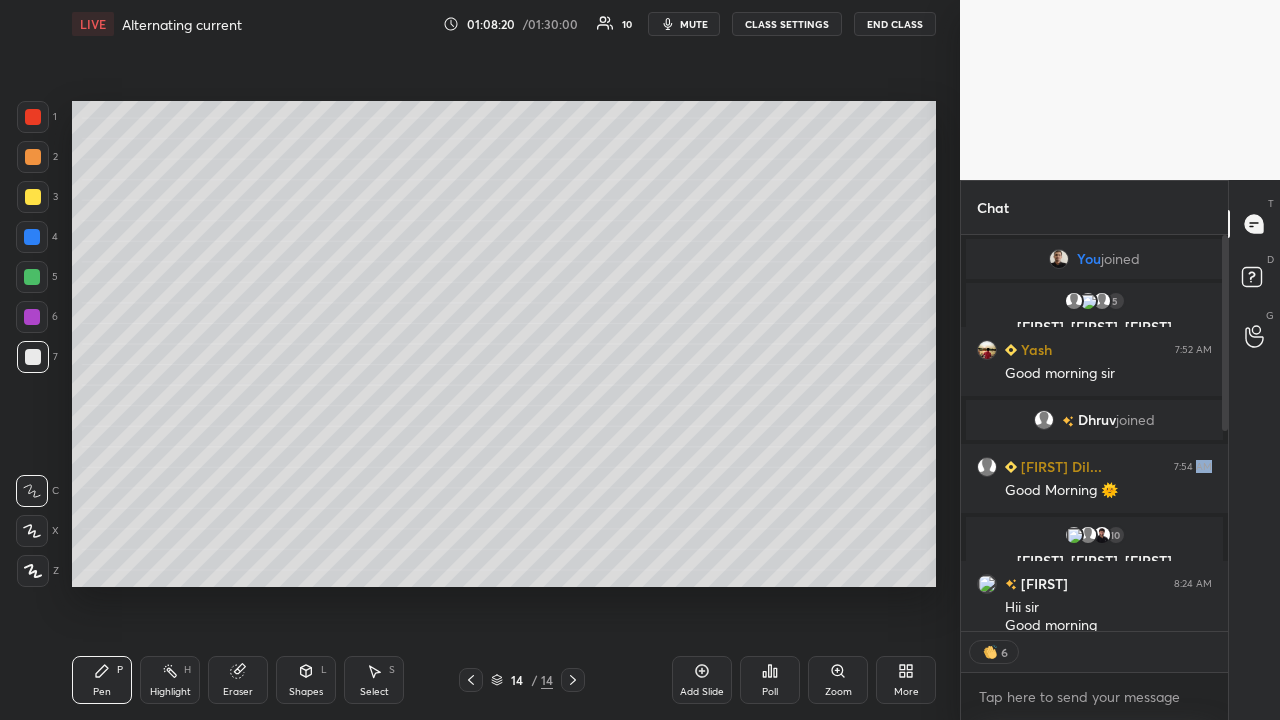 type on "x" 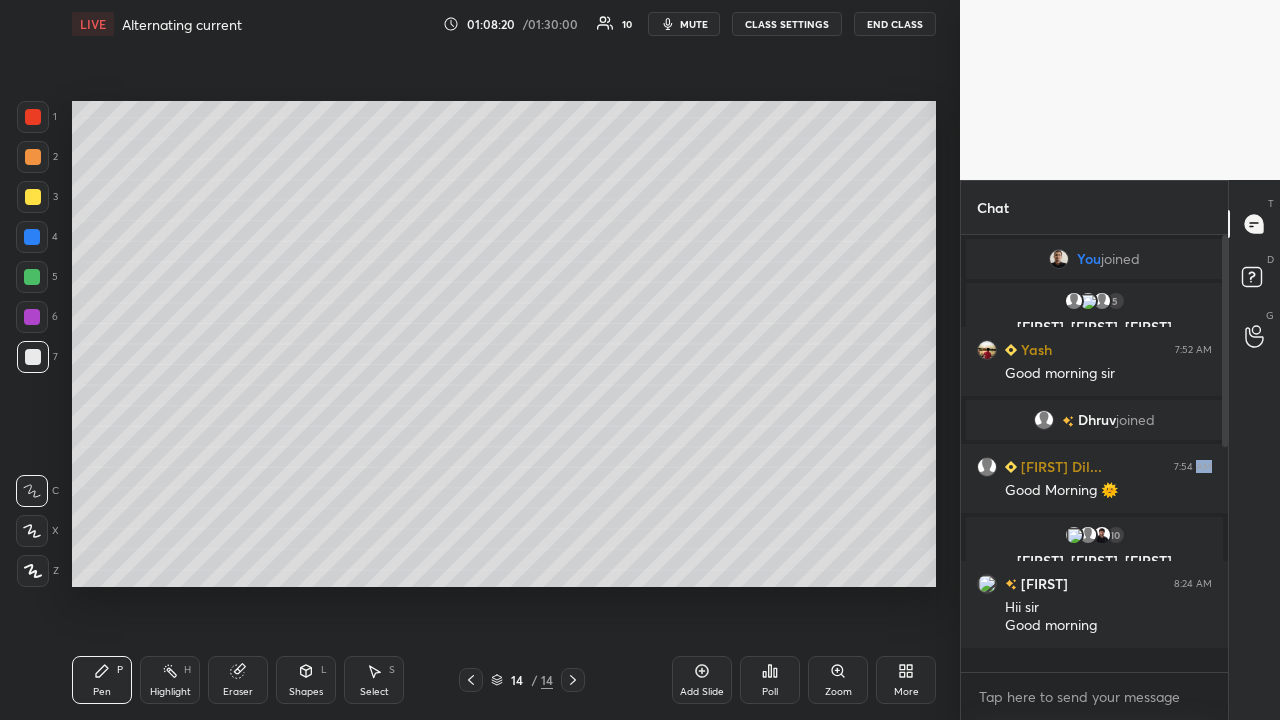 scroll, scrollTop: 7, scrollLeft: 7, axis: both 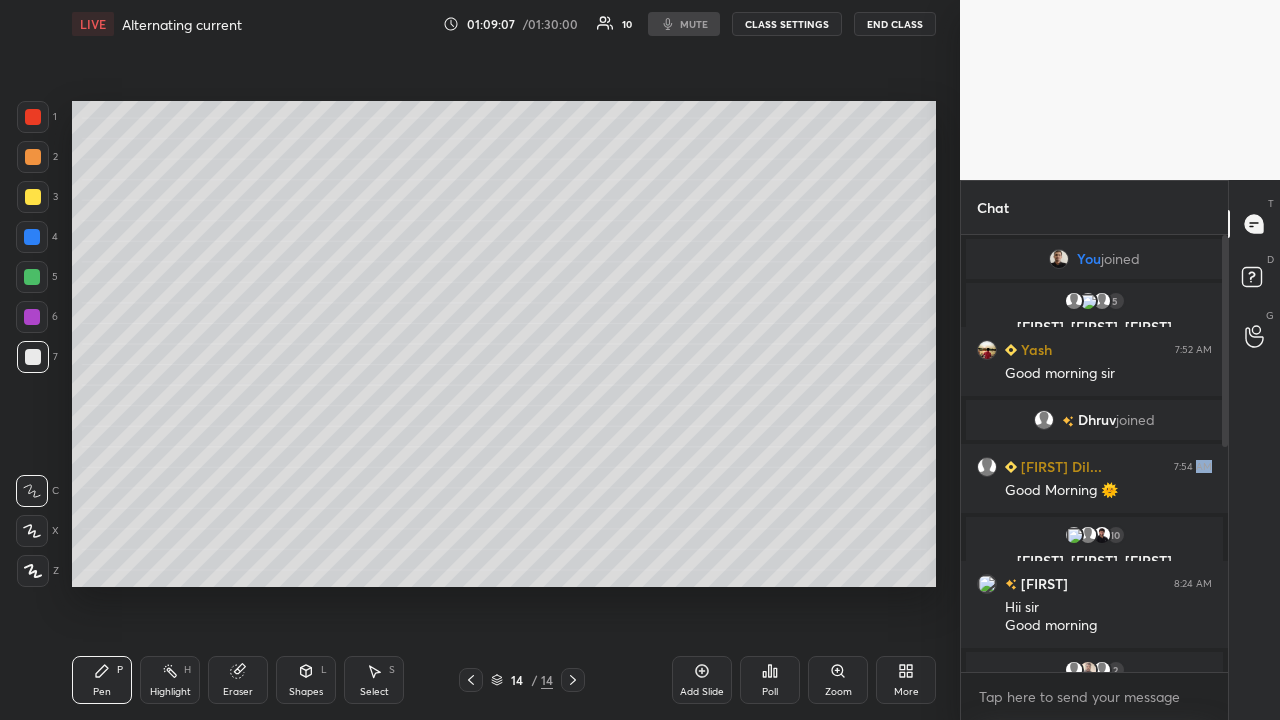 click 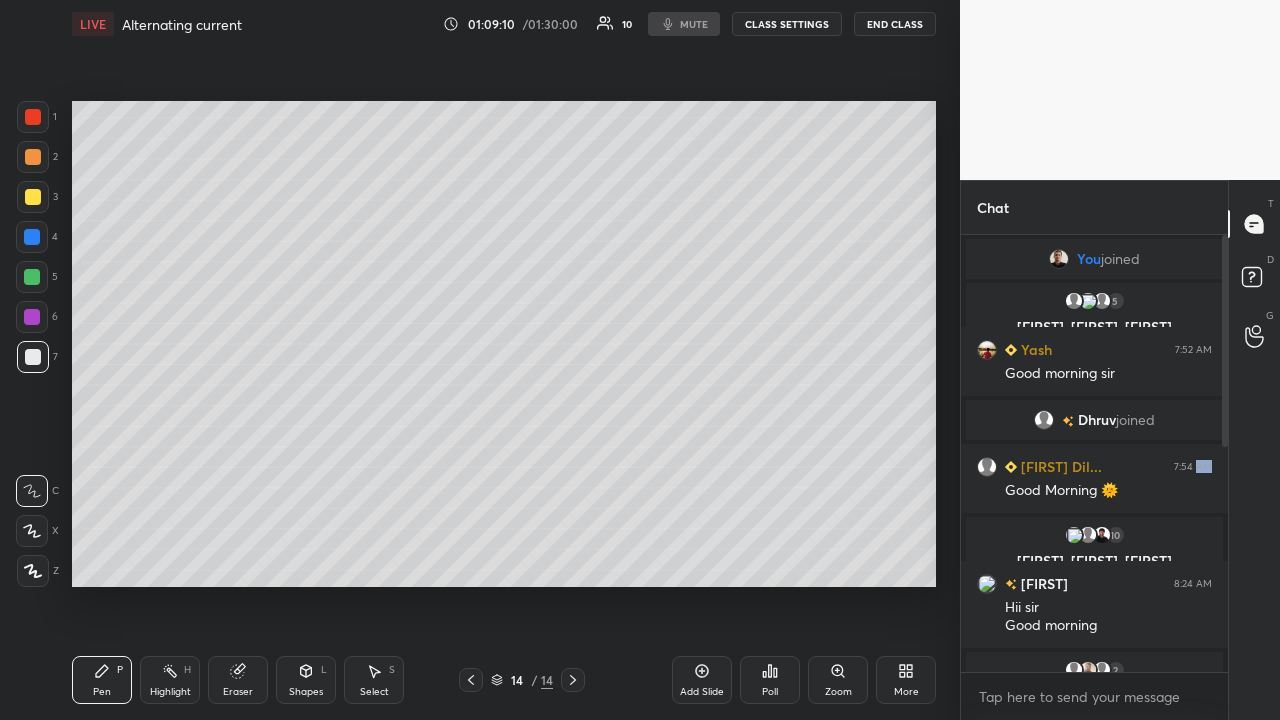click 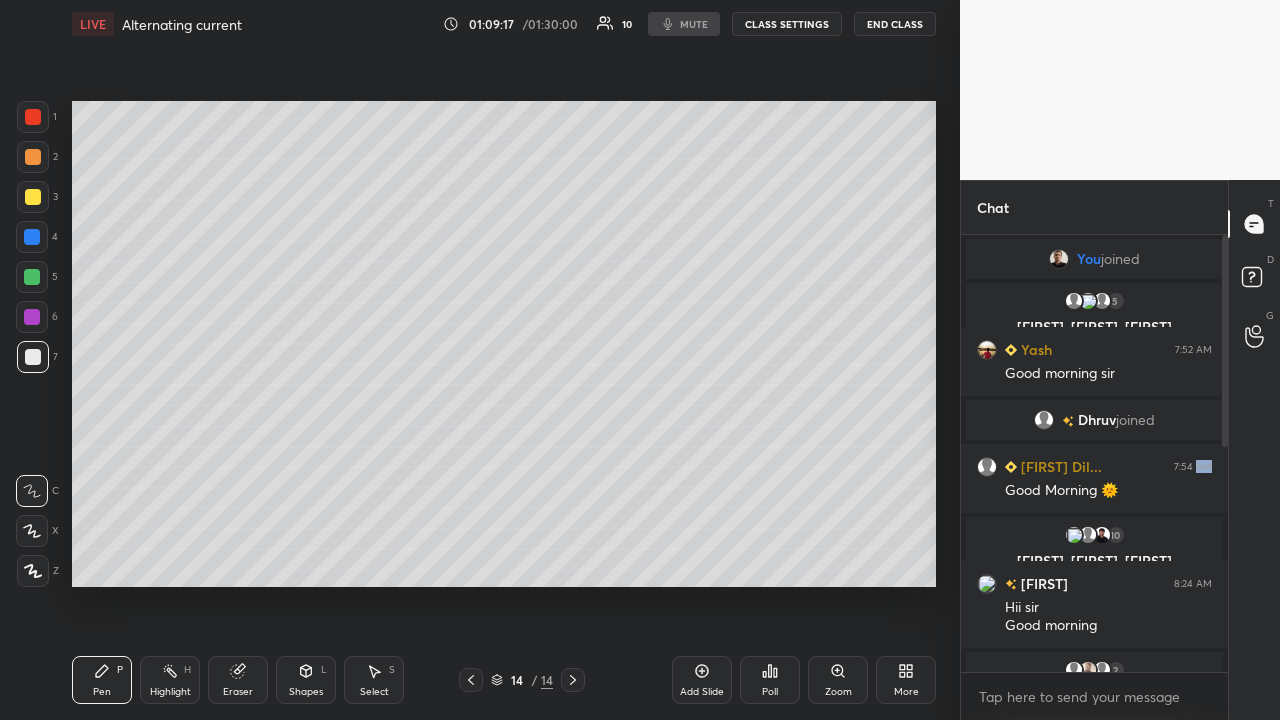 click on "CLASS SETTINGS" at bounding box center (787, 24) 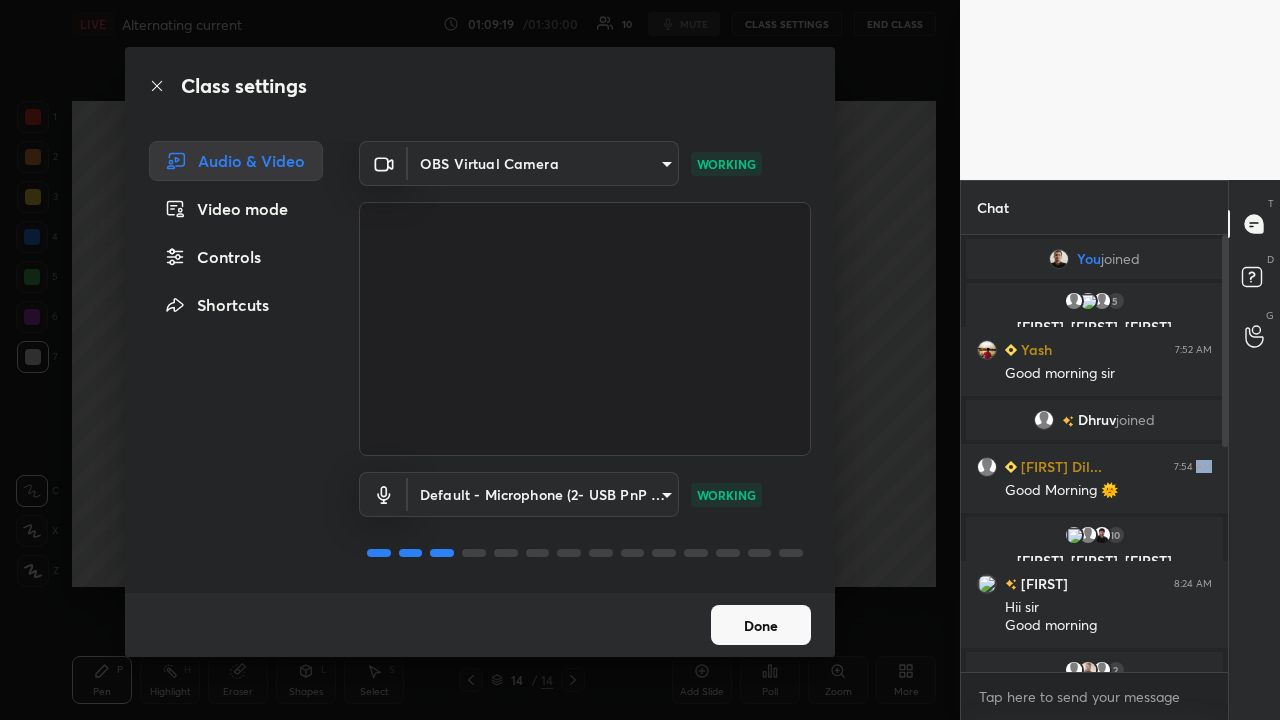 scroll, scrollTop: 2, scrollLeft: 0, axis: vertical 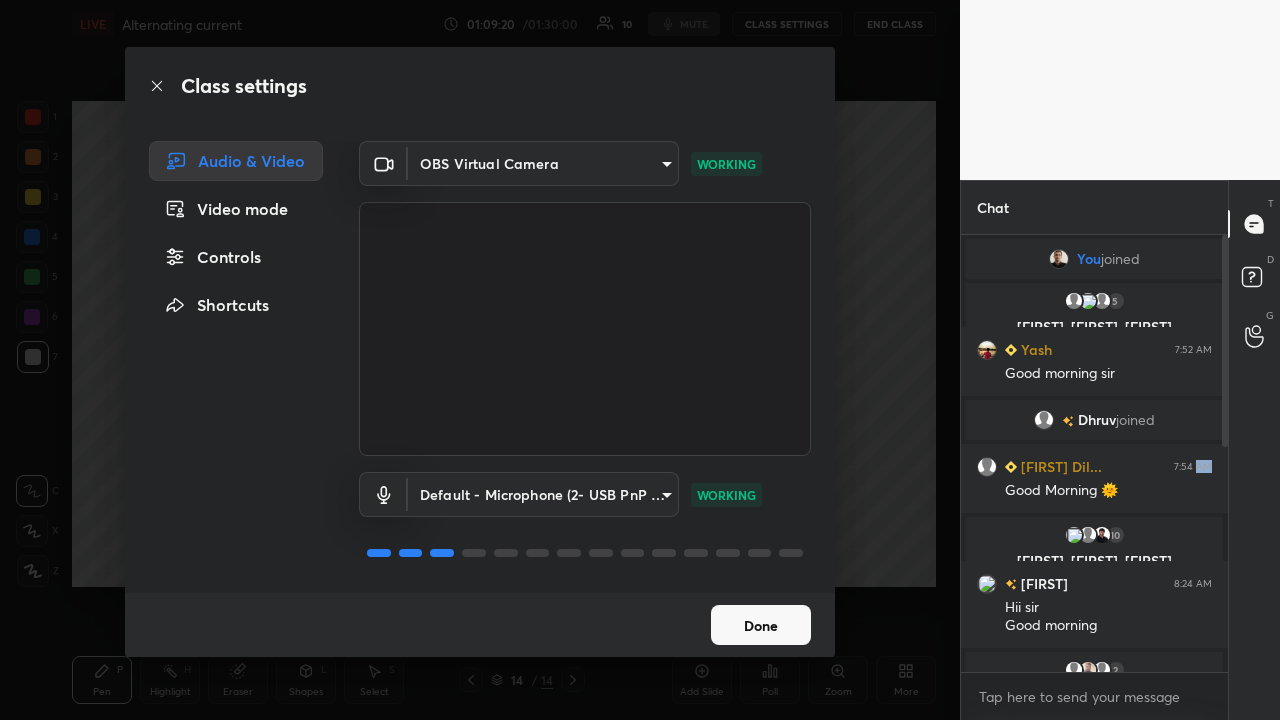 click on "Done" at bounding box center [761, 625] 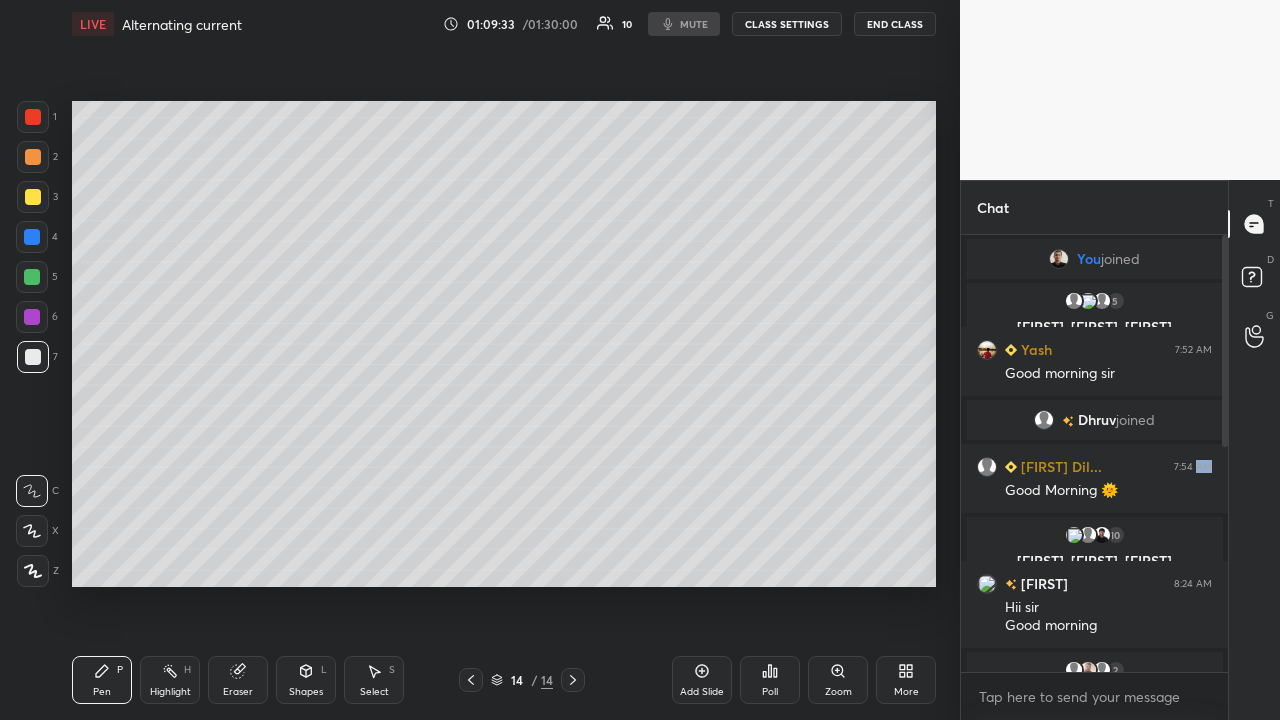 click 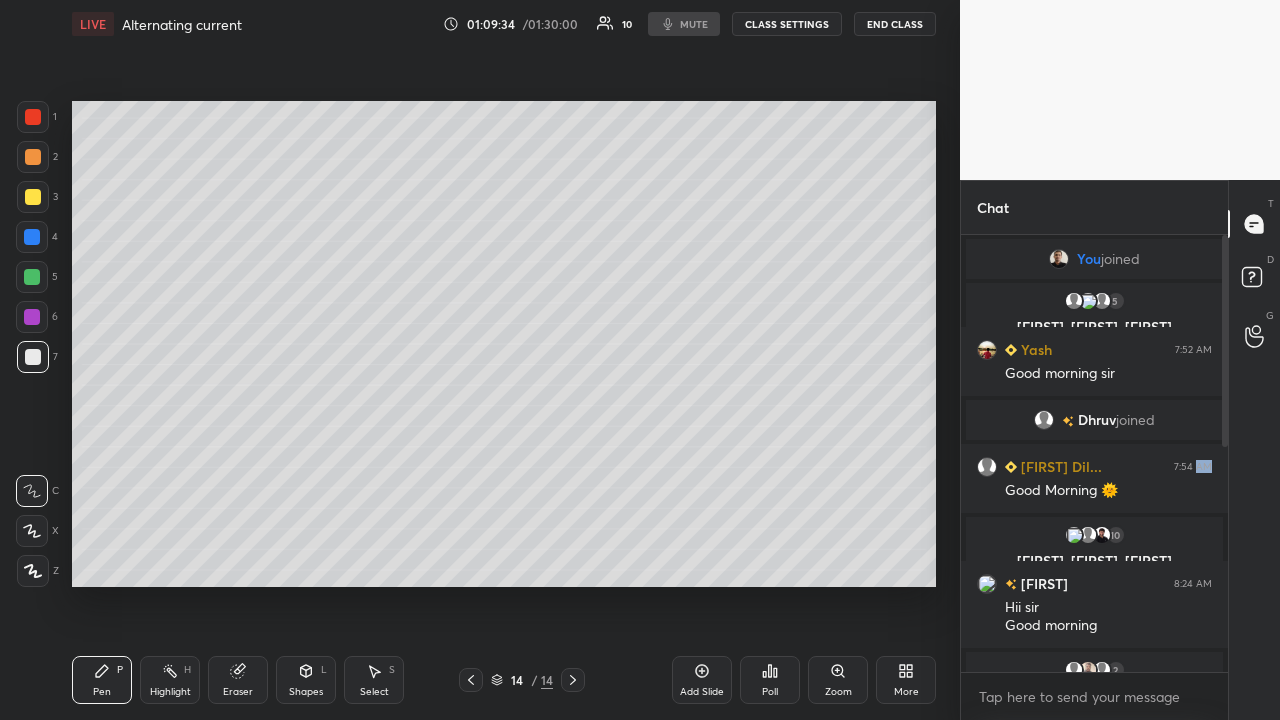 click on "Add Slide" at bounding box center (702, 680) 